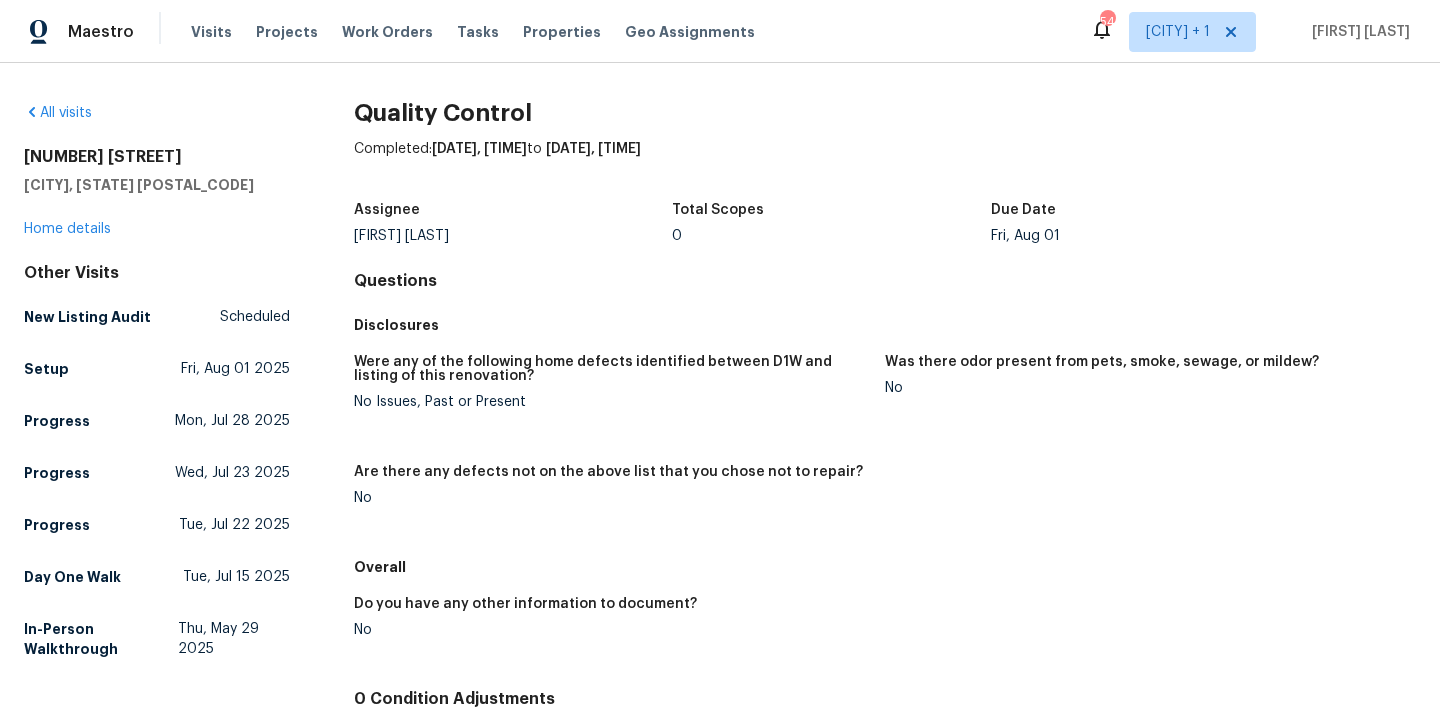 scroll, scrollTop: 0, scrollLeft: 0, axis: both 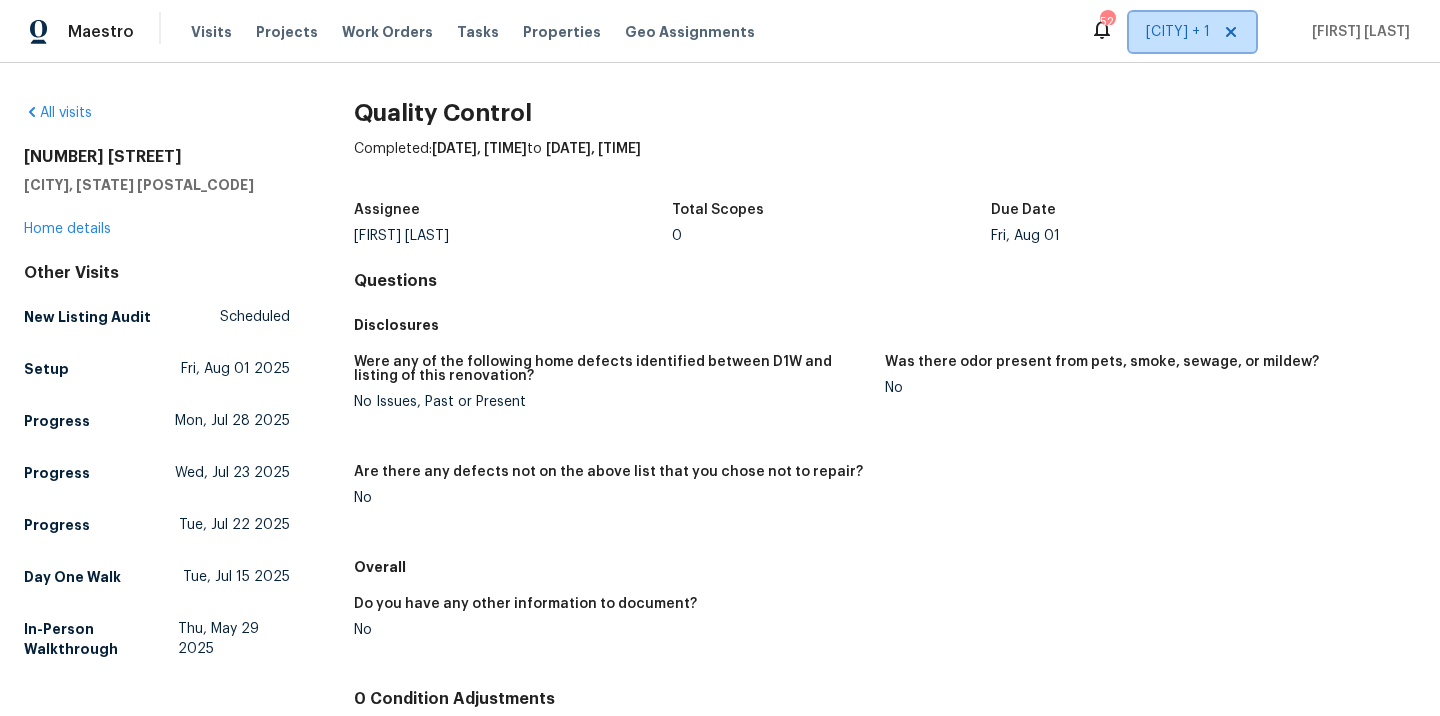 click on "[CITY] + 1" at bounding box center (1178, 32) 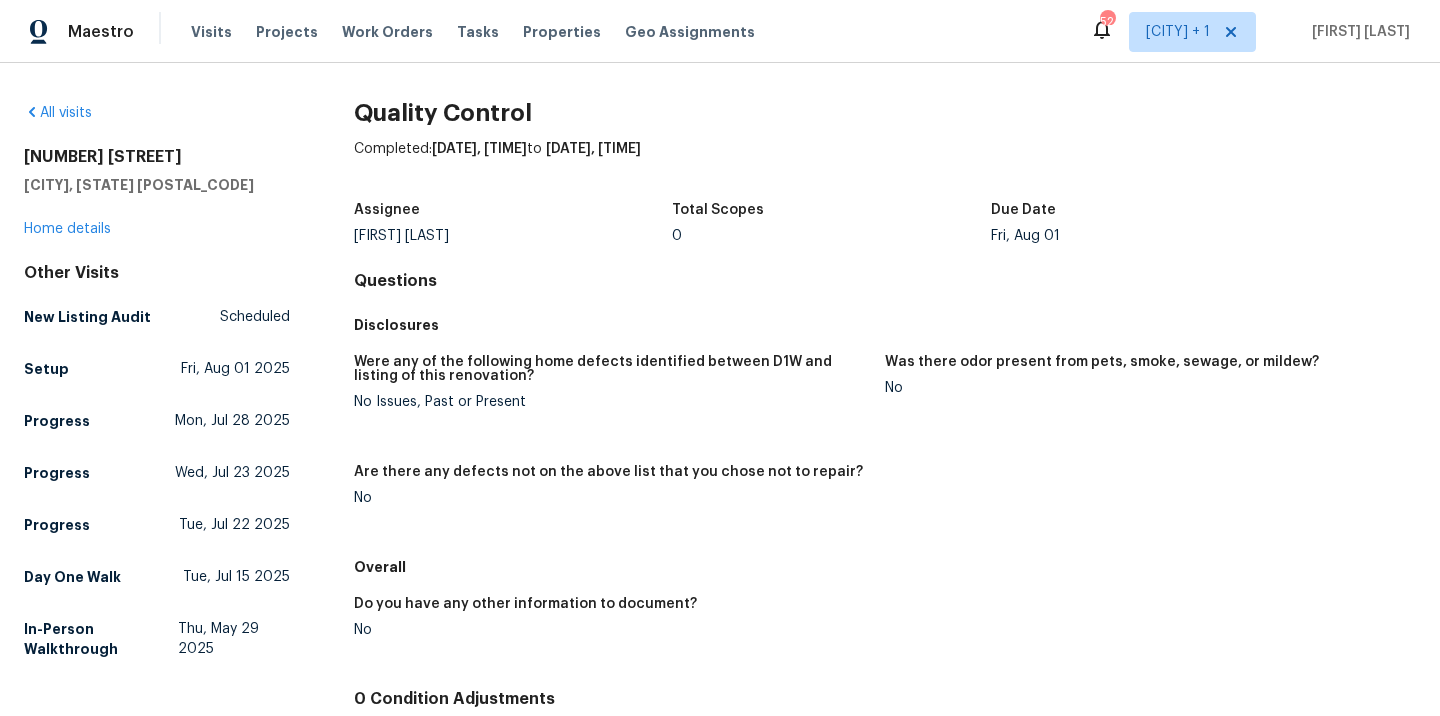 click on "Maestro Visits Projects Work Orders Tasks Properties Geo Assignments 52 [CITY] + 1 [FIRST] [LAST]" at bounding box center [720, 31] 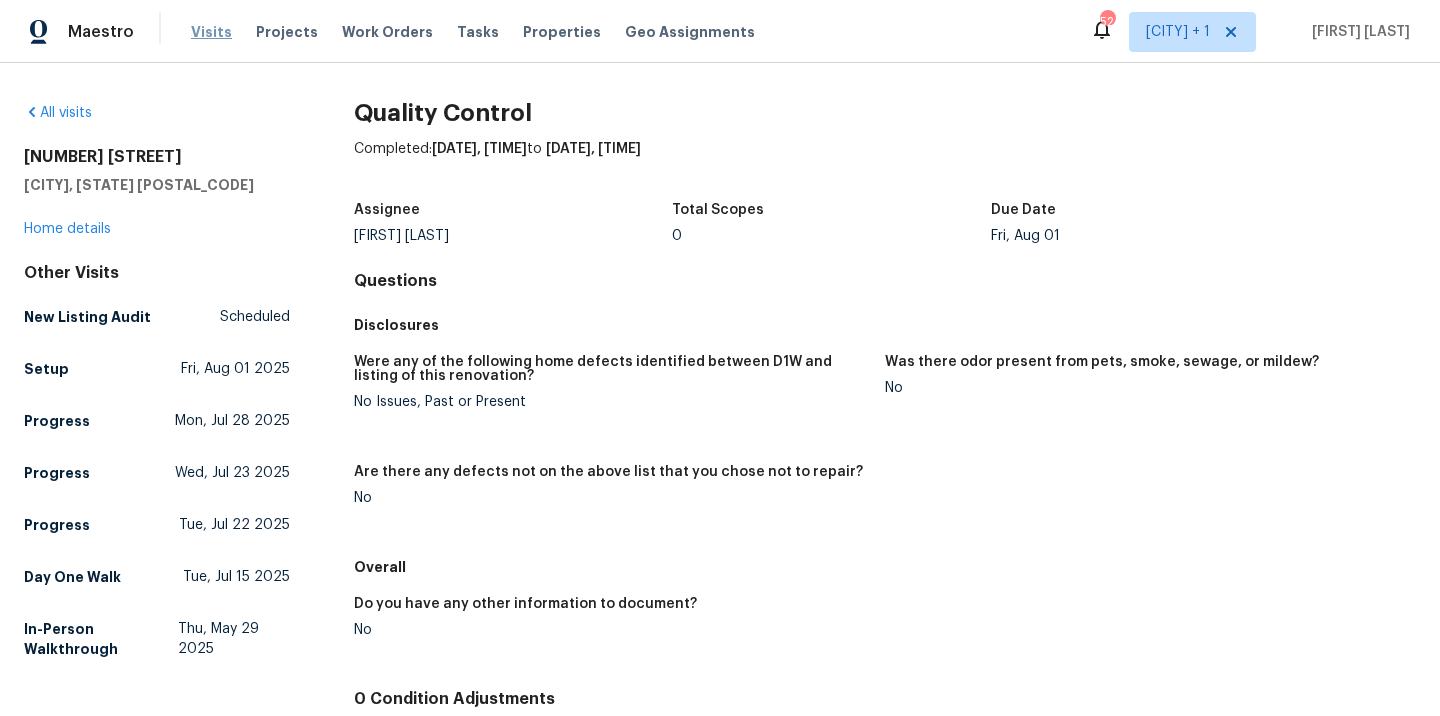 click on "Visits" at bounding box center (211, 32) 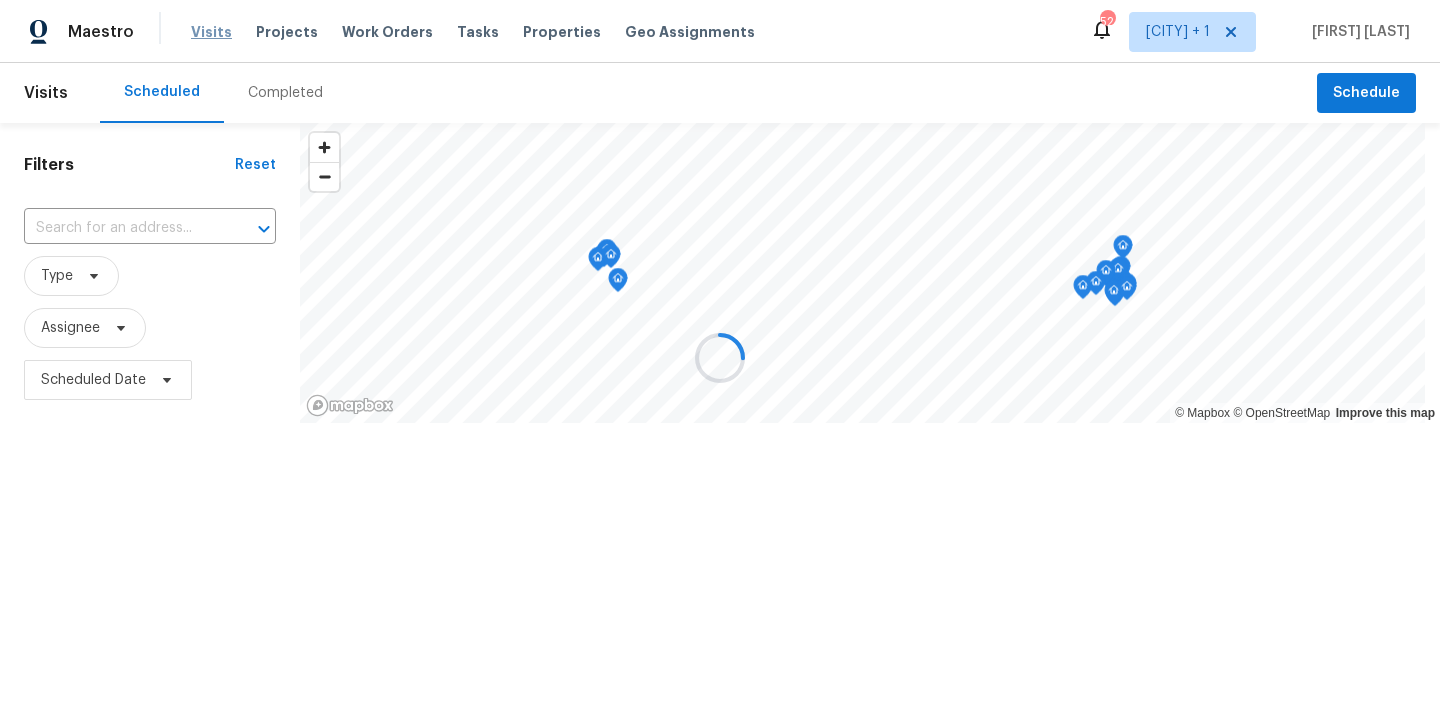 click at bounding box center (720, 358) 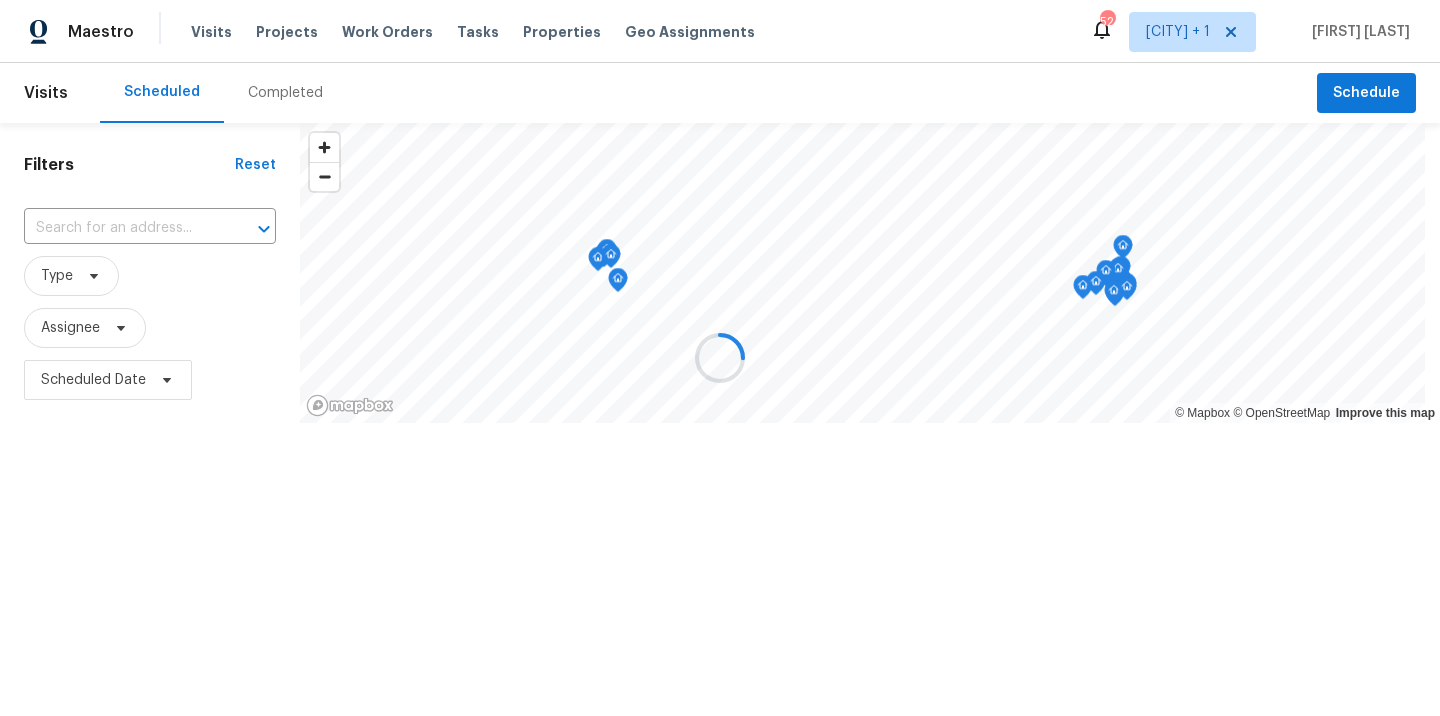 click at bounding box center (720, 358) 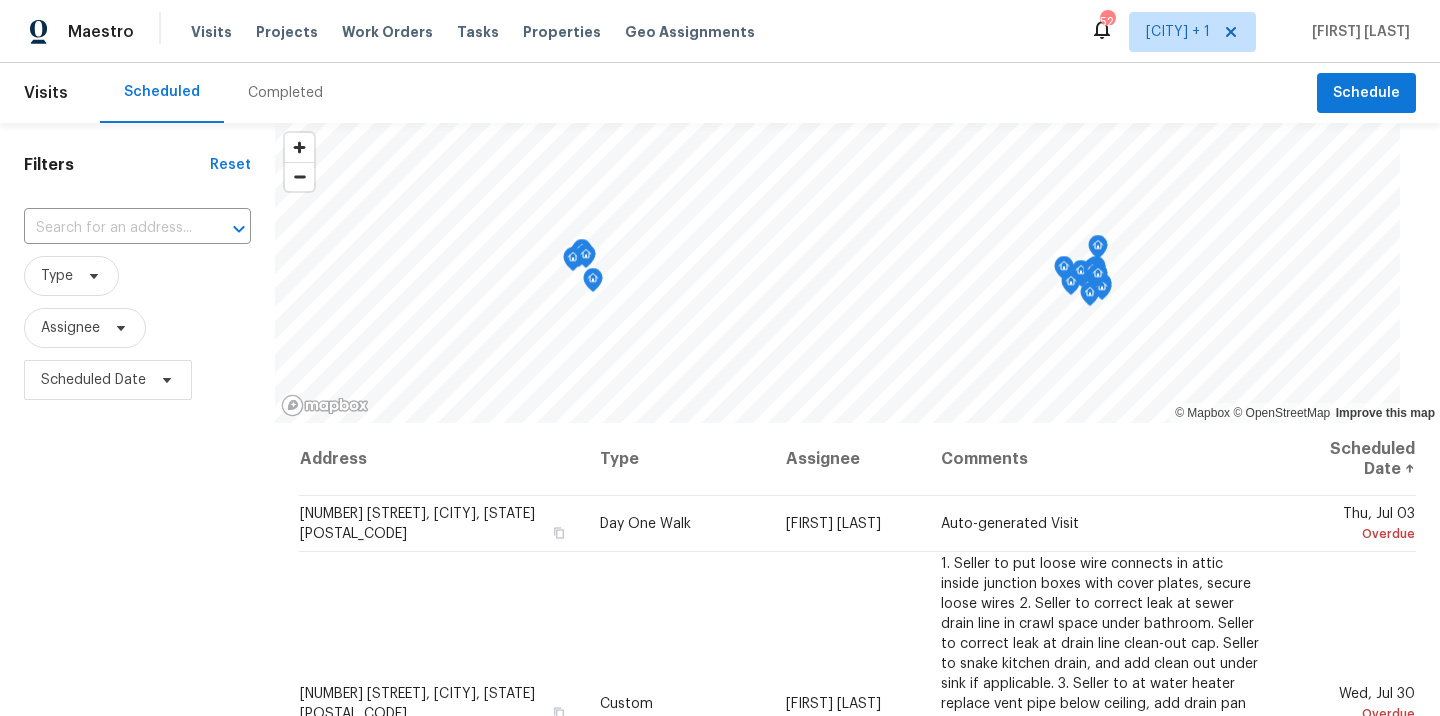 click on "Completed" at bounding box center (285, 93) 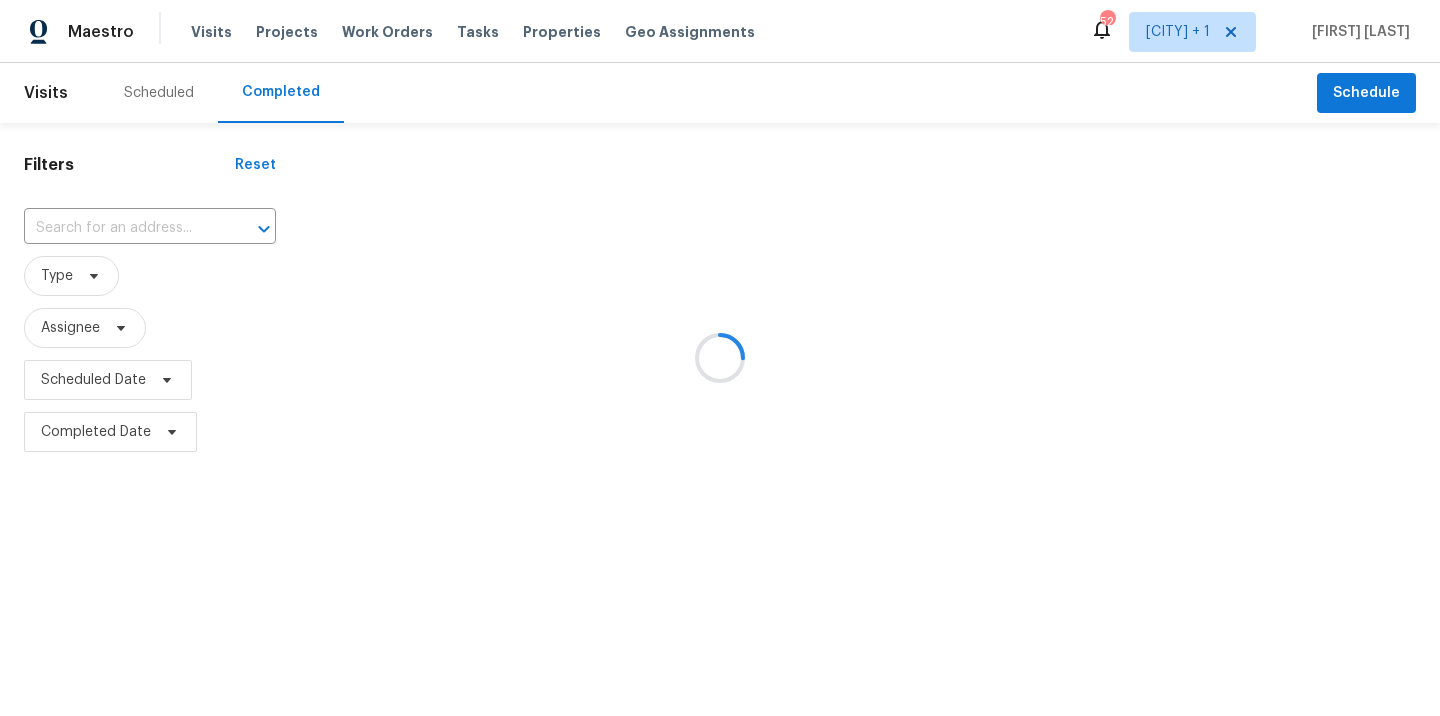 click at bounding box center (720, 358) 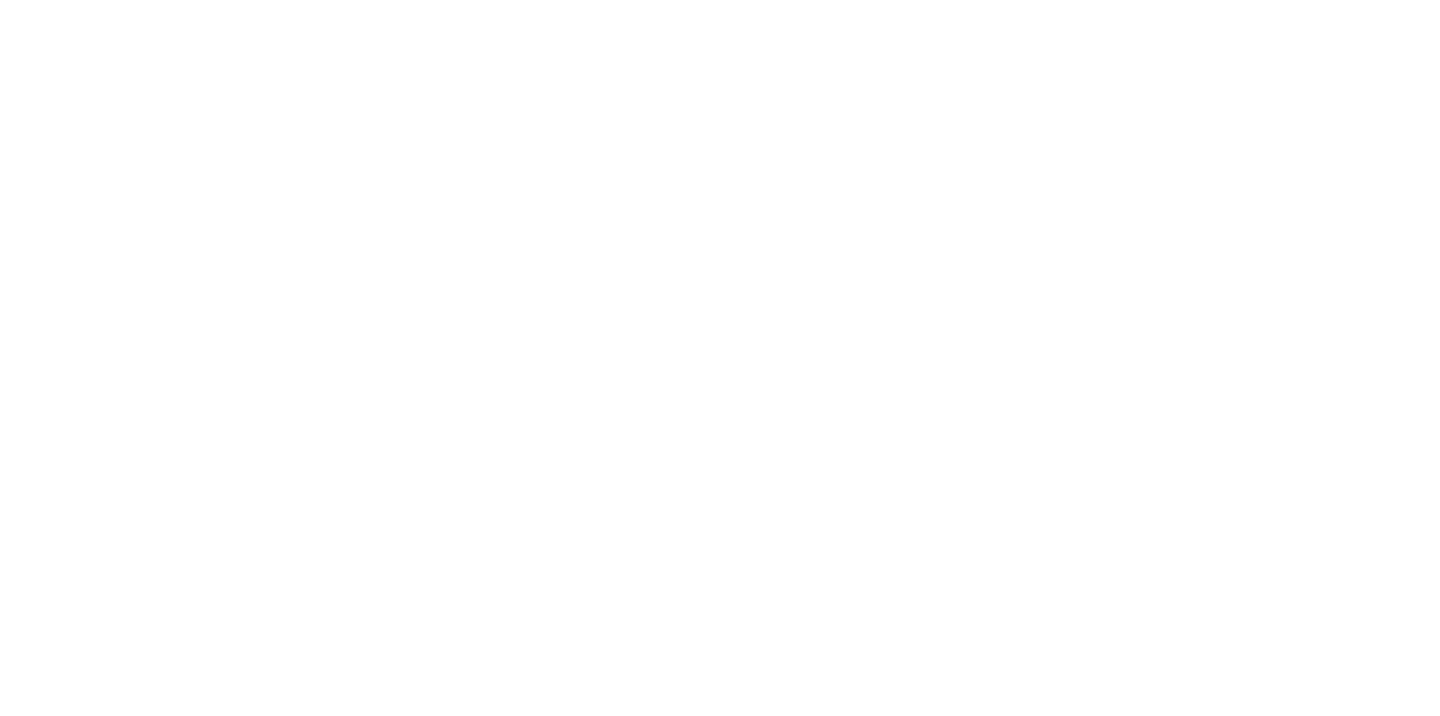 scroll, scrollTop: 0, scrollLeft: 0, axis: both 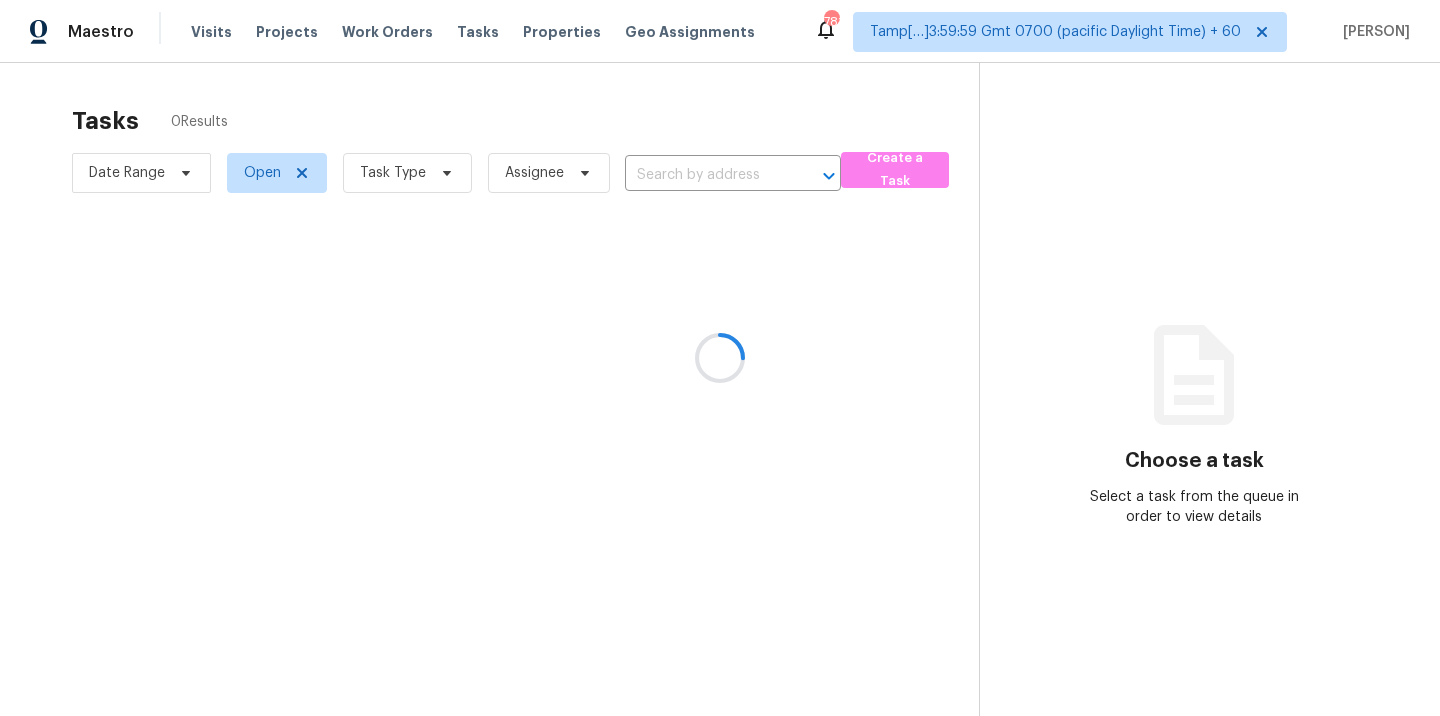 click at bounding box center [720, 358] 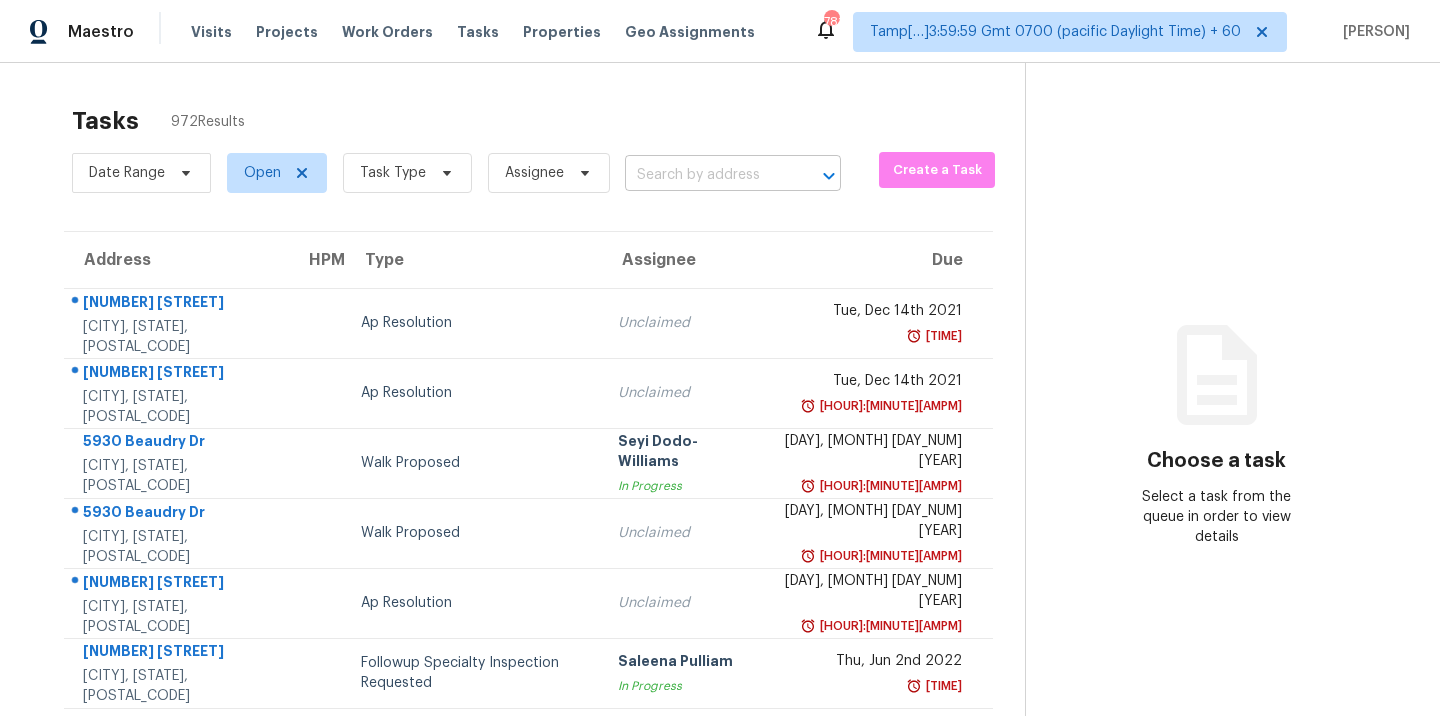 click at bounding box center [705, 175] 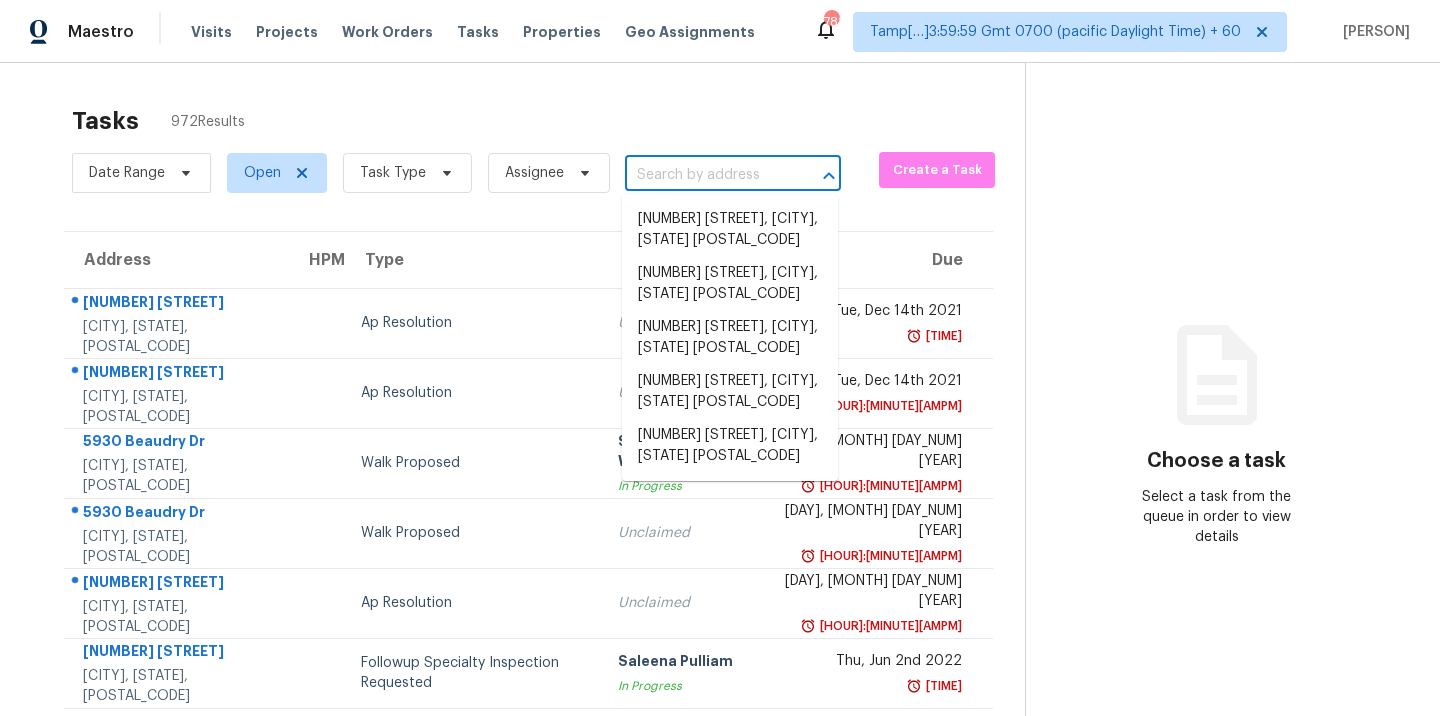 paste on "[NUMBER] [STREET], [CITY], [STATE] [POSTAL_CODE]" 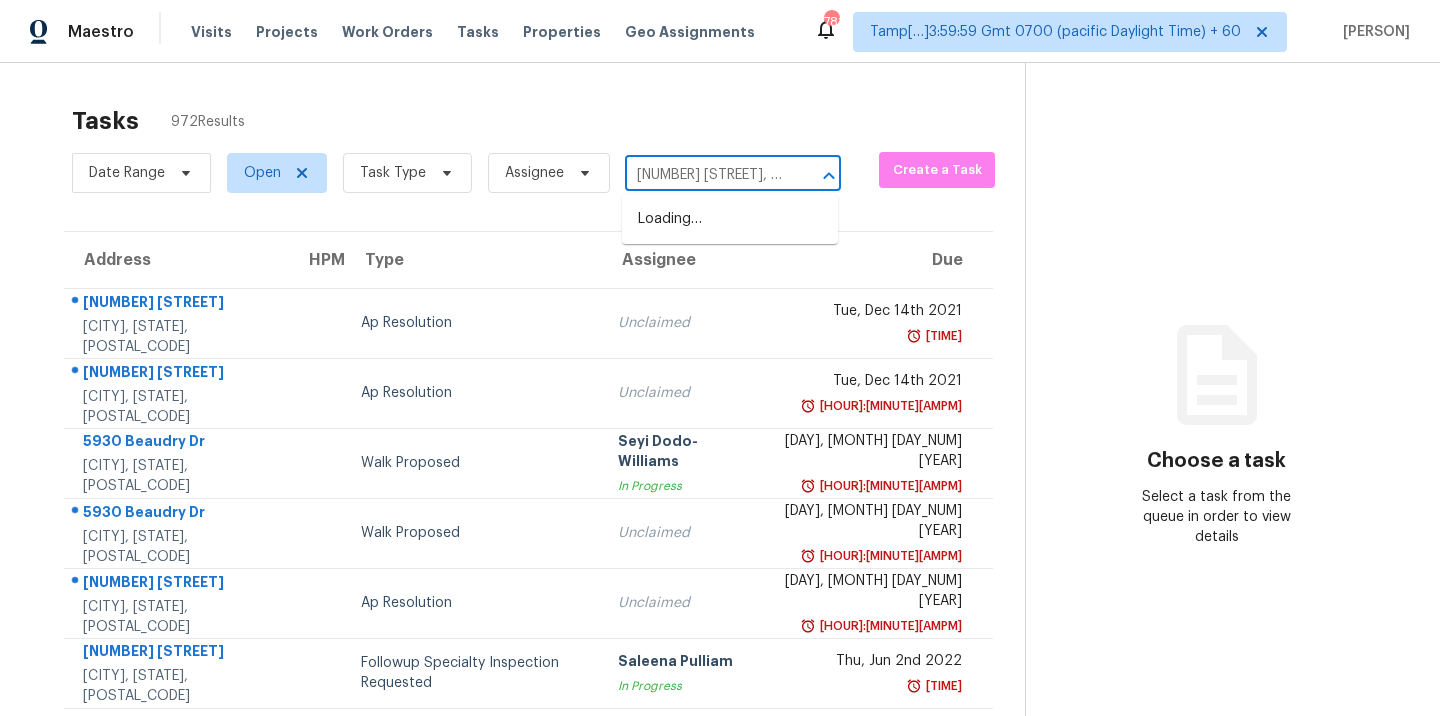 scroll, scrollTop: 0, scrollLeft: 93, axis: horizontal 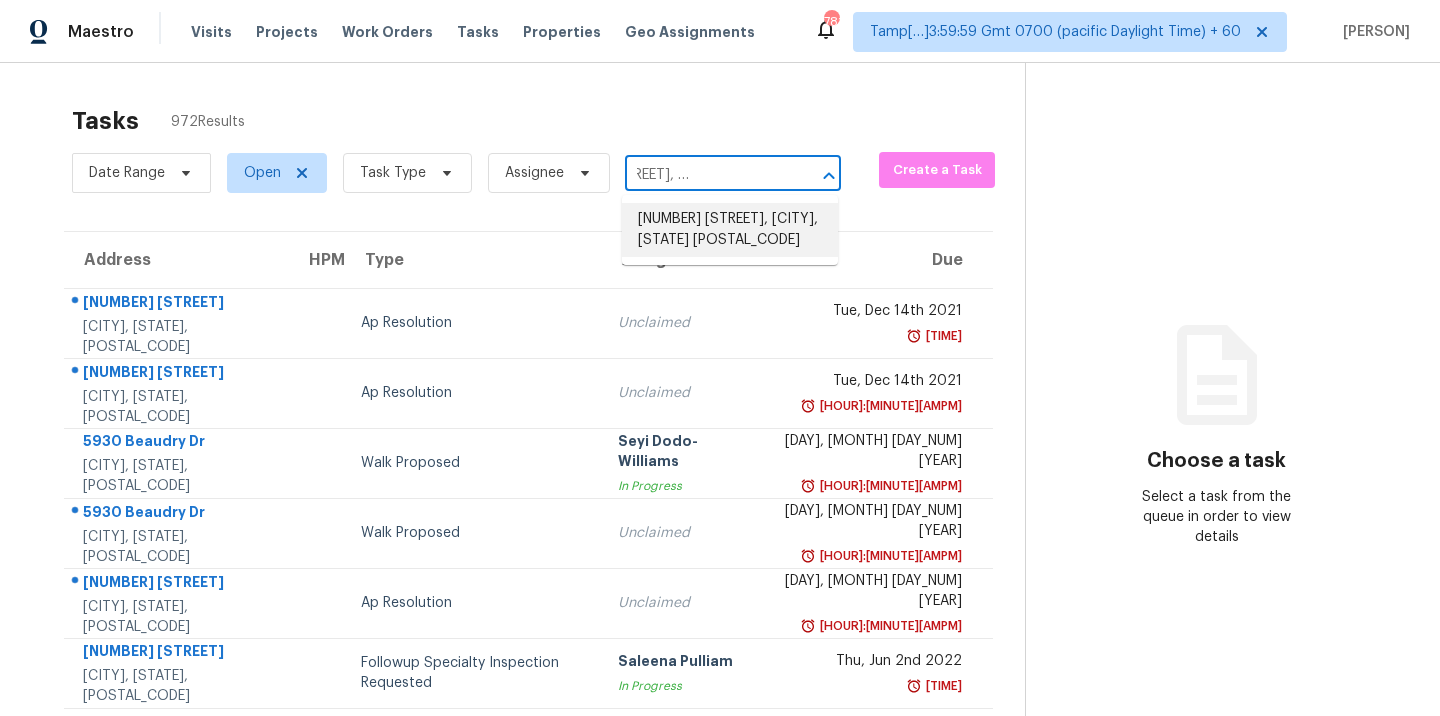 click on "[NUMBER] [STREET], [CITY], [STATE] [POSTAL_CODE]" at bounding box center [730, 230] 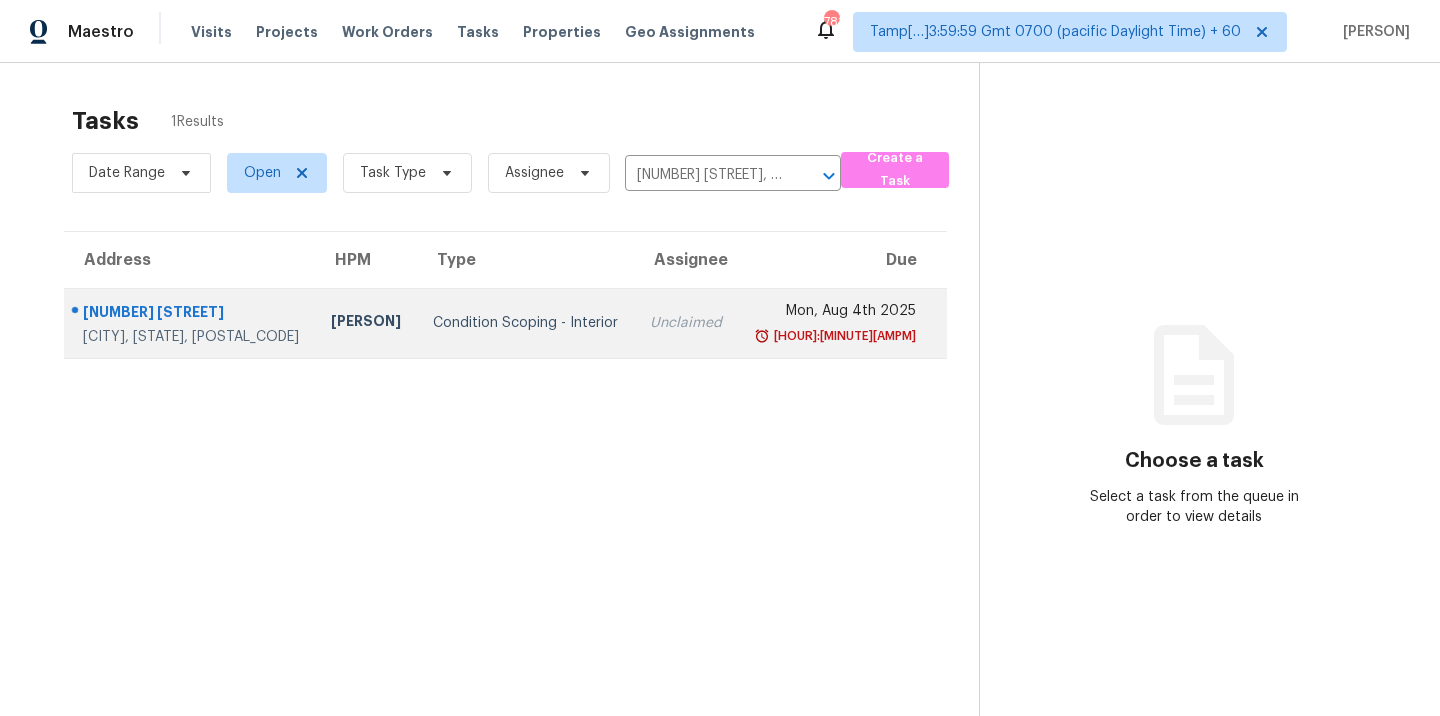 click on "Unclaimed" at bounding box center [686, 323] 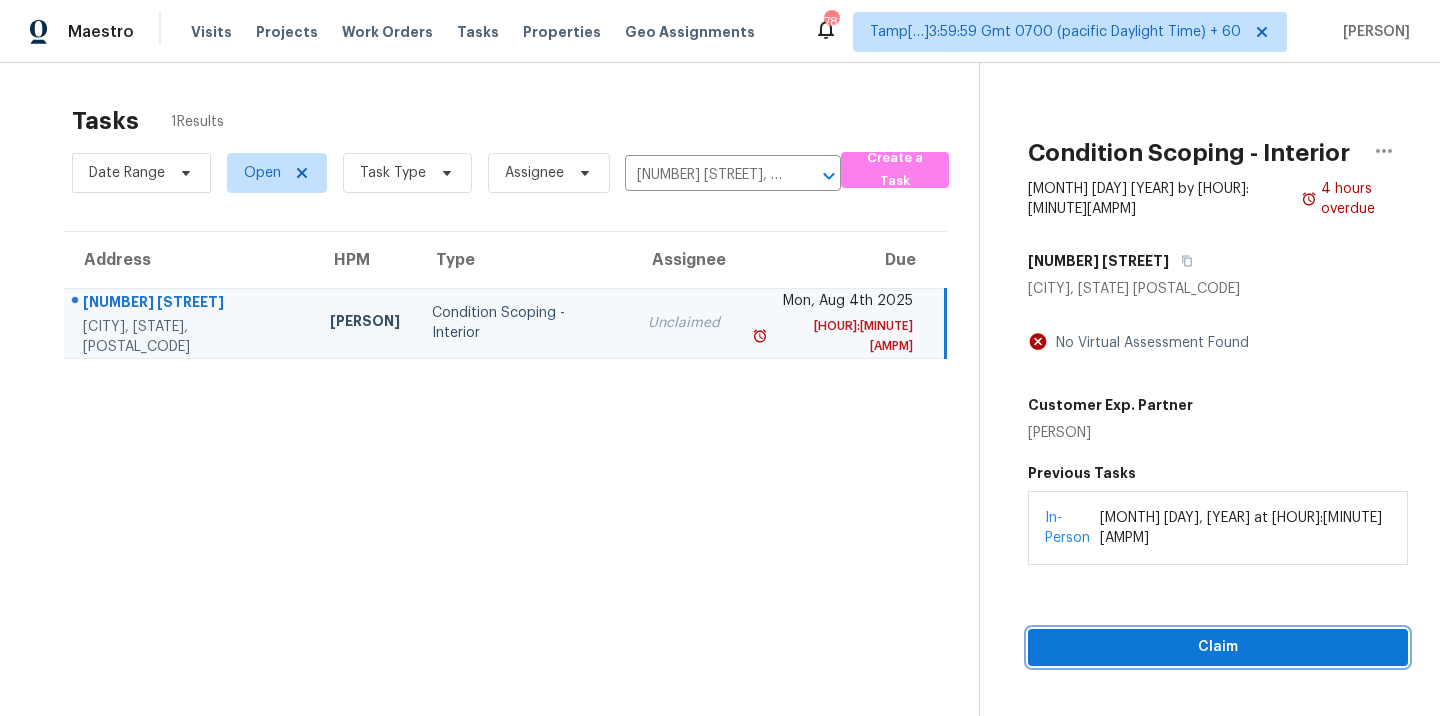click on "Claim" at bounding box center (1218, 647) 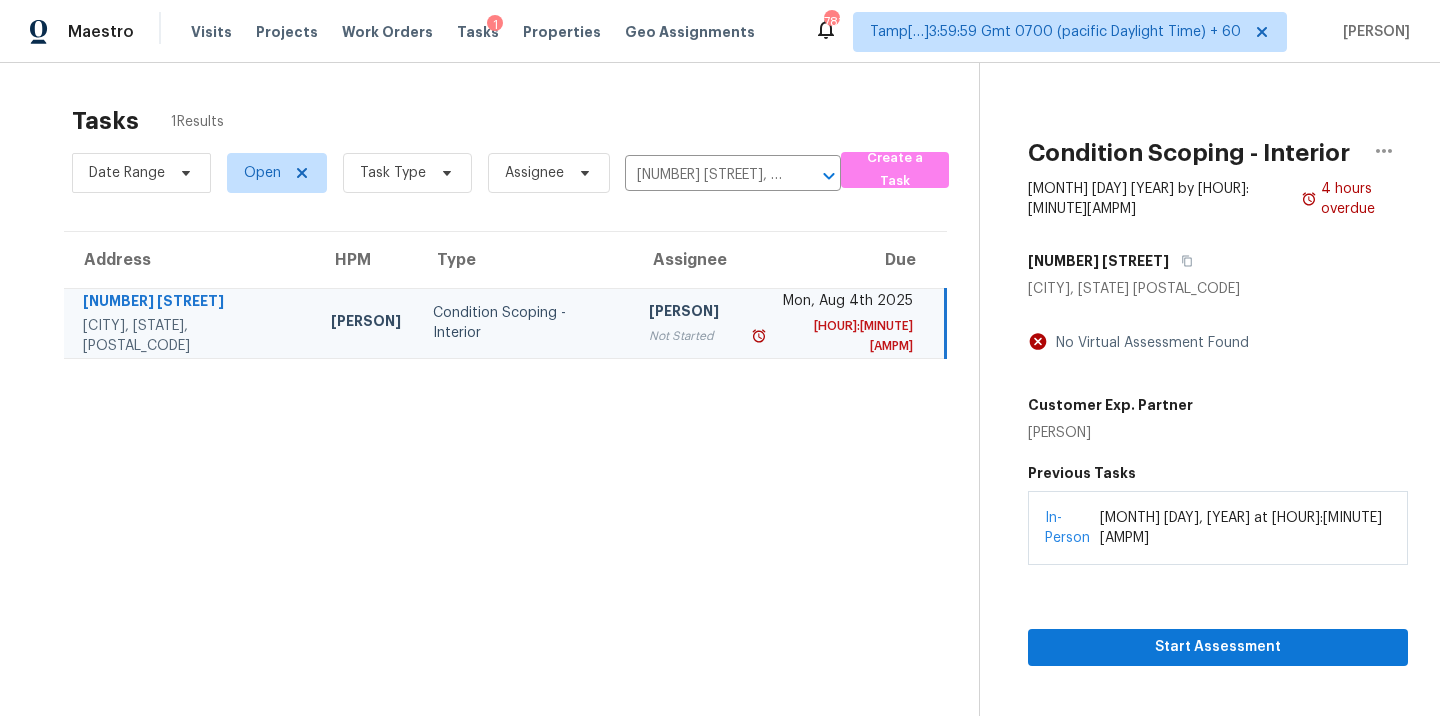 click on "Tasks 1  Results Date Range Open Task Type Assignee 1328 Fox Glen Trl, Crowley, TX 76036 ​ Create a Task Address HPM Type Assignee Due 1328 Fox Glen Trl   Crowley, TX, 76036 Jason Fletcher Condition Scoping - Interior Ravihari M Not Started Mon, Aug 4th 2025 9:30pm" at bounding box center [505, 437] 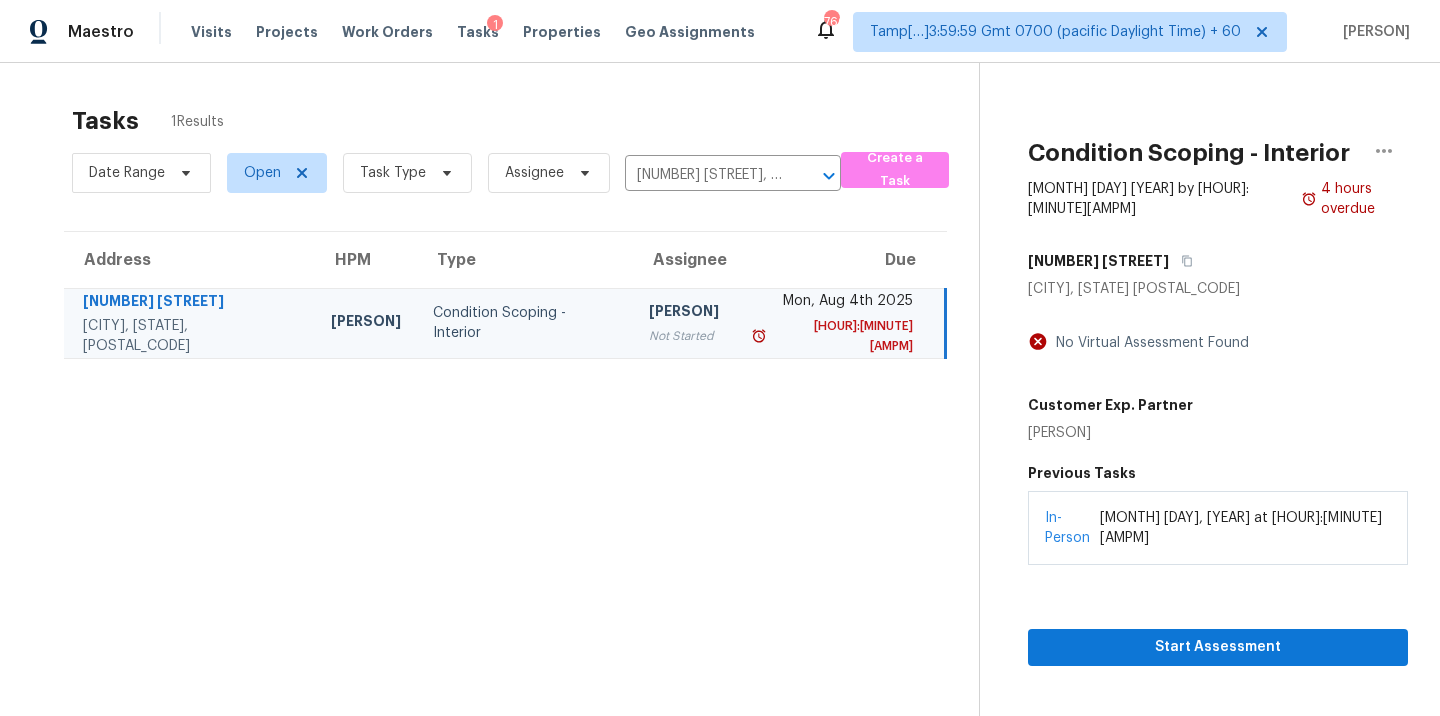 click on "Tasks 1  Results Date Range Open Task Type Assignee 1328 Fox Glen Trl, Crowley, TX 76036 ​ Create a Task Address HPM Type Assignee Due 1328 Fox Glen Trl   Crowley, TX, 76036 Jason Fletcher Condition Scoping - Interior Ravihari M Not Started Mon, Aug 4th 2025 9:30pm" at bounding box center (505, 437) 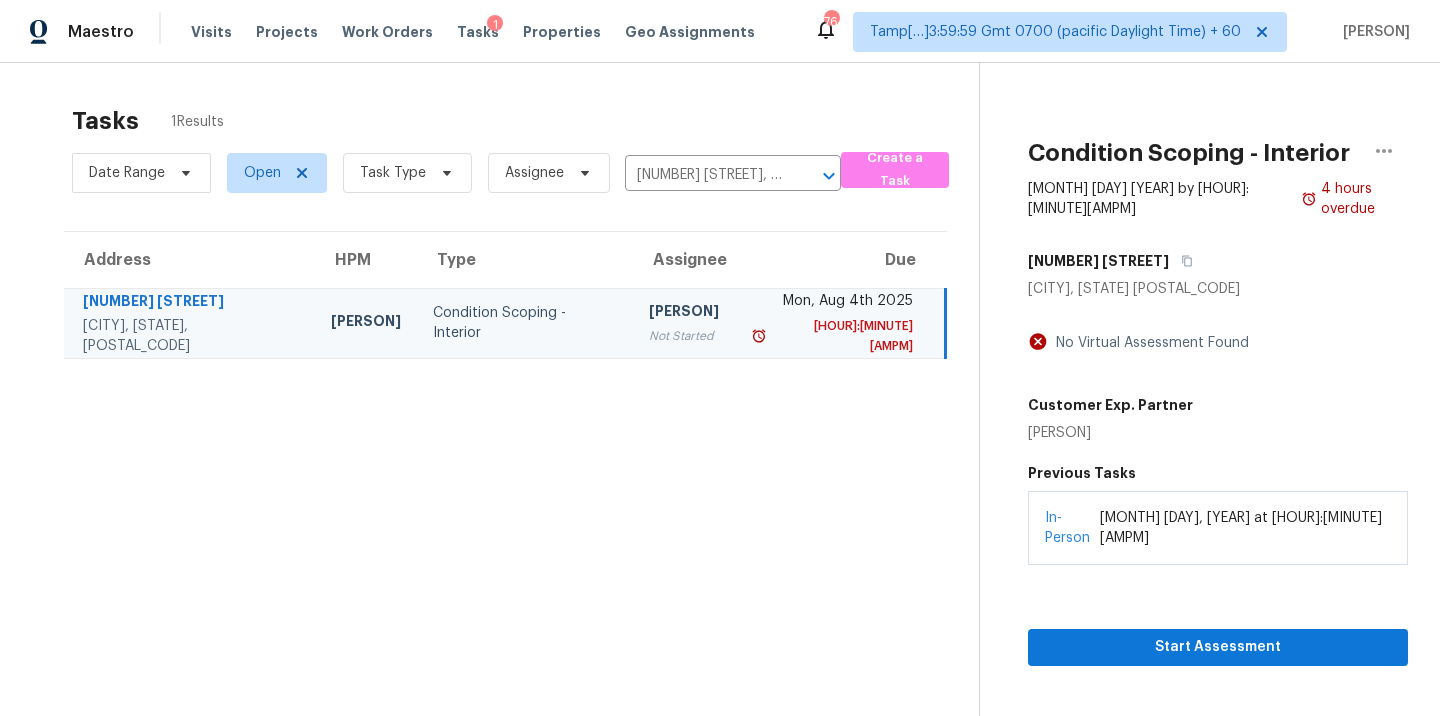 click on "Tasks 1  Results Date Range Open Task Type Assignee 1328 Fox Glen Trl, Crowley, TX 76036 ​ Create a Task Address HPM Type Assignee Due 1328 Fox Glen Trl   Crowley, TX, 76036 Jason Fletcher Condition Scoping - Interior Ravihari M Not Started Mon, Aug 4th 2025 9:30pm" at bounding box center [505, 437] 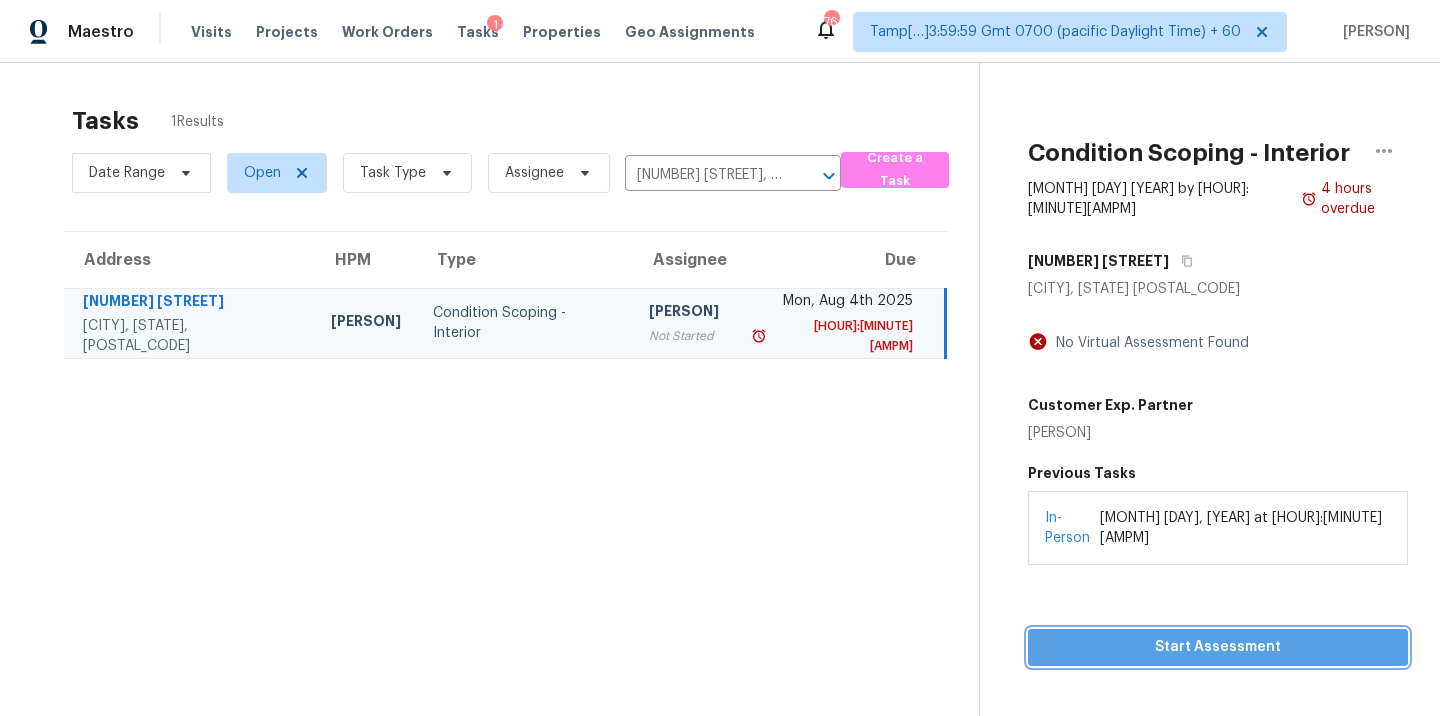 click on "Start Assessment" at bounding box center (1218, 647) 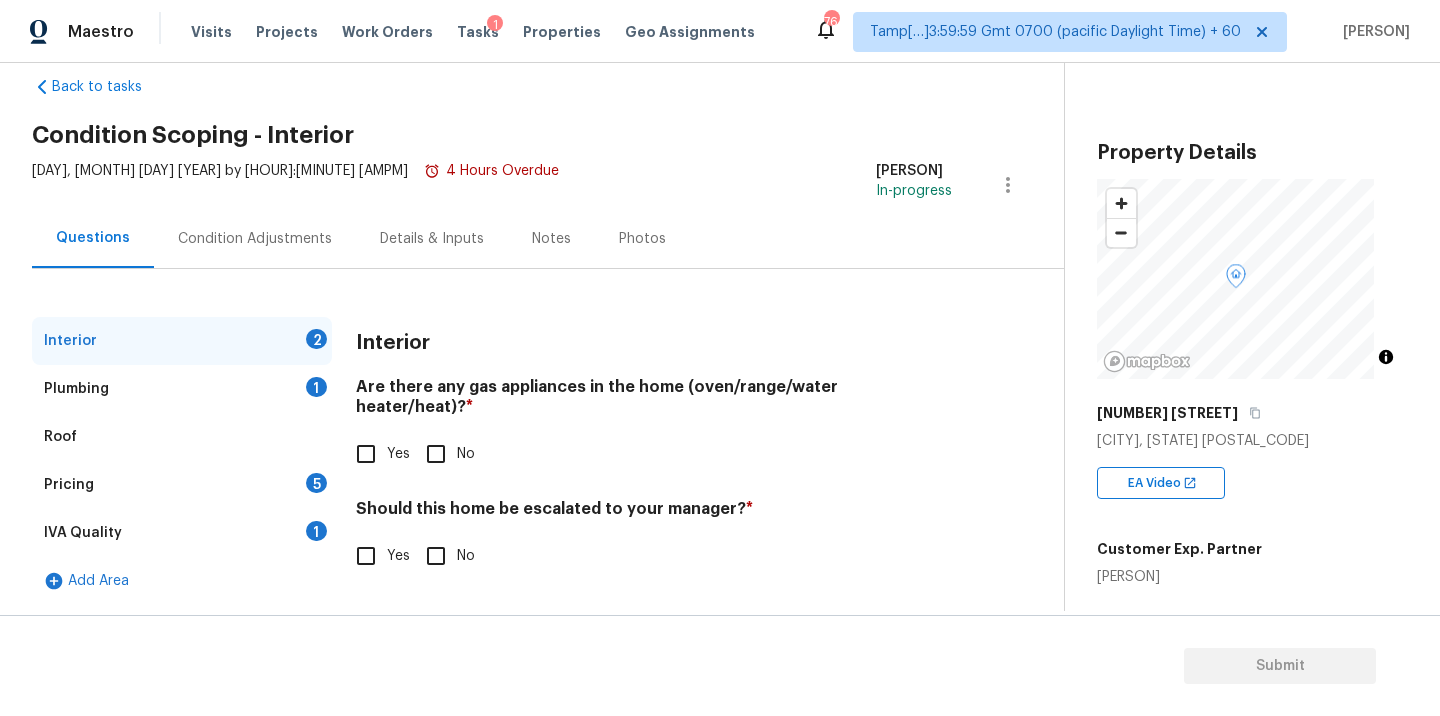 scroll, scrollTop: 49, scrollLeft: 0, axis: vertical 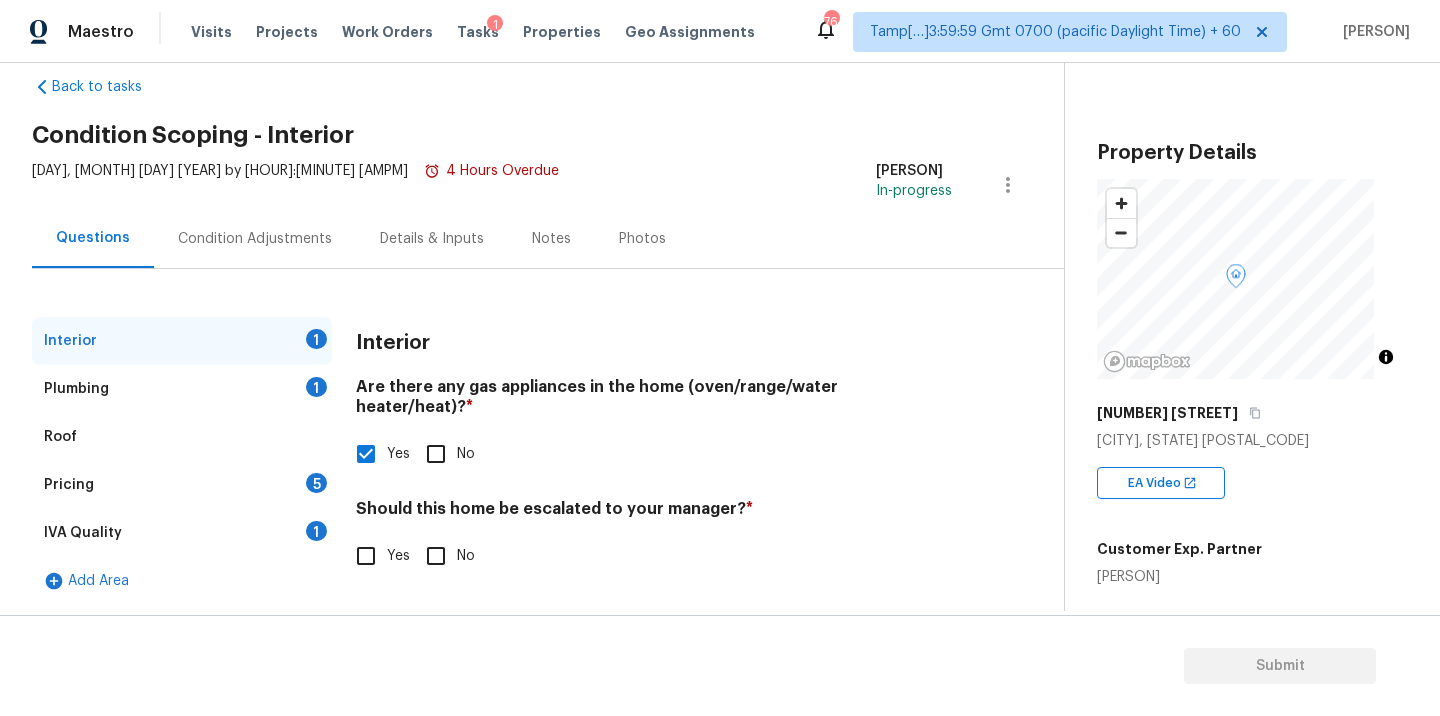 click on "No" at bounding box center [436, 556] 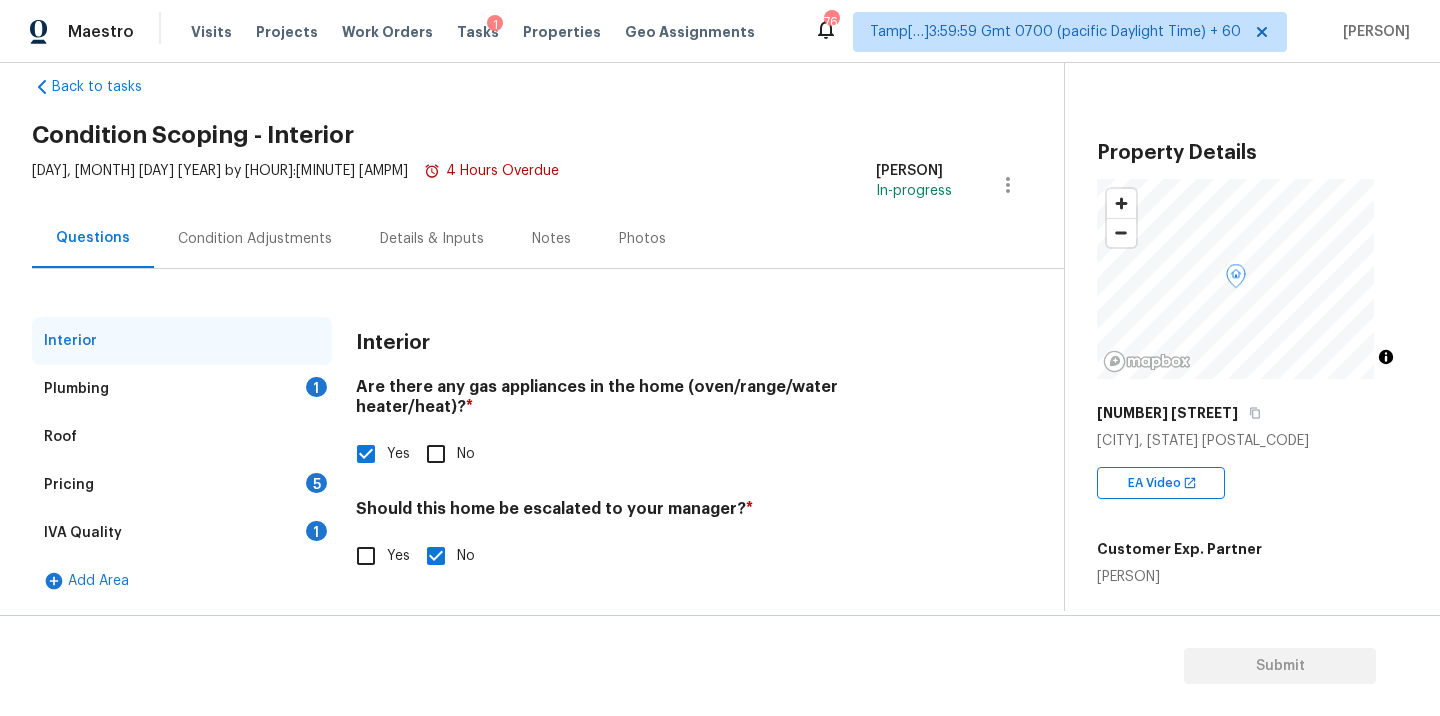 click on "Plumbing 1" at bounding box center (182, 389) 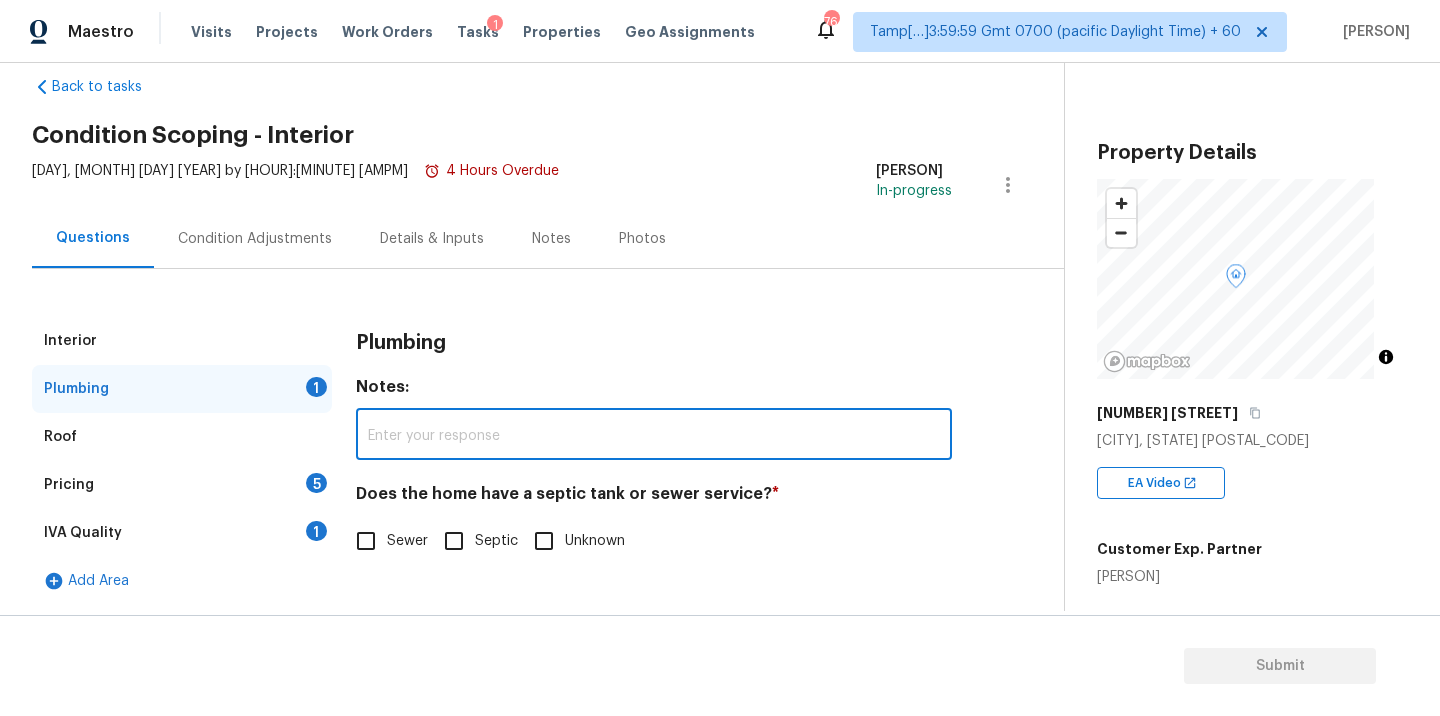 click at bounding box center [654, 436] 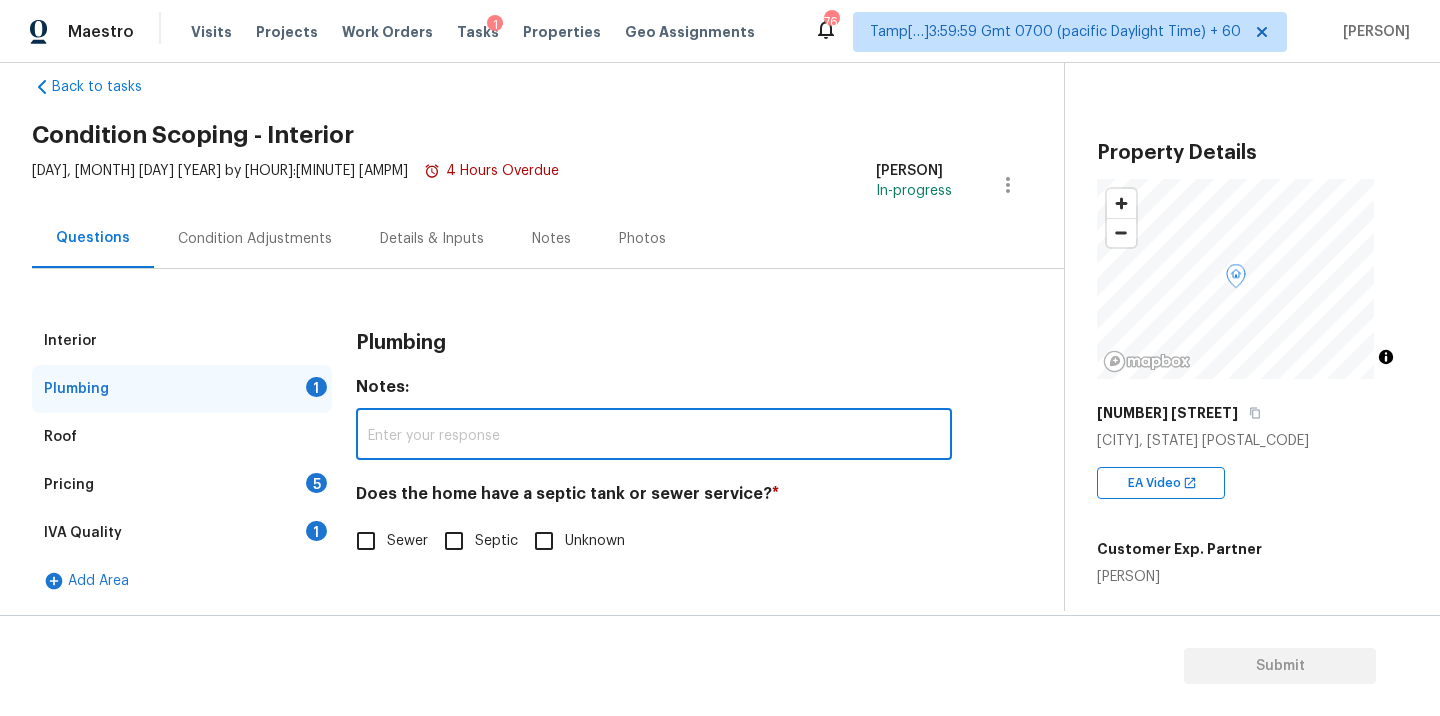 click at bounding box center [654, 436] 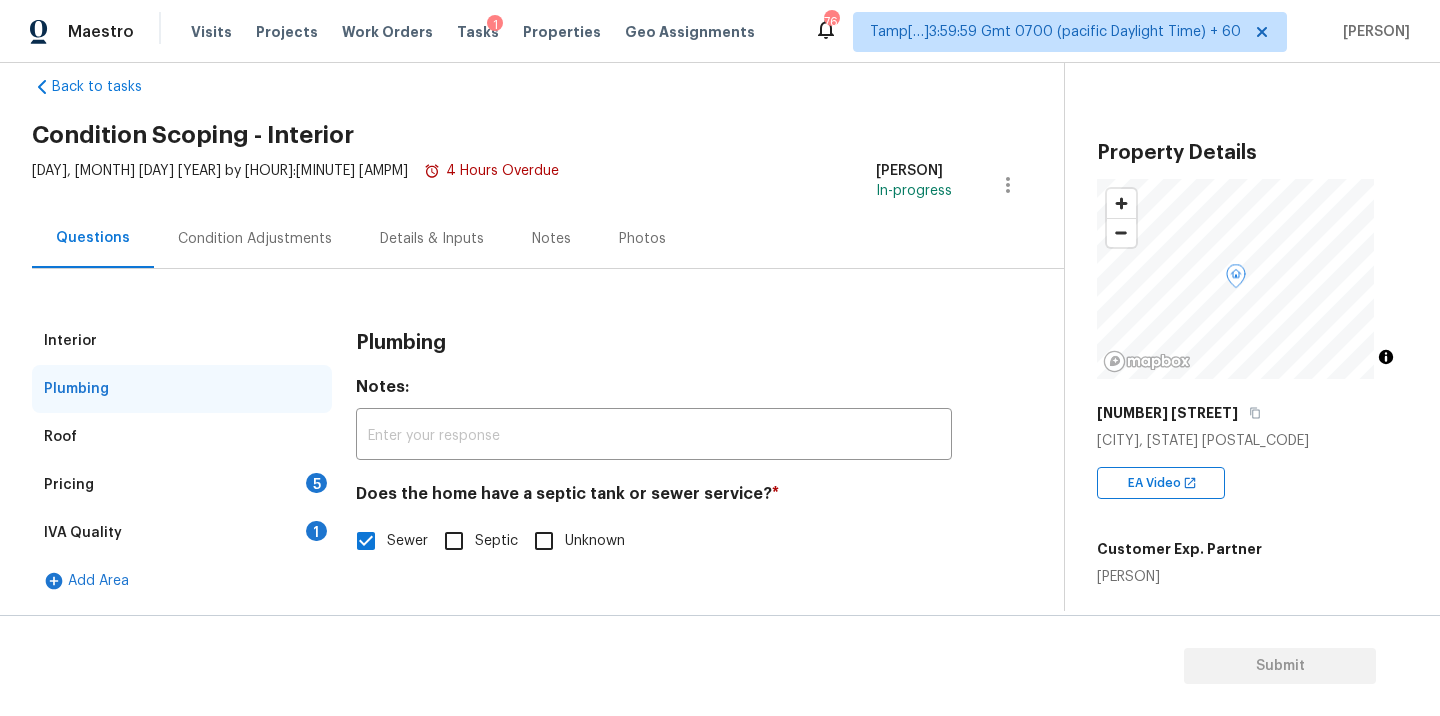 click on "Roof" at bounding box center [182, 437] 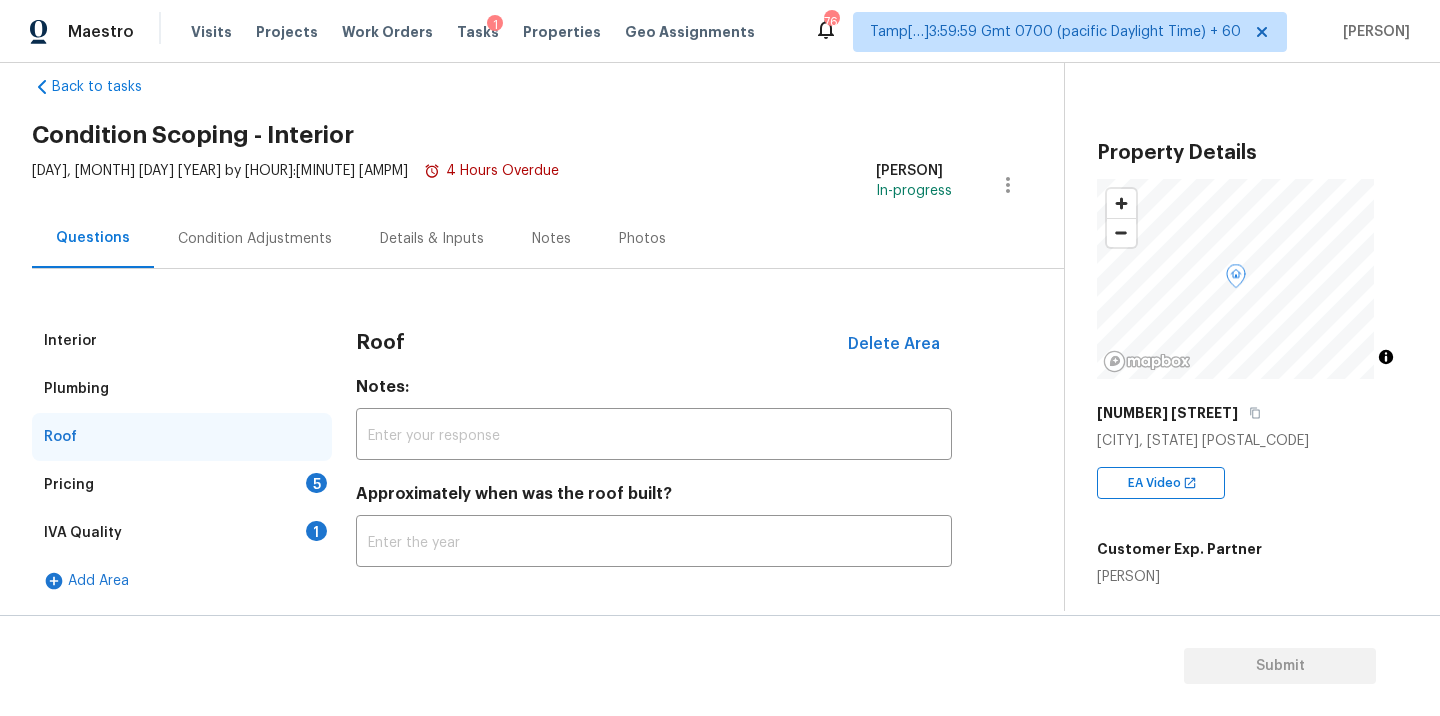 click on "Pricing 5" at bounding box center (182, 485) 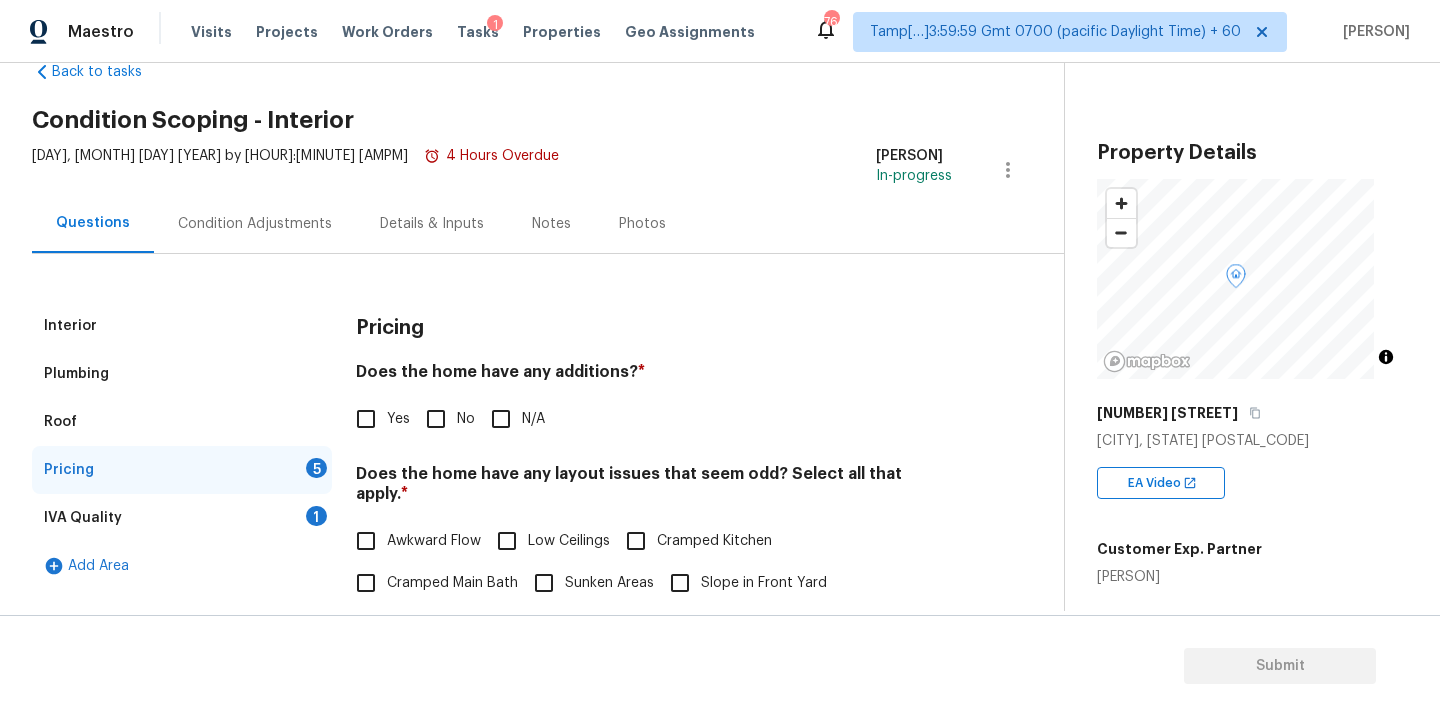 scroll, scrollTop: 112, scrollLeft: 0, axis: vertical 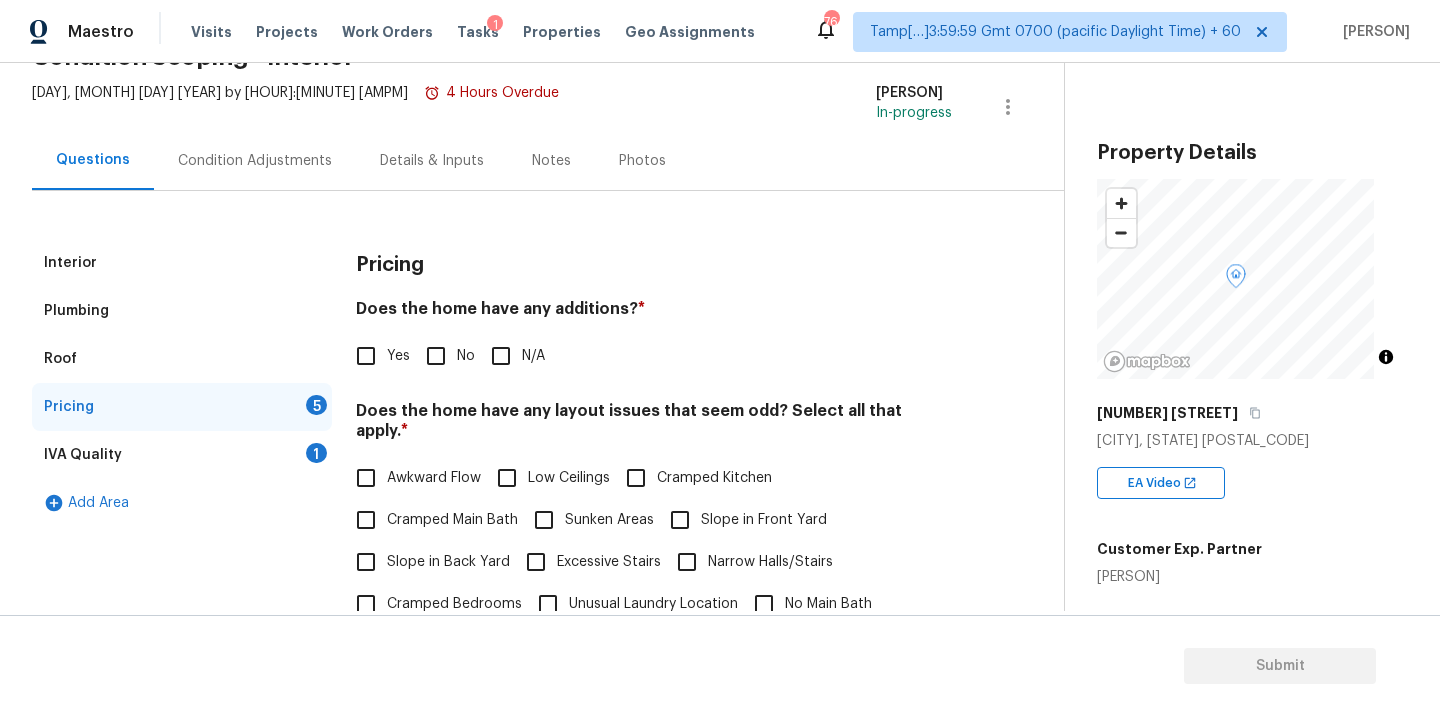 click on "N/A" at bounding box center [501, 356] 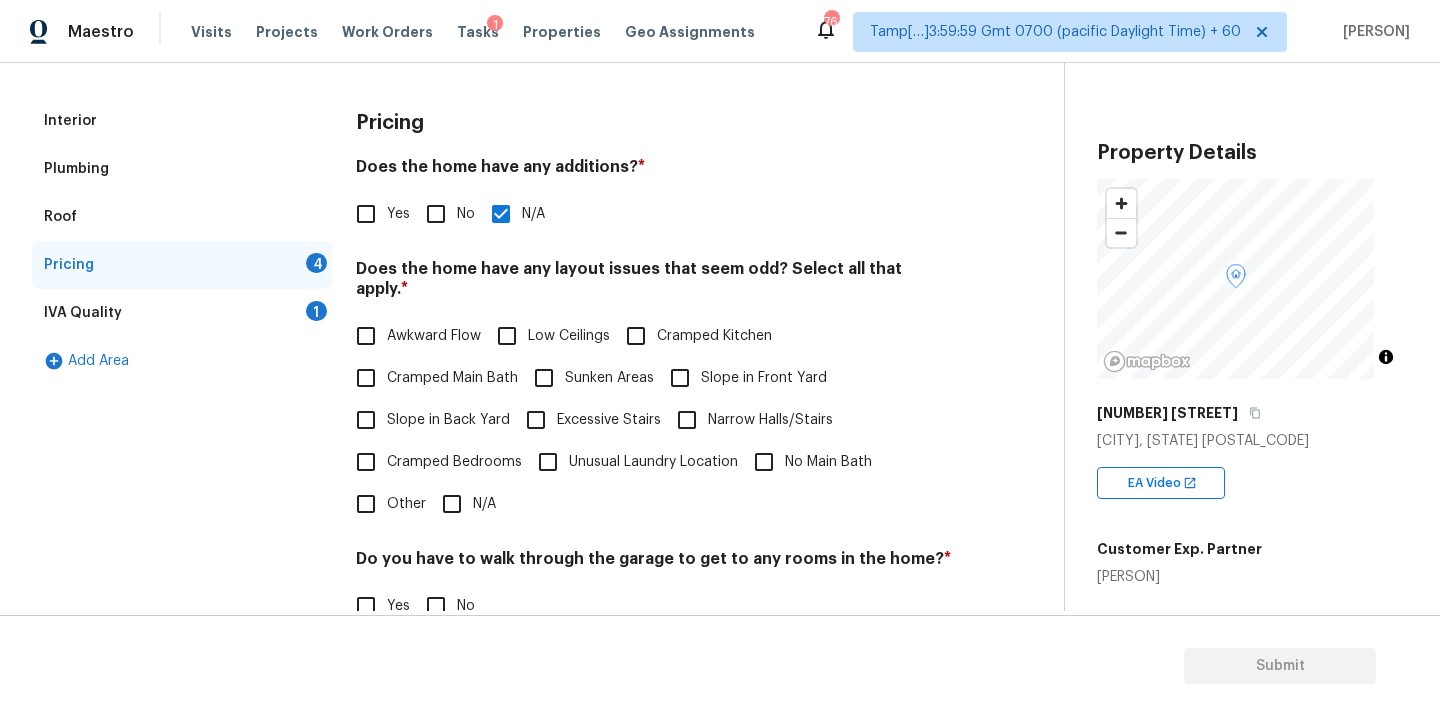 scroll, scrollTop: 262, scrollLeft: 0, axis: vertical 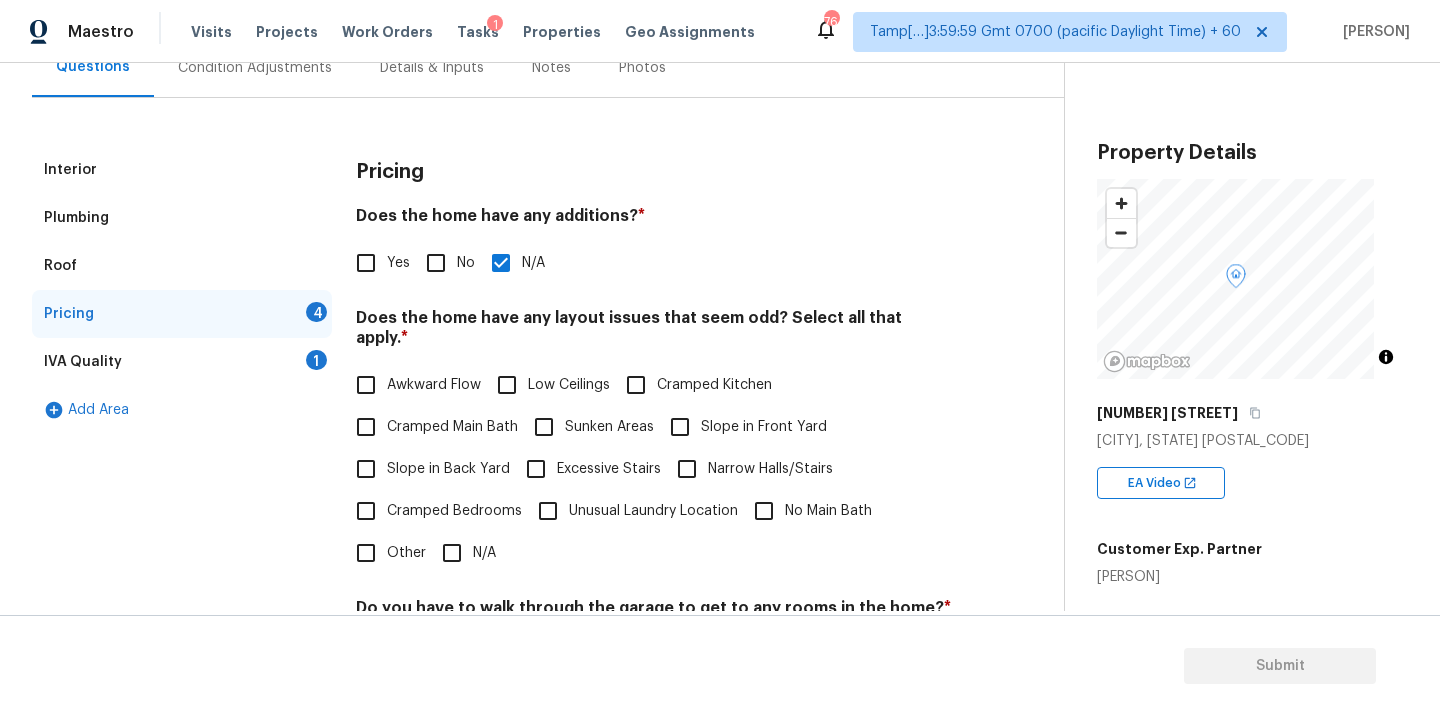 click on "No" at bounding box center [466, 263] 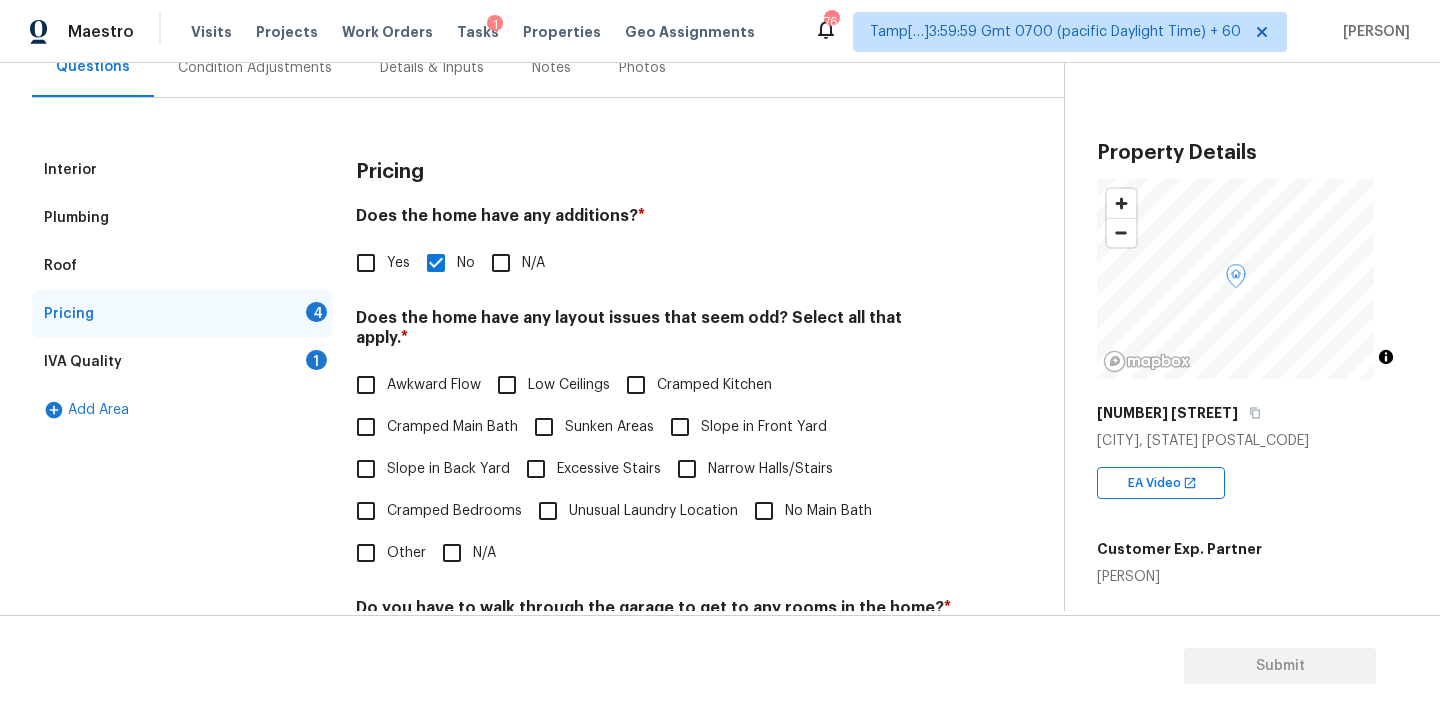 scroll, scrollTop: 252, scrollLeft: 0, axis: vertical 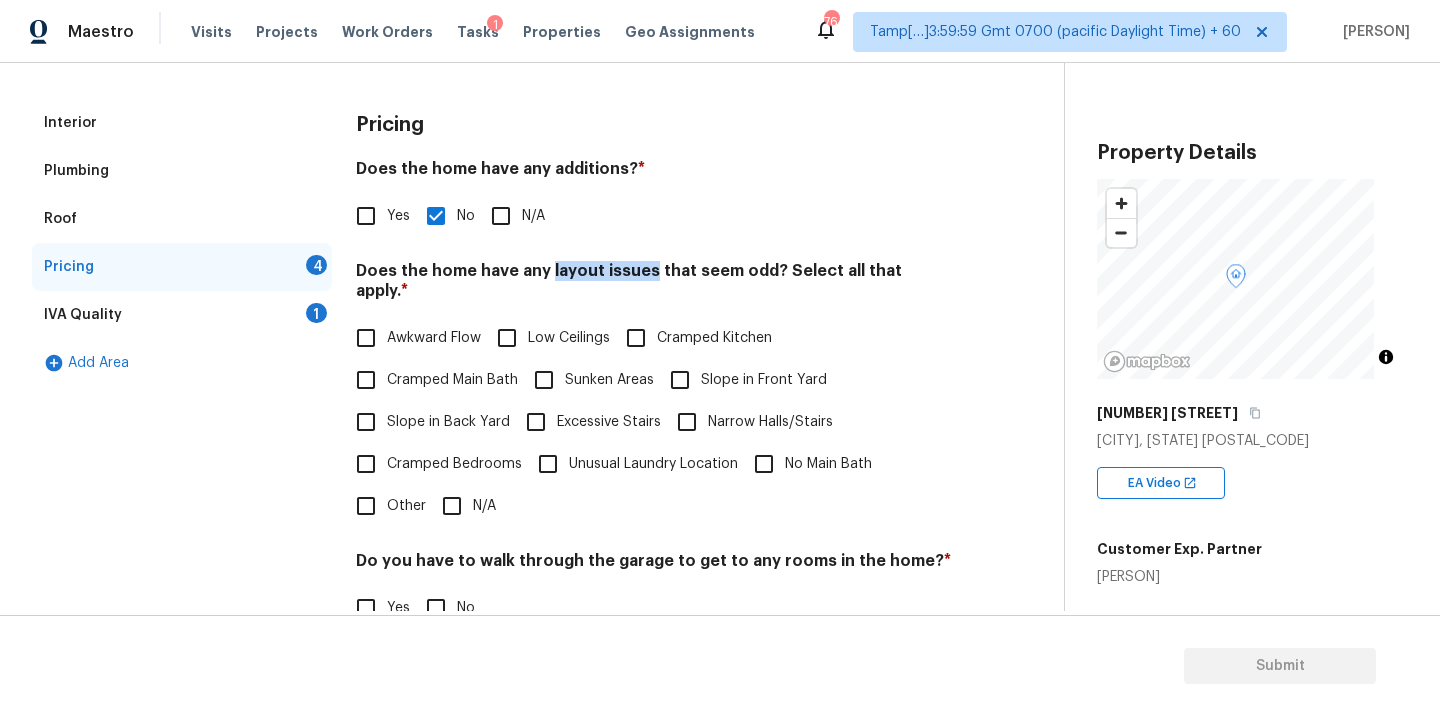 drag, startPoint x: 547, startPoint y: 275, endPoint x: 646, endPoint y: 274, distance: 99.00505 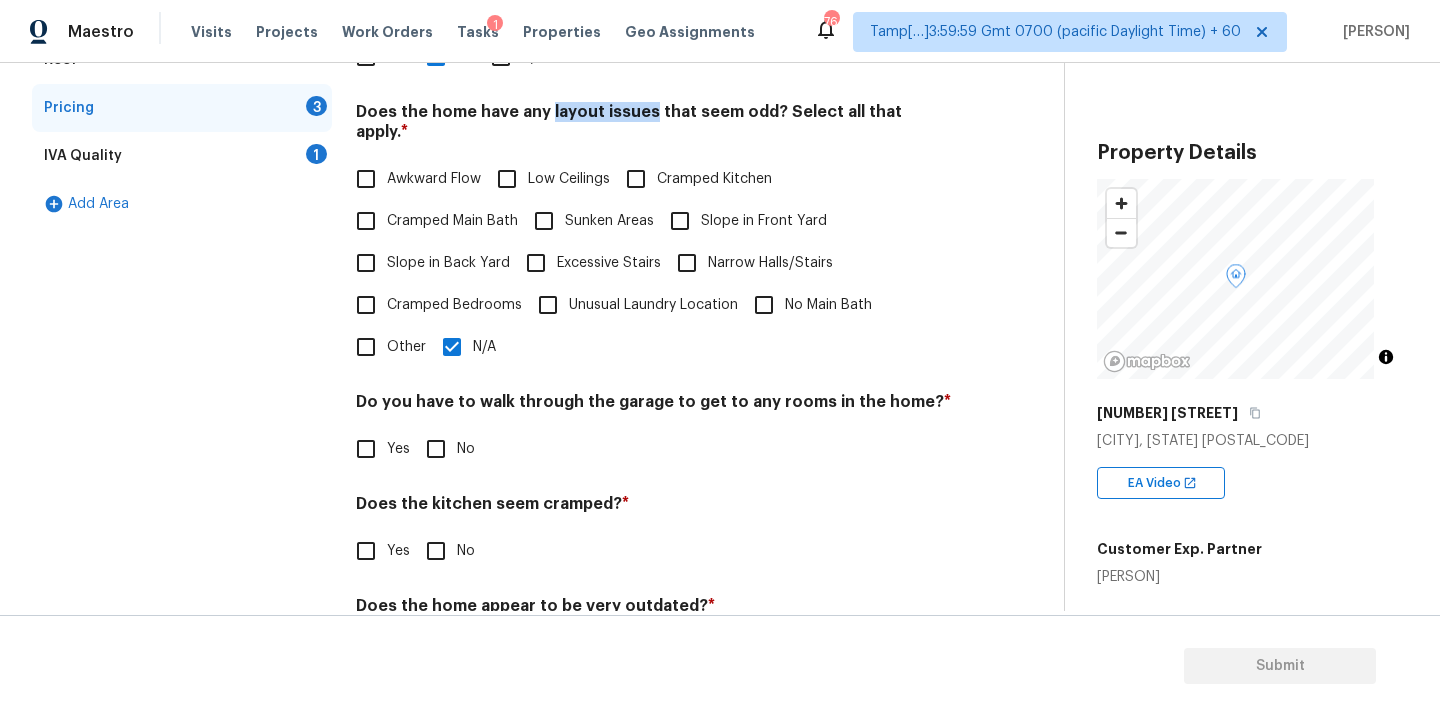 scroll, scrollTop: 417, scrollLeft: 0, axis: vertical 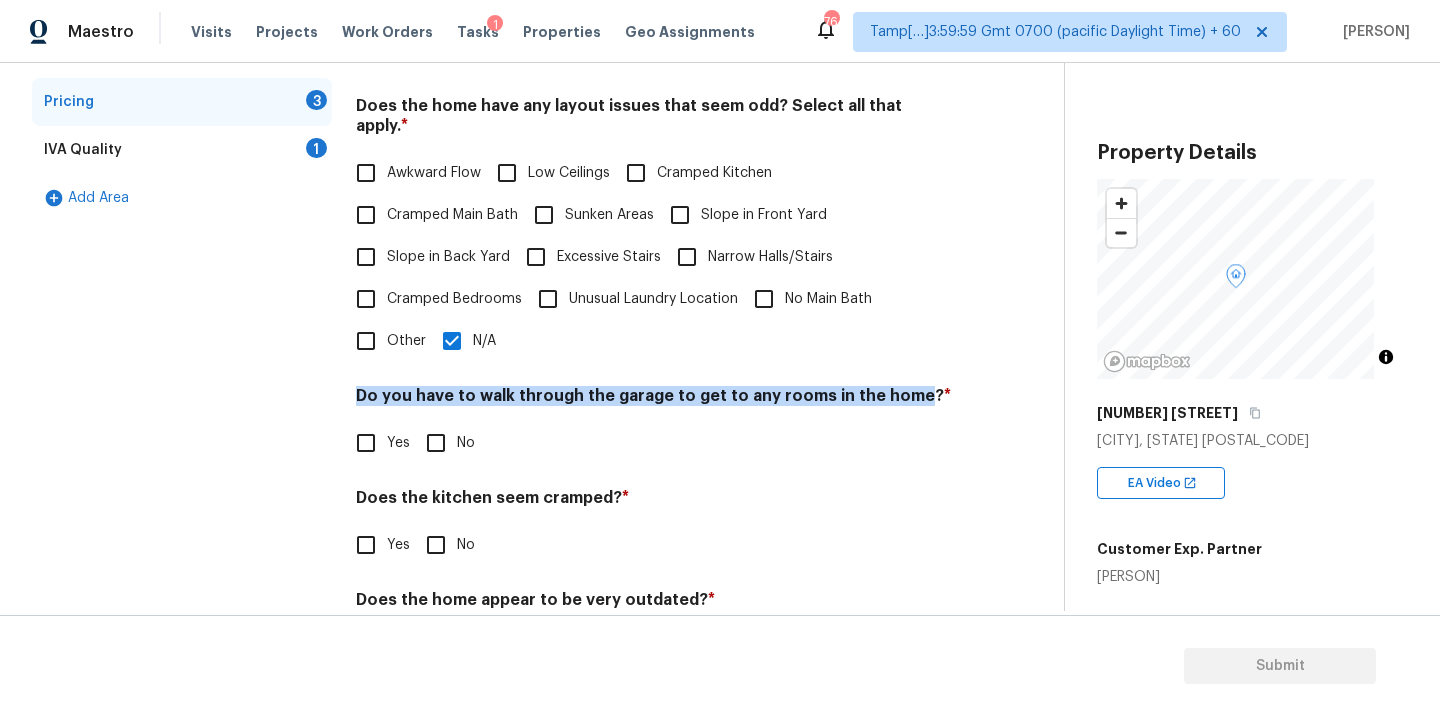drag, startPoint x: 359, startPoint y: 397, endPoint x: 903, endPoint y: 390, distance: 544.04504 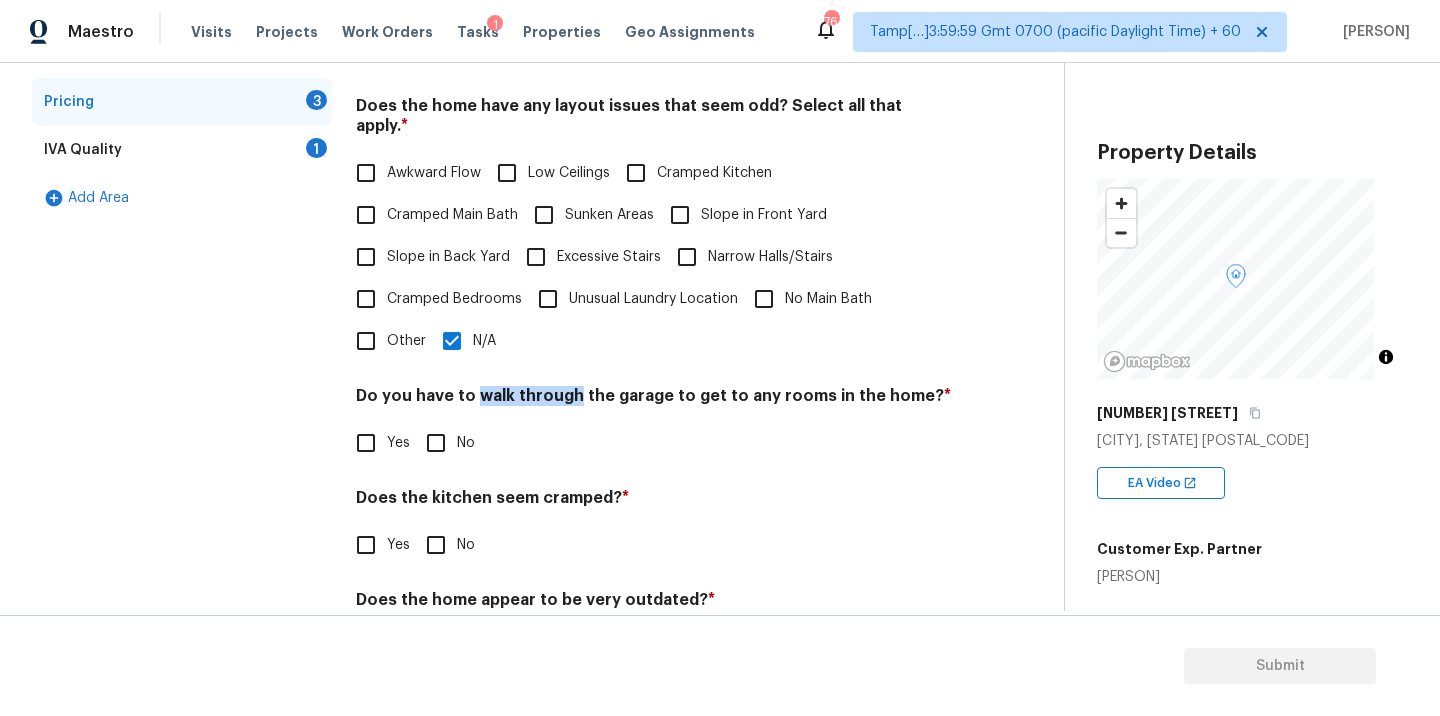 copy on "walk through" 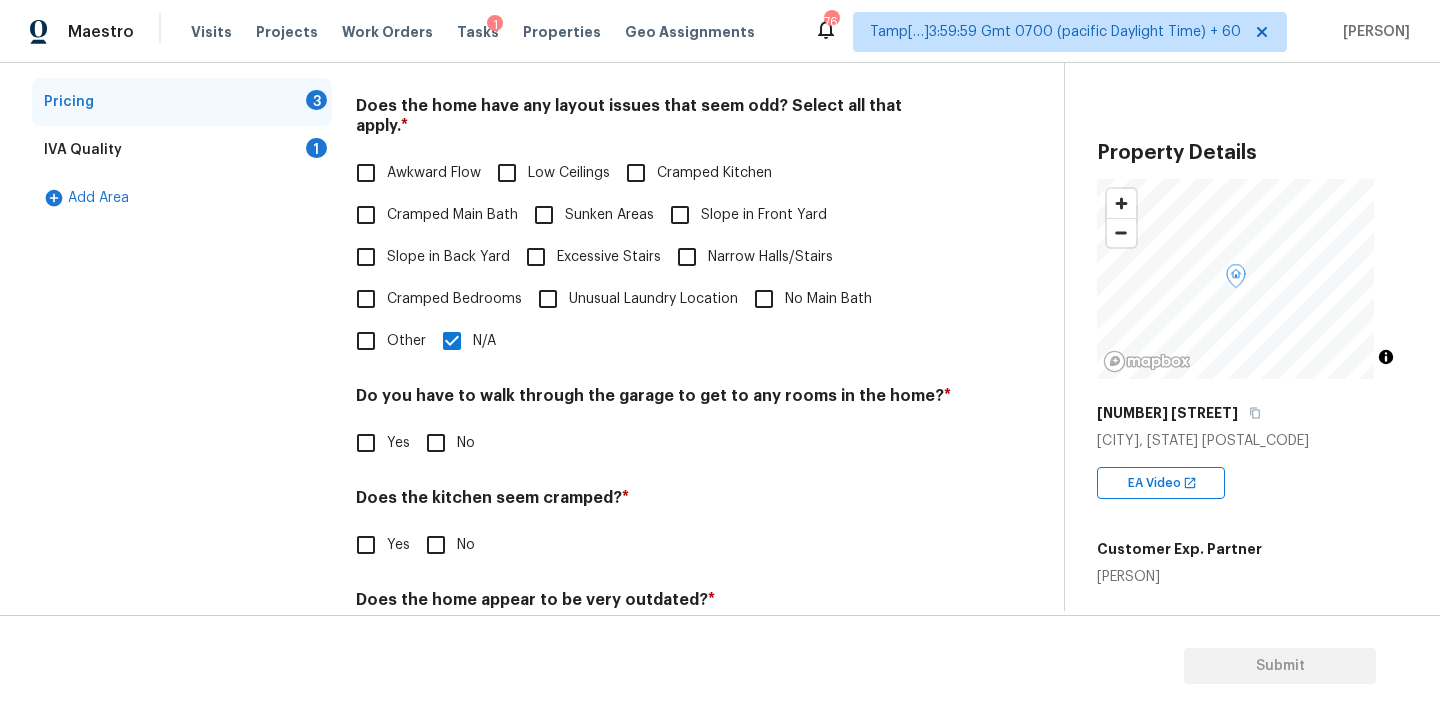 click on "Interior Plumbing Roof Pricing 3 IVA Quality 1 Add Area" at bounding box center (182, 313) 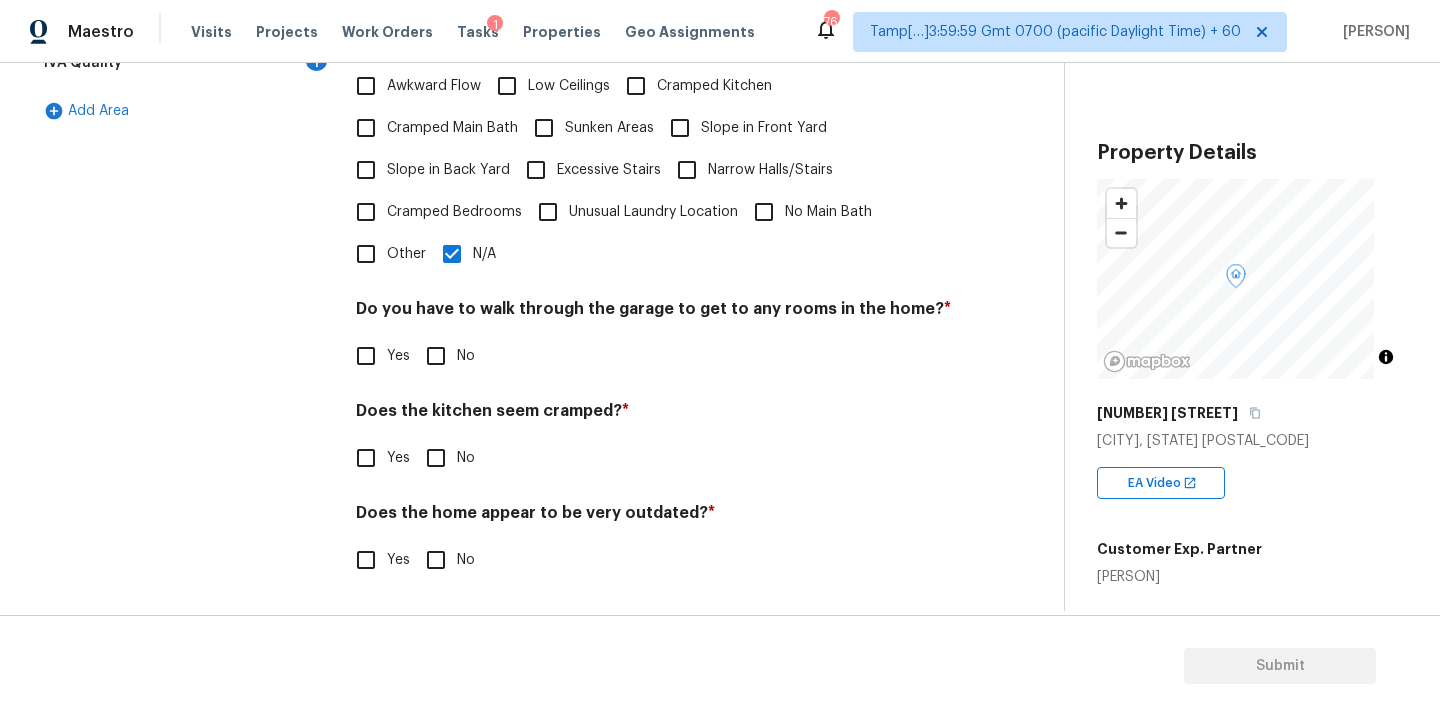 click on "No" at bounding box center [436, 356] 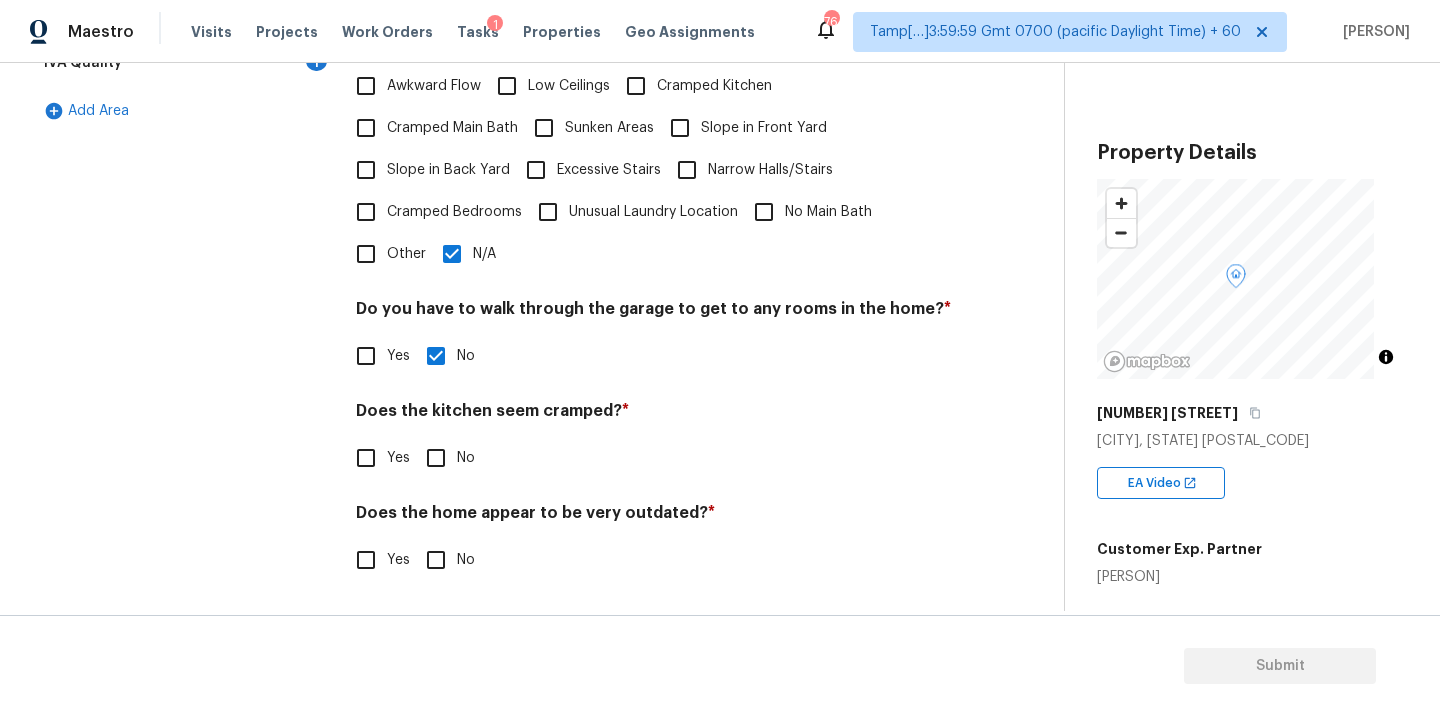 click on "No" at bounding box center [436, 458] 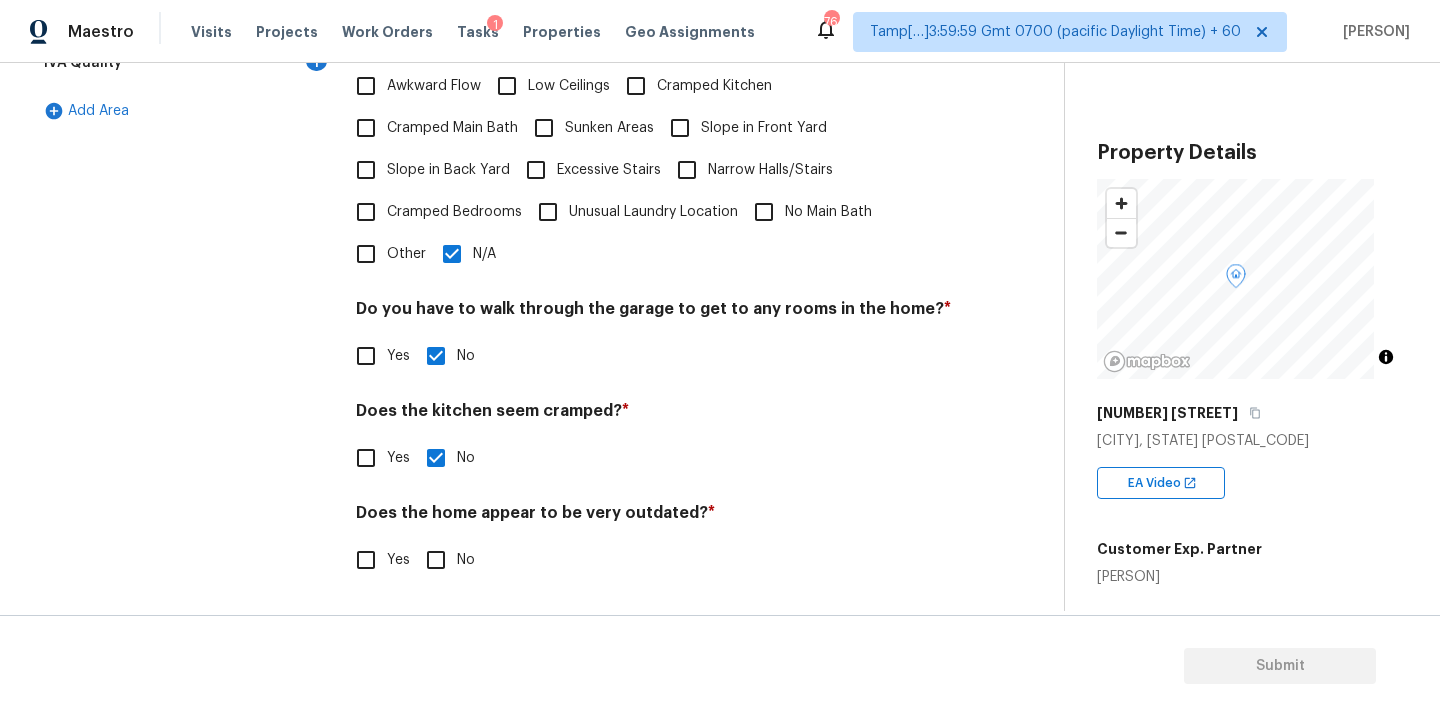click on "No" at bounding box center (436, 560) 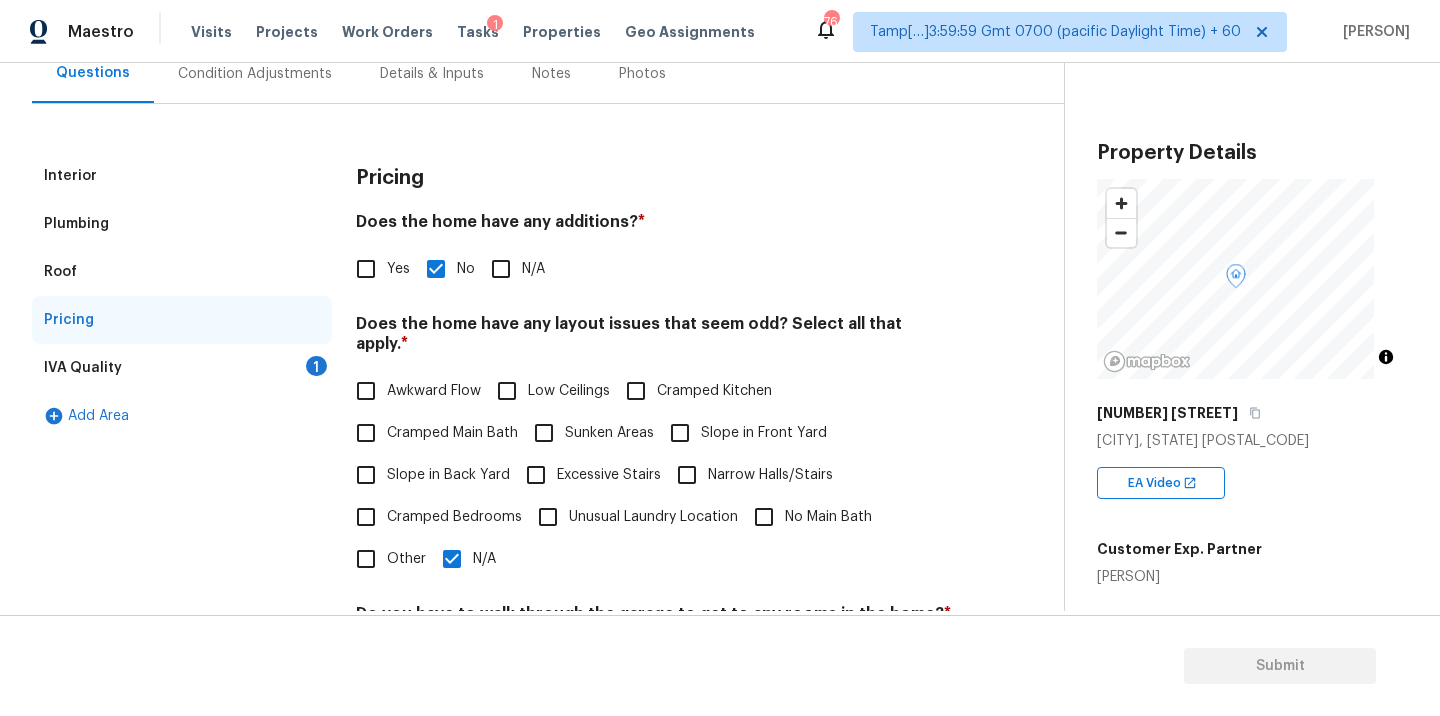 click on "IVA Quality 1" at bounding box center (182, 368) 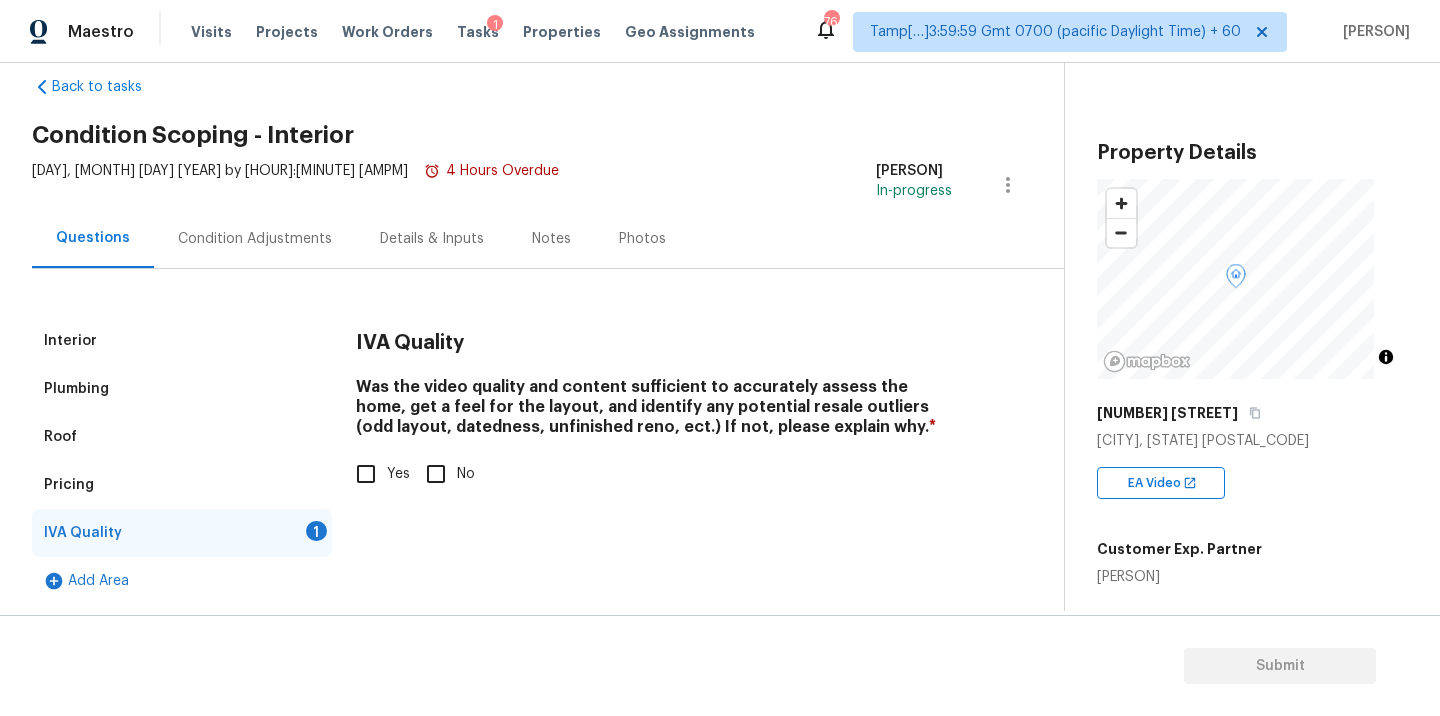 scroll, scrollTop: 49, scrollLeft: 0, axis: vertical 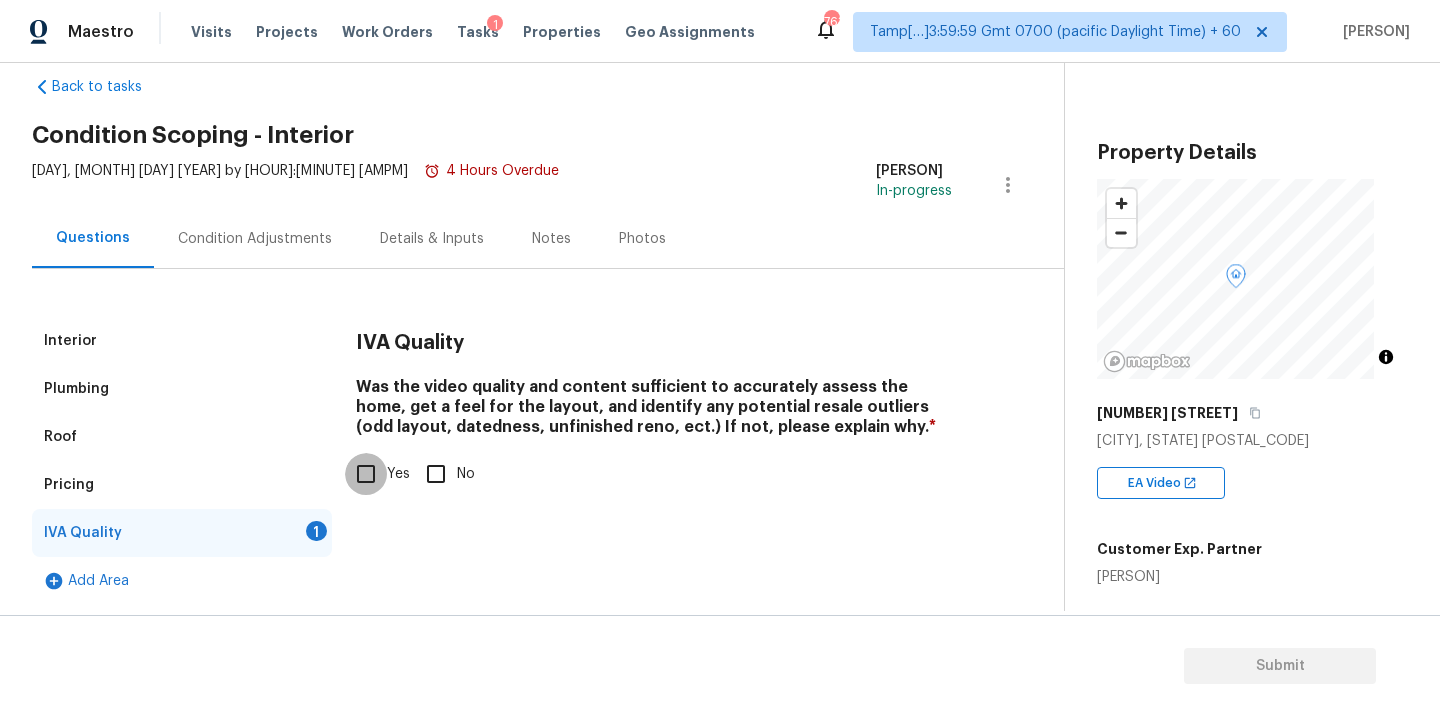 click on "Yes" at bounding box center [366, 474] 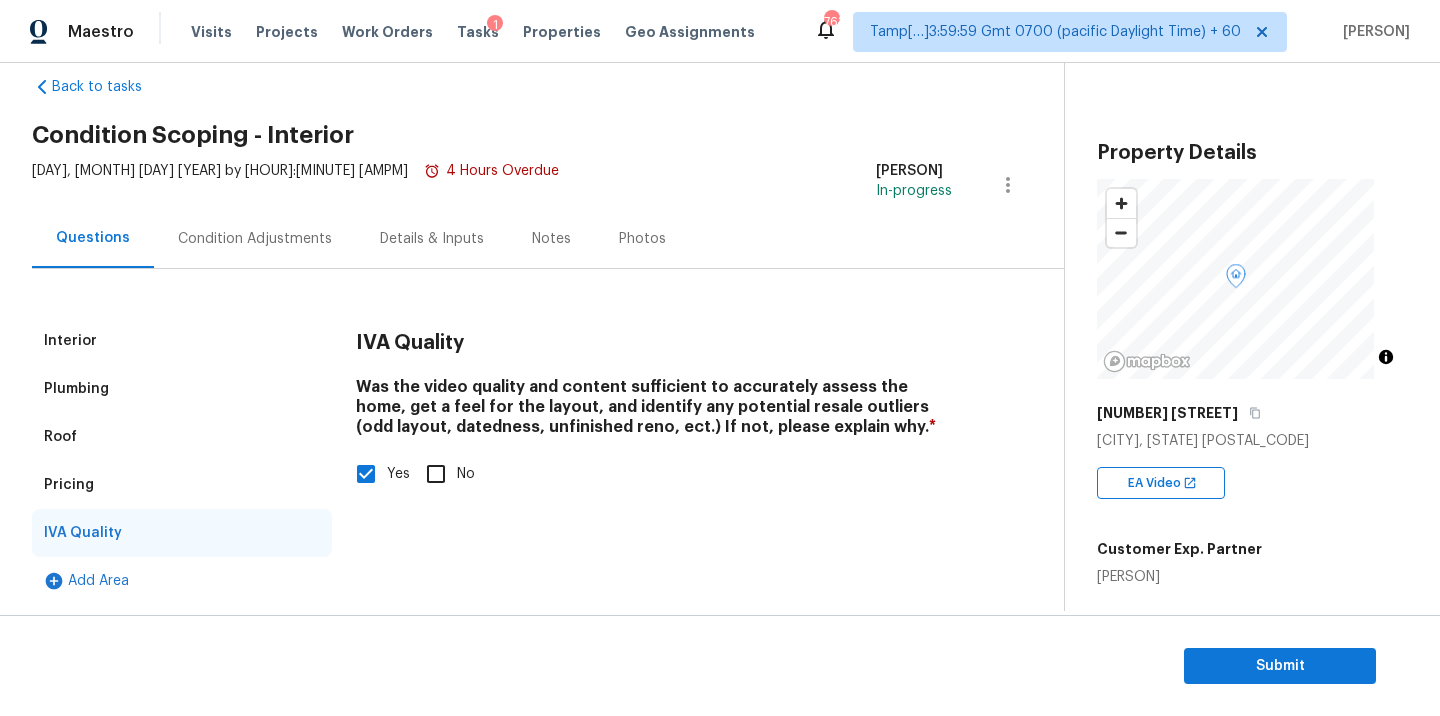 click on "Condition Adjustments" at bounding box center (255, 239) 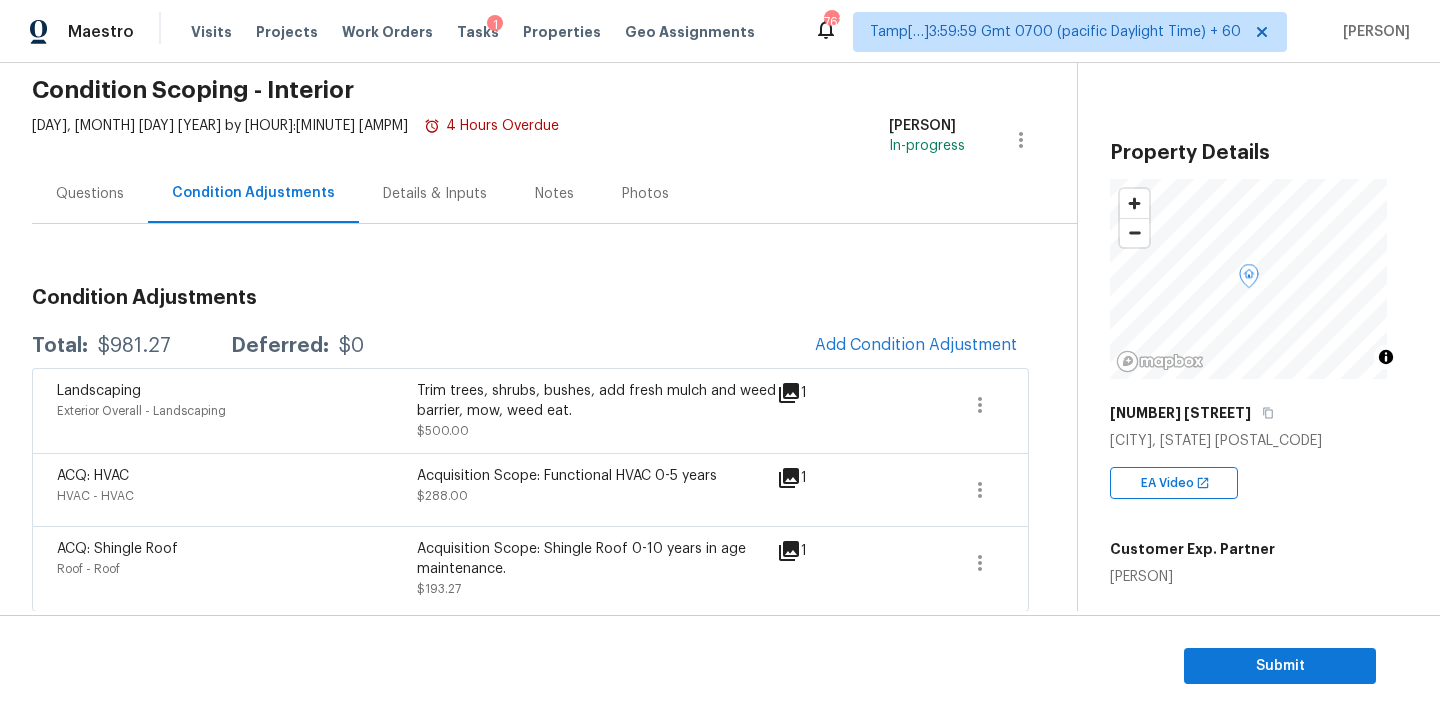 scroll, scrollTop: 102, scrollLeft: 0, axis: vertical 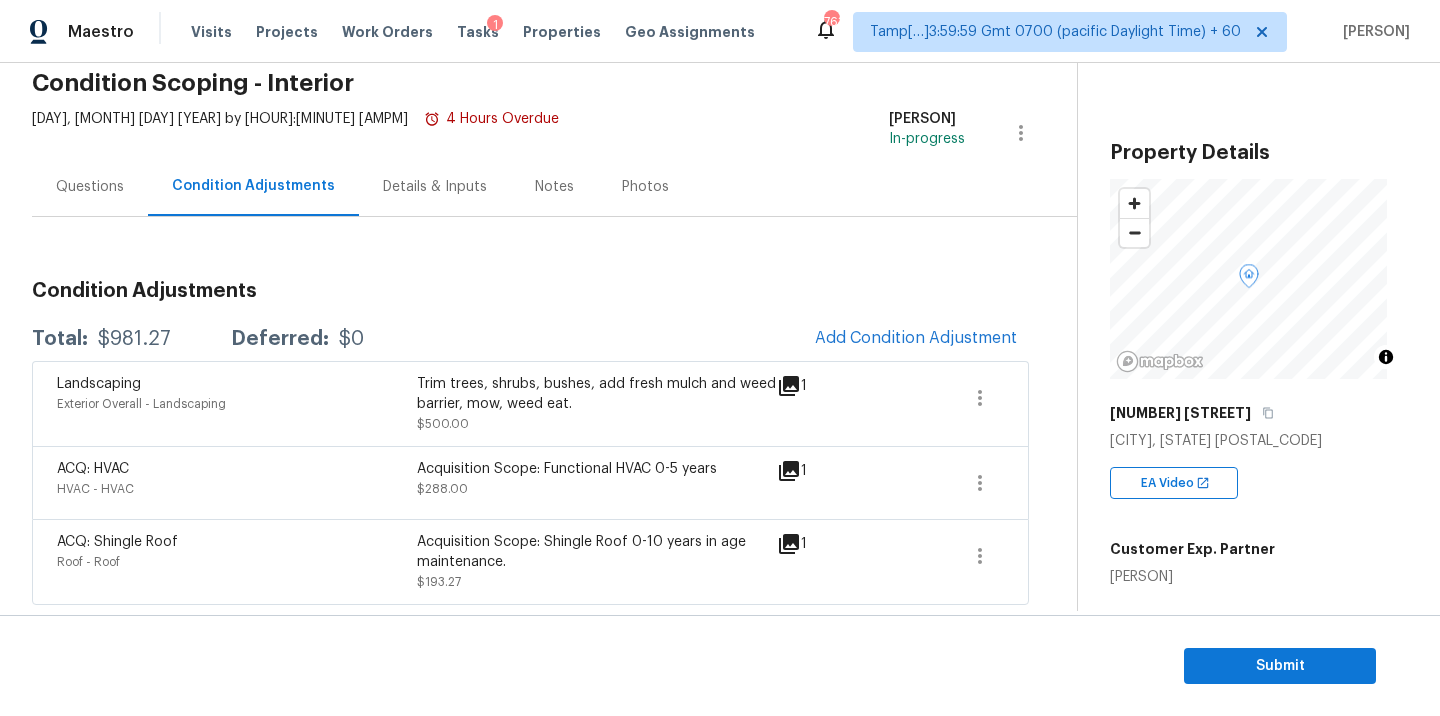 click on "Trim trees, shrubs, bushes, add fresh mulch and weed barrier, mow, weed eat." at bounding box center (597, 394) 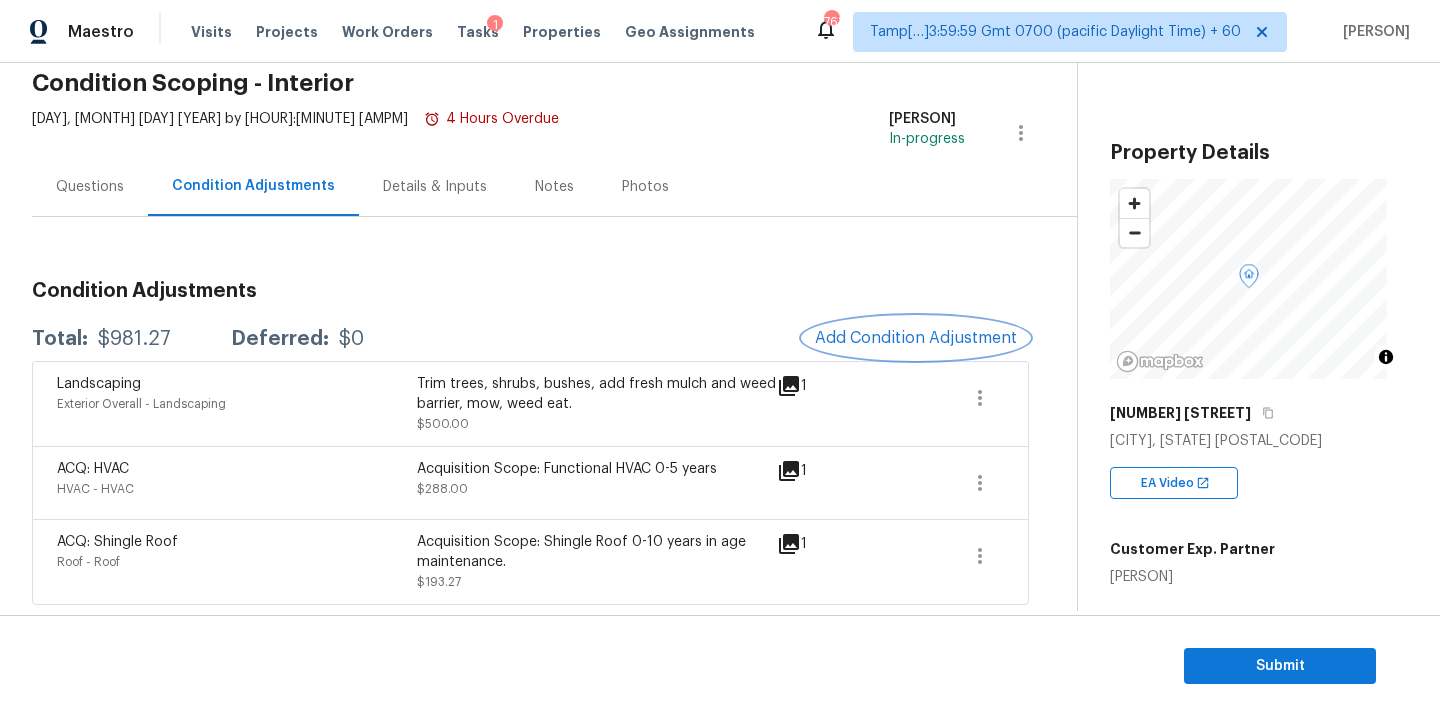click on "Add Condition Adjustment" at bounding box center [916, 338] 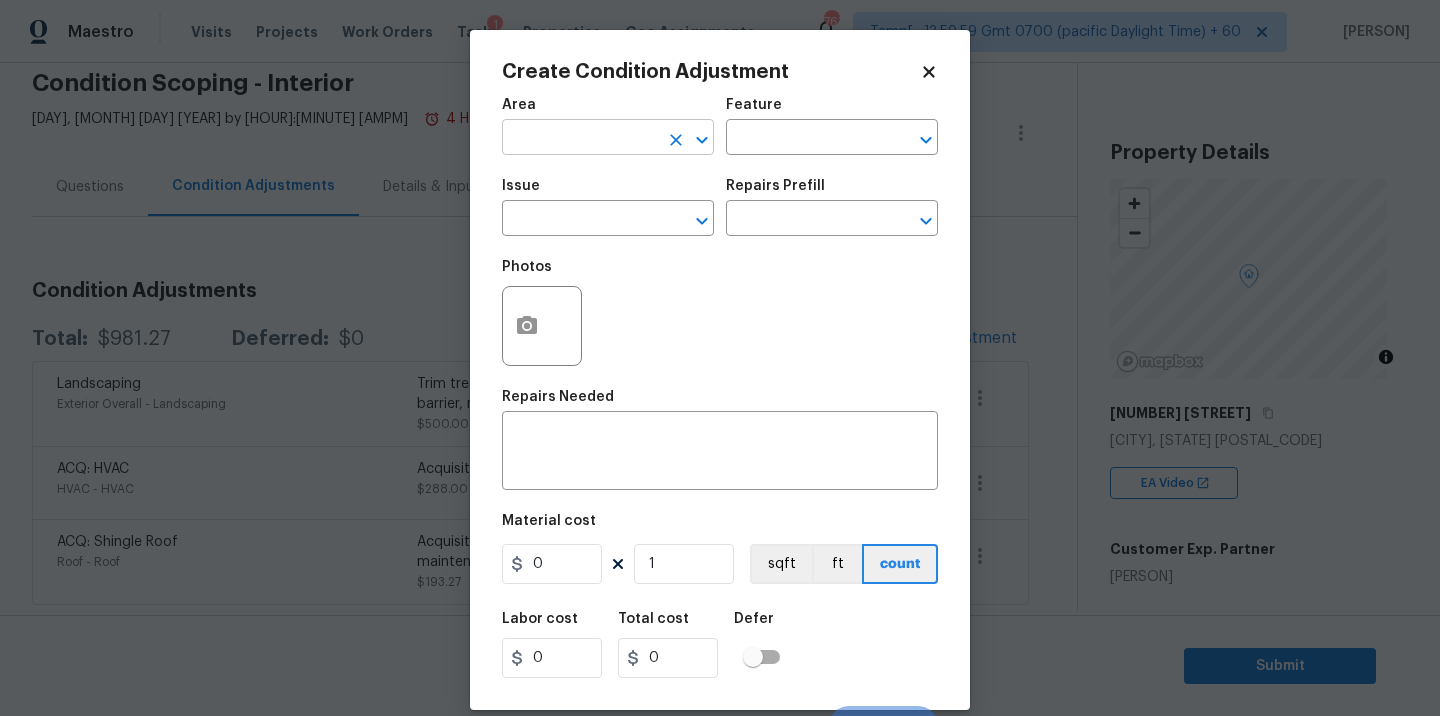 click at bounding box center (580, 139) 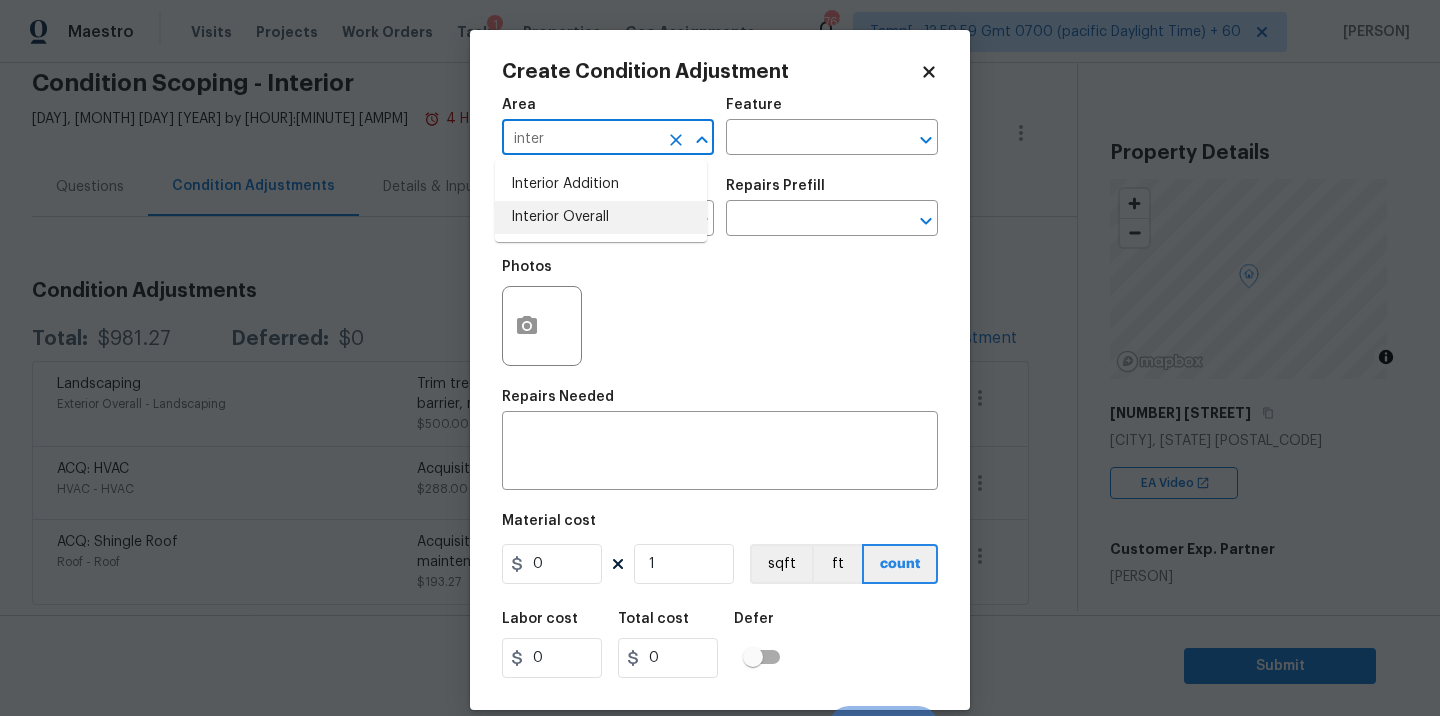click on "Interior Overall" at bounding box center (601, 217) 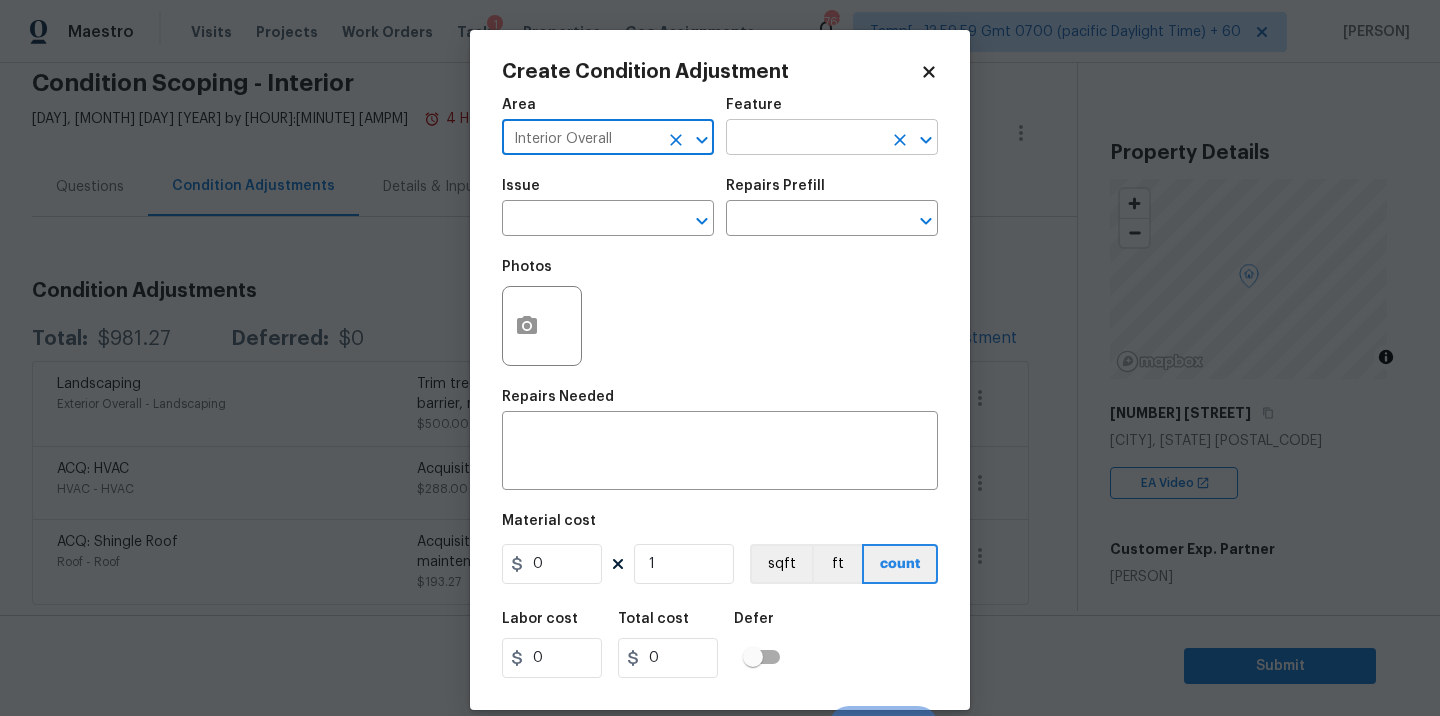 type on "Interior Overall" 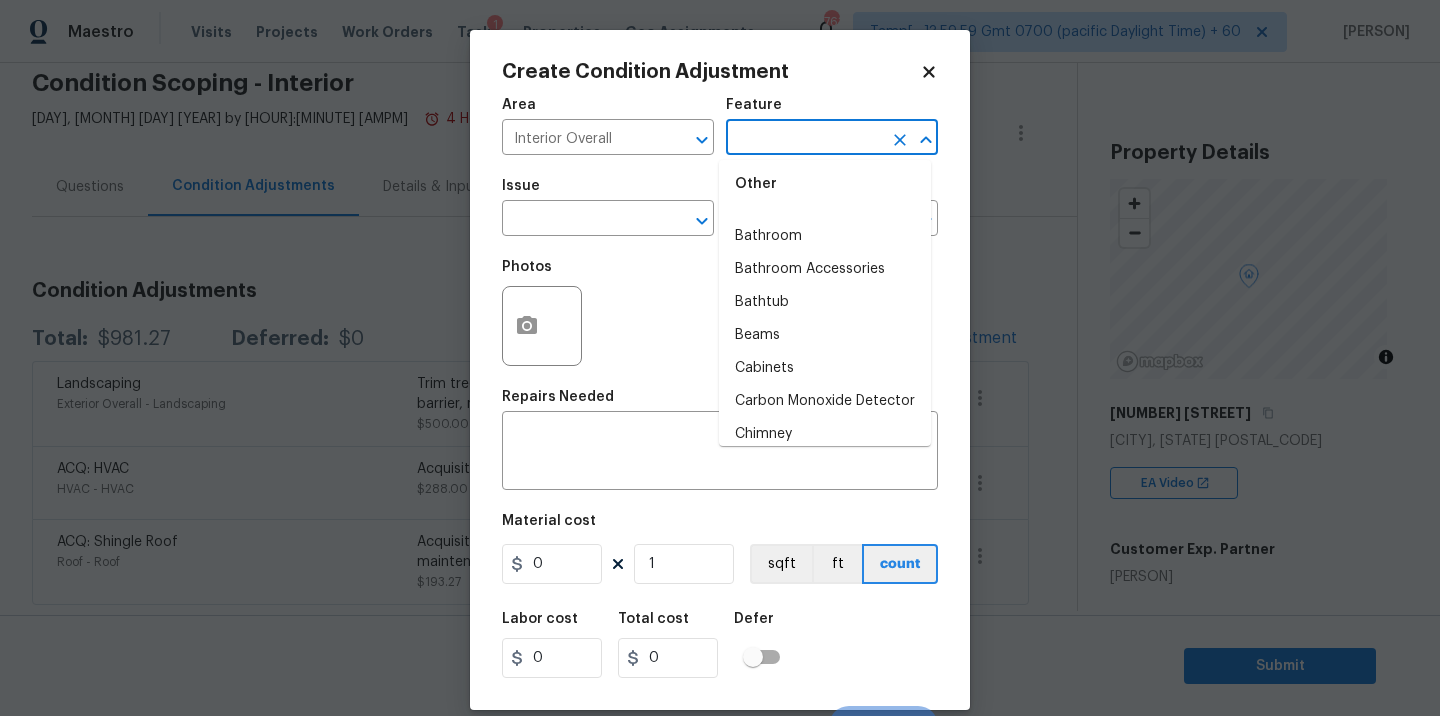 scroll, scrollTop: 572, scrollLeft: 0, axis: vertical 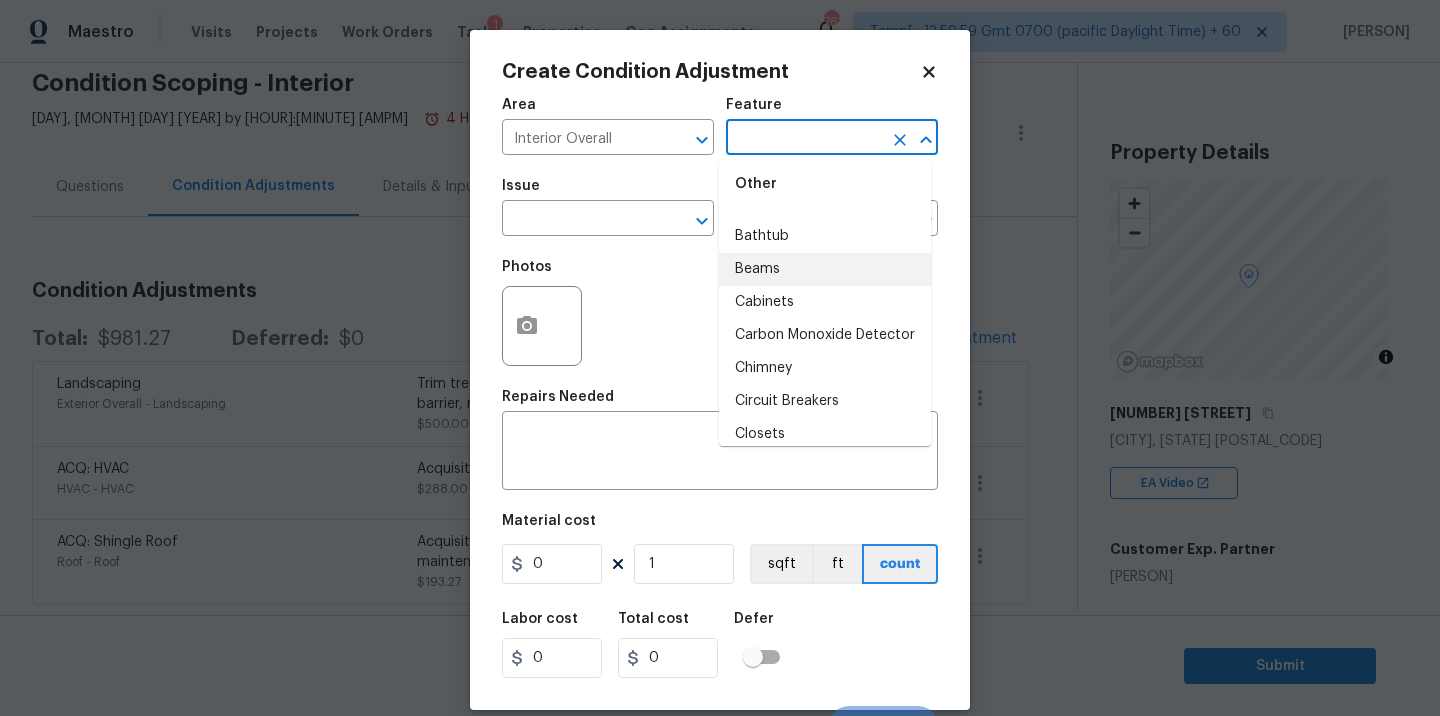 click on "Create Condition Adjustment Area Interior Overall ​ Feature ​ Issue ​ Repairs Prefill ​ Photos Repairs Needed x ​ Material cost 0 1 sqft ft count Labor cost 0 Total cost 0 Defer Cancel Create" at bounding box center [720, 370] 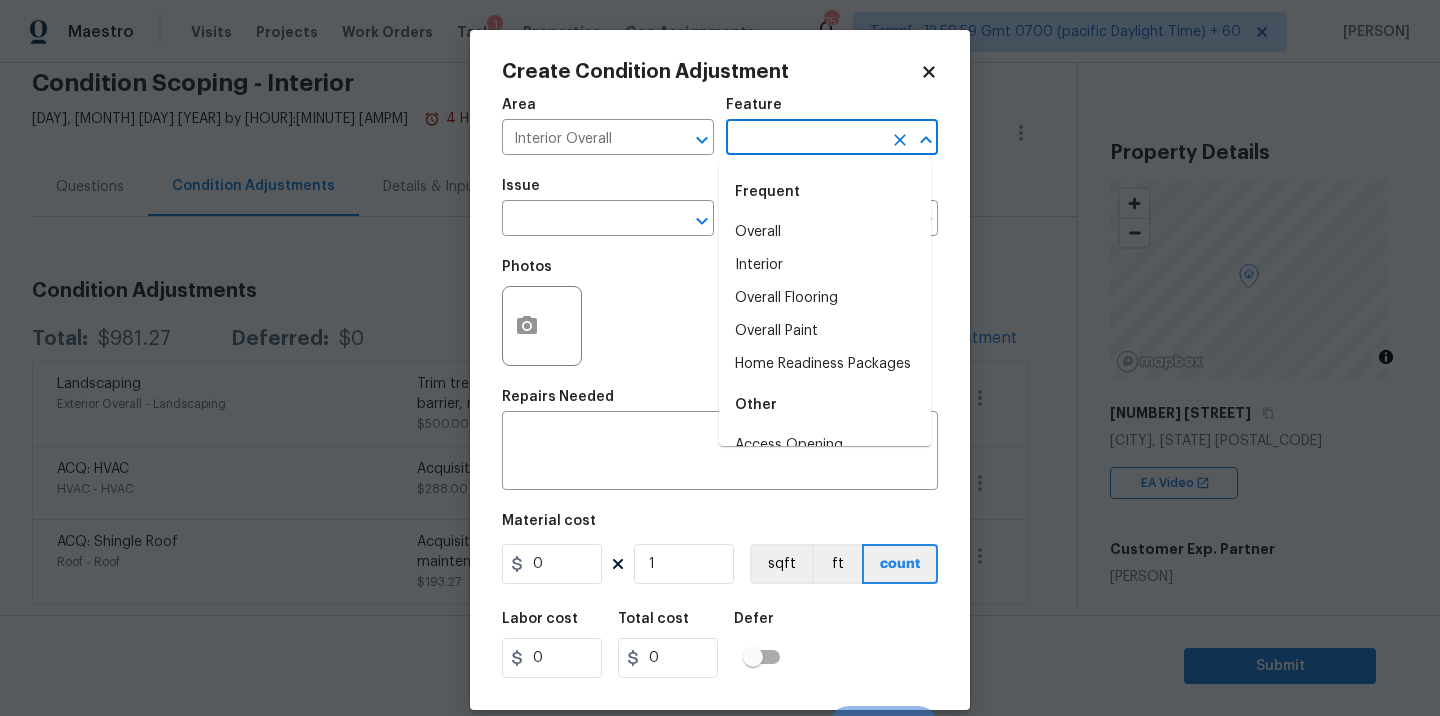 click at bounding box center (804, 139) 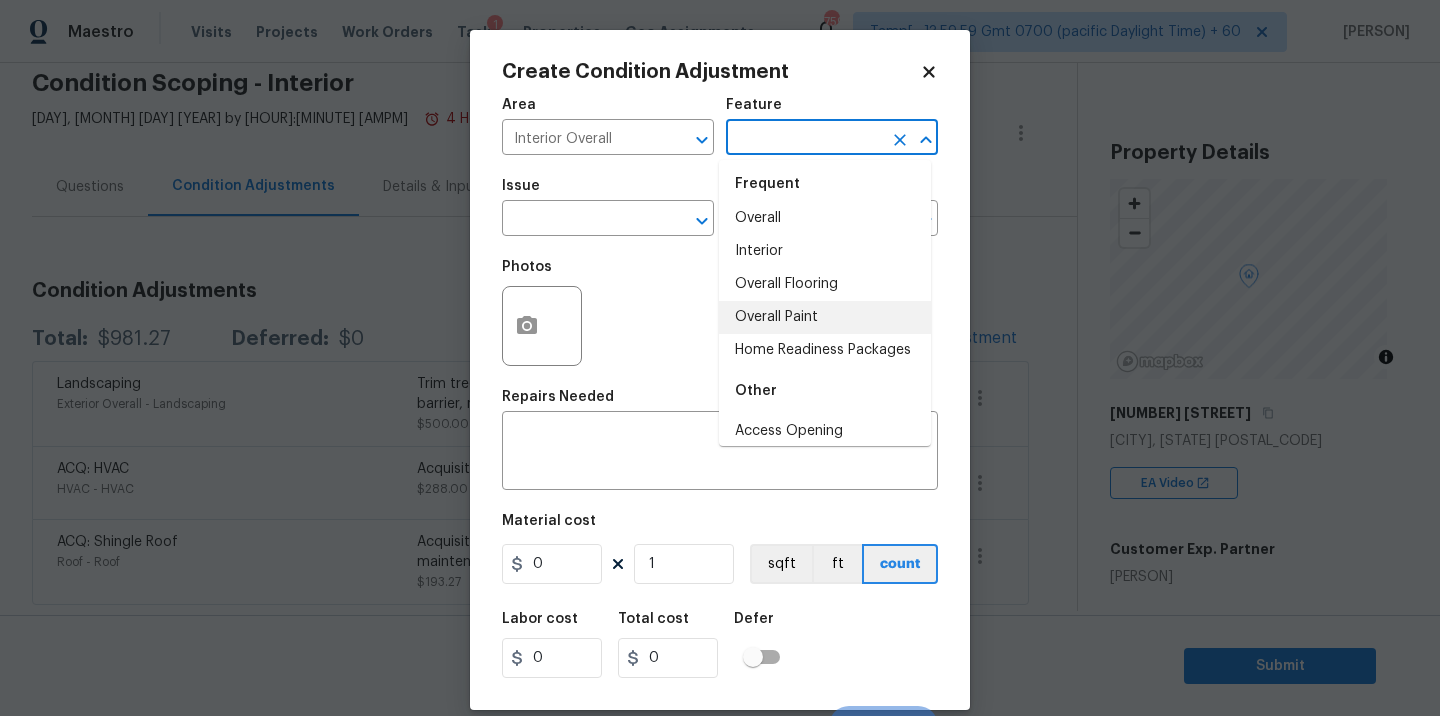 scroll, scrollTop: 0, scrollLeft: 0, axis: both 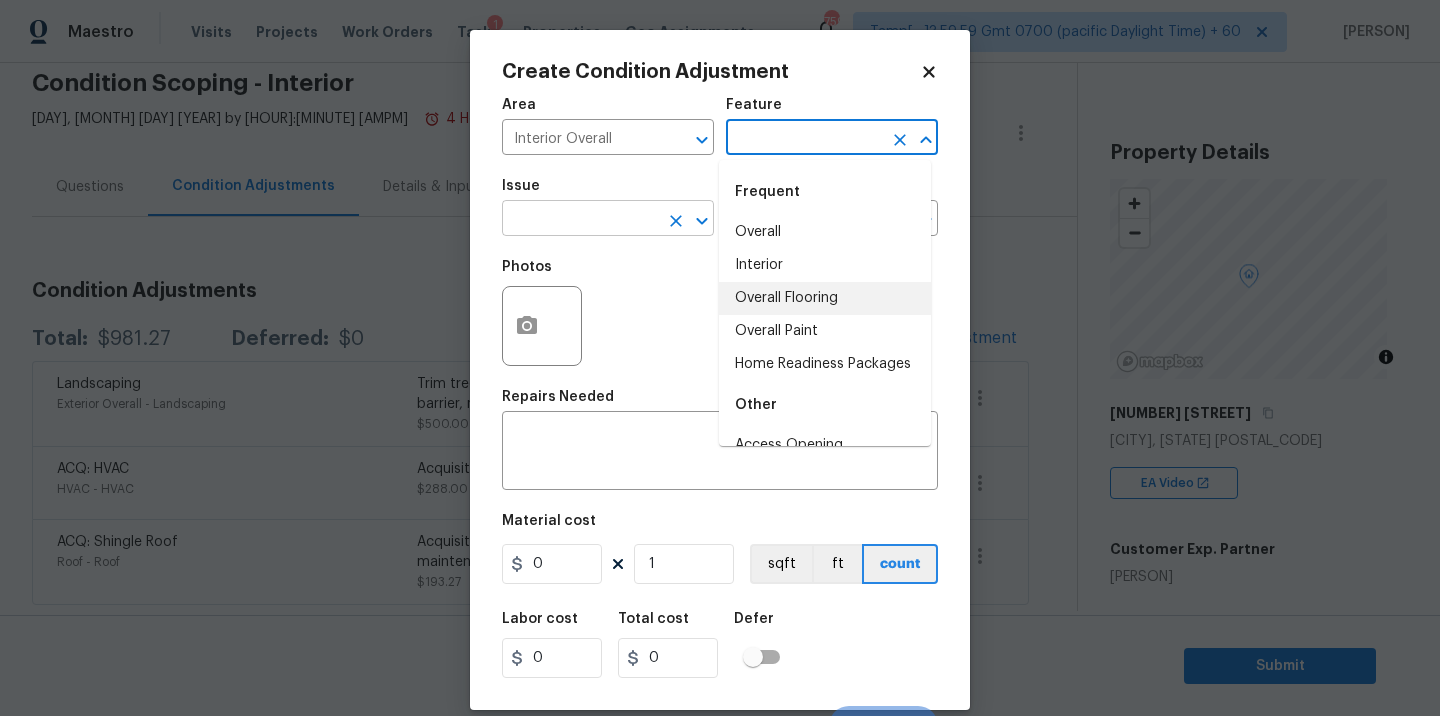 click on "Maestro Visits Projects Work Orders Tasks 1 Properties Geo Assignments 759 Tamp[…]3:59:59 Gmt 0700 (pacific Daylight Time) + 60 Ravihari M Back to tasks Condition Scoping - Interior Mon, Aug 04 2025 by 9:30 pm   4 Hours Overdue Ravihari M In-progress Questions Condition Adjustments Details & Inputs Notes Photos Condition Adjustments Total:  $981.27 Deferred:  $0 Add Condition Adjustment Landscaping Exterior Overall - Landscaping Trim trees, shrubs, bushes, add fresh mulch and weed barrier, mow, weed eat. $500.00   1 ACQ: HVAC HVAC - HVAC Acquisition Scope: Functional HVAC 0-5 years $288.00   1 ACQ: Shingle Roof Roof - Roof Acquisition Scope: Shingle Roof 0-10 years in age maintenance. $193.27   1 Property Details © Mapbox   © OpenStreetMap   Improve this map 1328 Fox Glen Trl Crowley, TX 76036 EA Video Customer Exp. Partner Eve Bragg Square Foot 1757 Bedrooms - Full Bathrooms - Half Bathrooms - Year Built 2023 In Gated Community - Number of Pets - Smoking - Septic system - Home Additions - Submit
x" at bounding box center (720, 358) 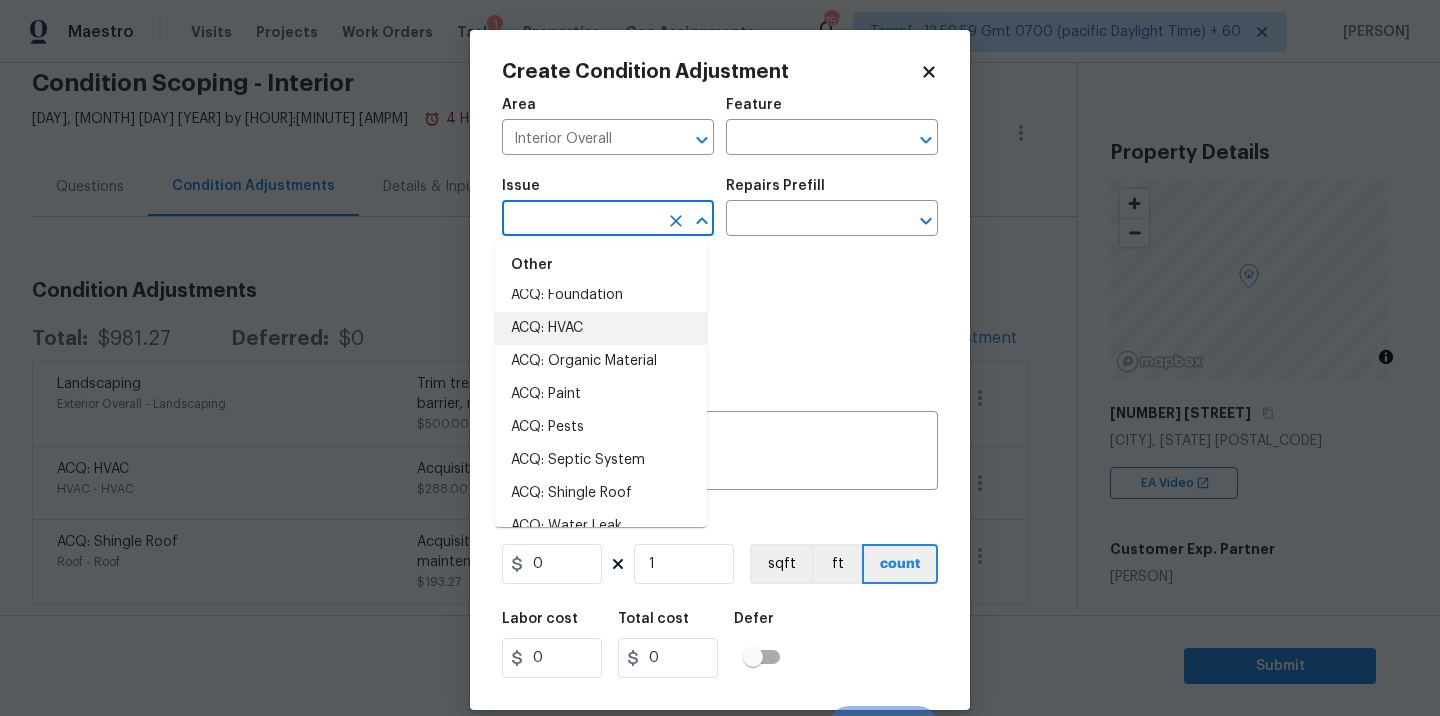 scroll, scrollTop: 104, scrollLeft: 0, axis: vertical 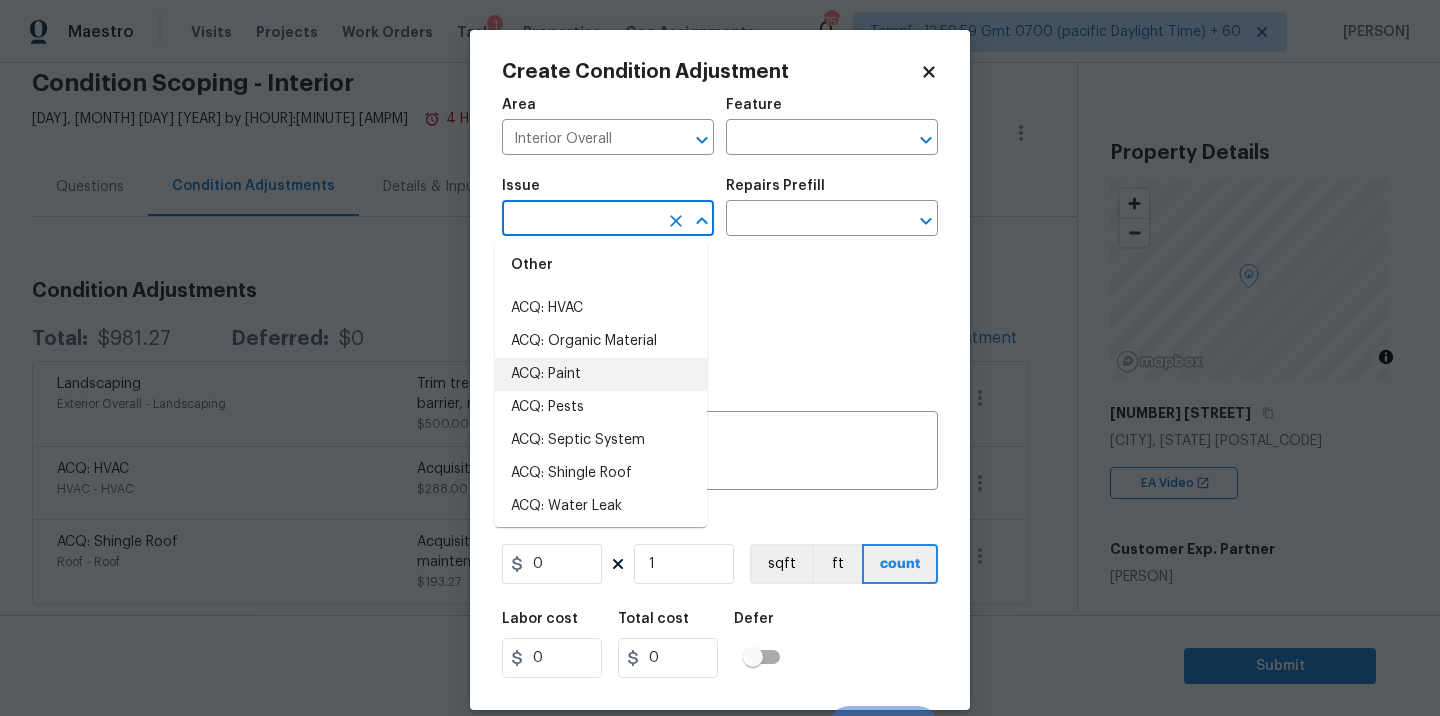 click on "ACQ: Paint" at bounding box center (601, 374) 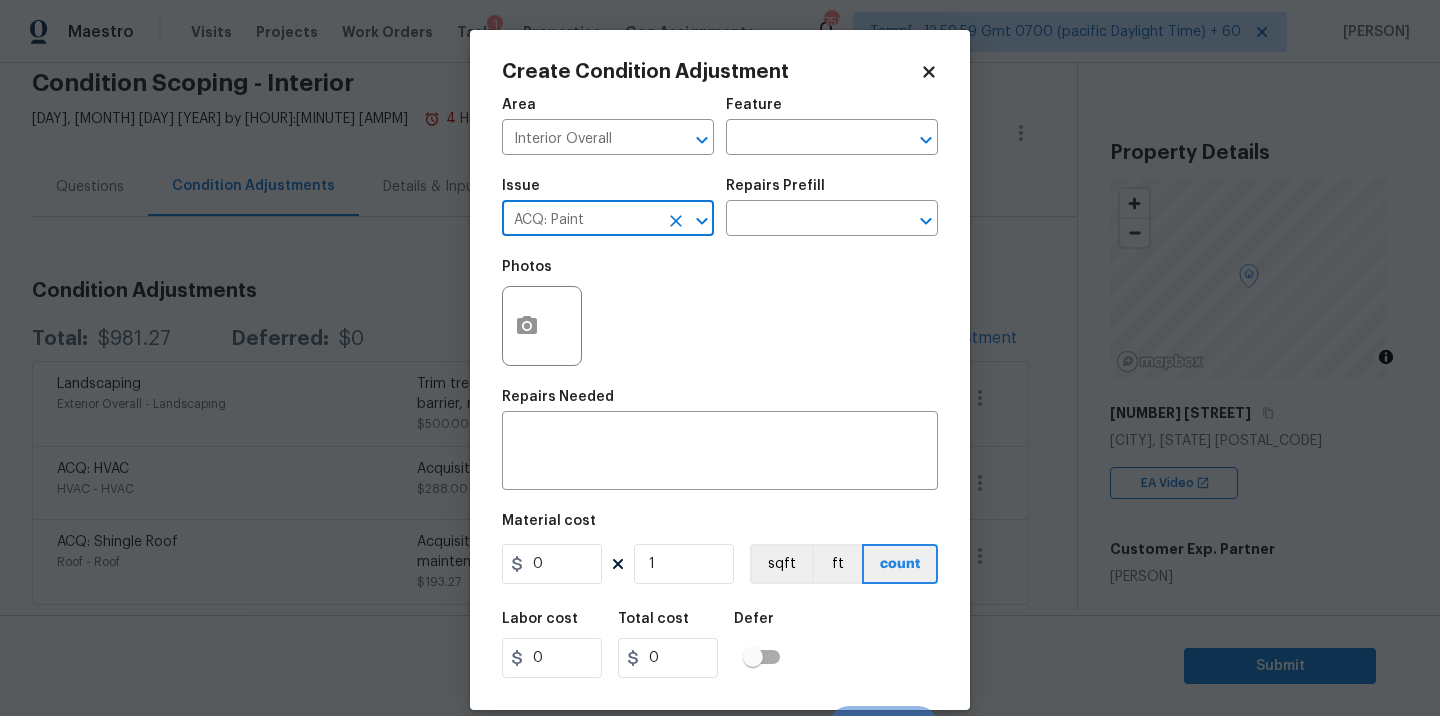 click on "Photos" at bounding box center [720, 313] 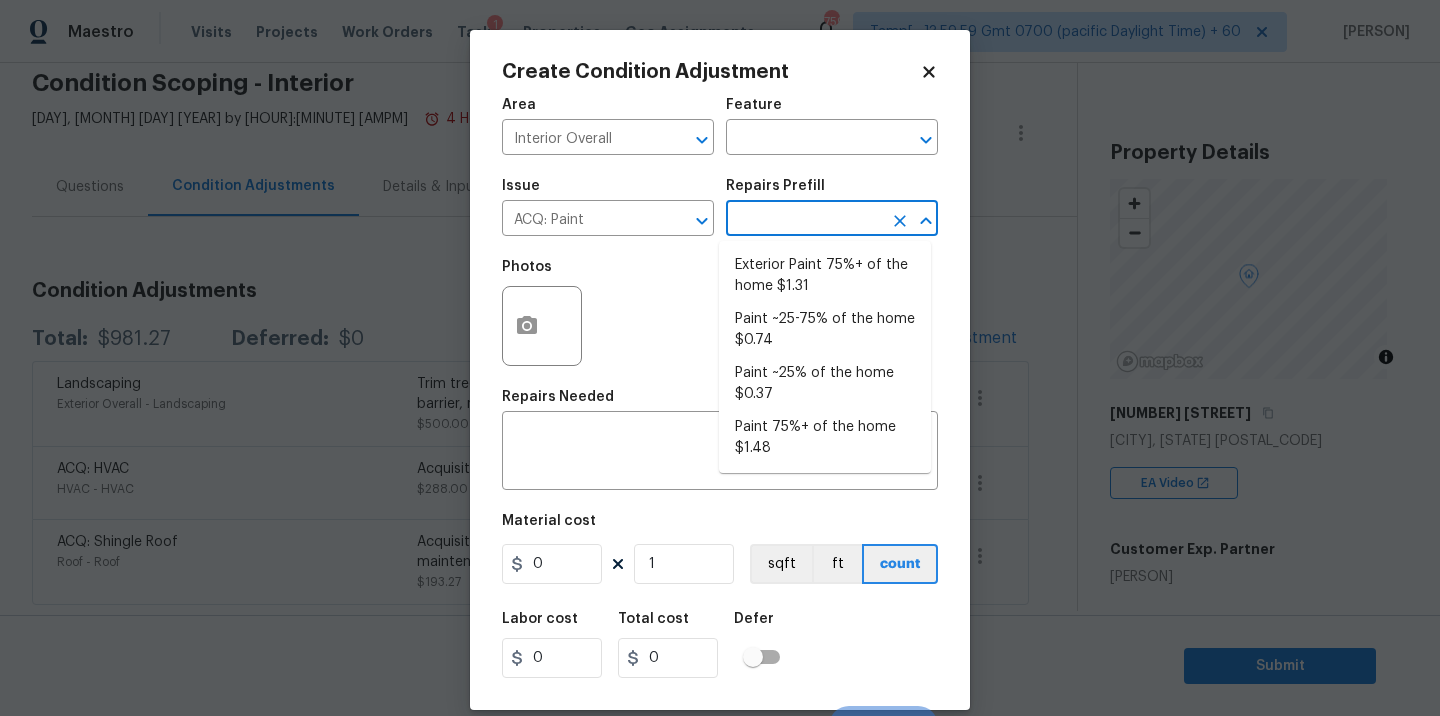 click at bounding box center [804, 220] 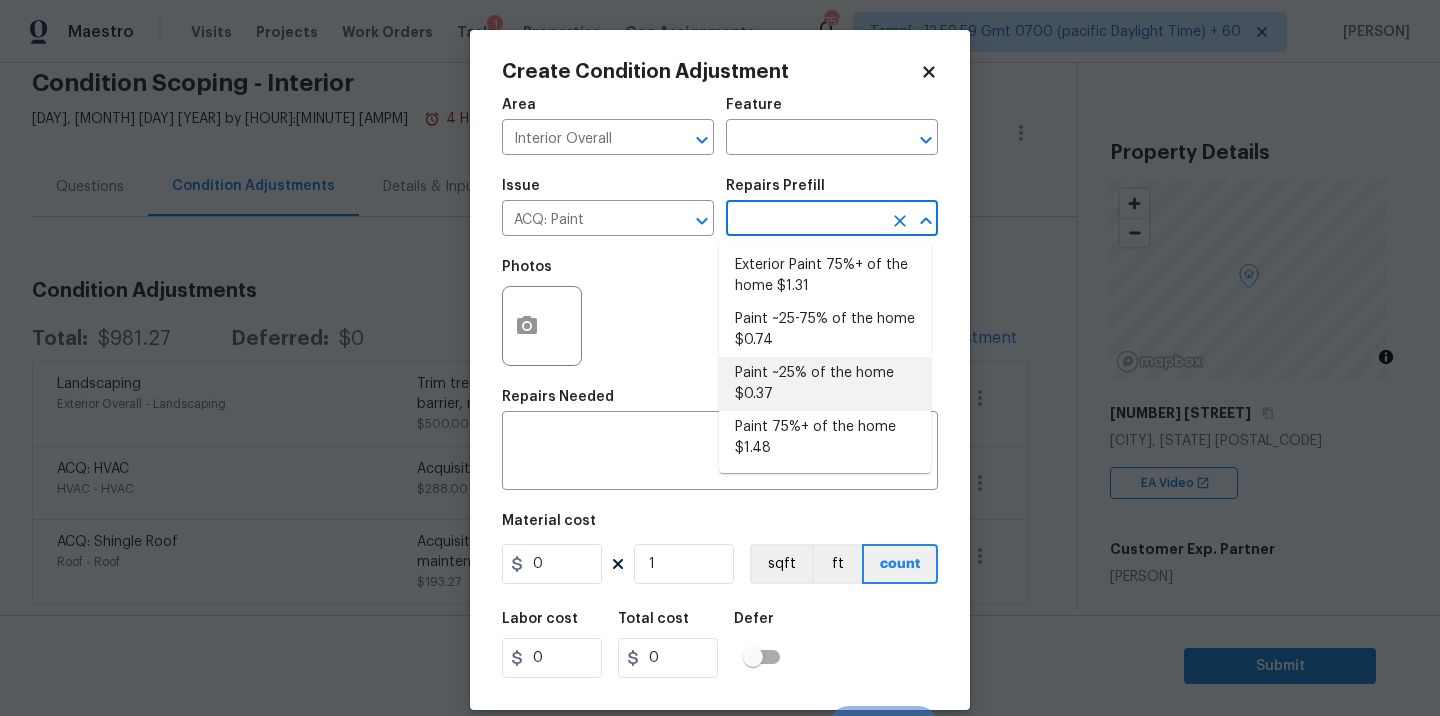 click on "Paint ~25% of the home $0.37" at bounding box center (825, 384) 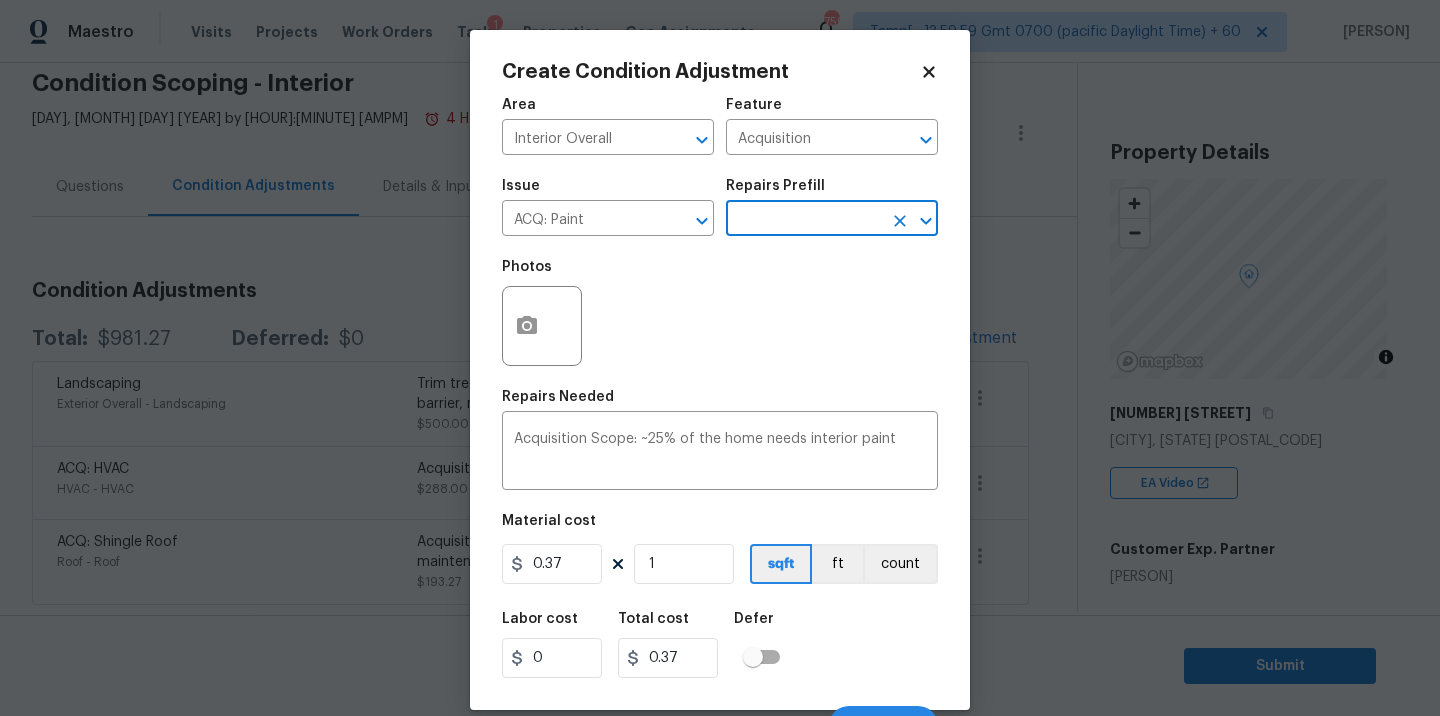 click at bounding box center (804, 220) 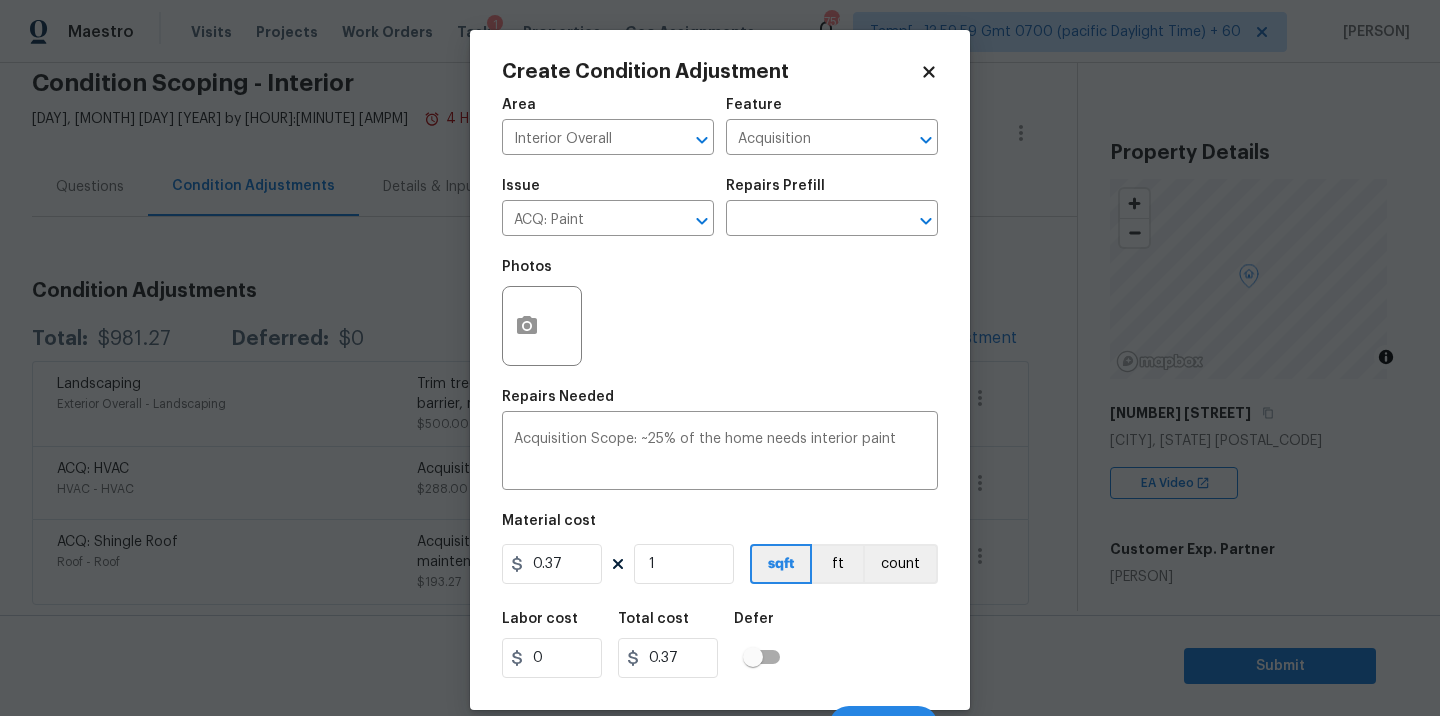 click on "Photos" at bounding box center (720, 313) 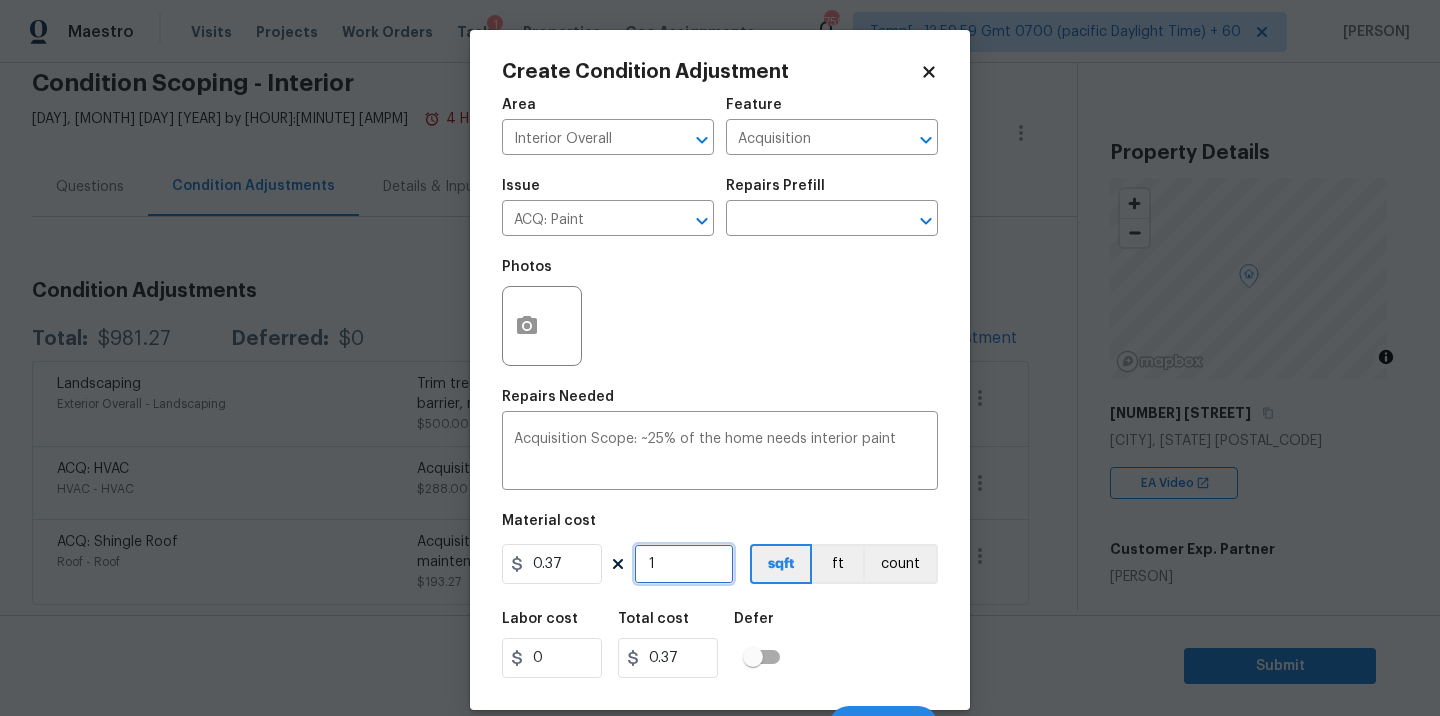 click on "1" at bounding box center [684, 564] 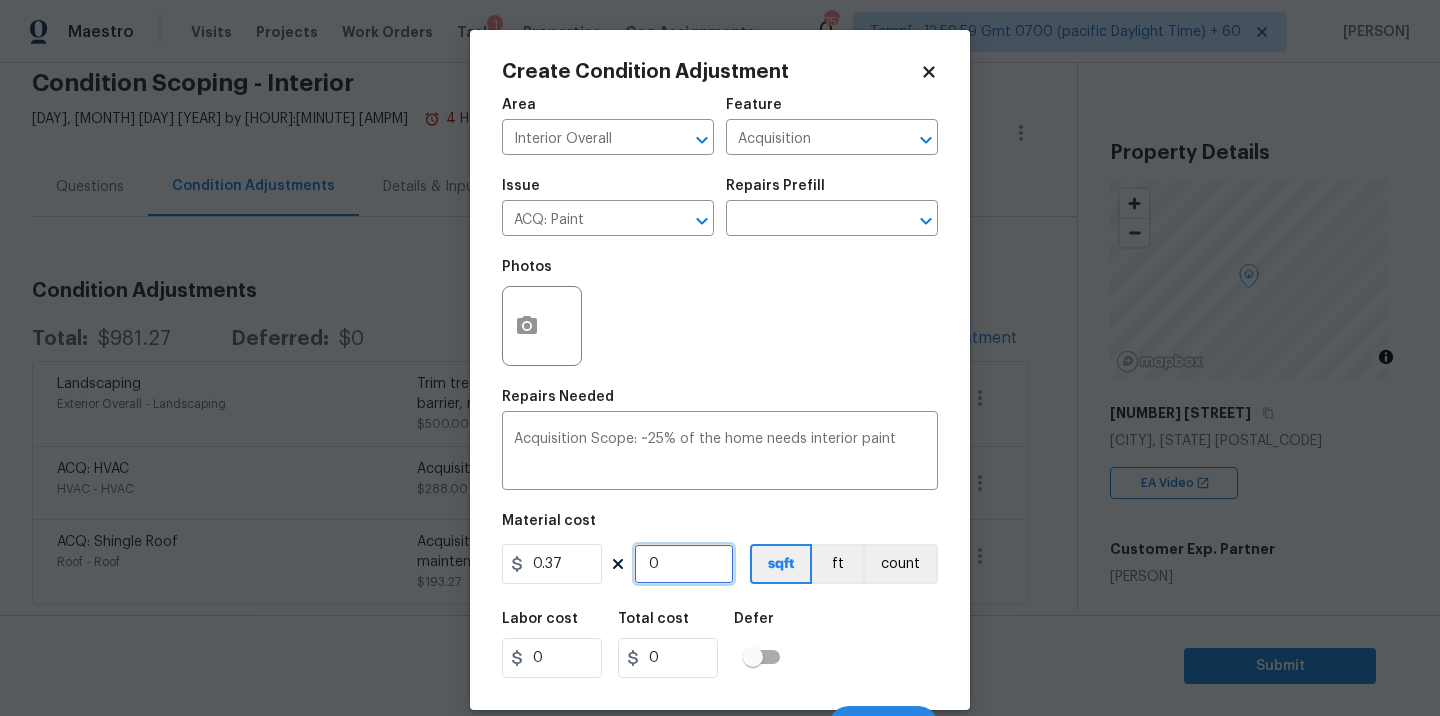 paste on "1757" 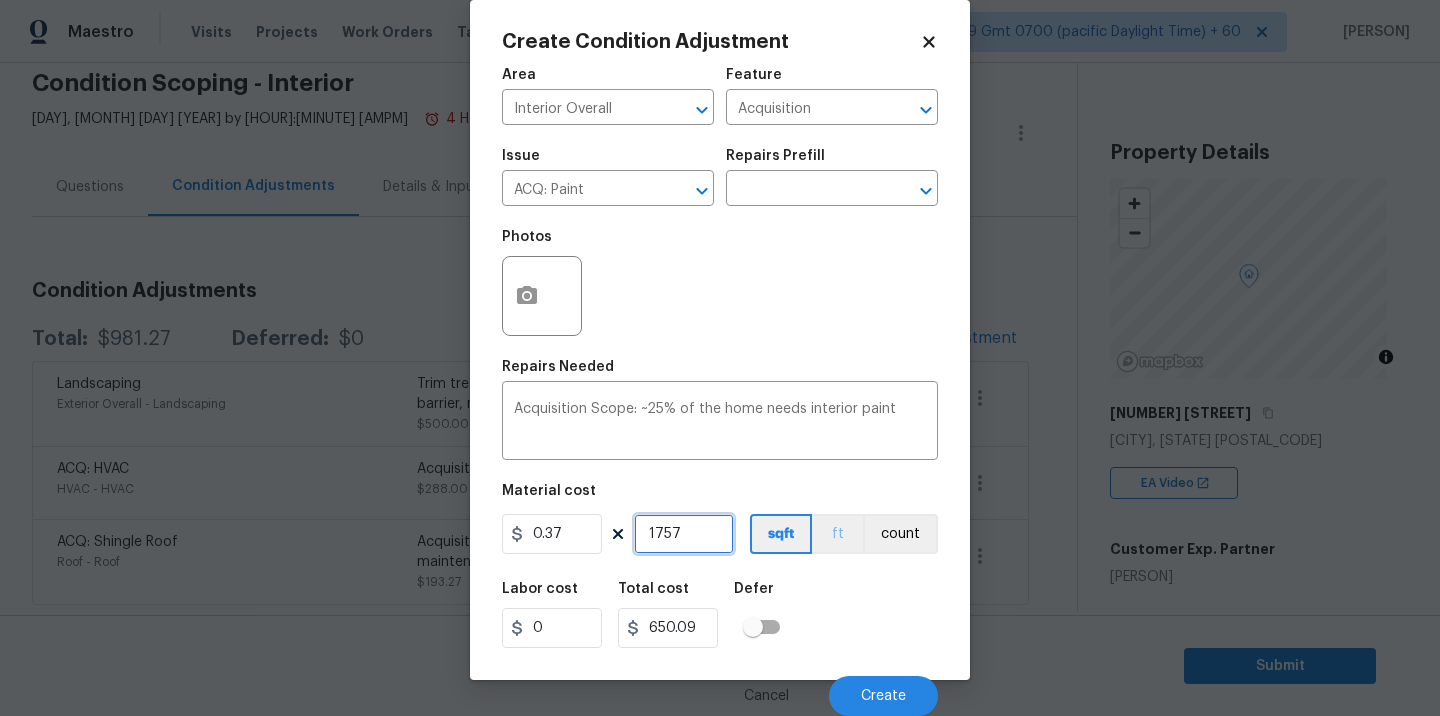 scroll, scrollTop: 0, scrollLeft: 0, axis: both 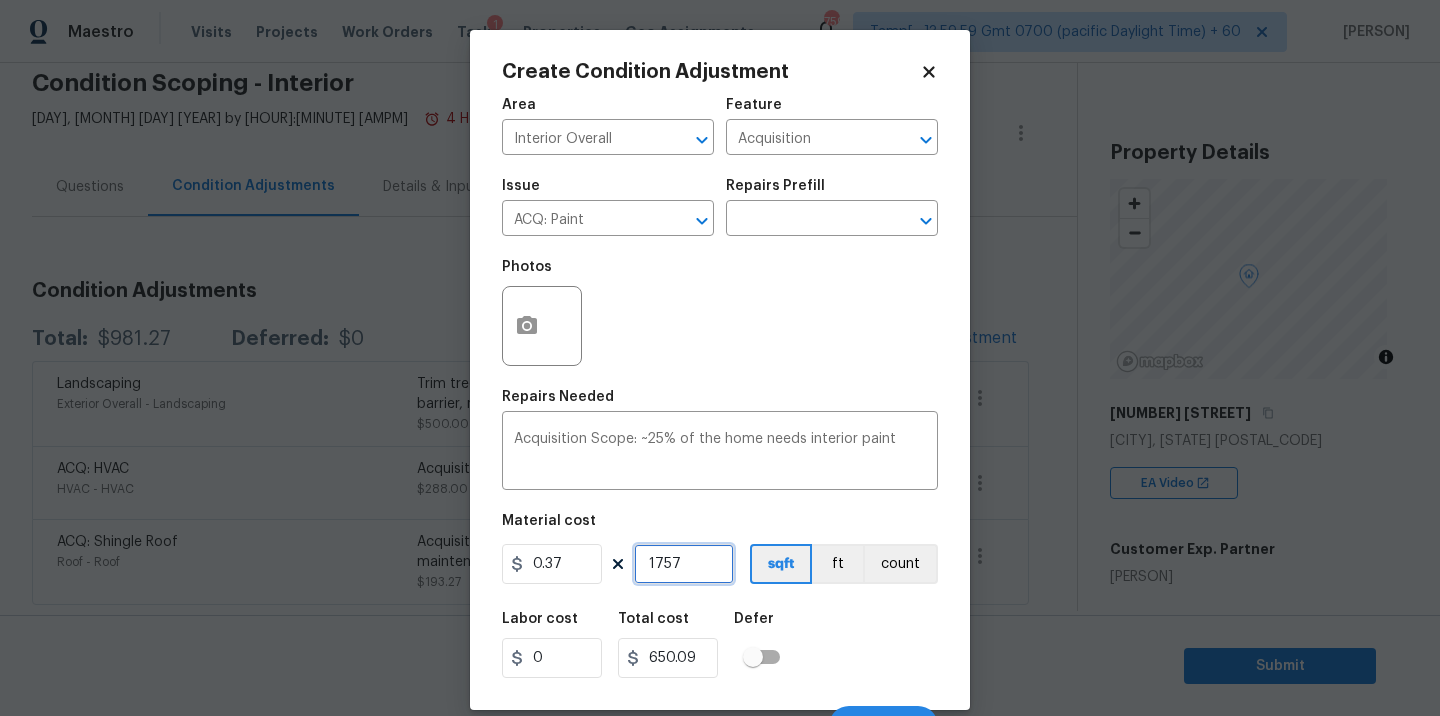 type on "1757" 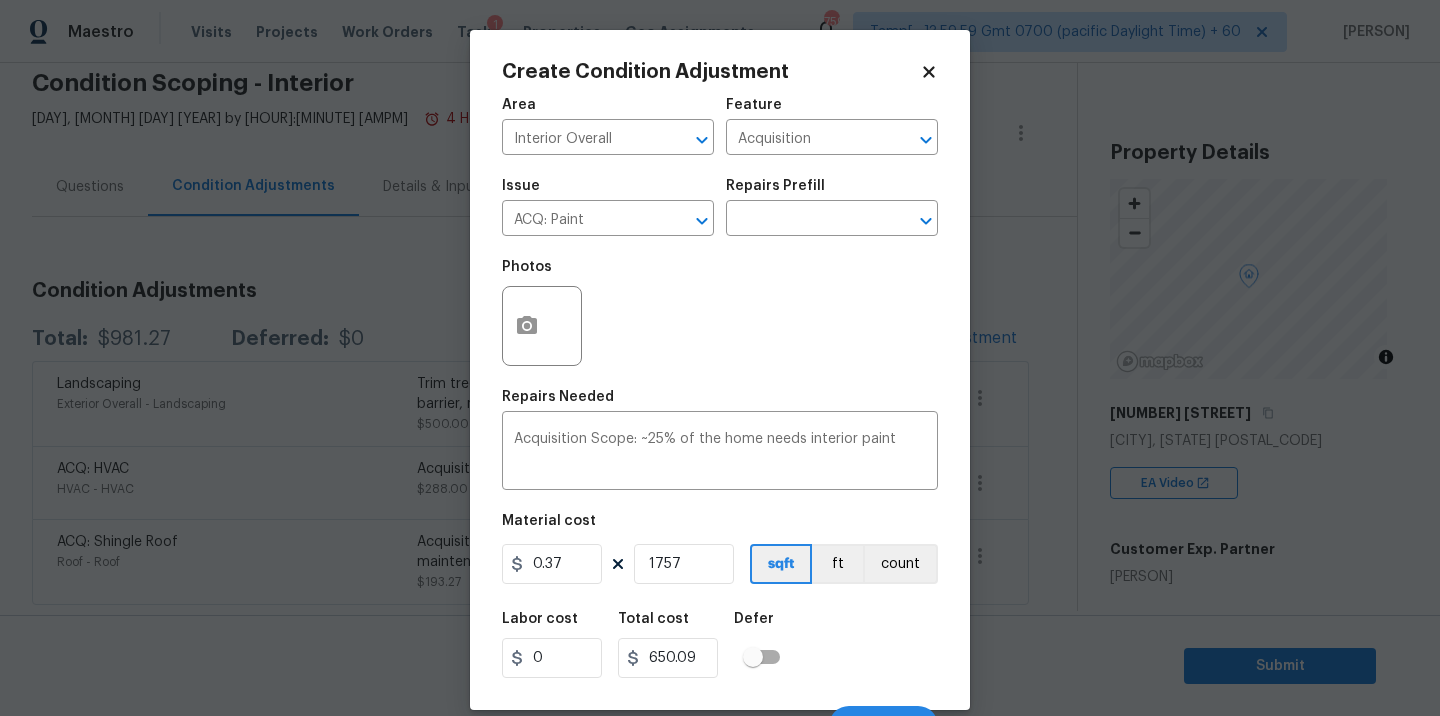 click on "Photos" at bounding box center [720, 313] 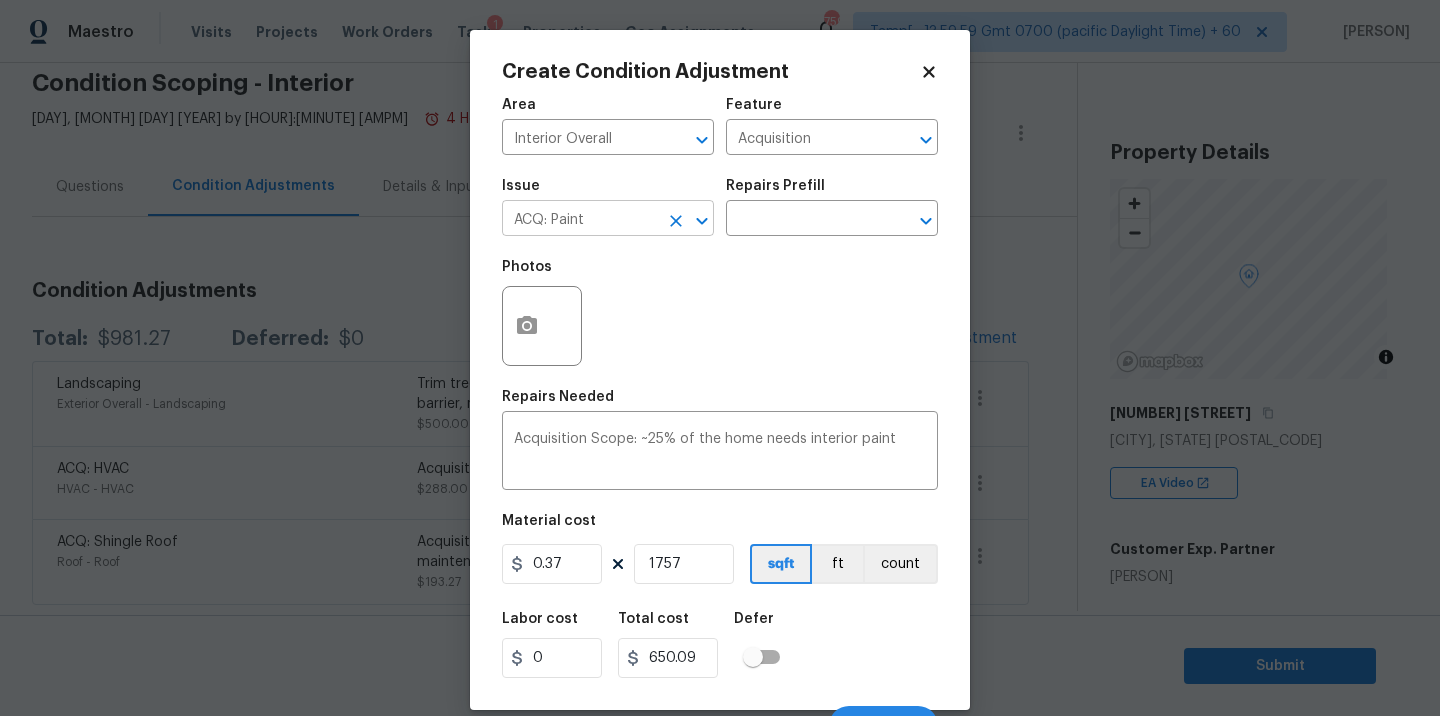 click on "ACQ: Paint" at bounding box center (580, 220) 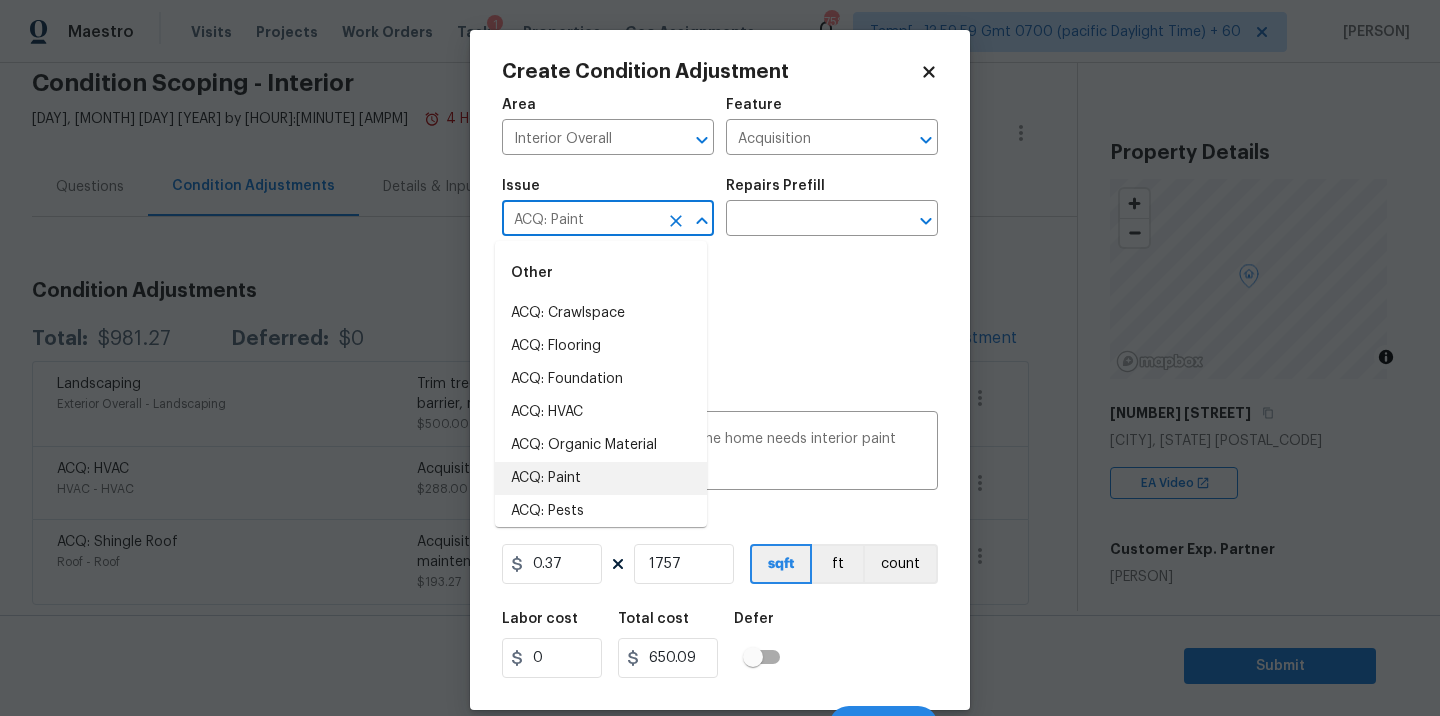 click on "Photos" at bounding box center [720, 313] 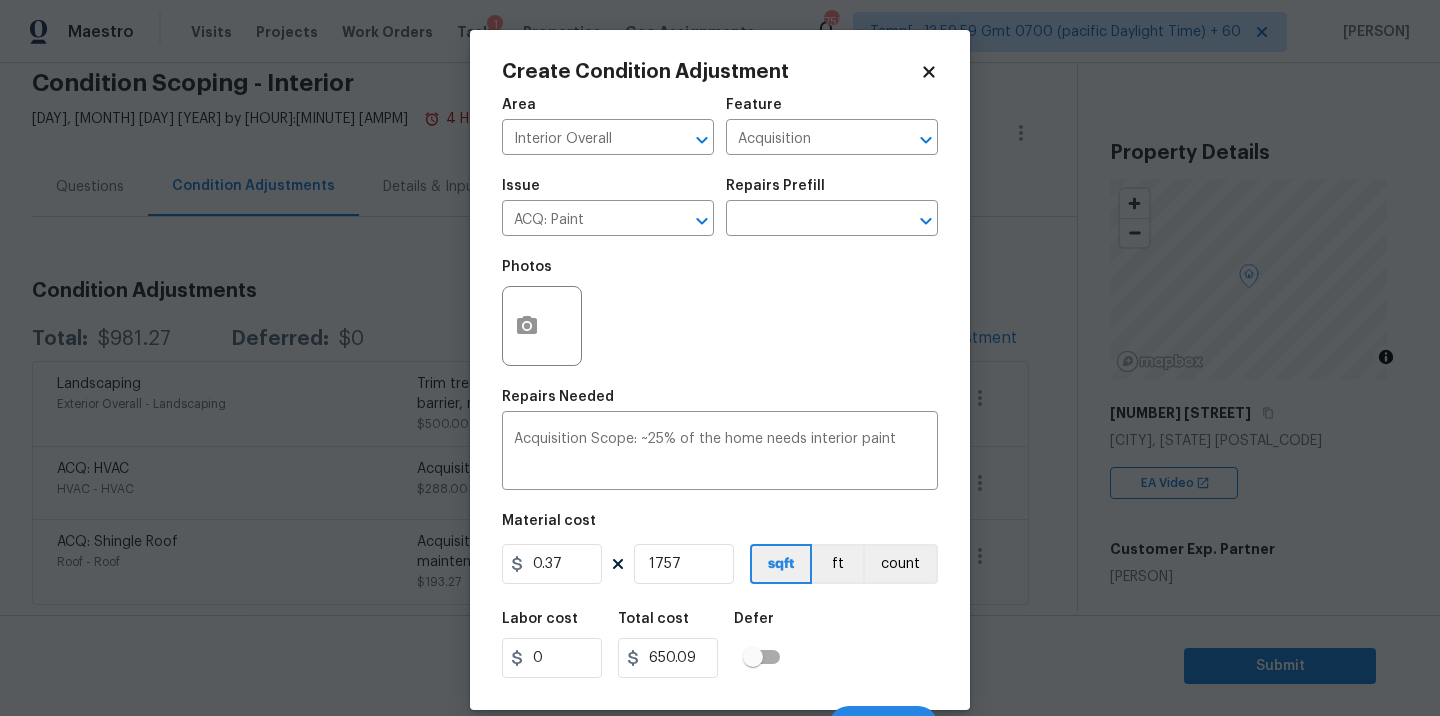 click on "Photos" at bounding box center [720, 313] 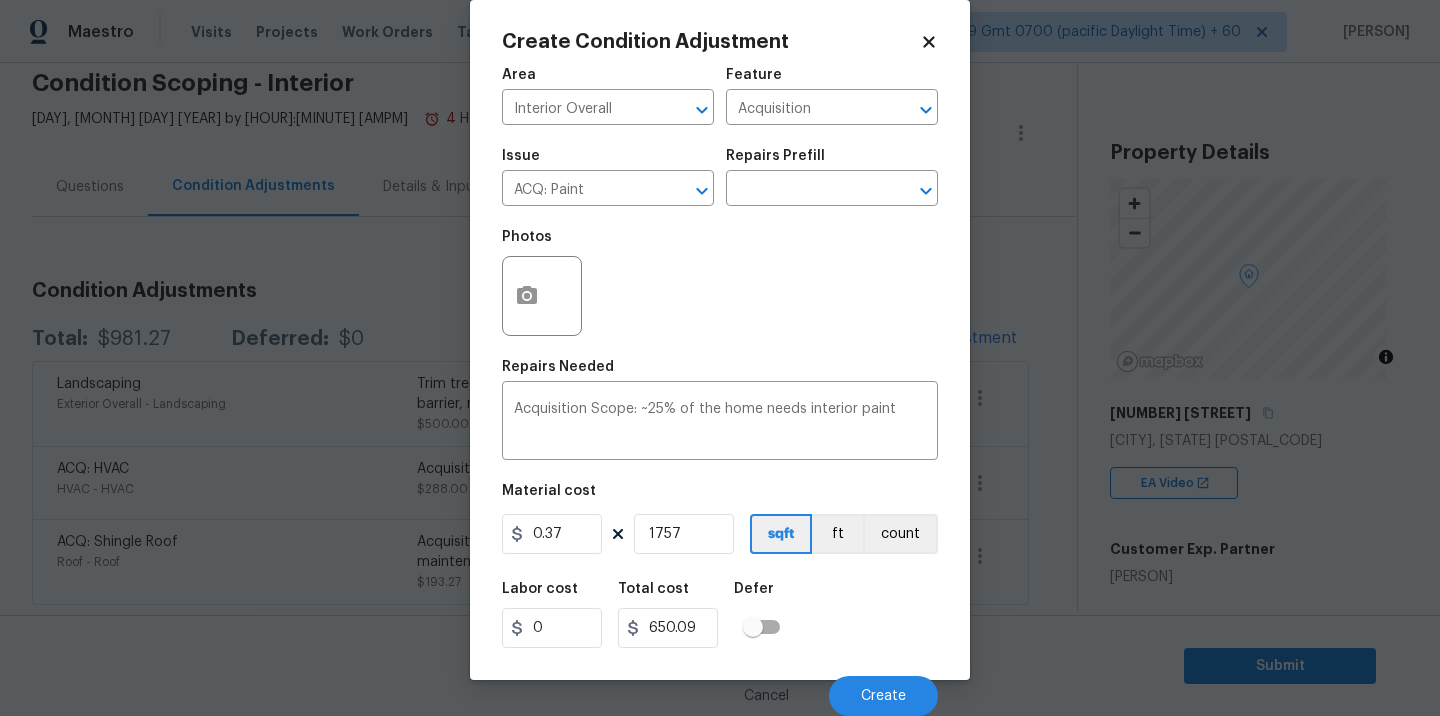 click on "Photos" at bounding box center (720, 283) 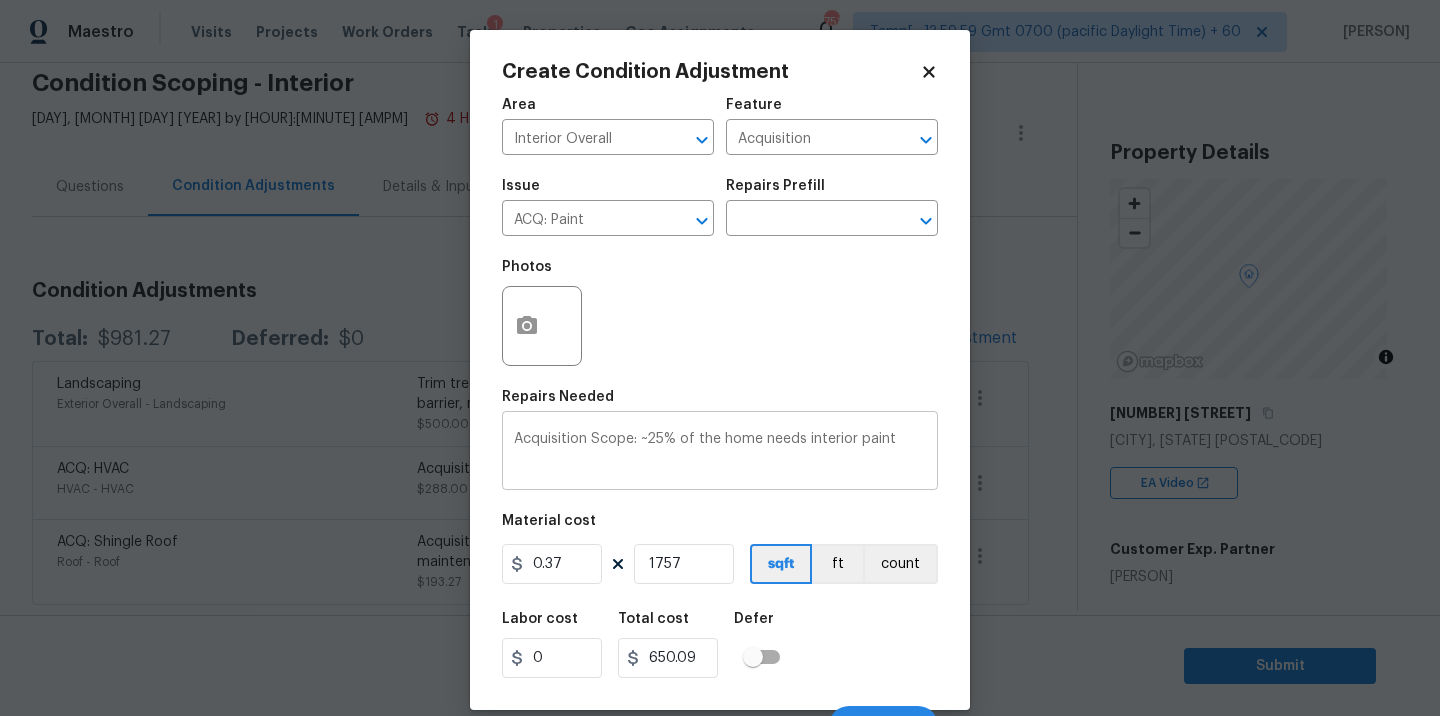 scroll, scrollTop: 31, scrollLeft: 0, axis: vertical 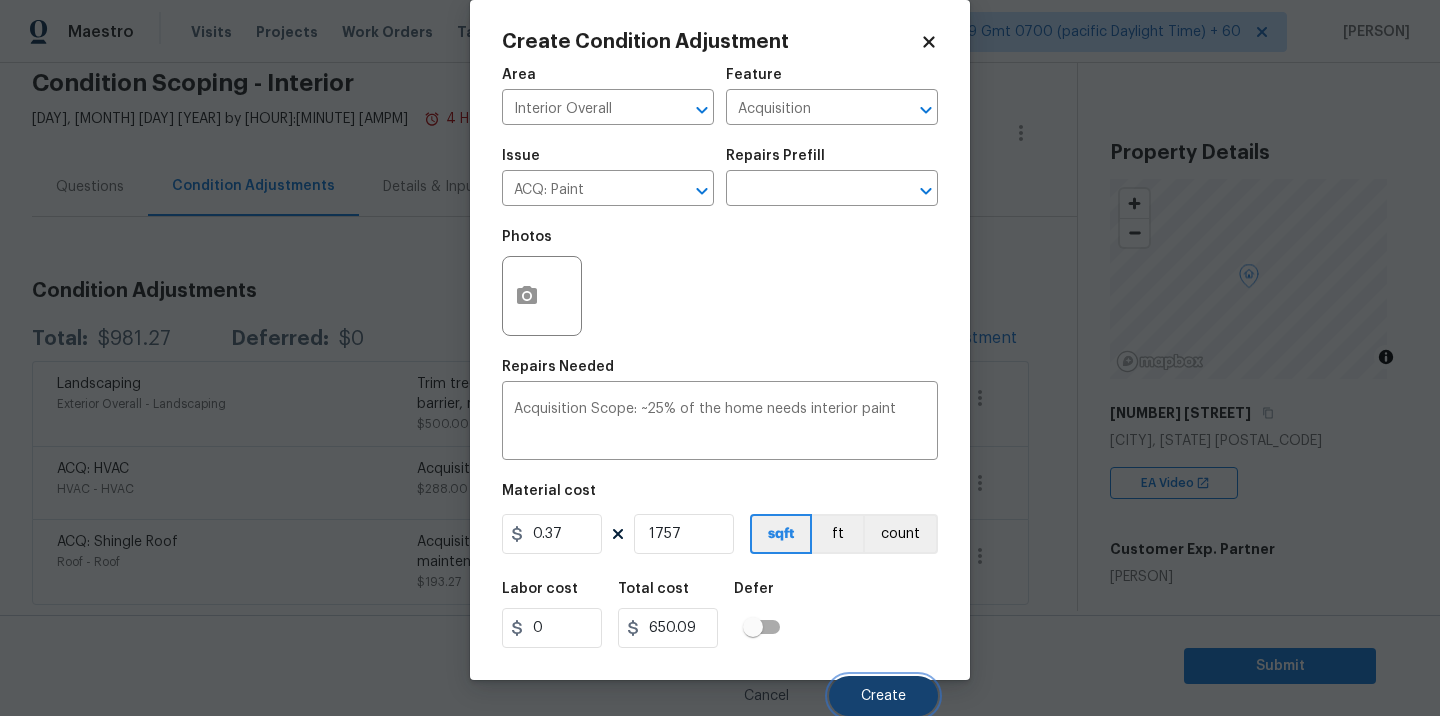 click on "Create" at bounding box center (883, 696) 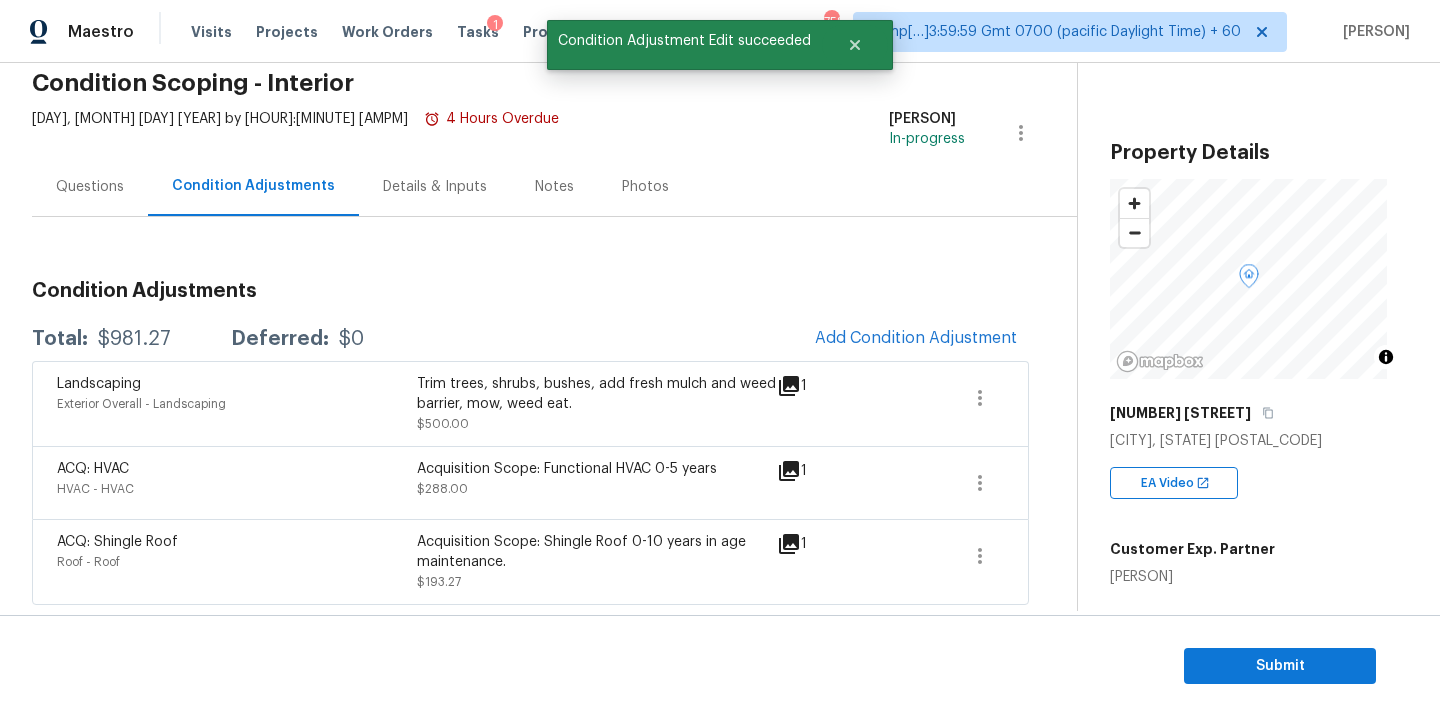 scroll, scrollTop: 24, scrollLeft: 0, axis: vertical 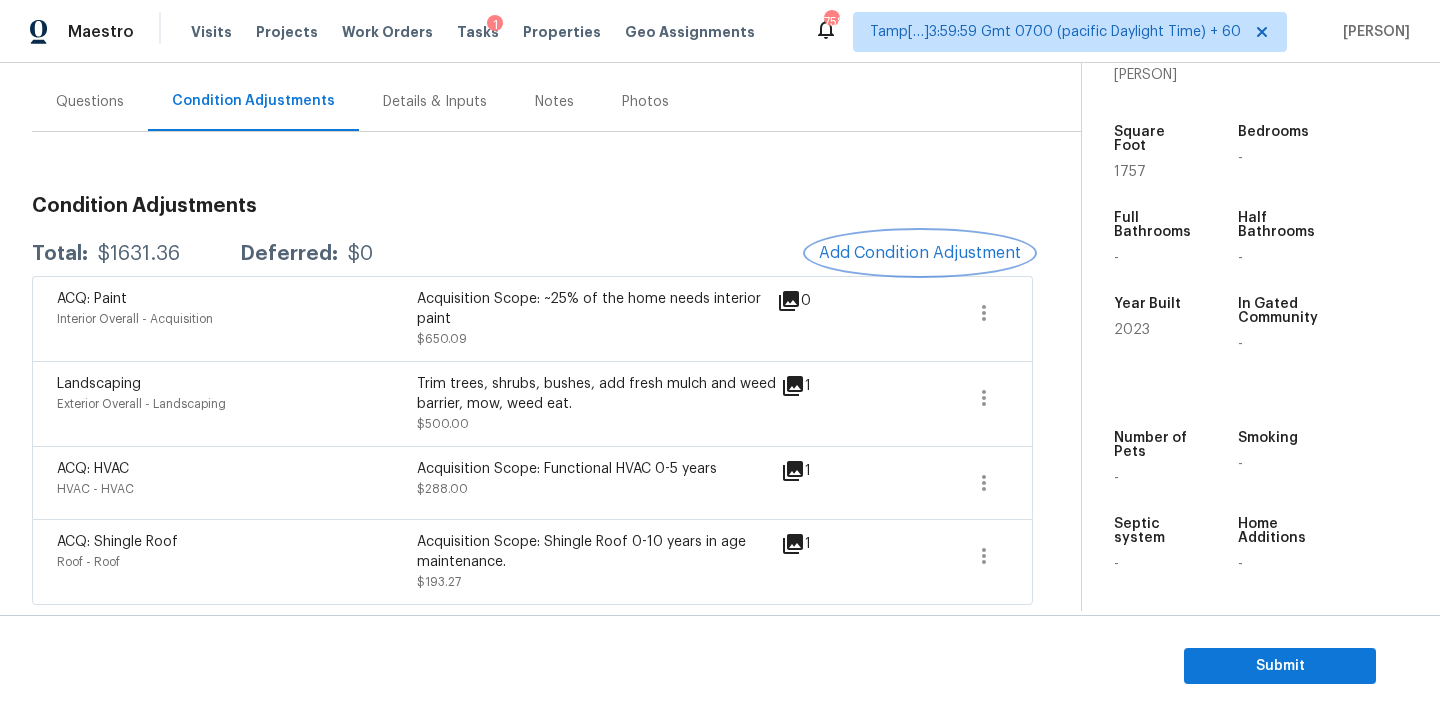 click on "Add Condition Adjustment" at bounding box center (920, 253) 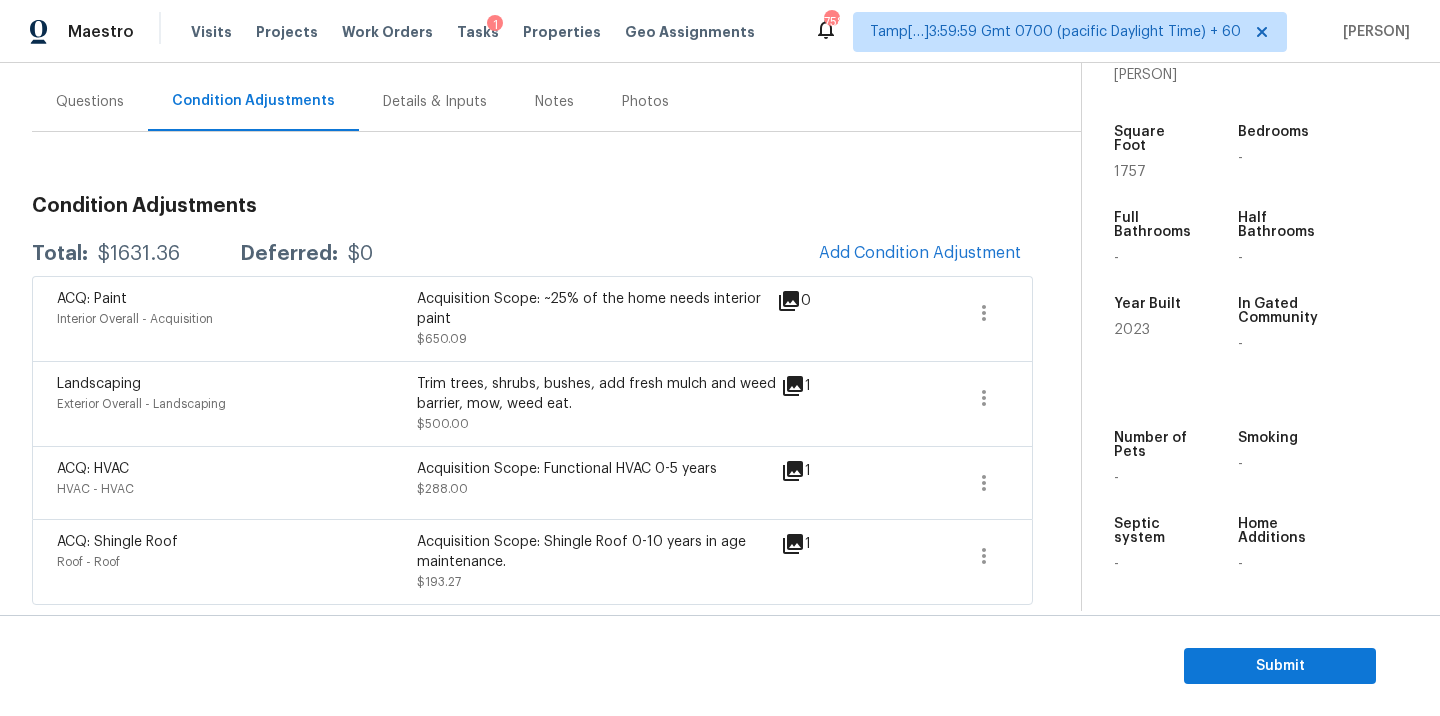click on "Maestro Visits Projects Work Orders Tasks 1 Properties Geo Assignments 758 Tamp[…]3:59:59 Gmt 0700 (pacific Daylight Time) + 60 Ravihari M Back to tasks Condition Scoping - Interior Mon, Aug 04 2025 by 9:30 pm   4 Hours Overdue Ravihari M In-progress Questions Condition Adjustments Details & Inputs Notes Photos Condition Adjustments Total:  $1631.36 Deferred:  $0 Add Condition Adjustment ACQ: Paint Interior Overall - Acquisition Acquisition Scope: ~25% of the home needs interior paint $650.09   0 Landscaping Exterior Overall - Landscaping Trim trees, shrubs, bushes, add fresh mulch and weed barrier, mow, weed eat. $500.00   1 ACQ: HVAC HVAC - HVAC Acquisition Scope: Functional HVAC 0-5 years $288.00   1 ACQ: Shingle Roof Roof - Roof Acquisition Scope: Shingle Roof 0-10 years in age maintenance. $193.27   1 Property Details © Mapbox   © OpenStreetMap   Improve this map 1328 Fox Glen Trl Crowley, TX 76036 EA Video Customer Exp. Partner Eve Bragg Square Foot 1757 Bedrooms - Full Bathrooms - Half Bathrooms -" at bounding box center (720, 358) 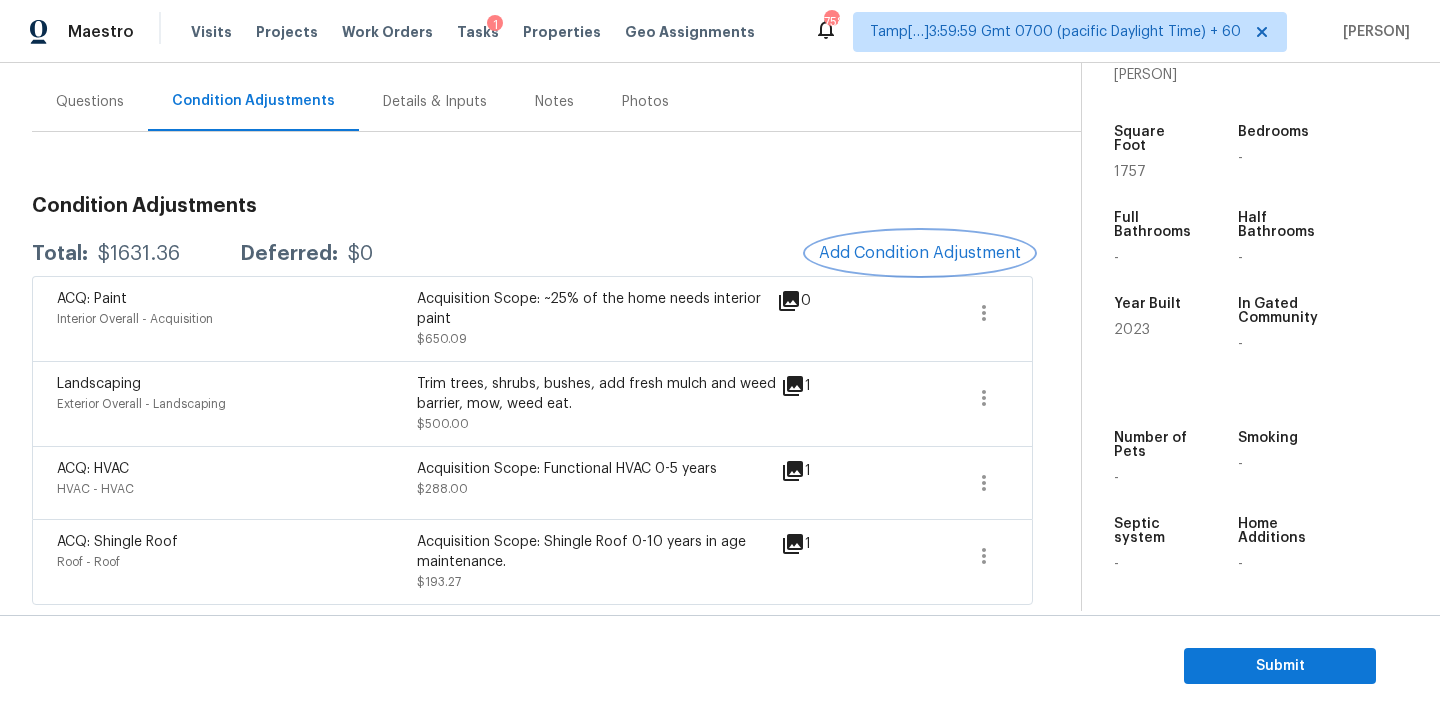 click on "Add Condition Adjustment" at bounding box center [920, 253] 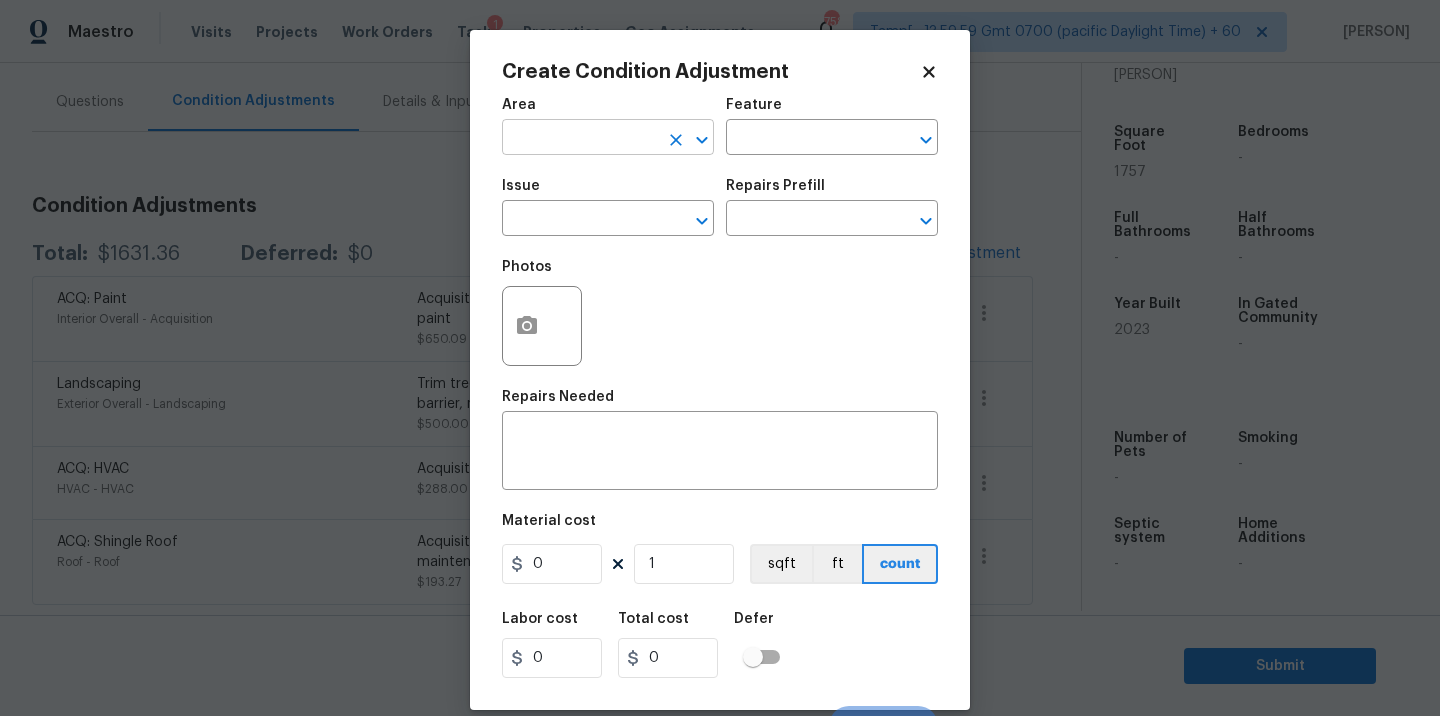 click at bounding box center [580, 139] 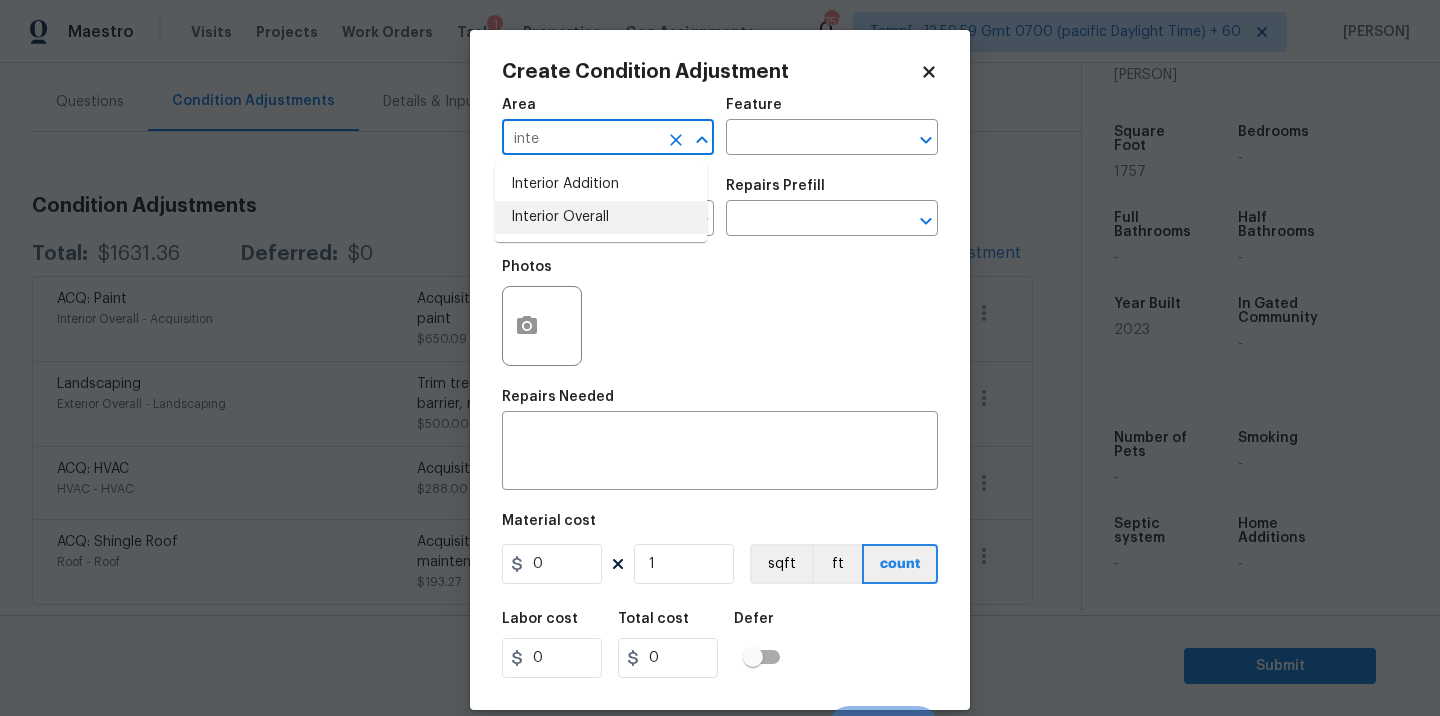 click on "Interior Overall" at bounding box center (601, 217) 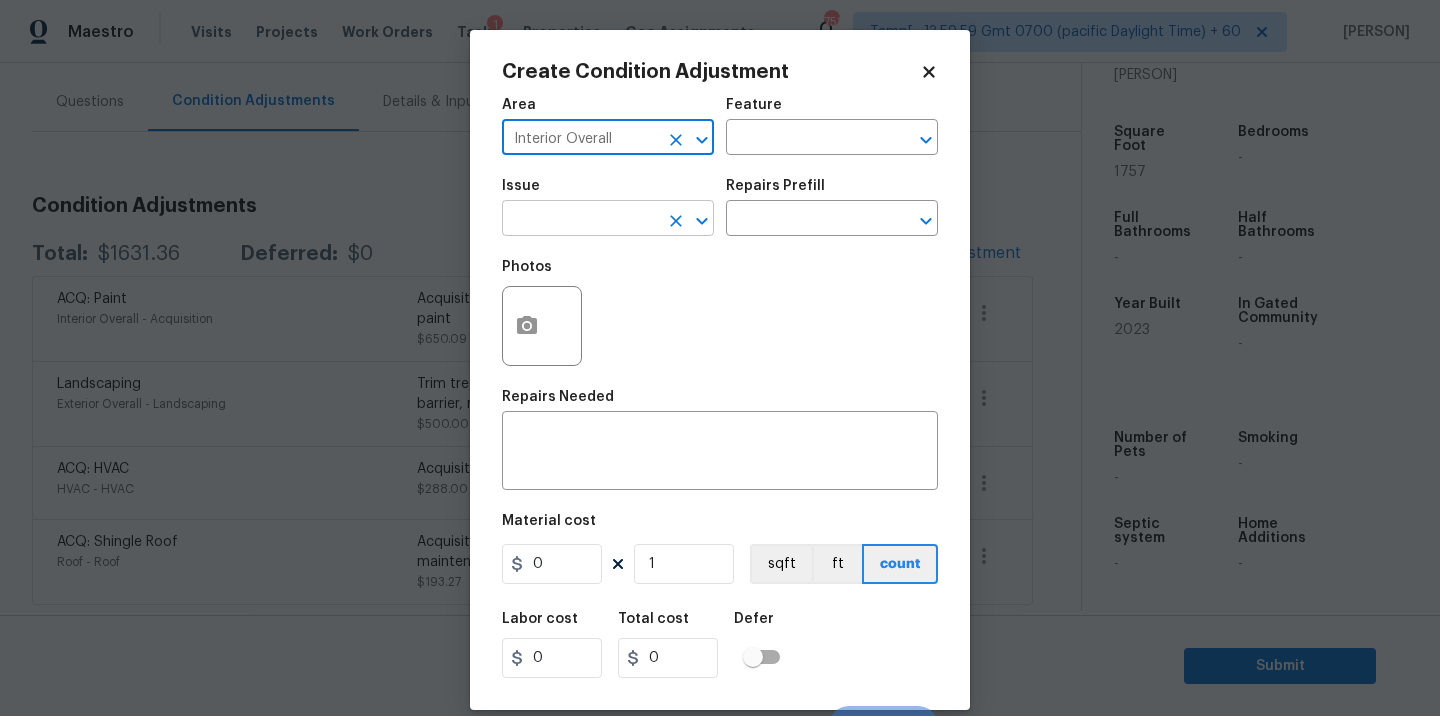 type on "Interior Overall" 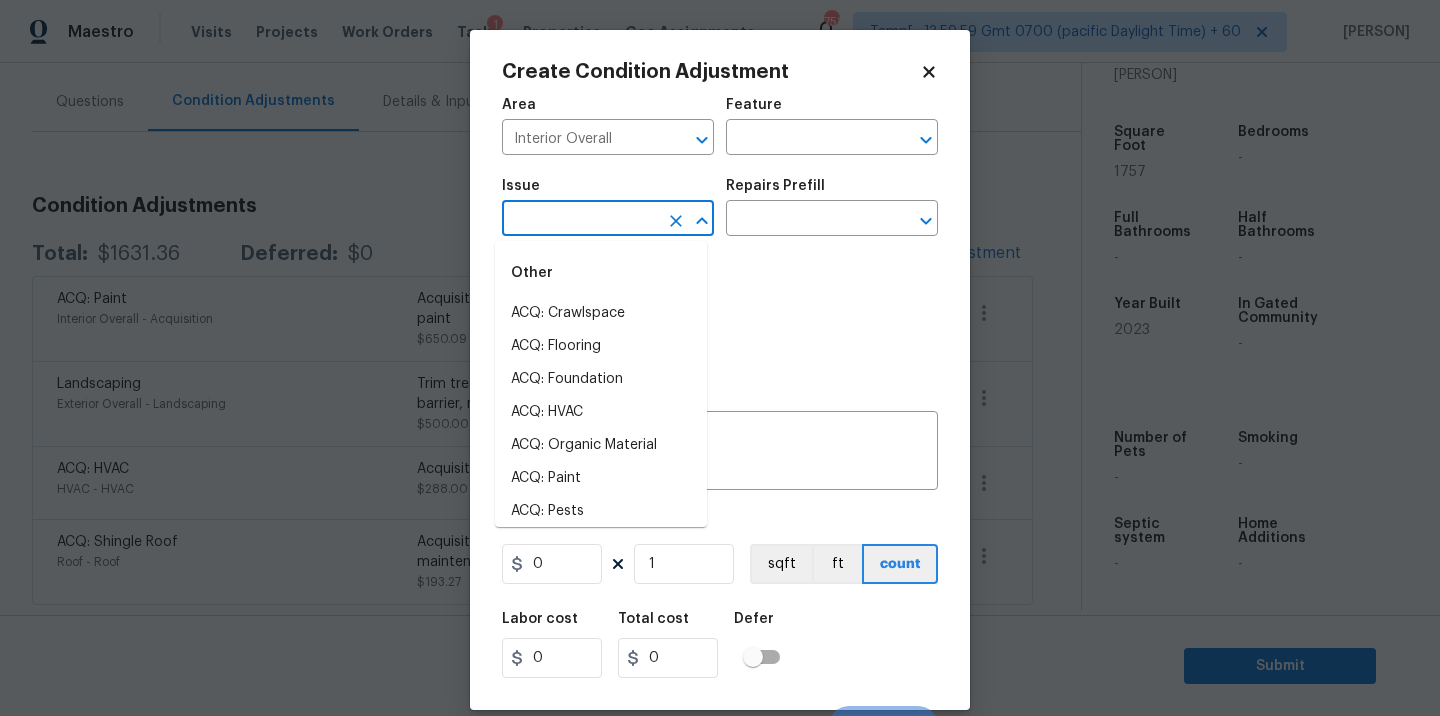 click at bounding box center (580, 220) 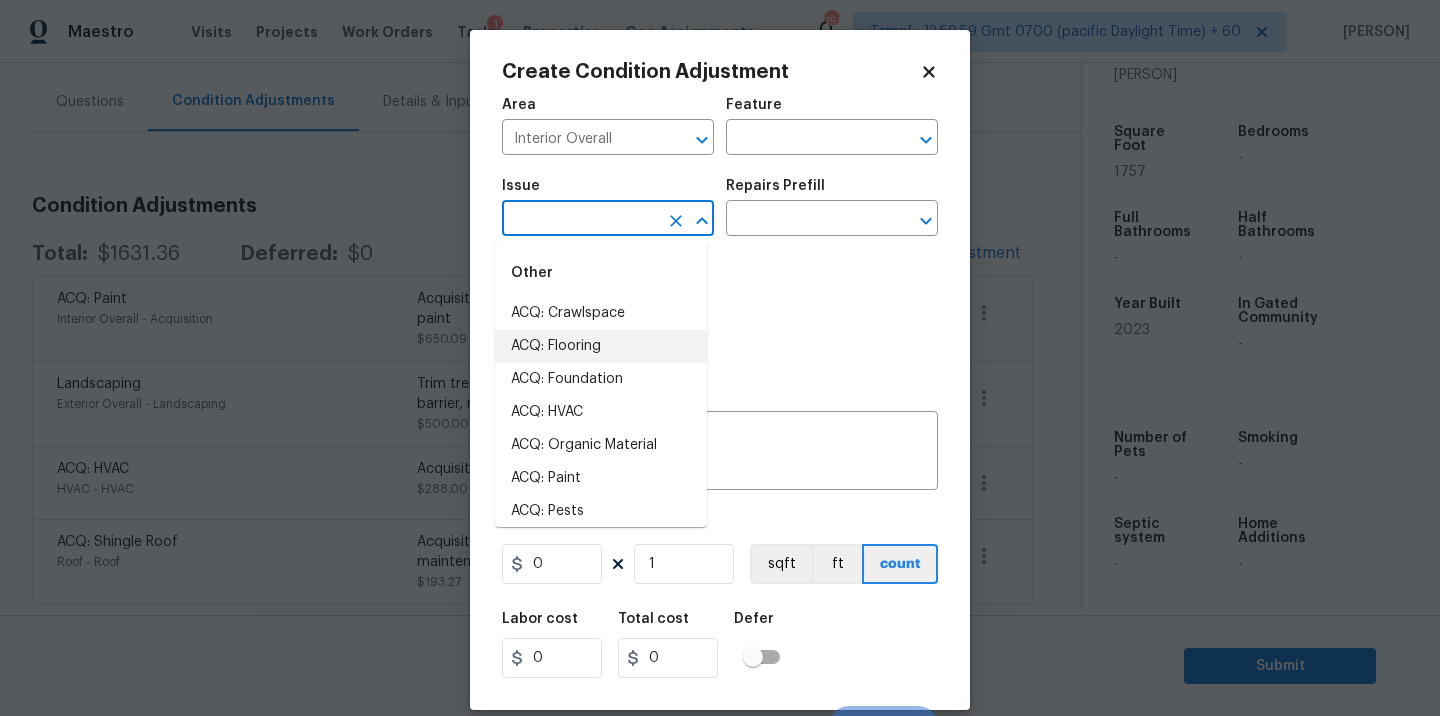 click on "ACQ: Flooring" at bounding box center (601, 346) 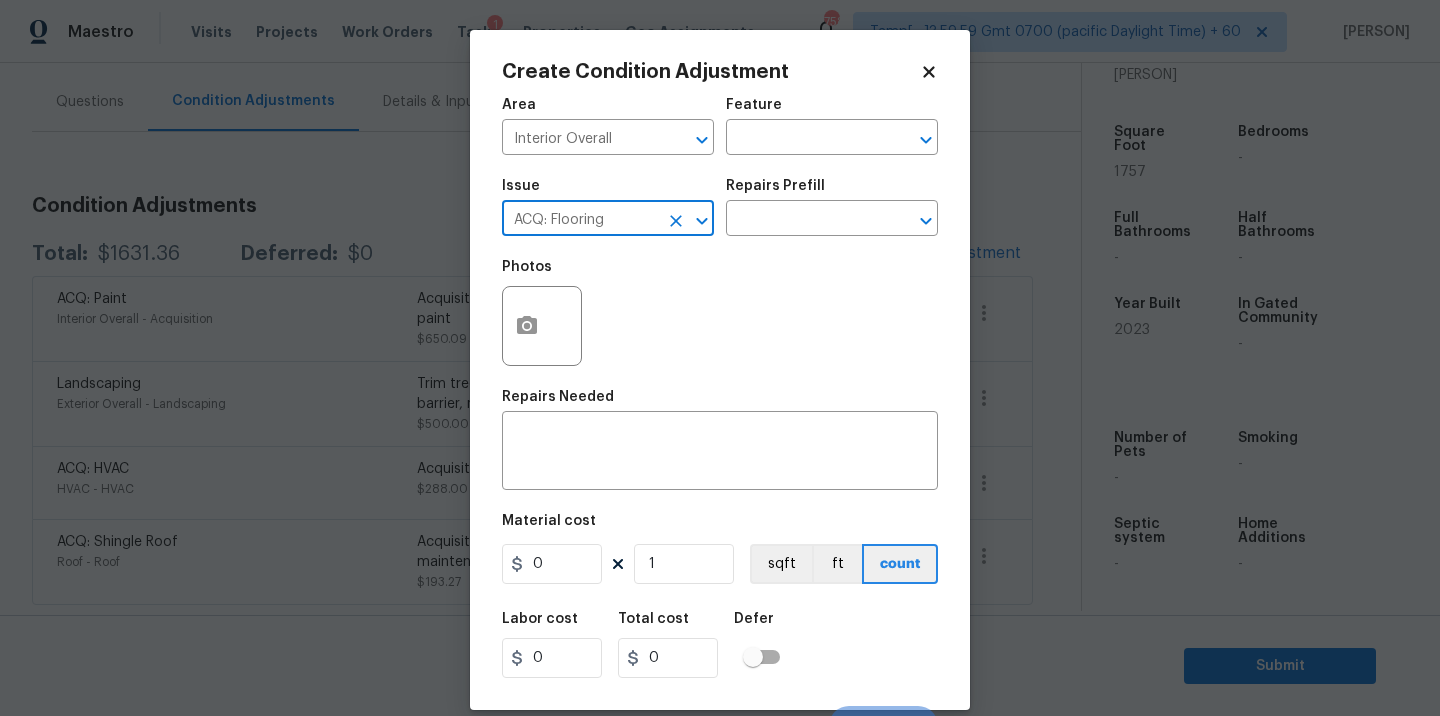 click on "Photos" at bounding box center [720, 313] 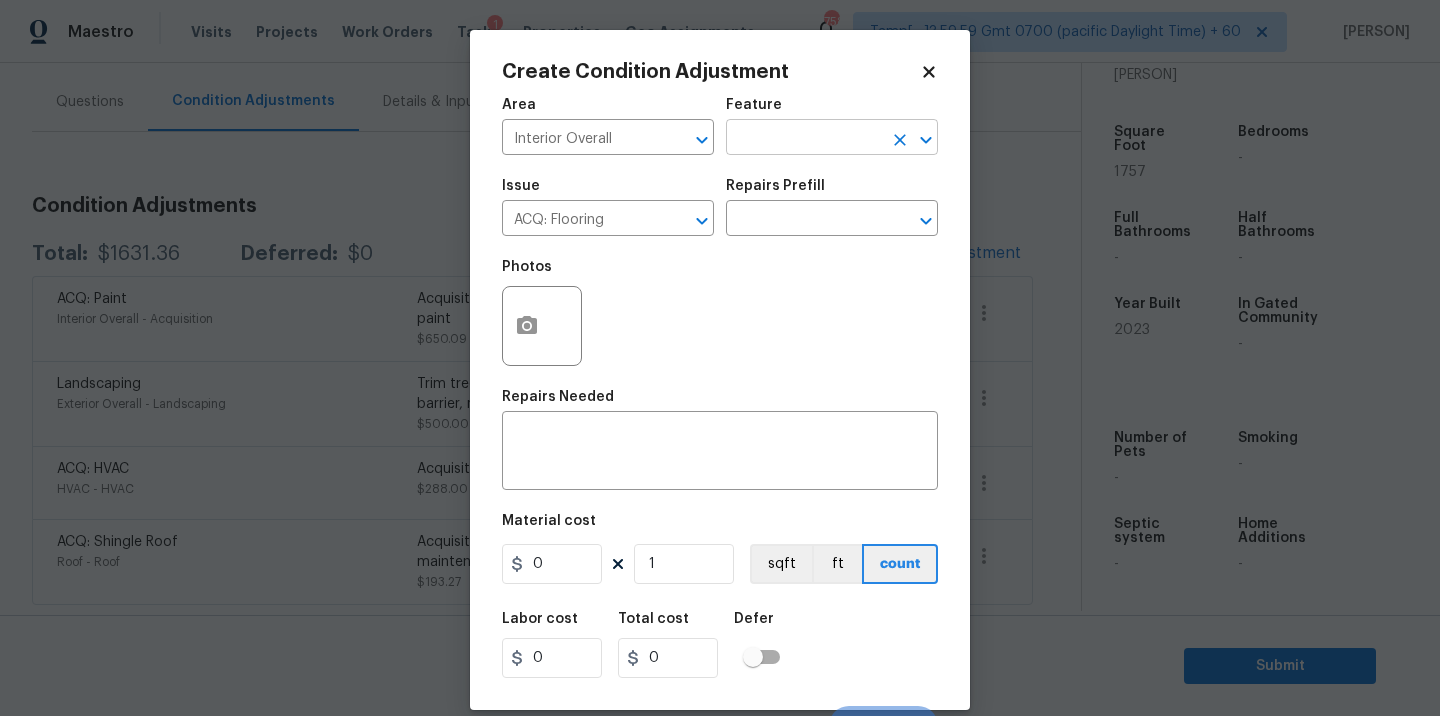 click at bounding box center (804, 139) 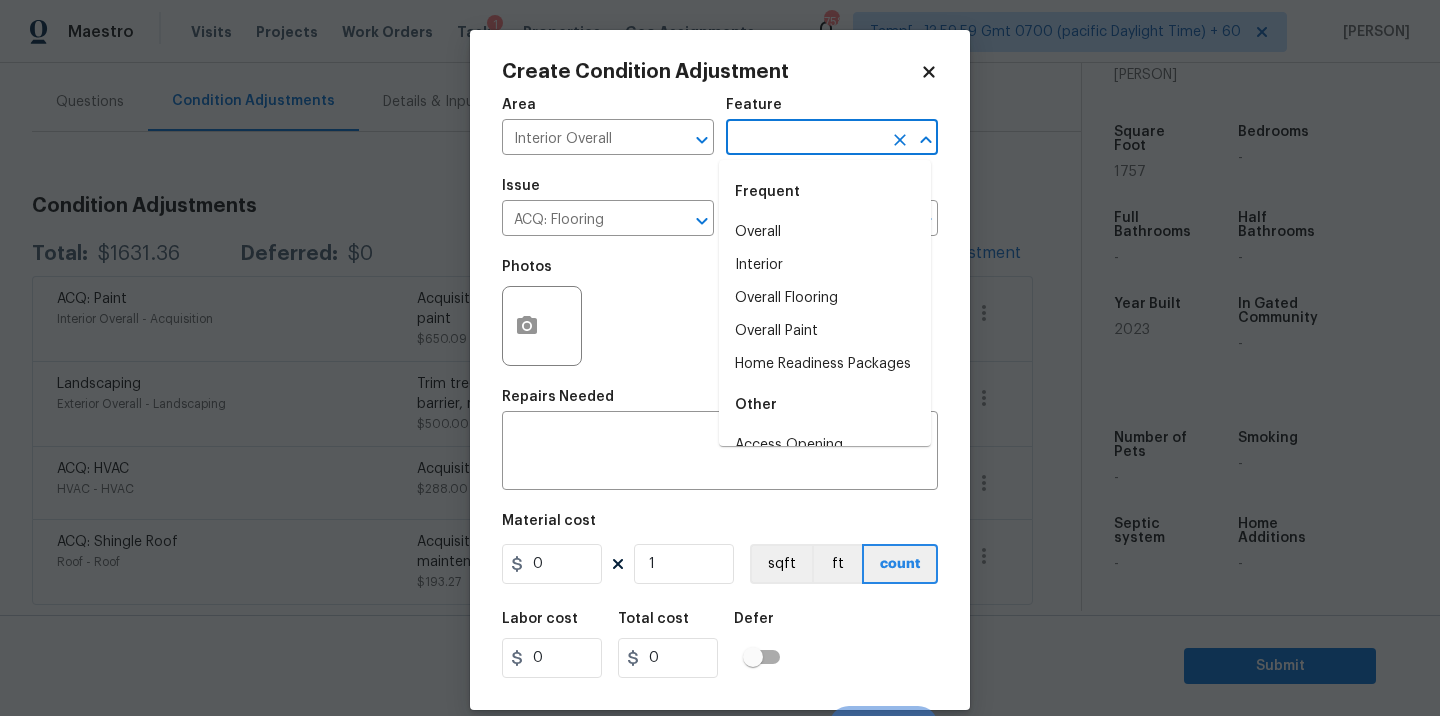 click on "Photos" at bounding box center (720, 313) 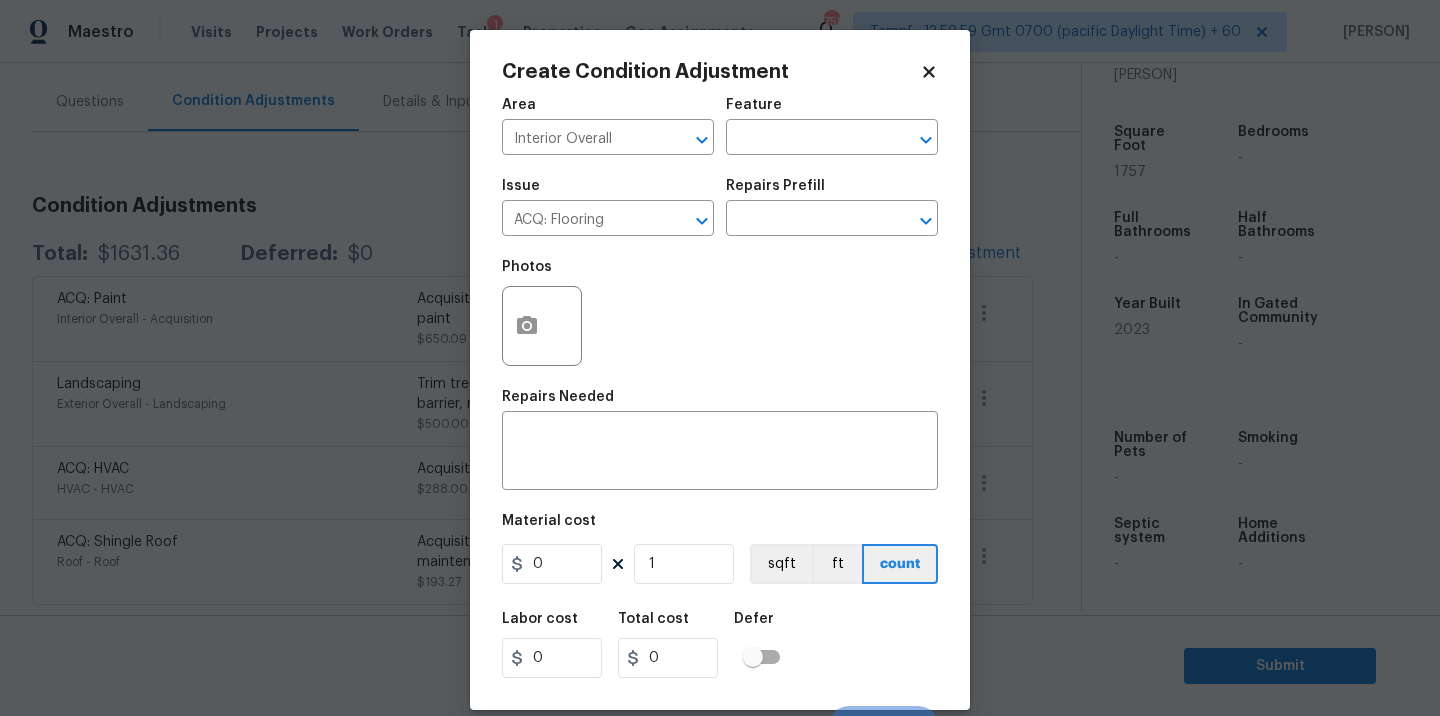 click on "Photos" at bounding box center (720, 313) 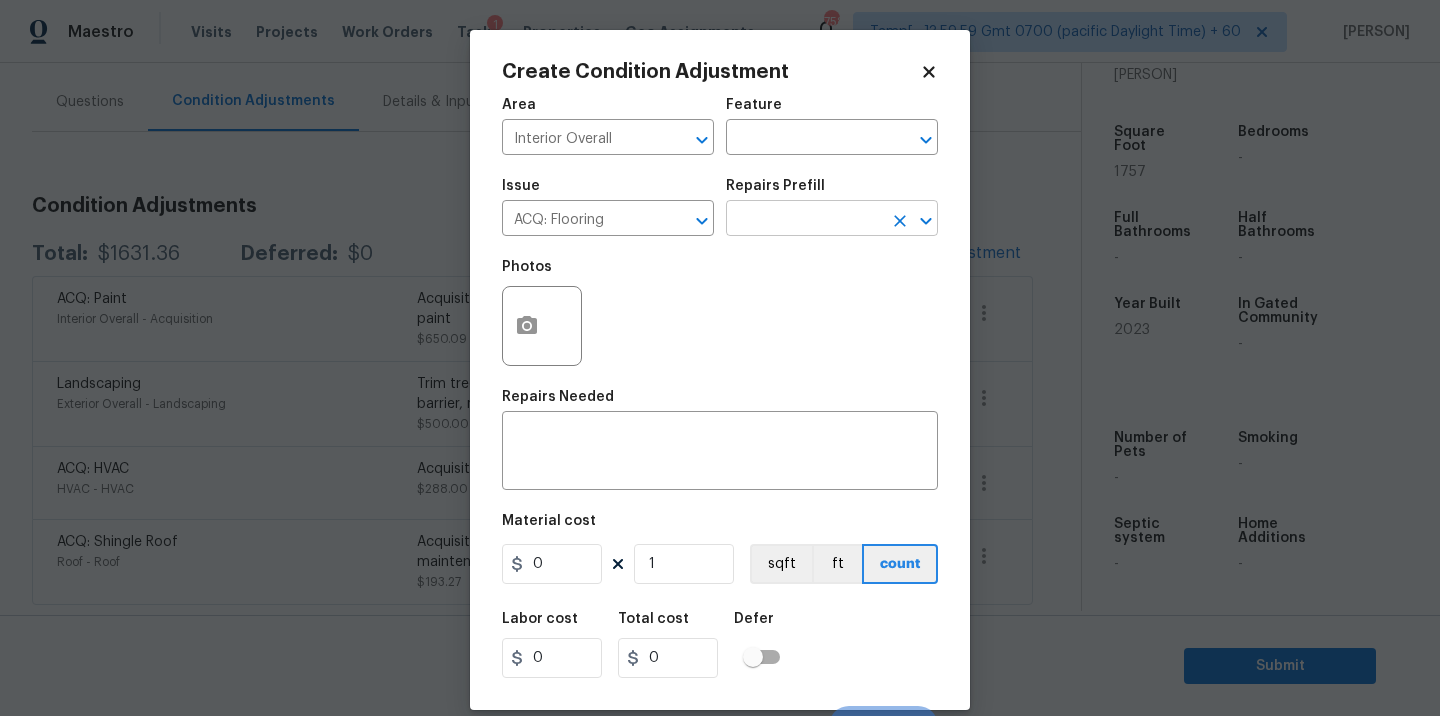 click at bounding box center [804, 220] 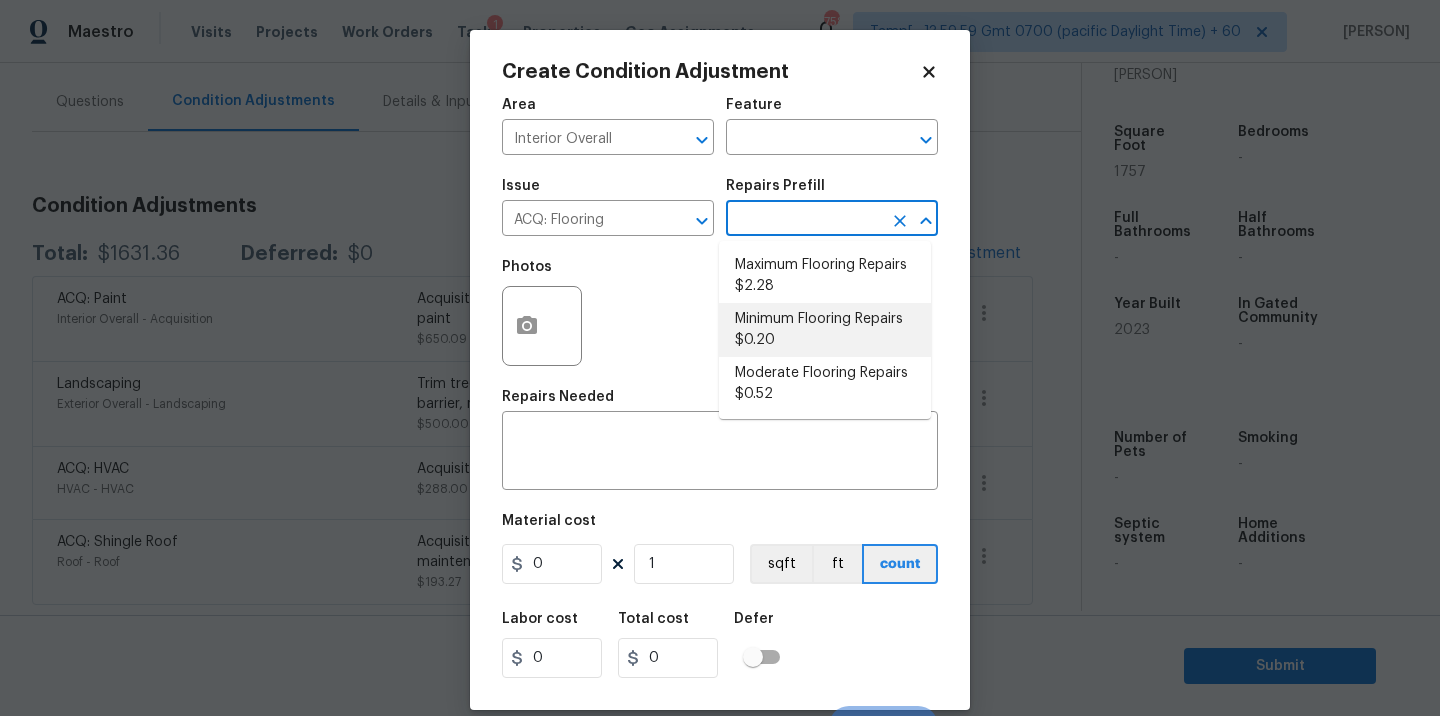 click on "Minimum Flooring Repairs $0.20" at bounding box center [825, 330] 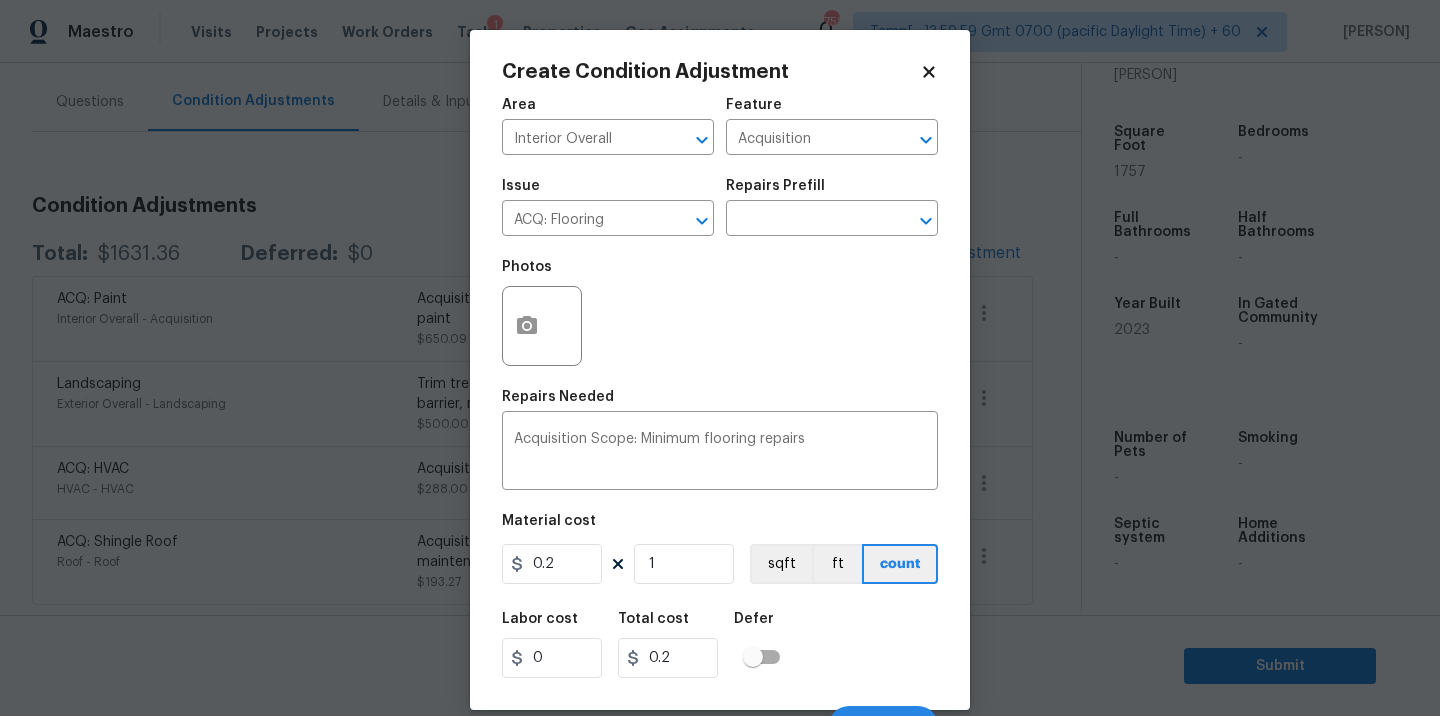 click on "Photos" at bounding box center [720, 313] 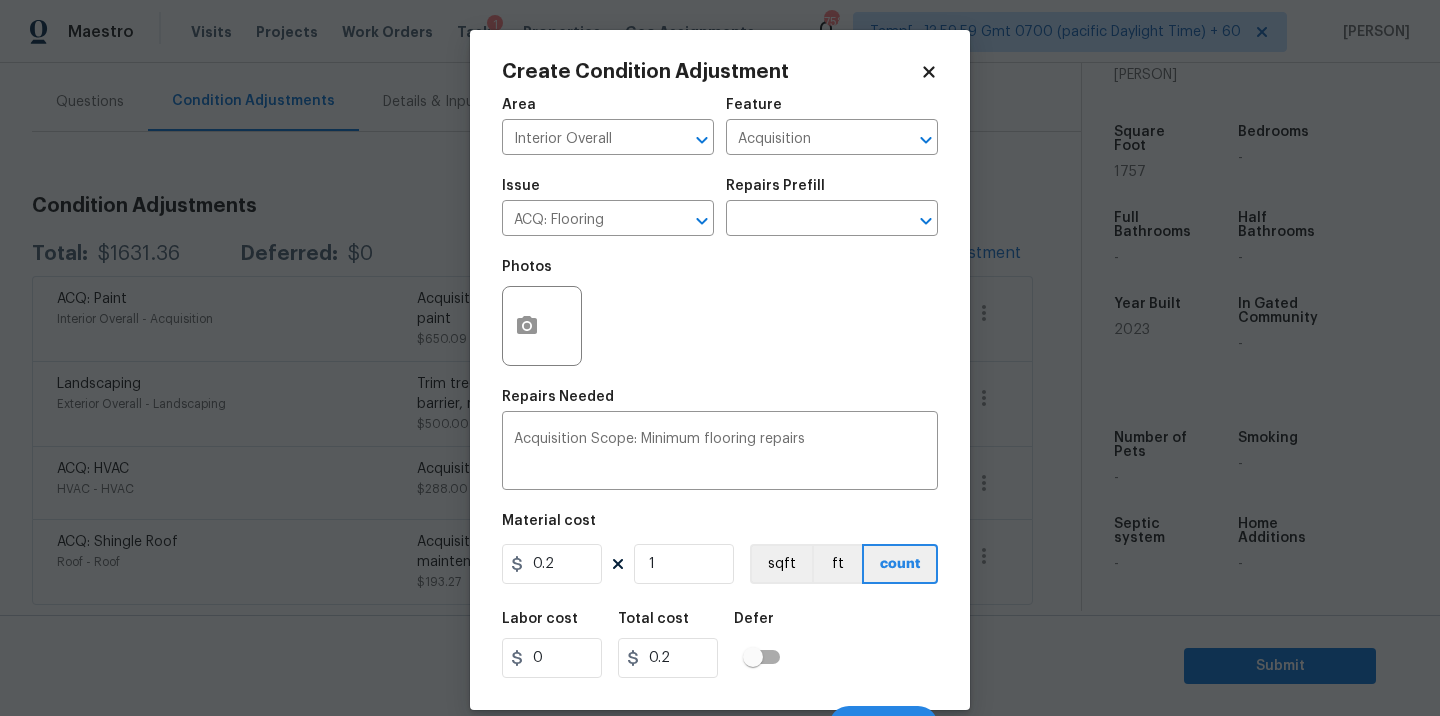 scroll, scrollTop: 31, scrollLeft: 0, axis: vertical 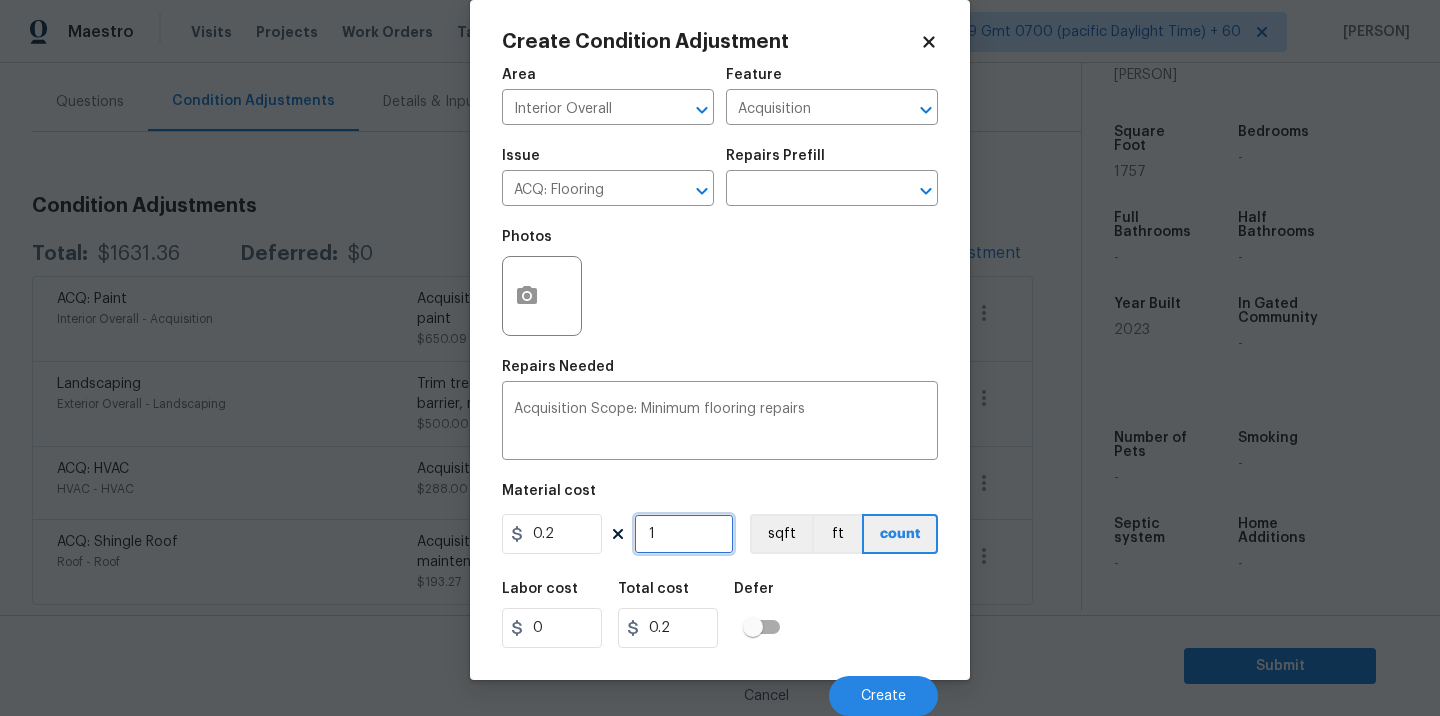 click on "1" at bounding box center [684, 534] 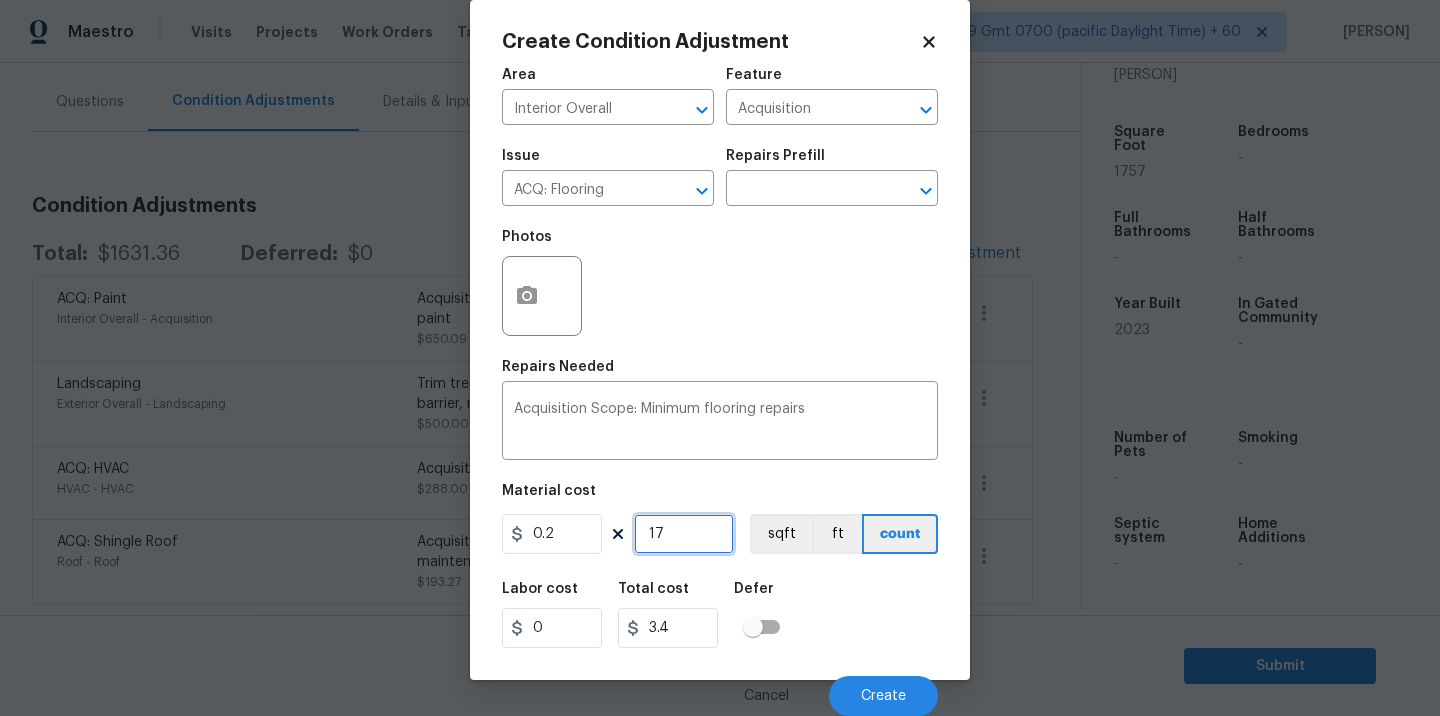type on "175" 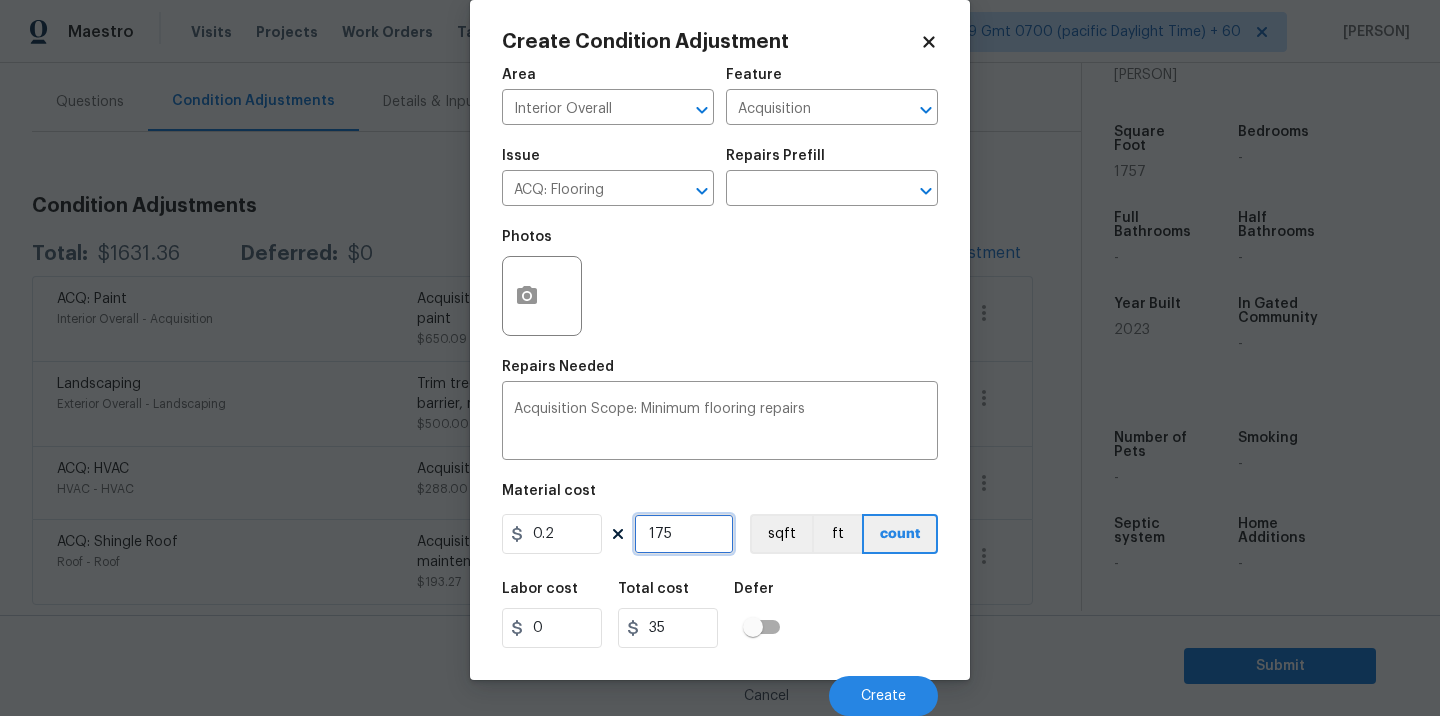 type on "1757" 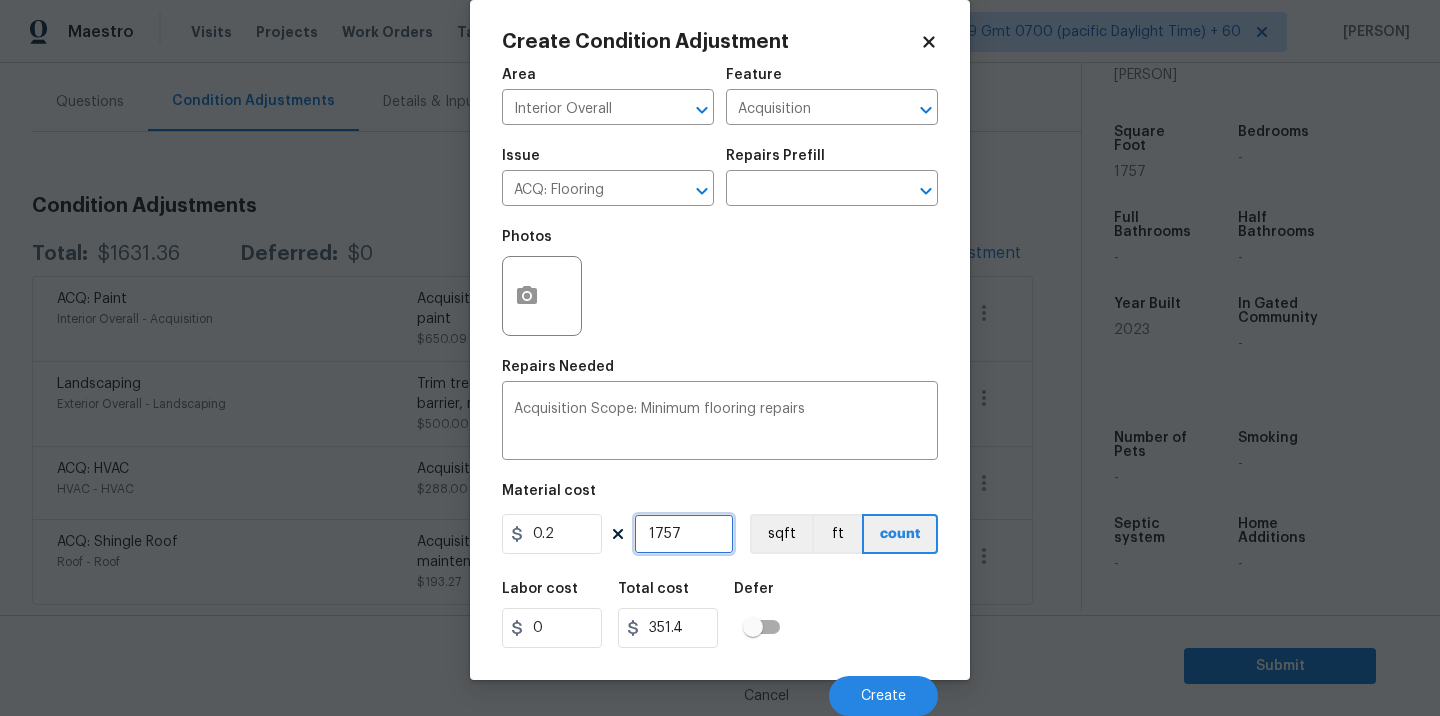 type on "1757" 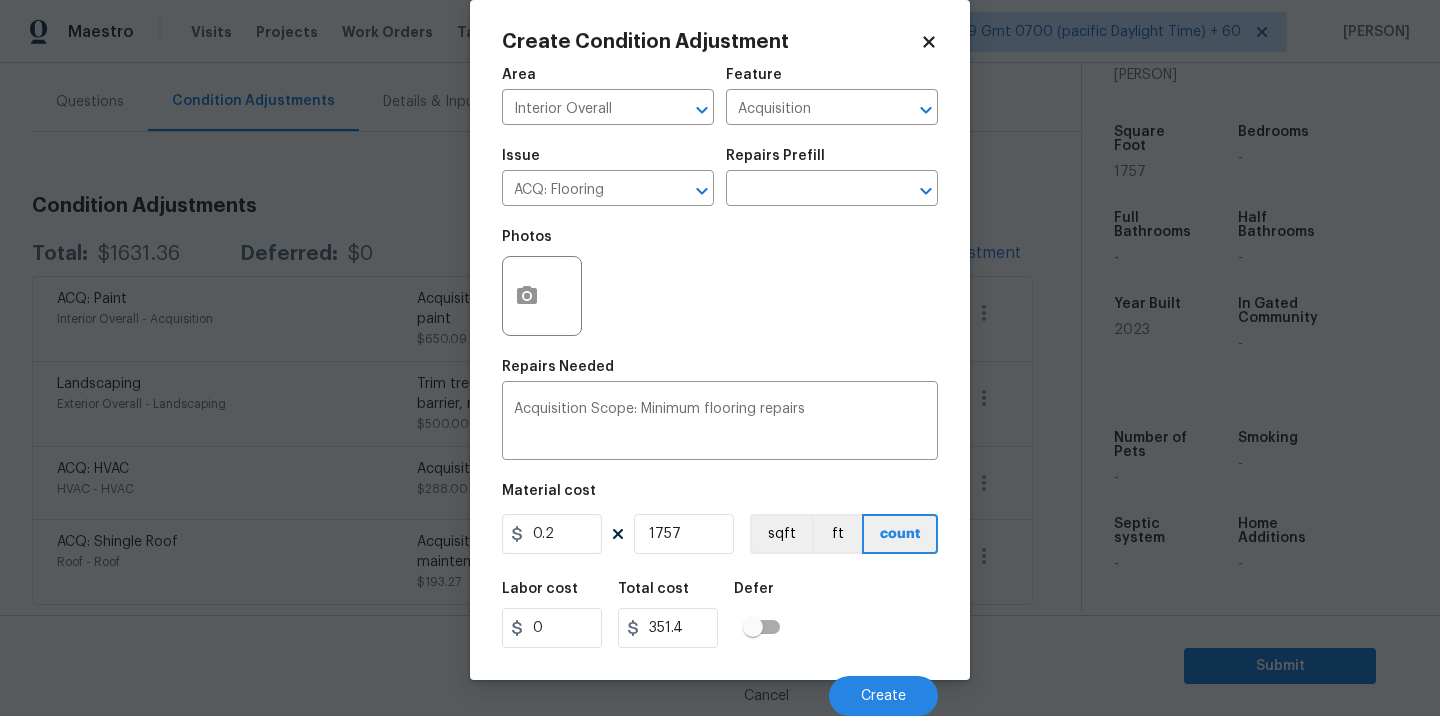 click on "Photos" at bounding box center (720, 283) 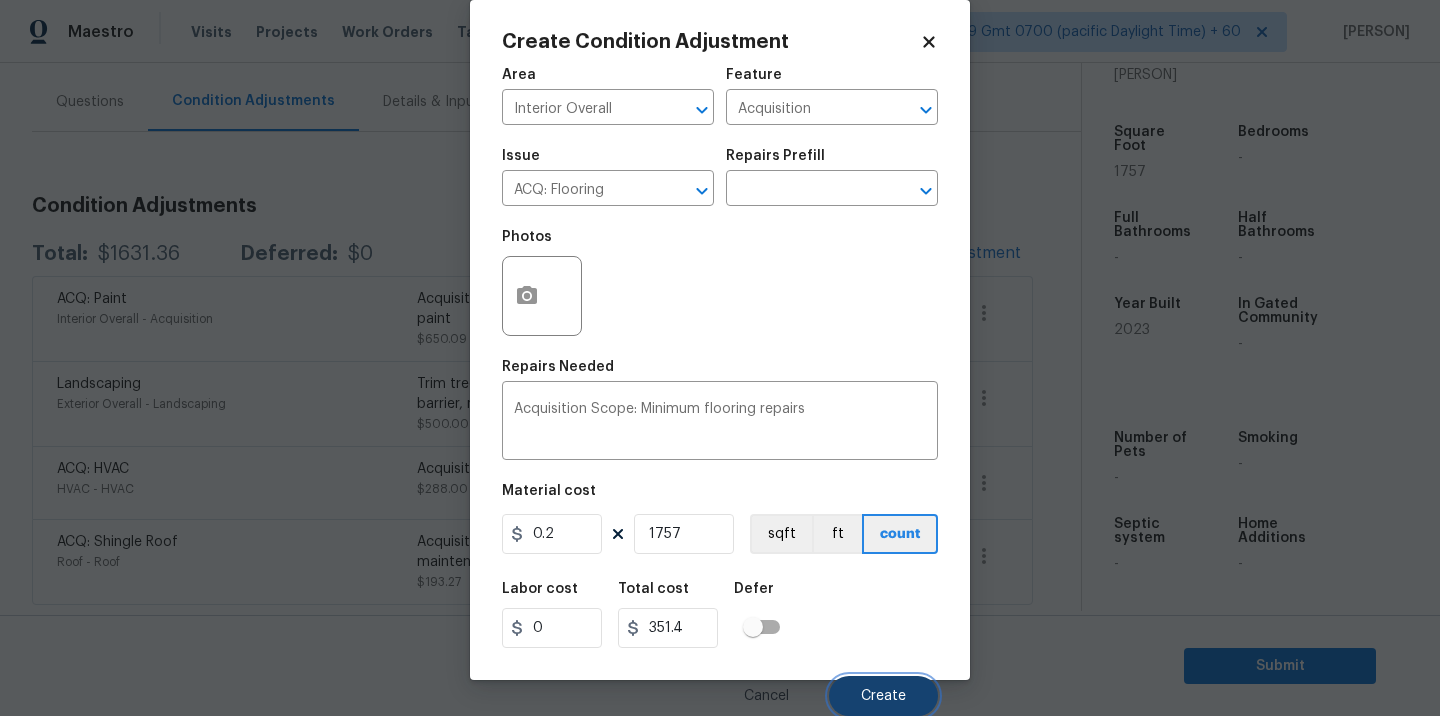 click on "Create" at bounding box center [883, 696] 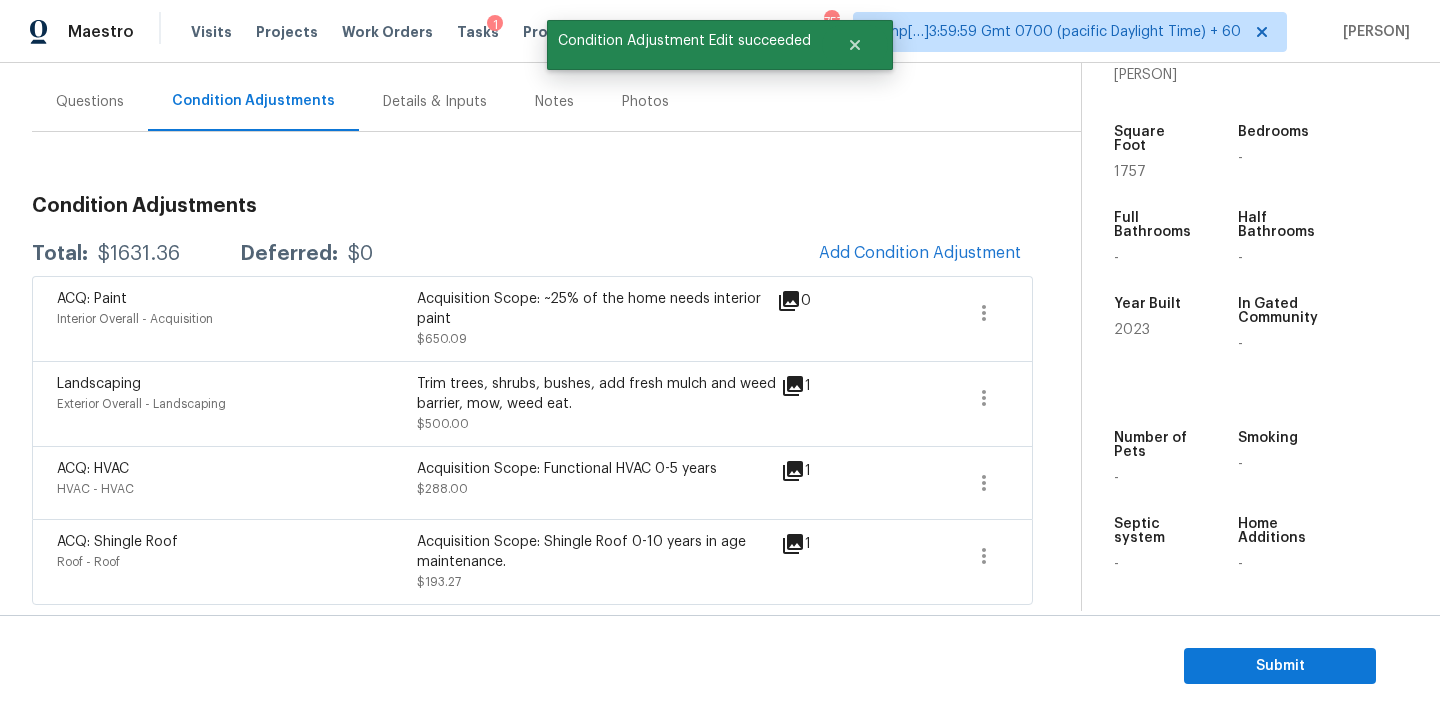 scroll, scrollTop: 24, scrollLeft: 0, axis: vertical 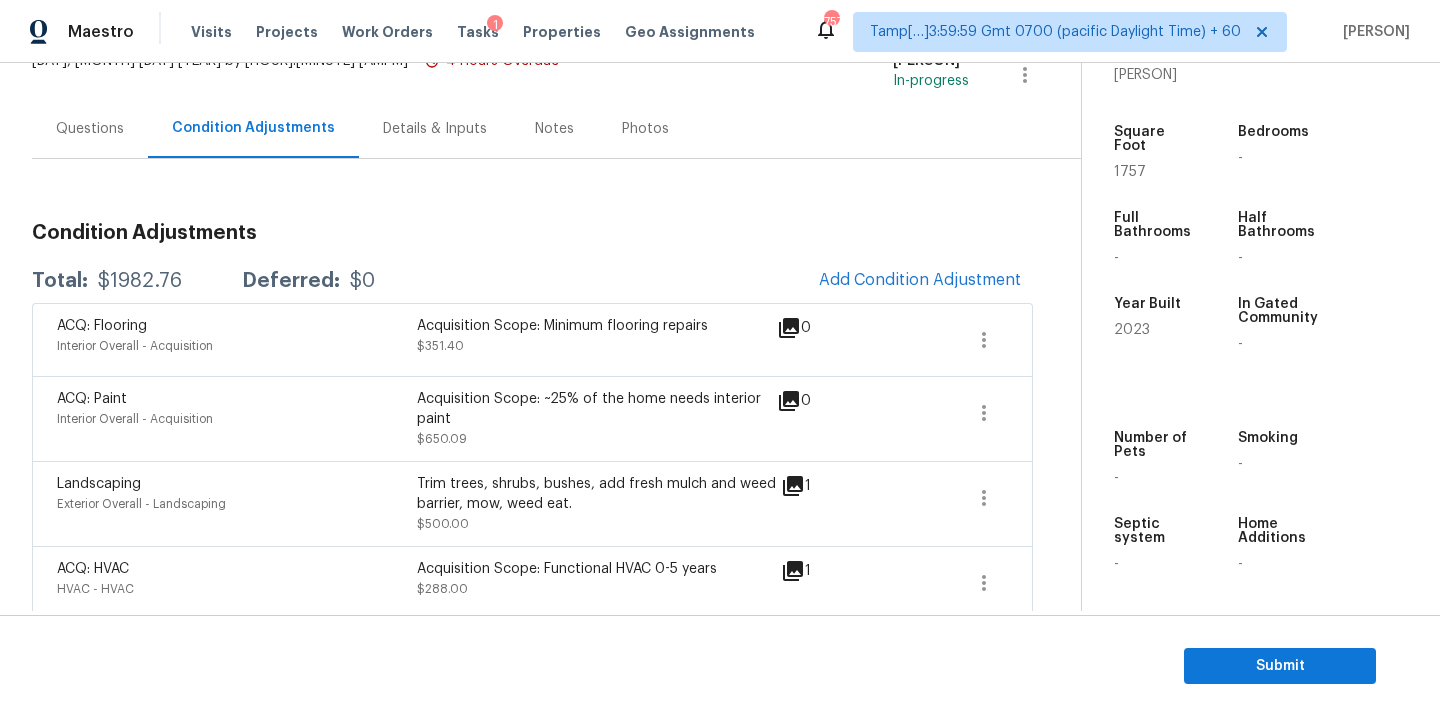 click on "Questions Condition Adjustments Details & Inputs Notes Photos" at bounding box center (556, 129) 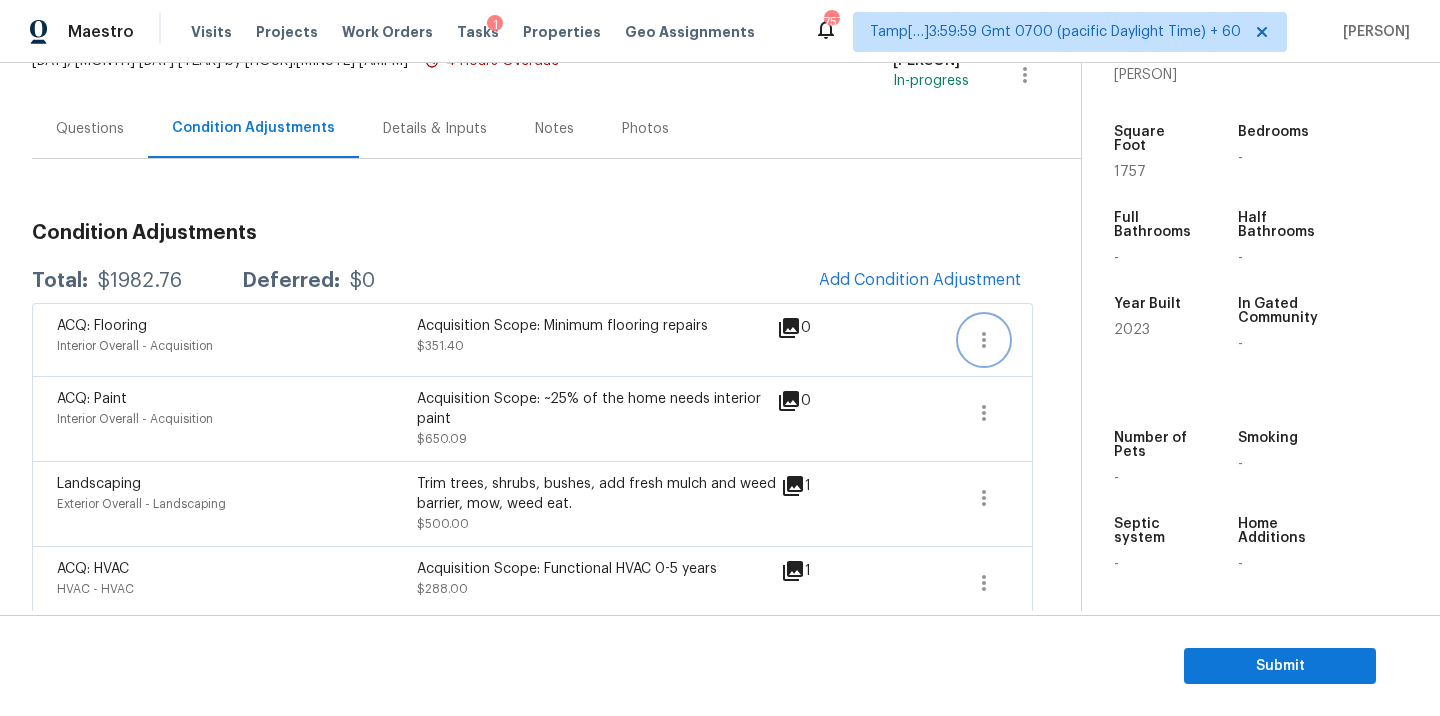 click 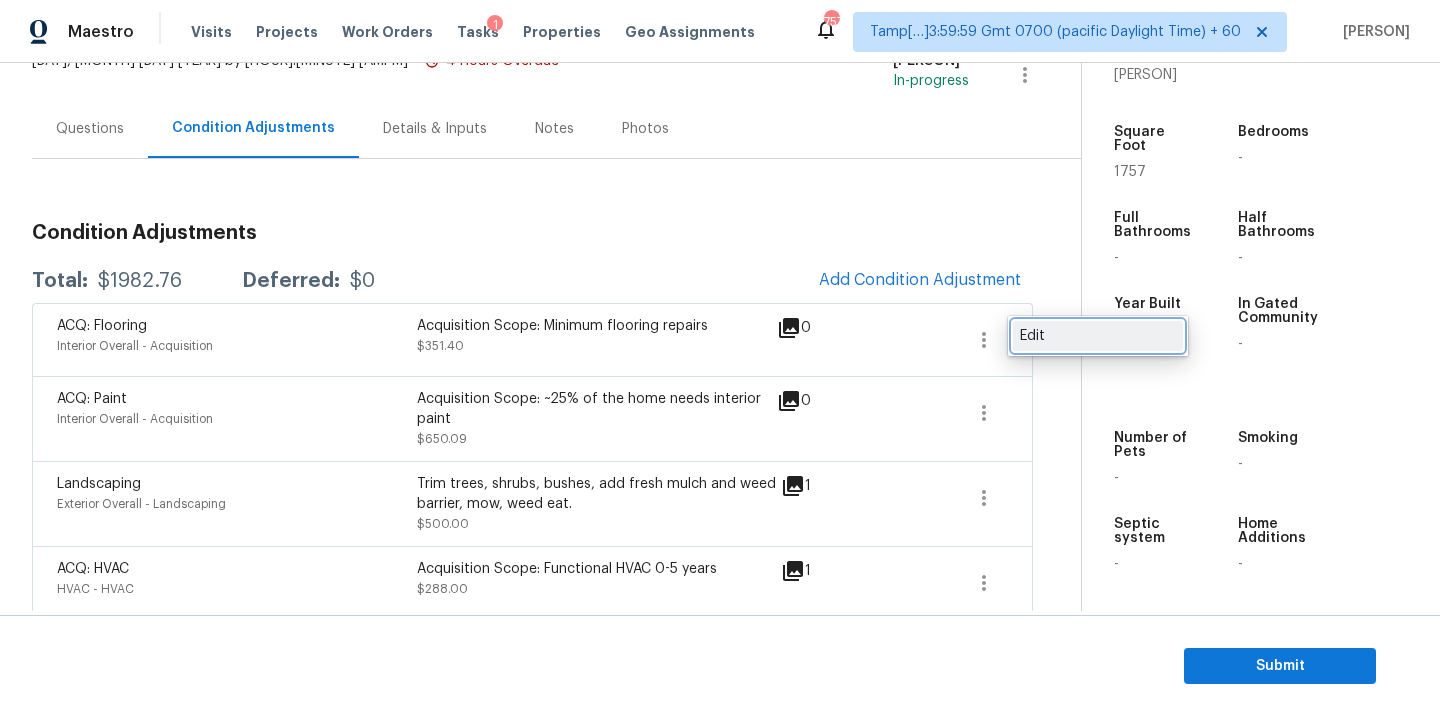 click on "Edit" at bounding box center [1098, 336] 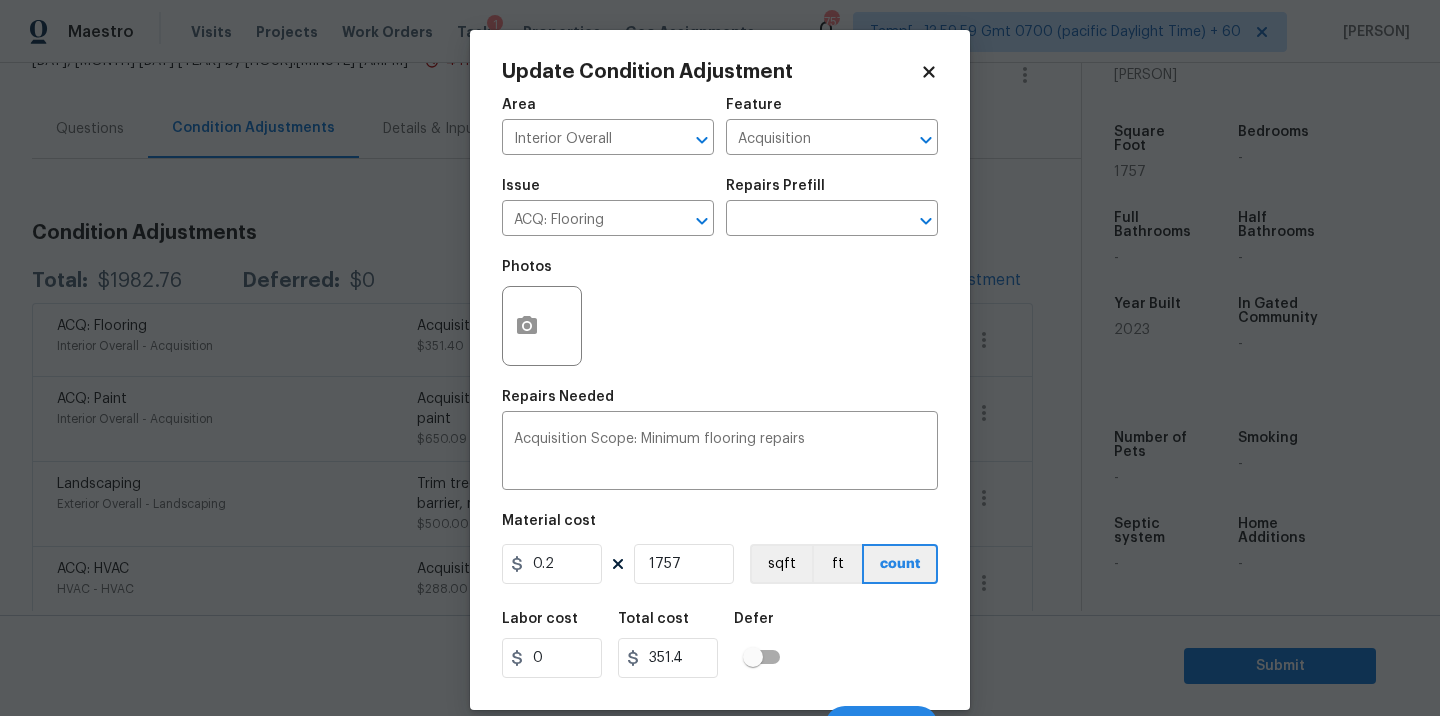 click on "Maestro Visits Projects Work Orders Tasks 1 Properties Geo Assignments 757 Tamp[…]3:59:59 Gmt 0700 (pacific Daylight Time) + 60 Ravihari M Back to tasks Condition Scoping - Interior Mon, Aug 04 2025 by 9:30 pm   4 Hours Overdue Ravihari M In-progress Questions Condition Adjustments Details & Inputs Notes Photos Condition Adjustments Total:  $1982.76 Deferred:  $0 Add Condition Adjustment ACQ: Flooring Interior Overall - Acquisition Acquisition Scope: Minimum flooring repairs $351.40   0 ACQ: Paint Interior Overall - Acquisition Acquisition Scope: ~25% of the home needs interior paint $650.09   0 Landscaping Exterior Overall - Landscaping Trim trees, shrubs, bushes, add fresh mulch and weed barrier, mow, weed eat. $500.00   1 ACQ: HVAC HVAC - HVAC Acquisition Scope: Functional HVAC 0-5 years $288.00   1 ACQ: Shingle Roof Roof - Roof Acquisition Scope: Shingle Roof 0-10 years in age maintenance. $193.27   1 Property Details © Mapbox   © OpenStreetMap   Improve this map 1328 Fox Glen Trl Crowley, TX 76036 -" at bounding box center (720, 358) 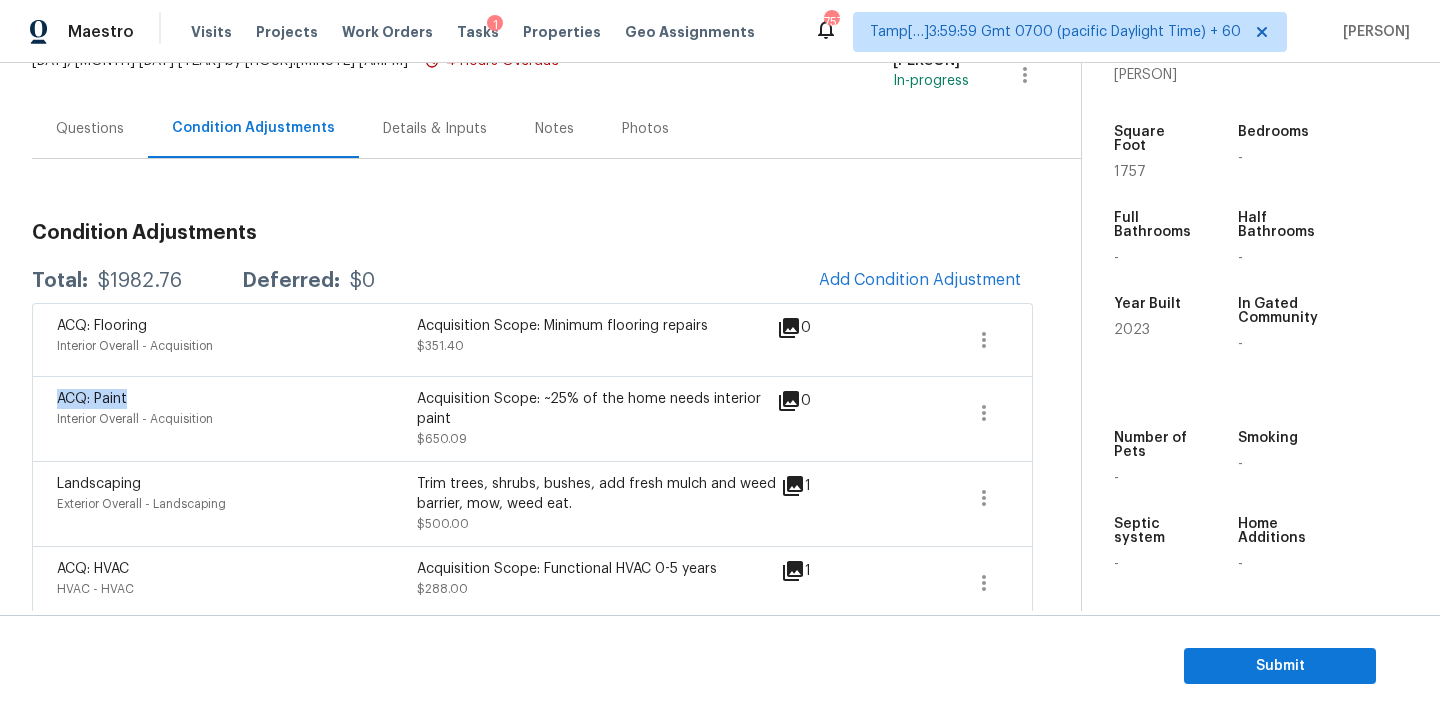 copy on "ACQ: Paint" 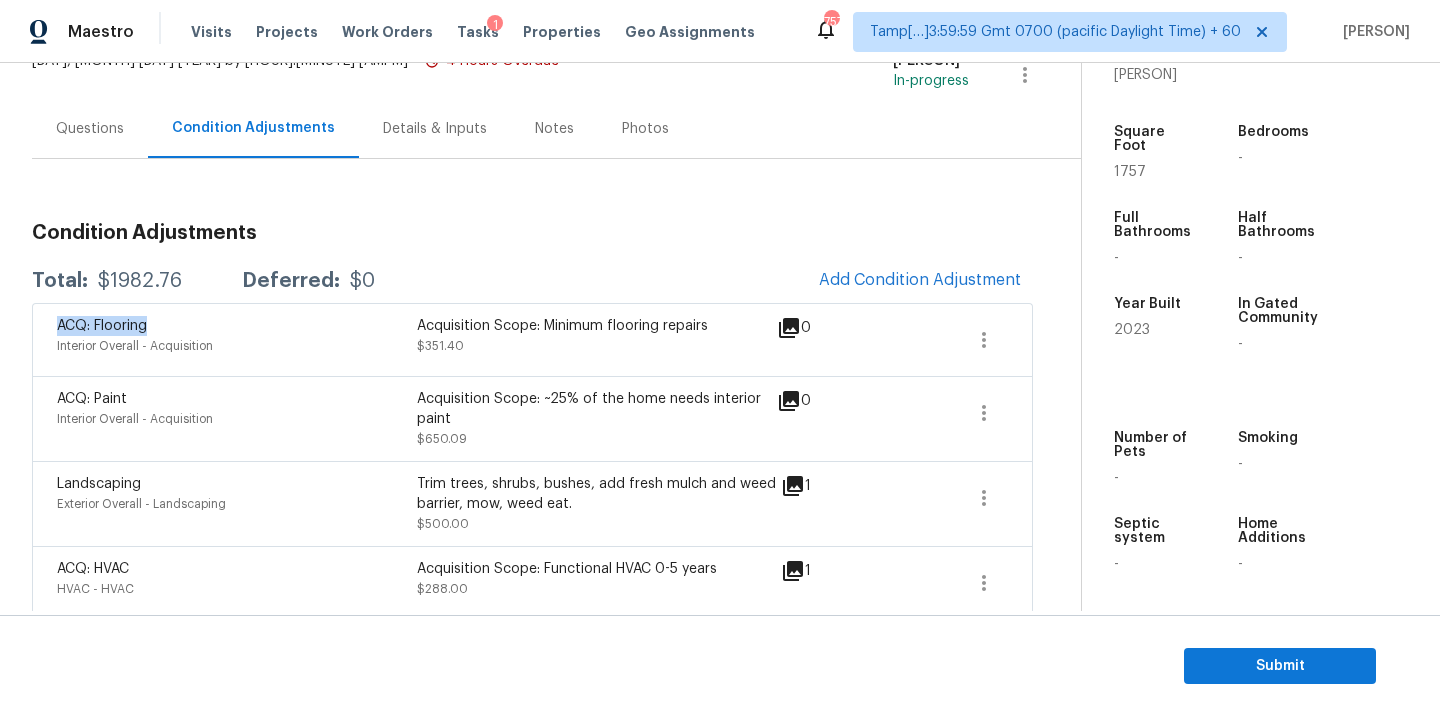 drag, startPoint x: 61, startPoint y: 324, endPoint x: 218, endPoint y: 324, distance: 157 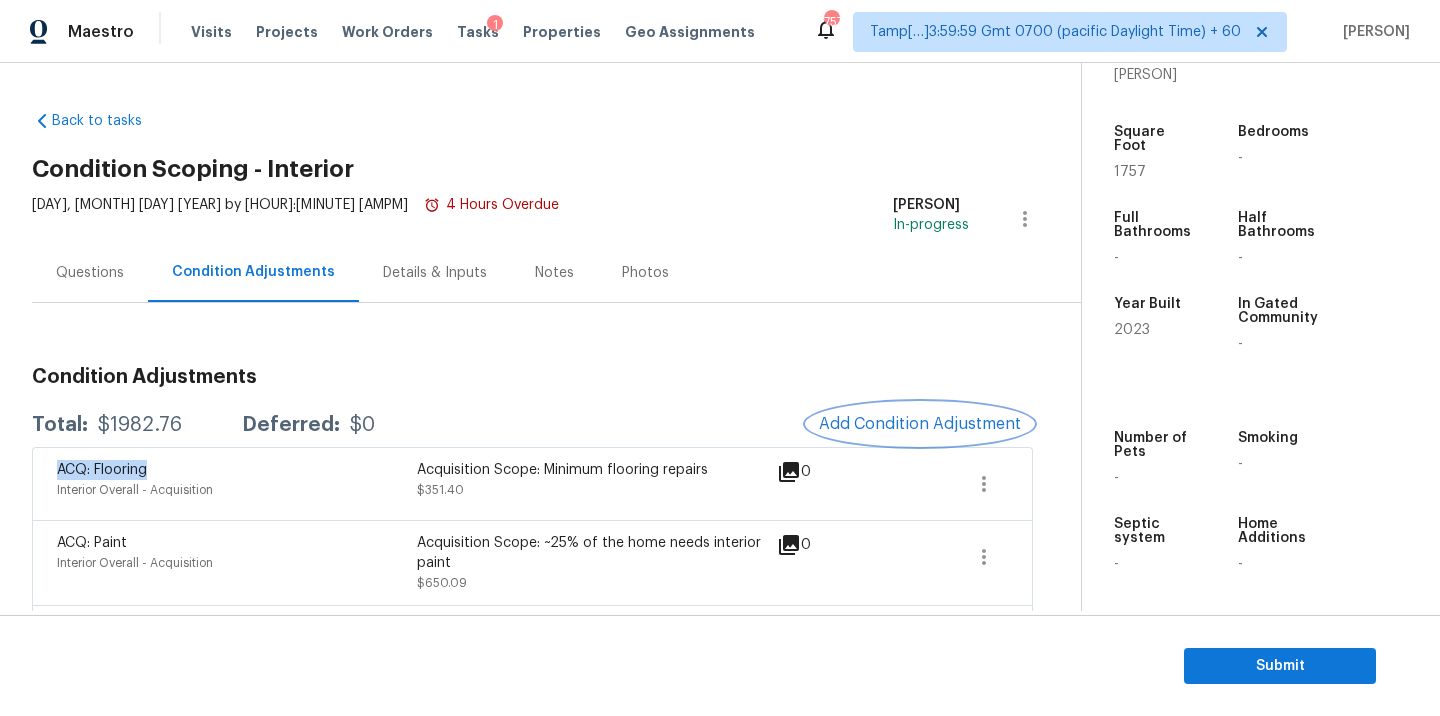 click on "Add Condition Adjustment" at bounding box center (920, 424) 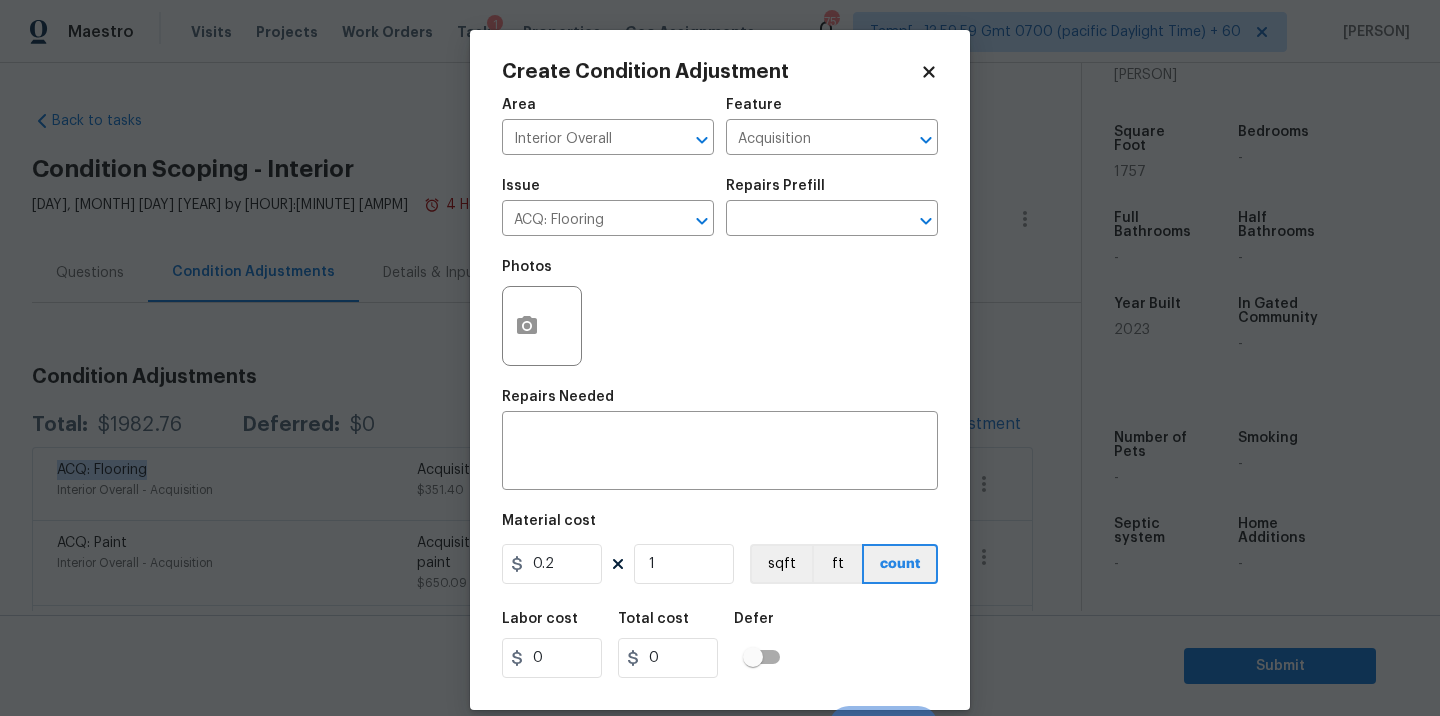type 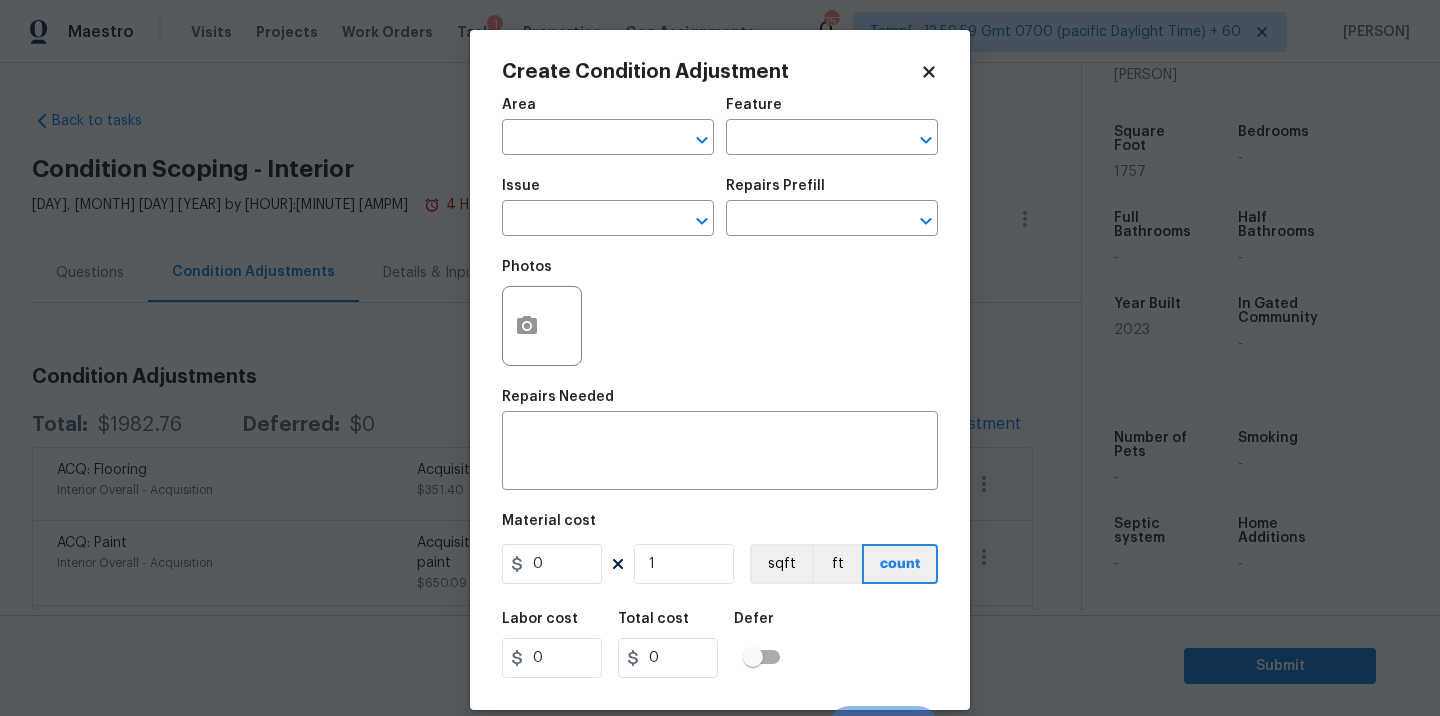 click on "Area" at bounding box center (608, 111) 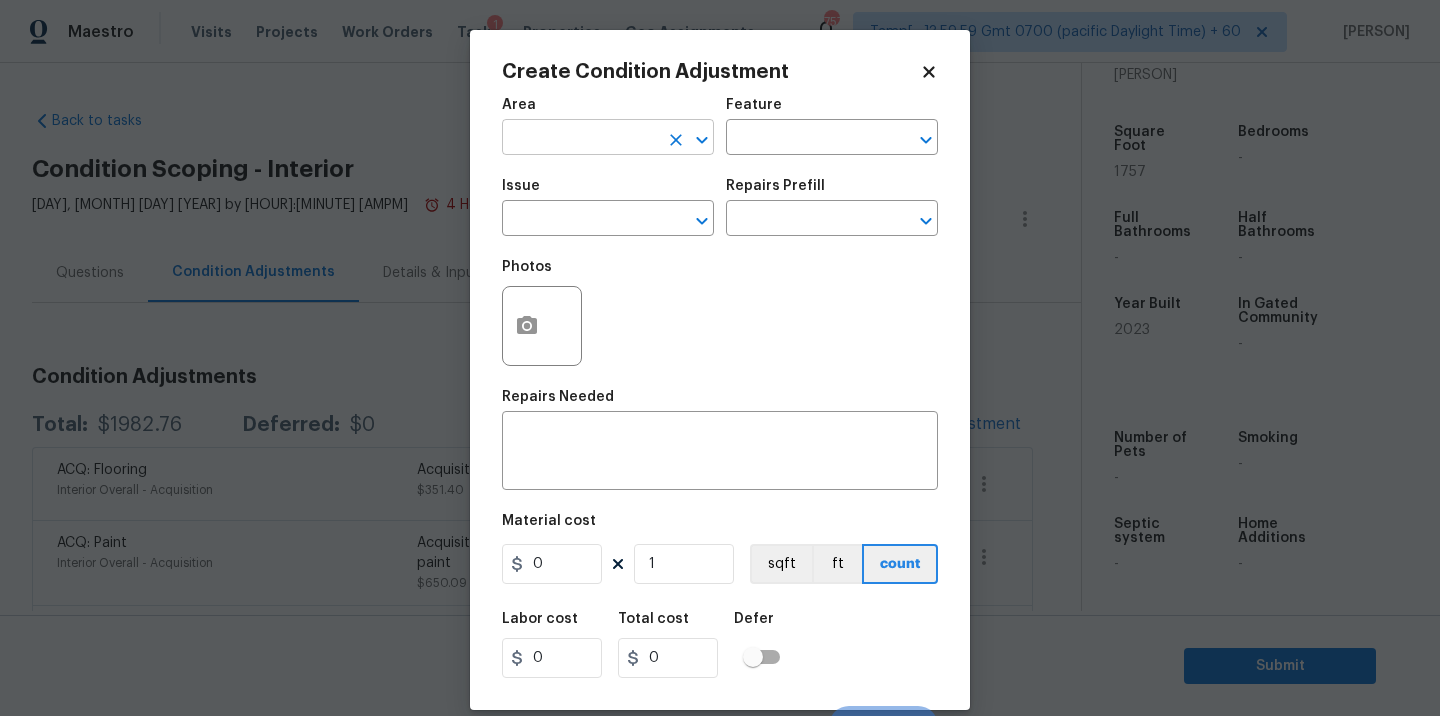 click at bounding box center [580, 139] 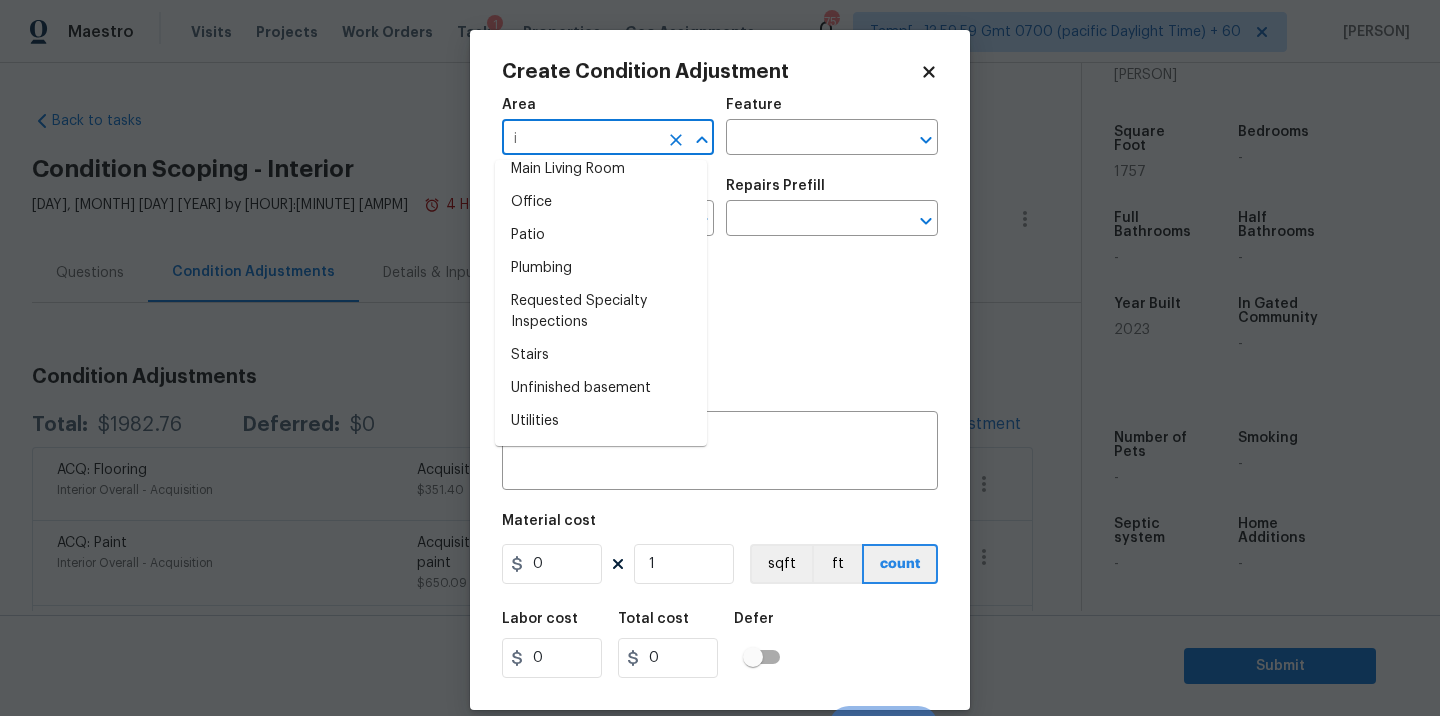 scroll, scrollTop: 0, scrollLeft: 0, axis: both 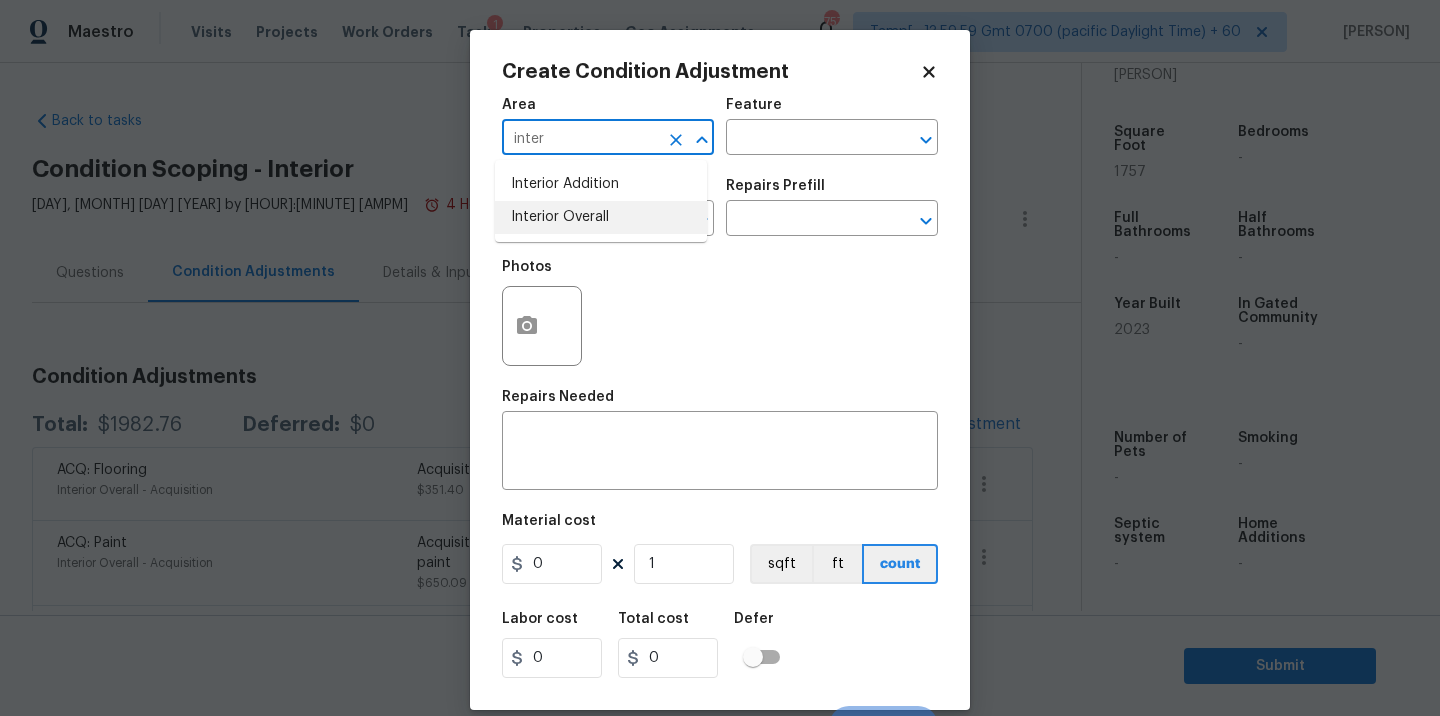 click on "Interior Overall" at bounding box center (601, 217) 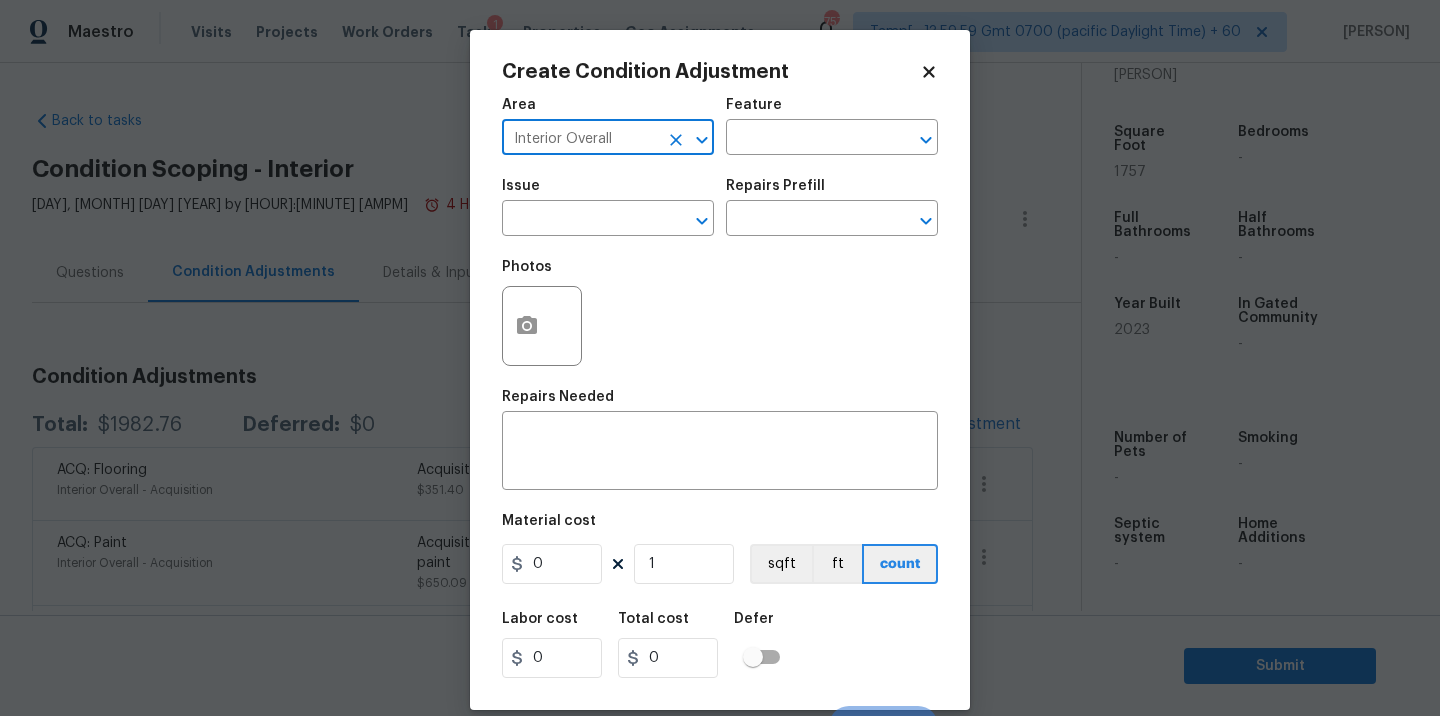 type on "Interior Overall" 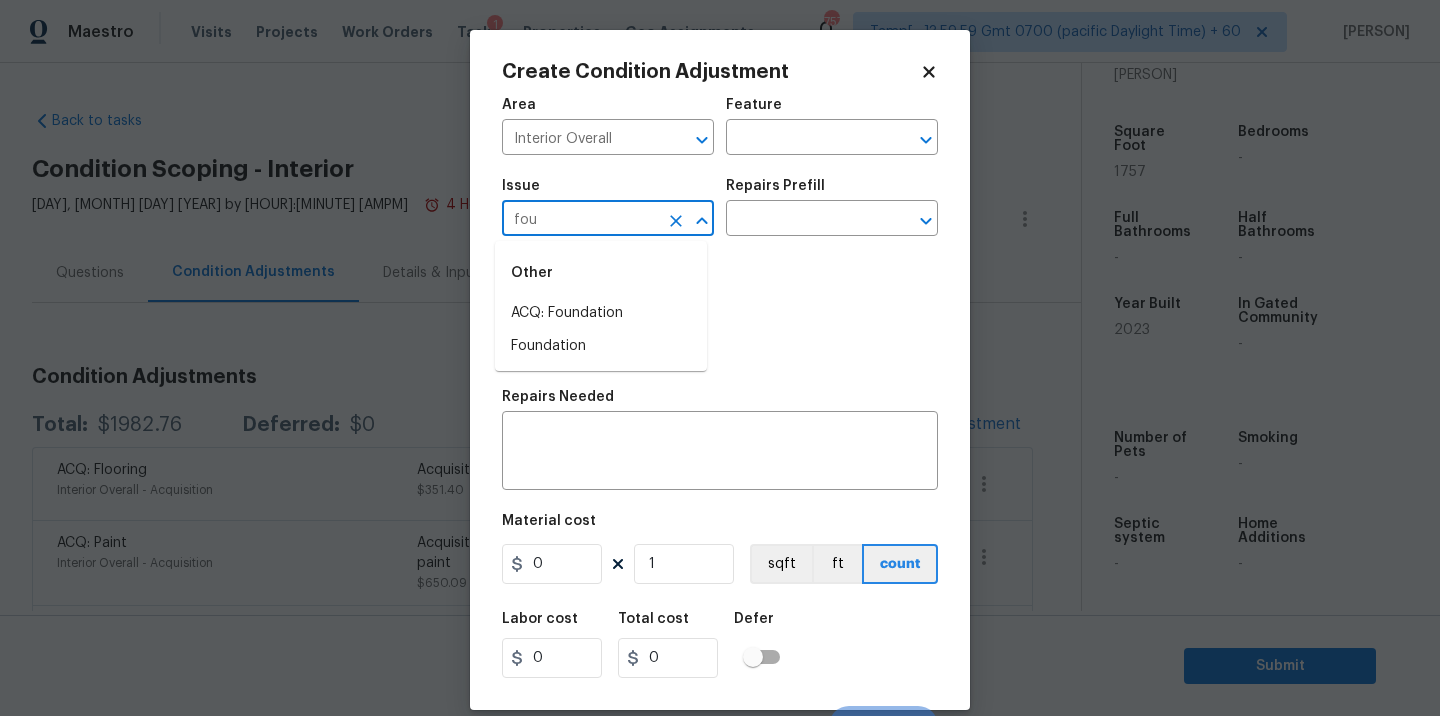 type on "fou" 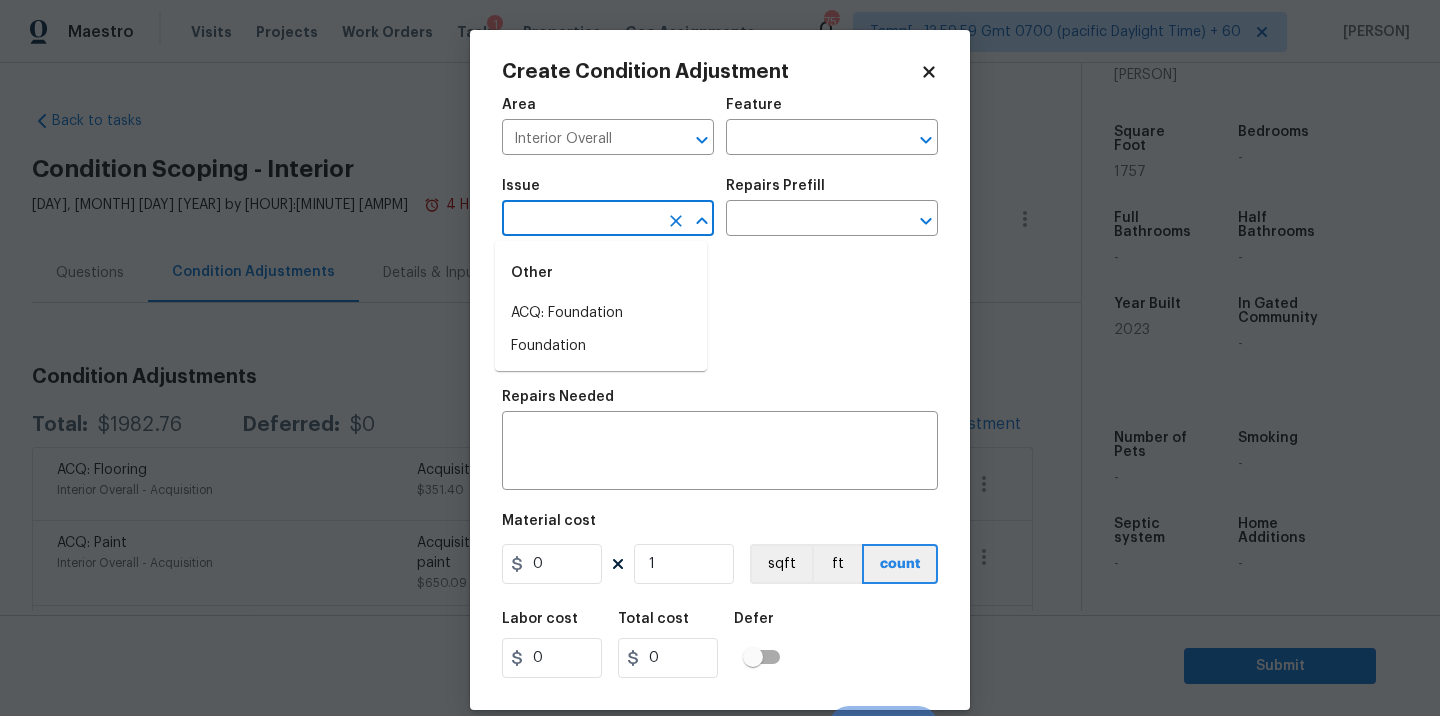 click on "Photos" at bounding box center [720, 313] 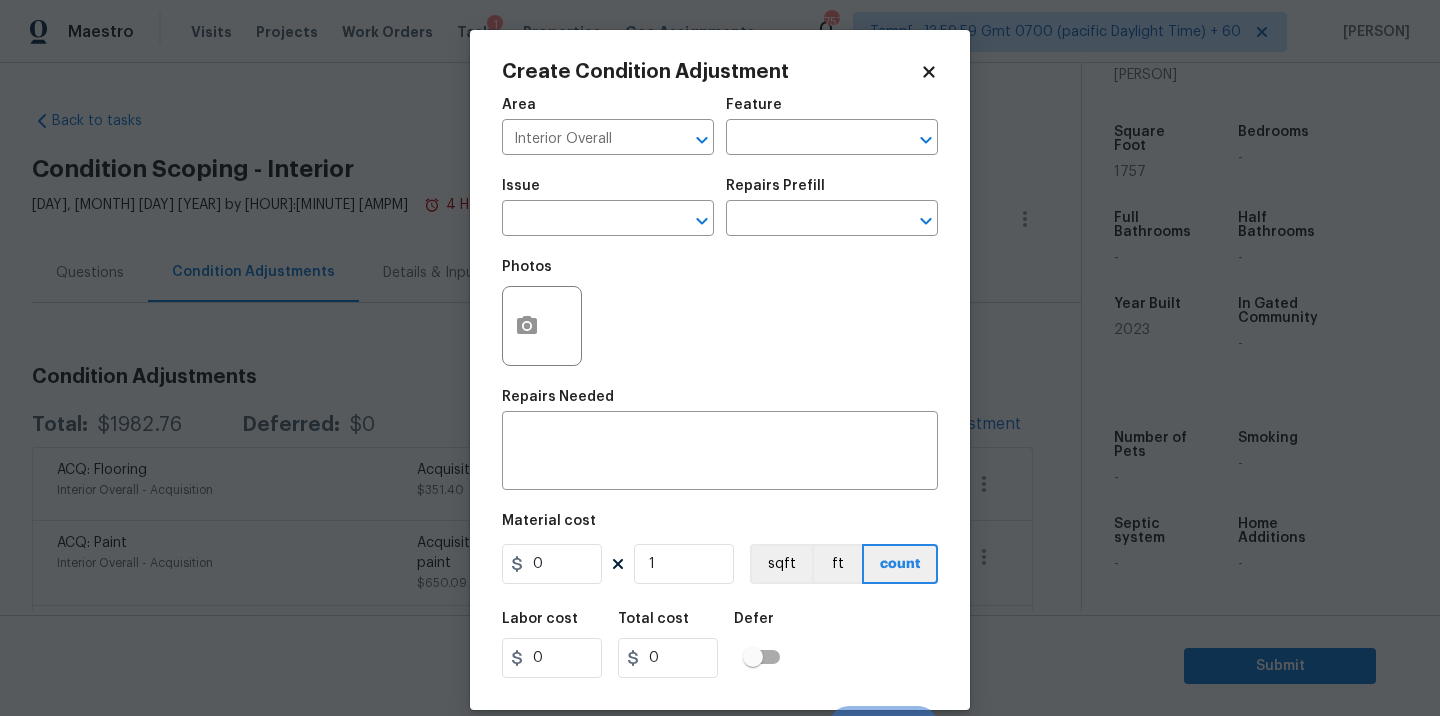 click 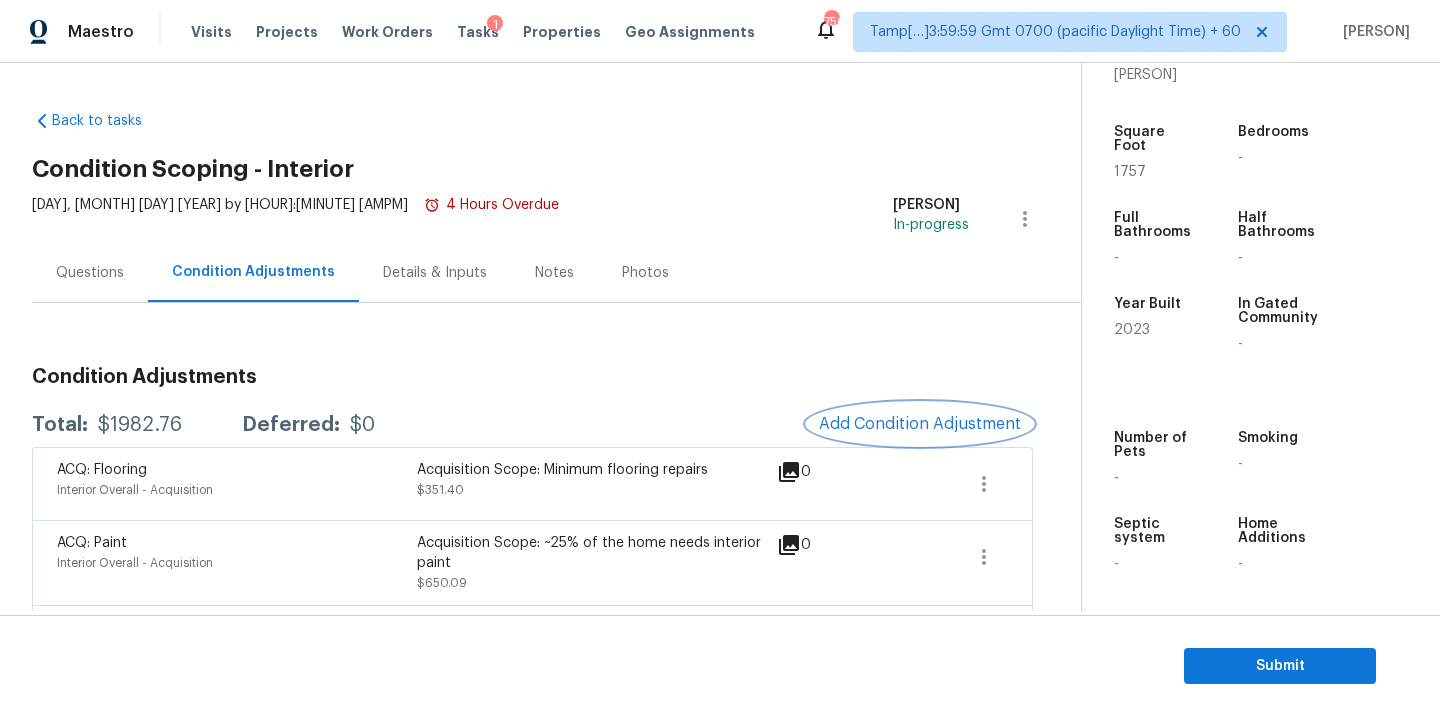 scroll, scrollTop: 8, scrollLeft: 0, axis: vertical 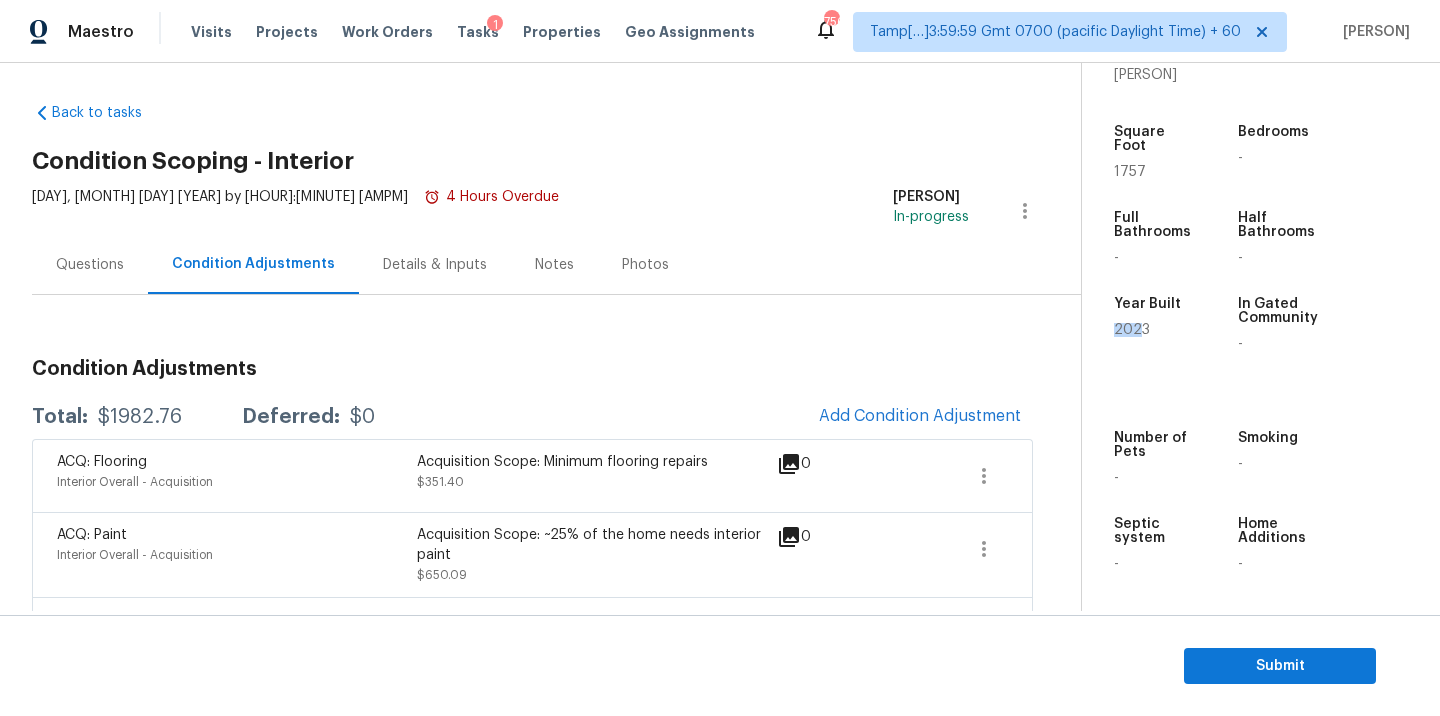 drag, startPoint x: 1142, startPoint y: 333, endPoint x: 1115, endPoint y: 333, distance: 27 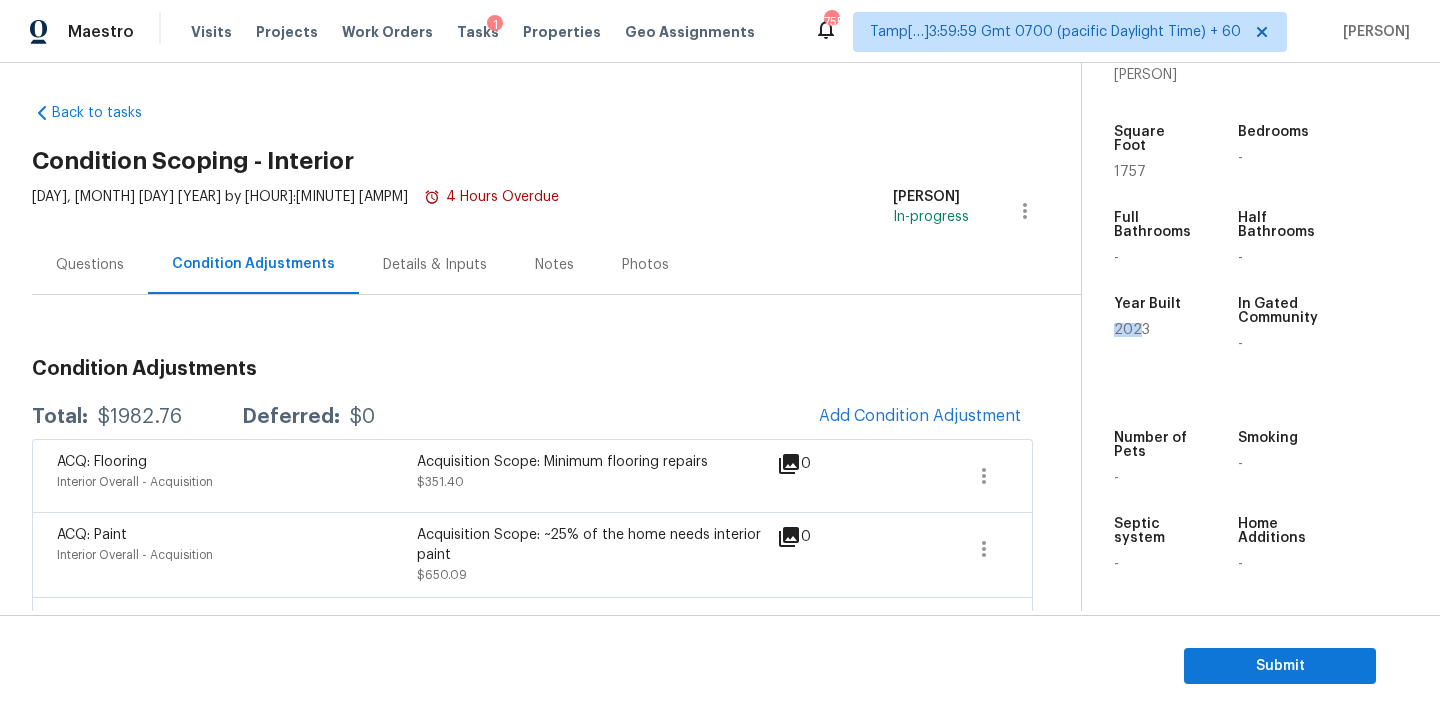 scroll, scrollTop: 0, scrollLeft: 0, axis: both 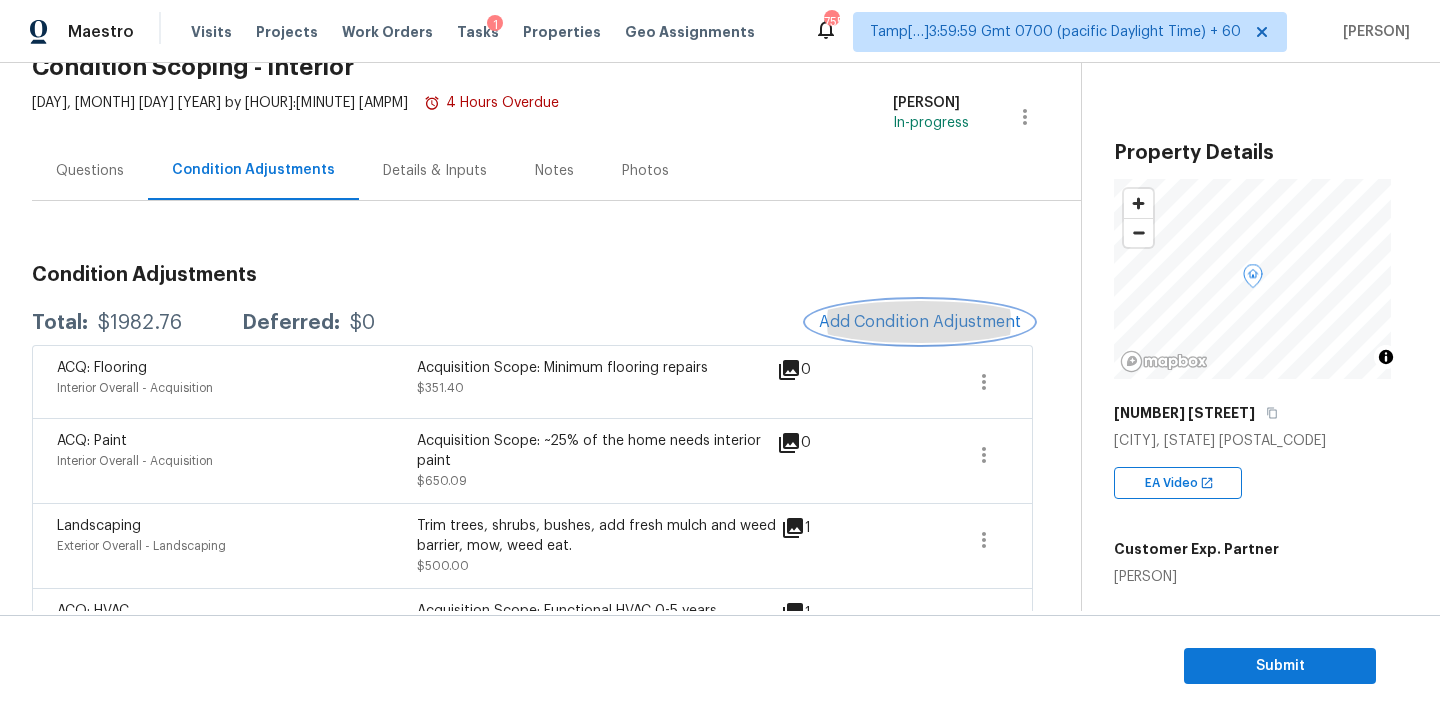 click on "Add Condition Adjustment" at bounding box center [920, 322] 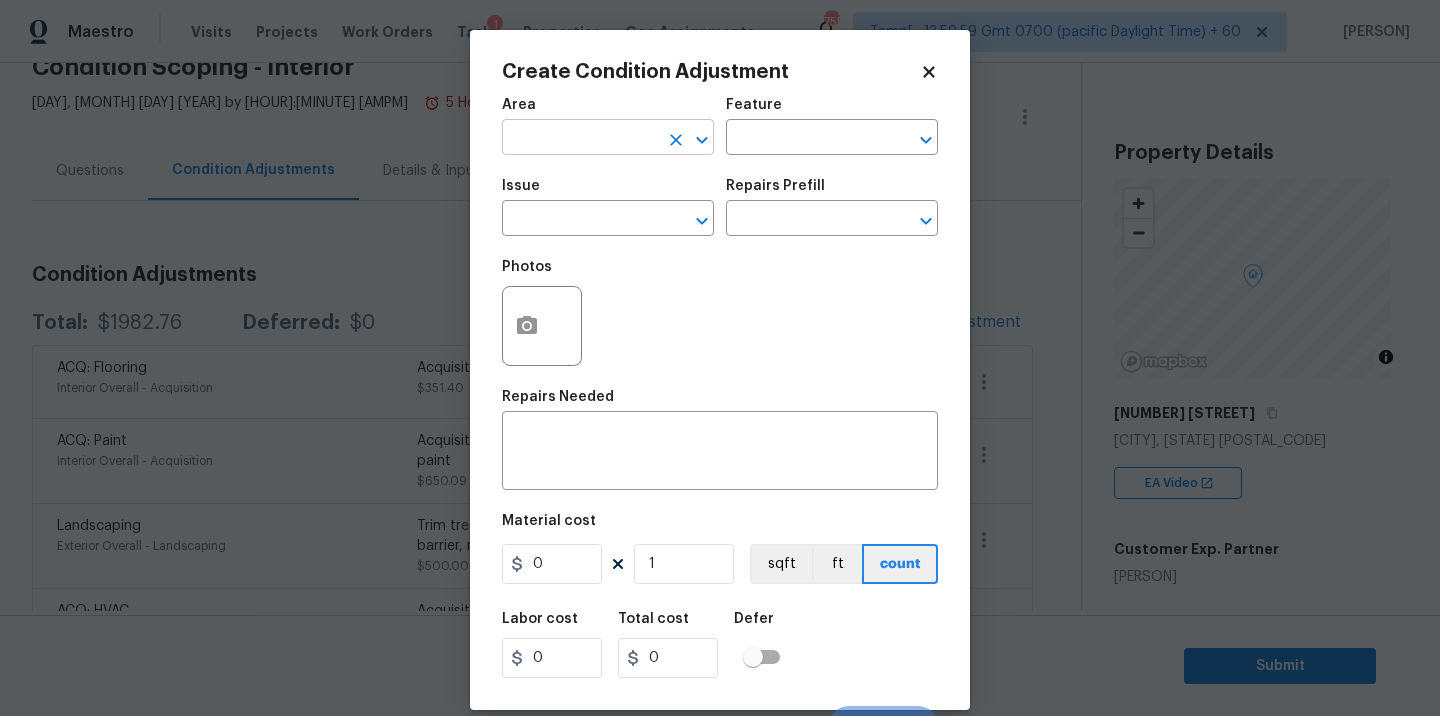 click at bounding box center (580, 139) 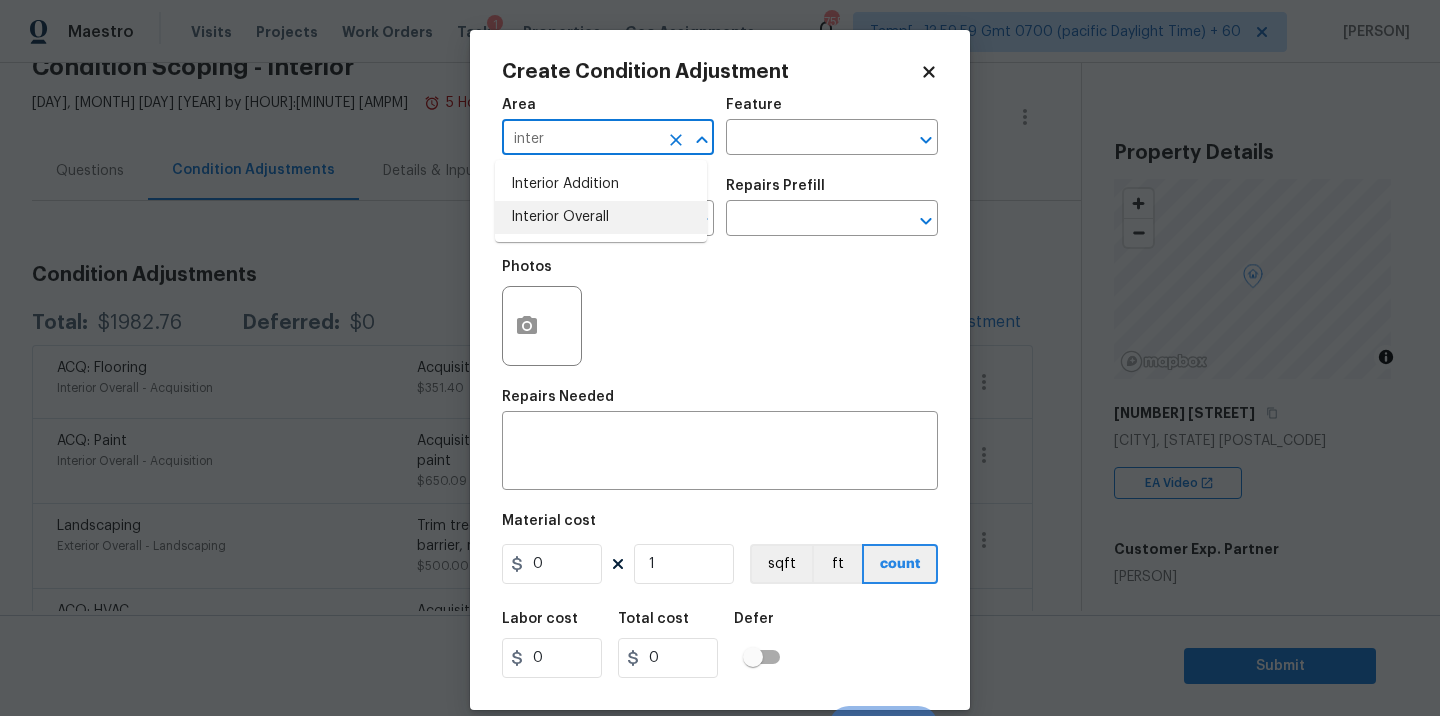 click on "Interior Overall" at bounding box center (601, 217) 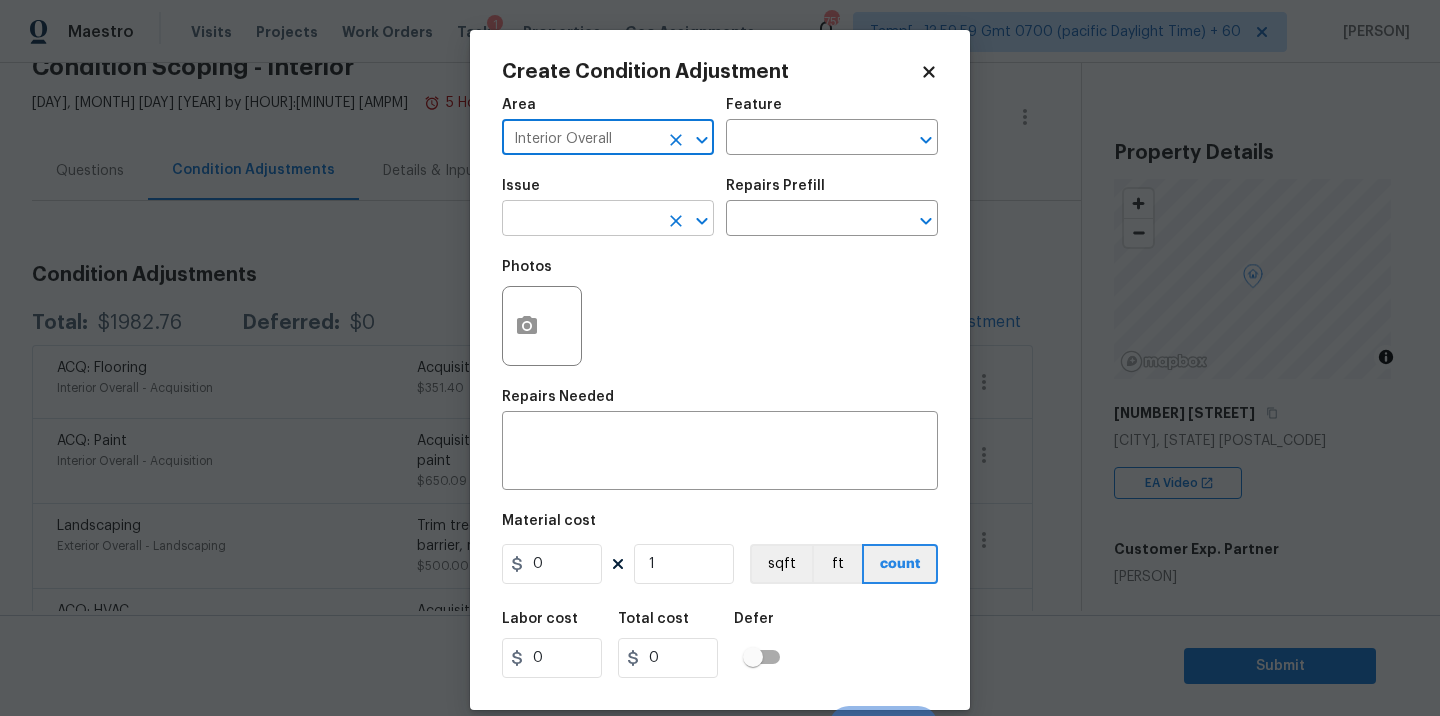 type on "Interior Overall" 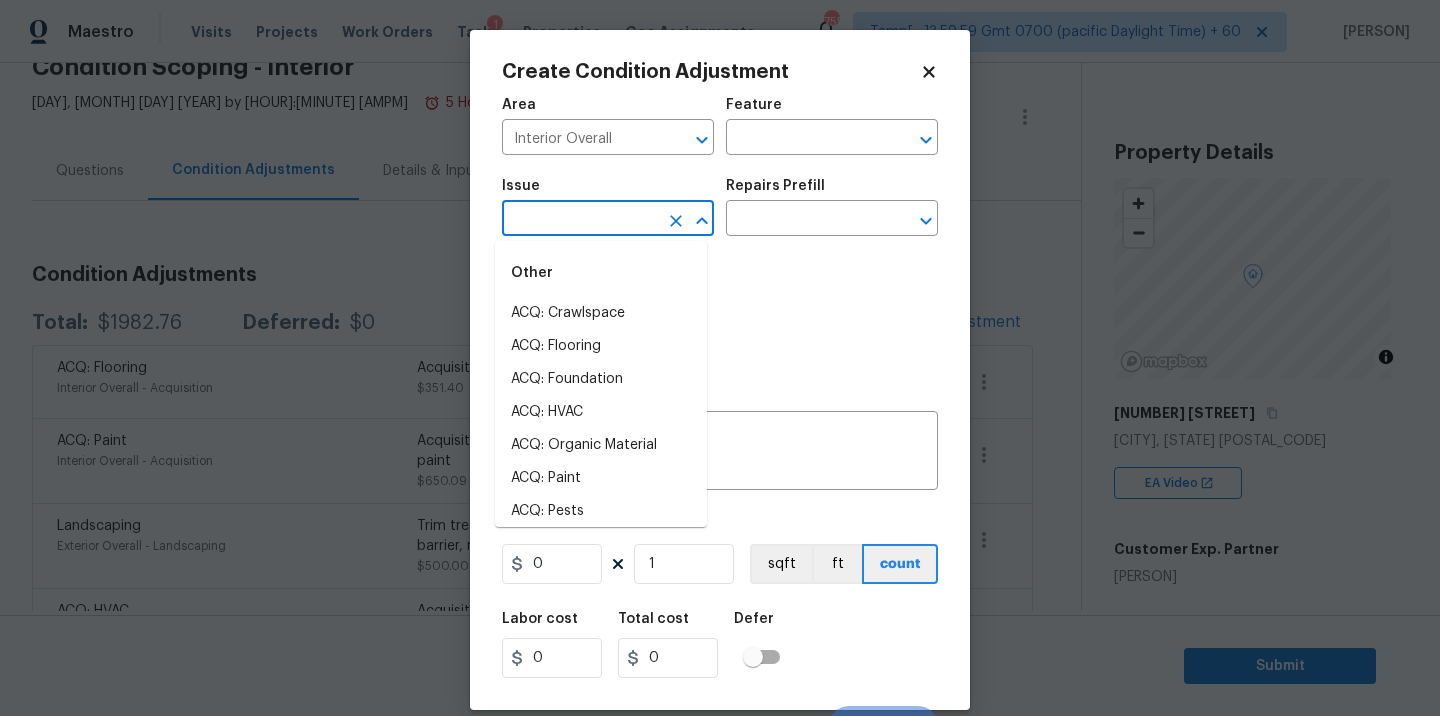 click at bounding box center (580, 220) 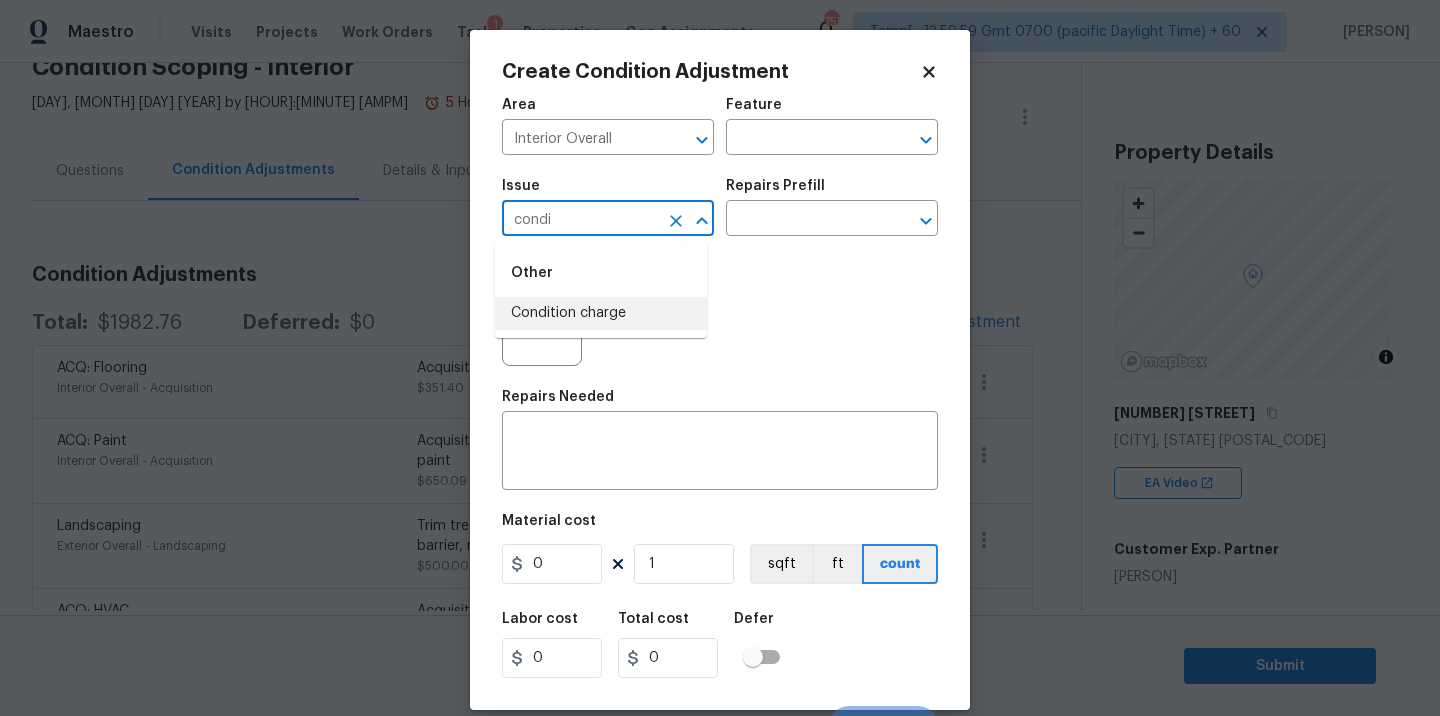 click on "Condition charge" at bounding box center [601, 313] 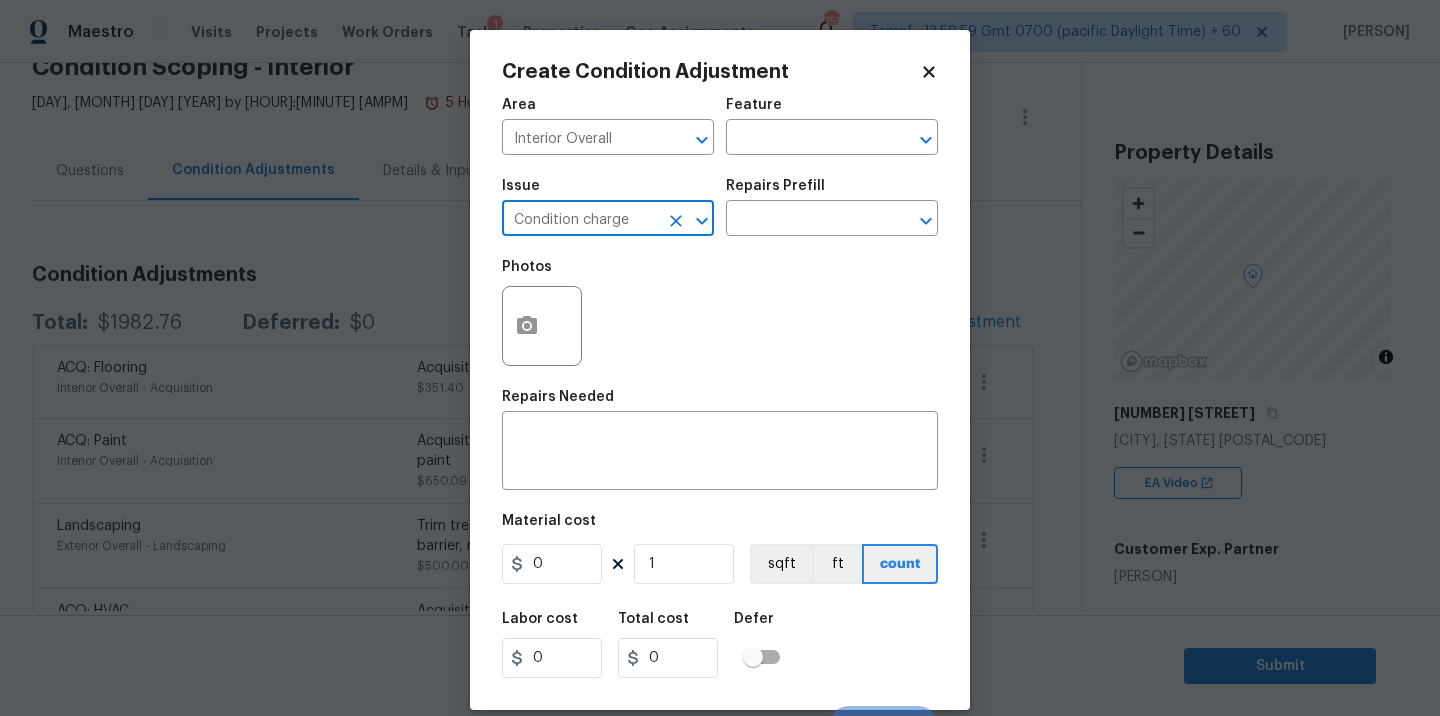 type on "Condition charge" 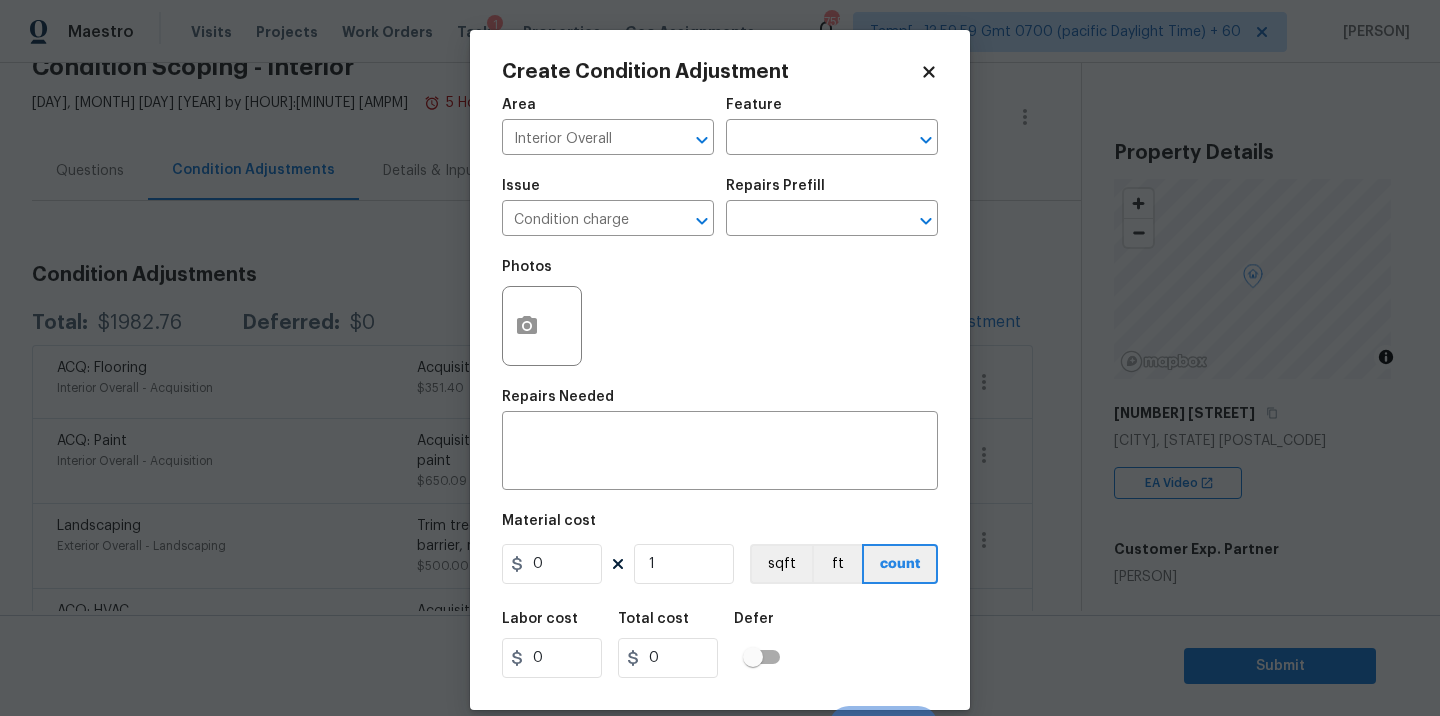 click on "Photos" at bounding box center (720, 313) 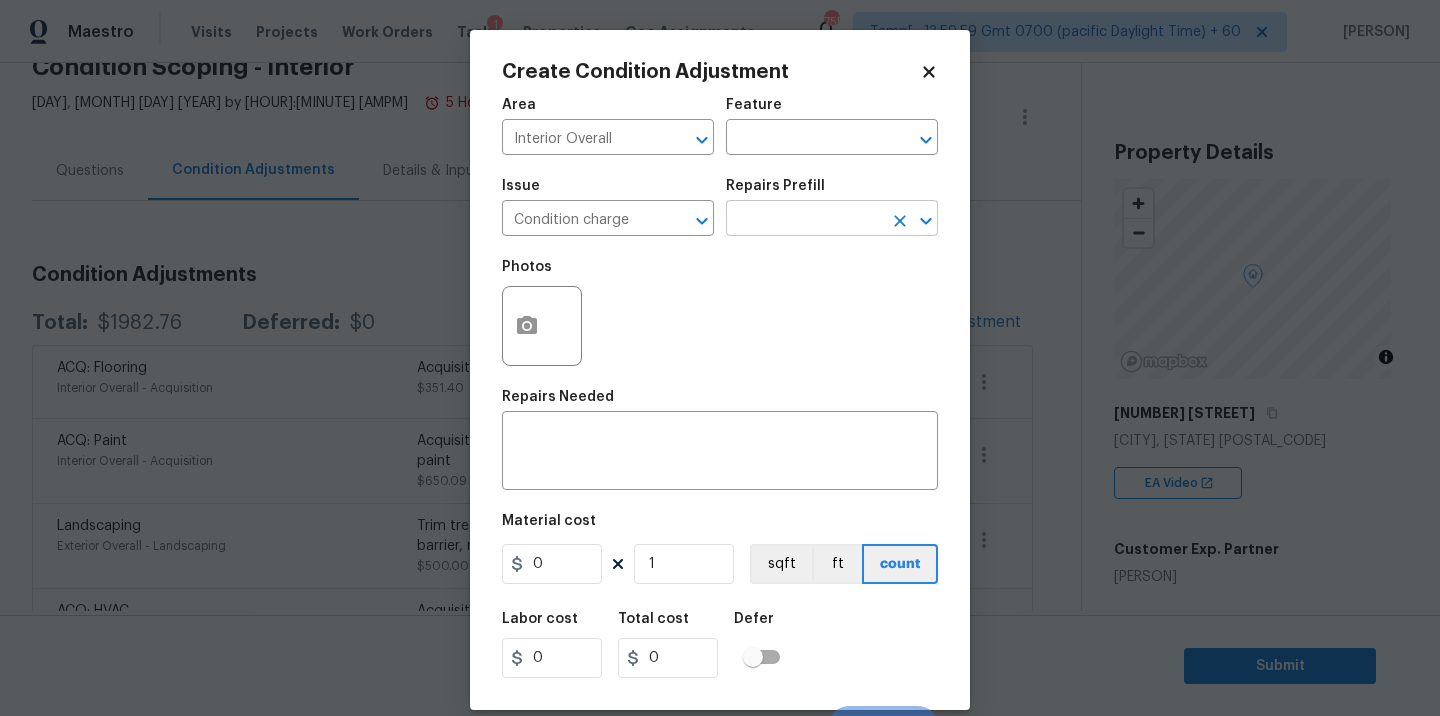 click at bounding box center [804, 220] 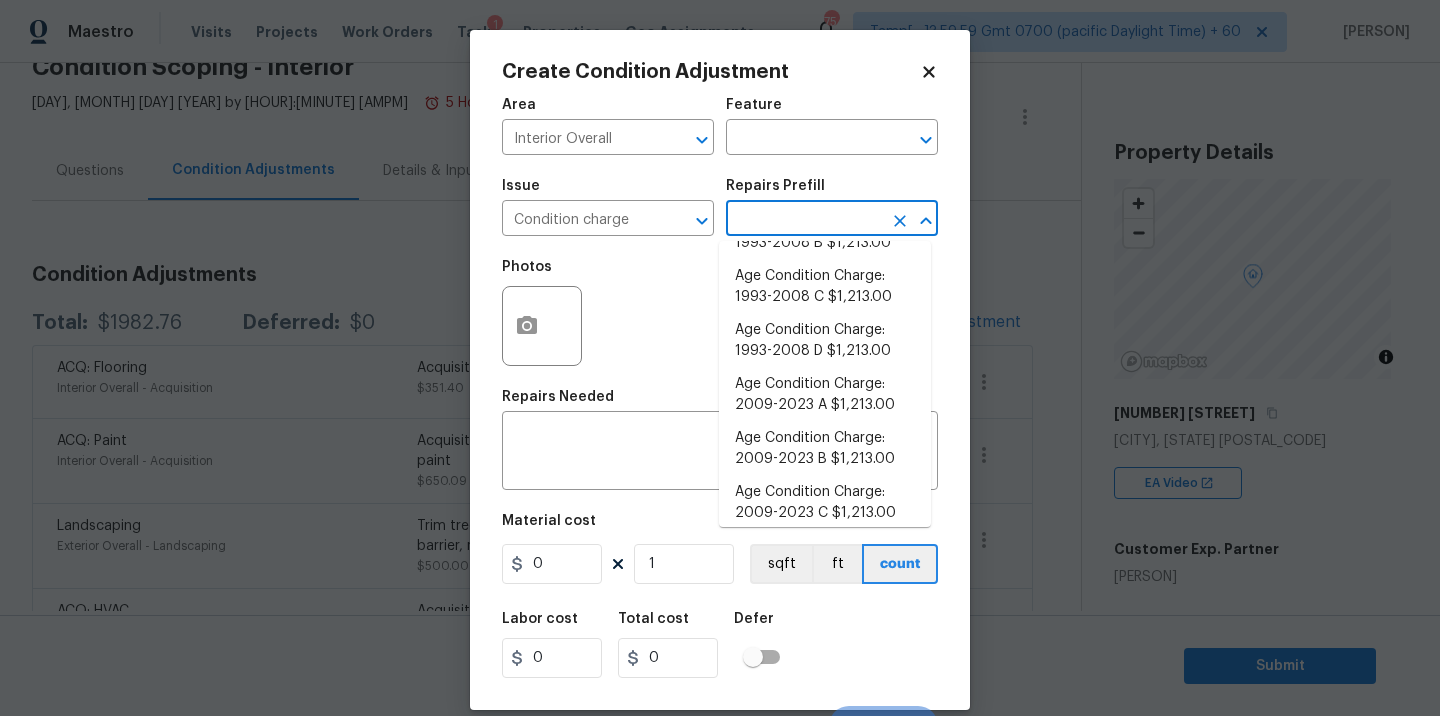 scroll, scrollTop: 525, scrollLeft: 0, axis: vertical 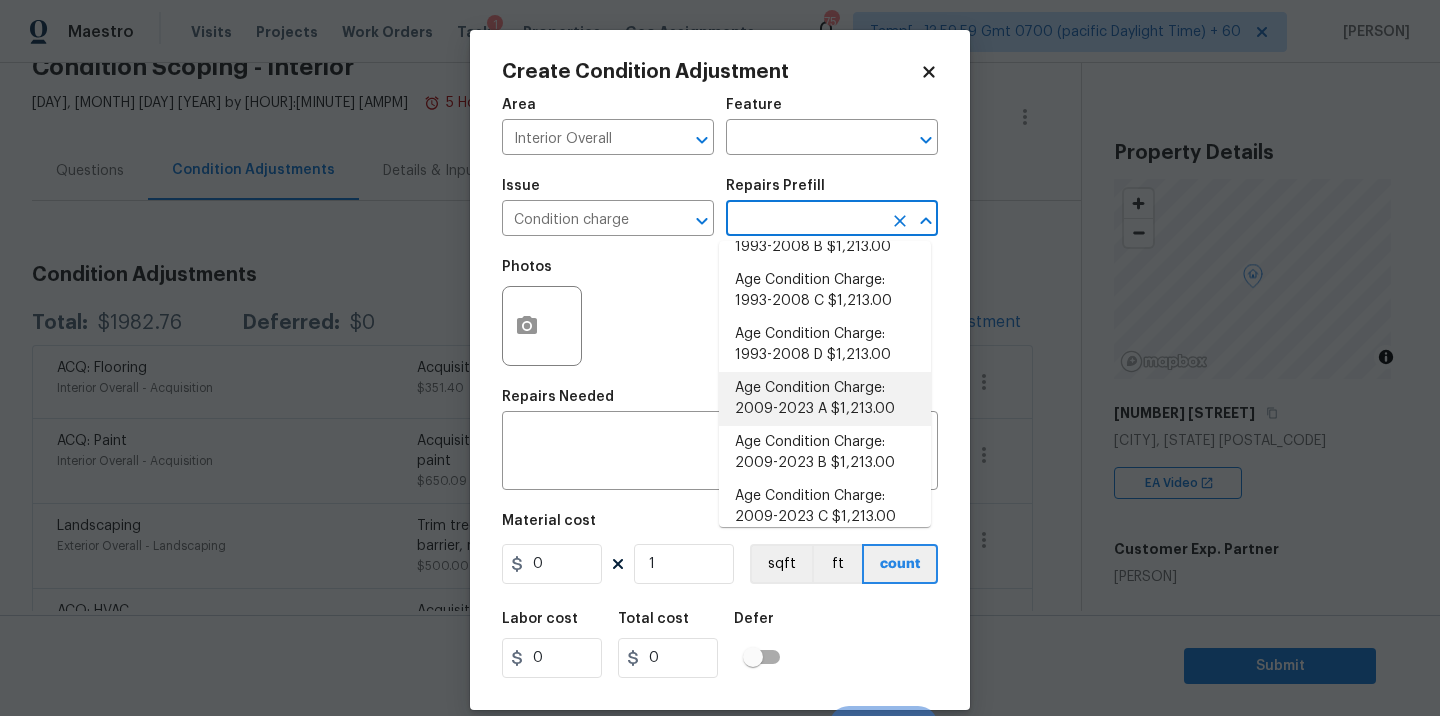 click on "Age Condition Charge: 2009-2023 A	 $1,213.00" at bounding box center [825, 399] 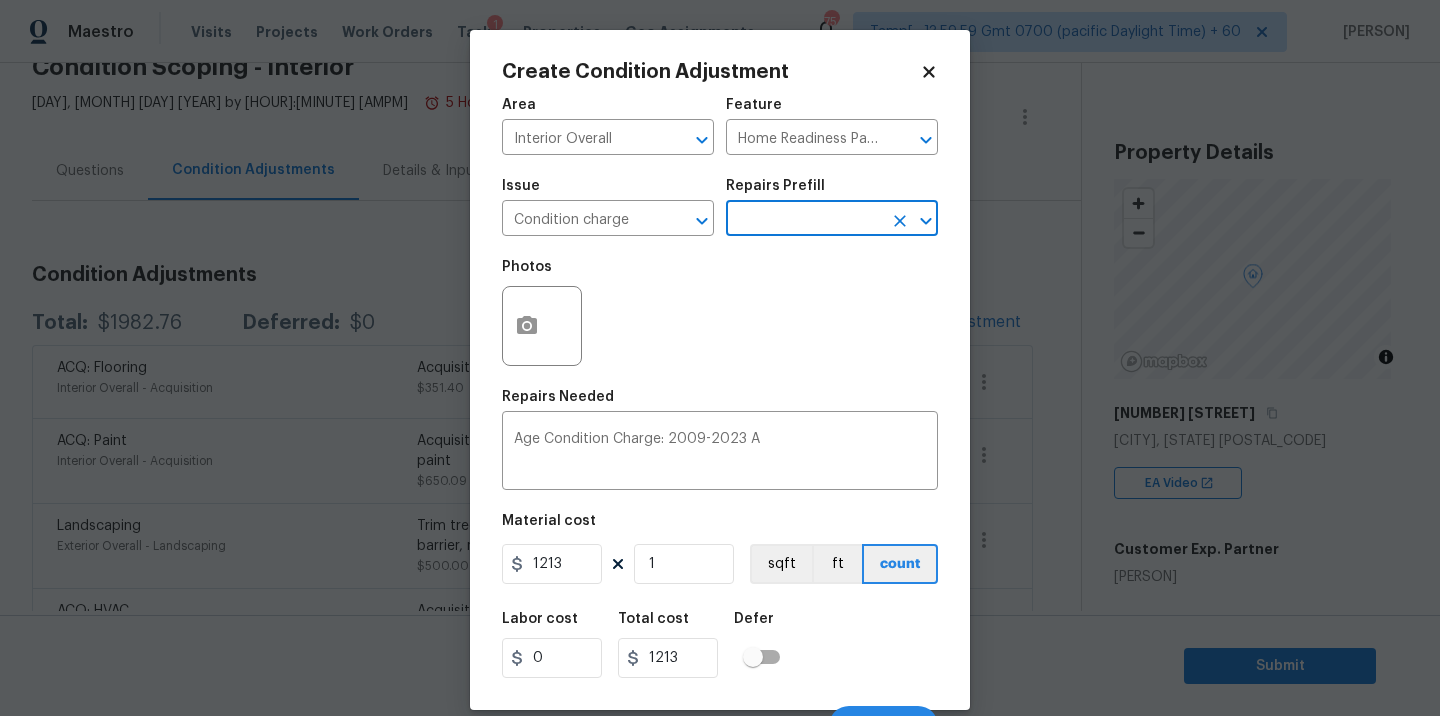 scroll, scrollTop: 31, scrollLeft: 0, axis: vertical 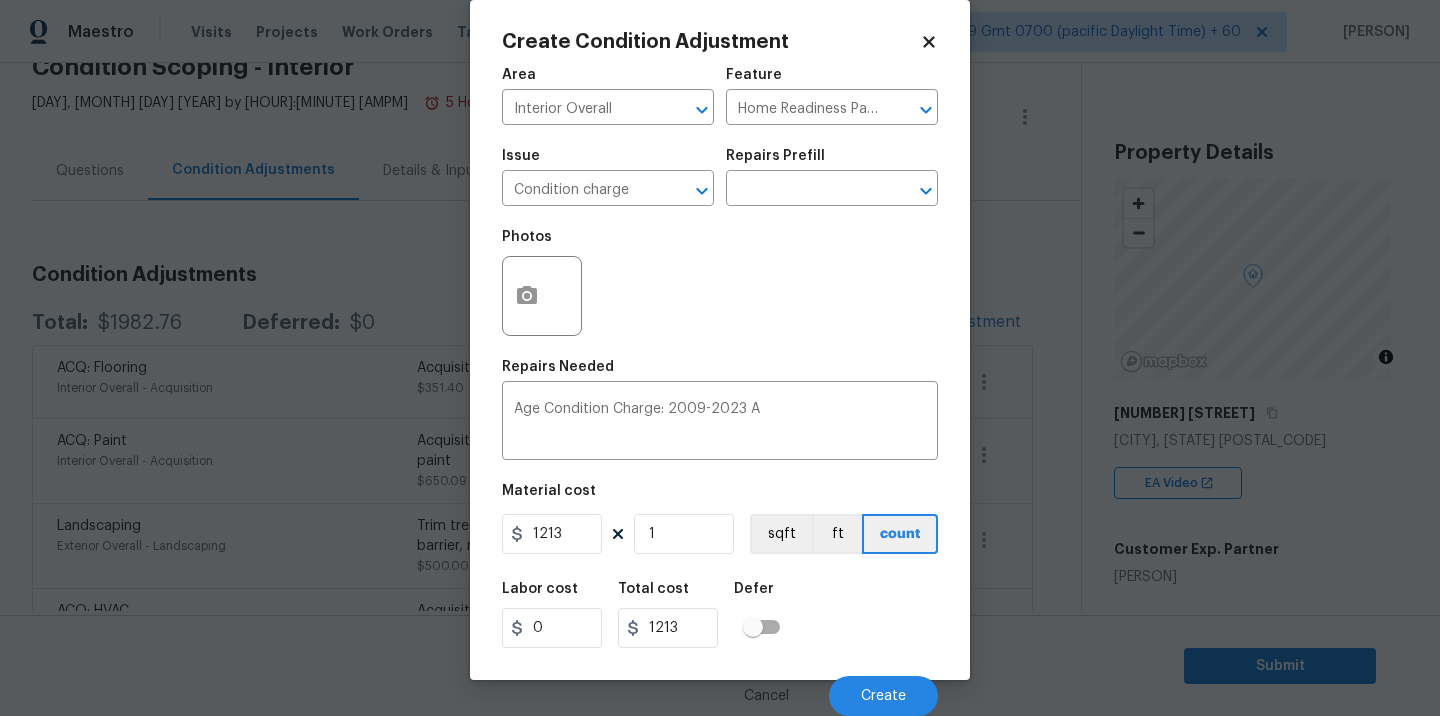click on "Labor cost 0 Total cost 1213 Defer" at bounding box center (720, 615) 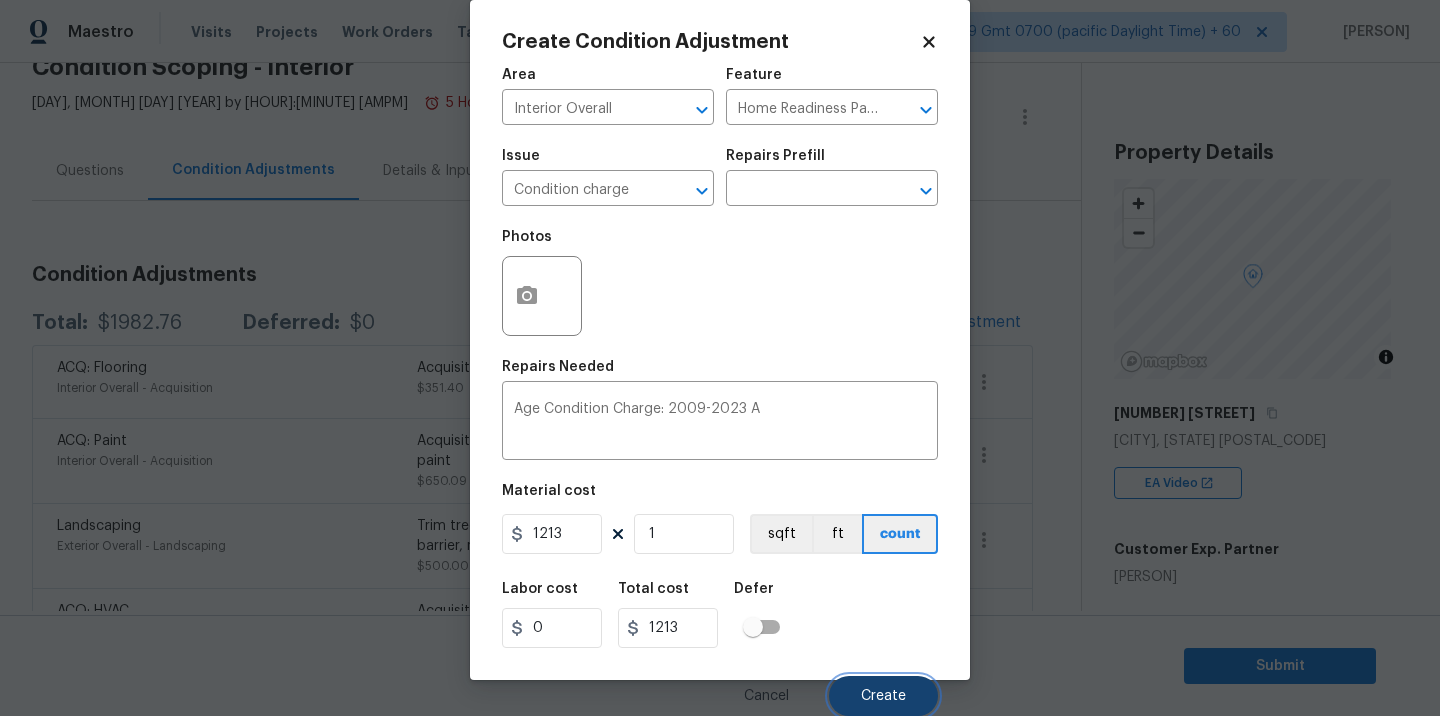 click on "Create" at bounding box center [883, 696] 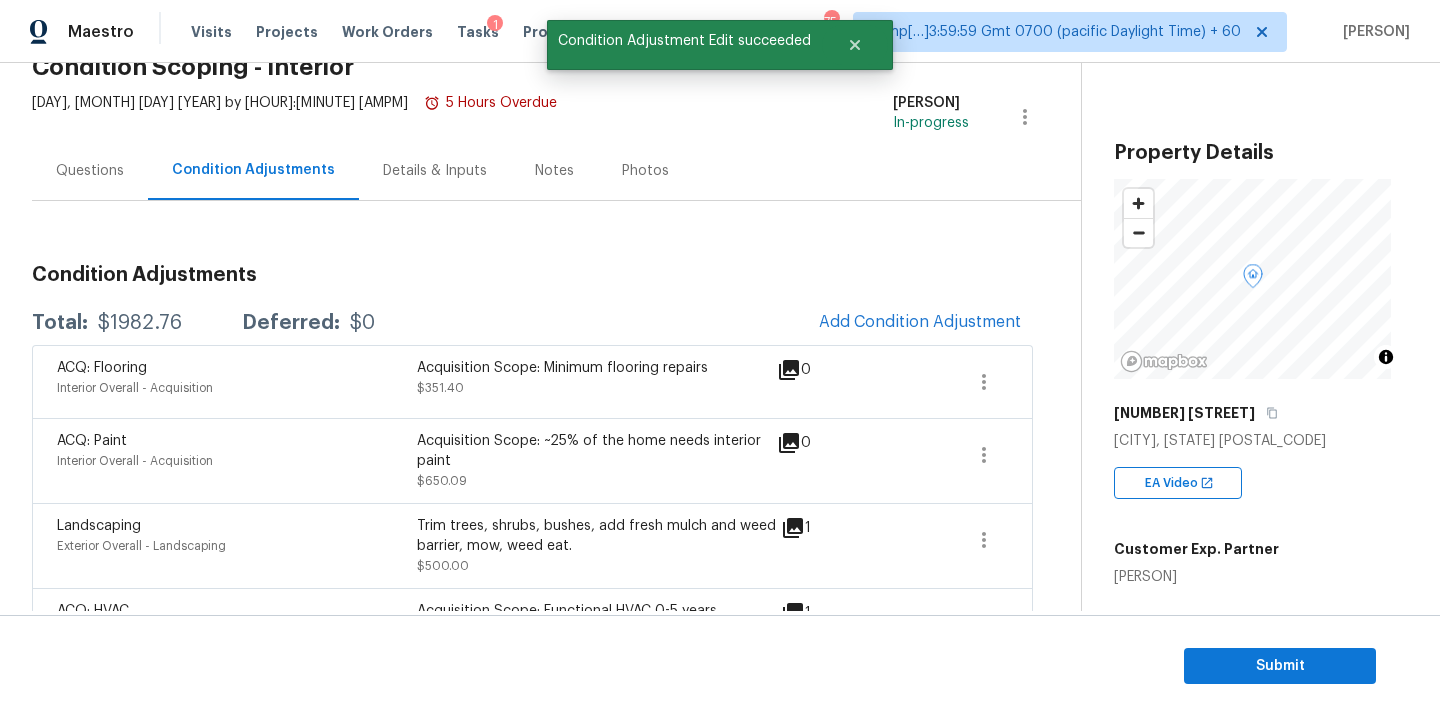 scroll, scrollTop: 24, scrollLeft: 0, axis: vertical 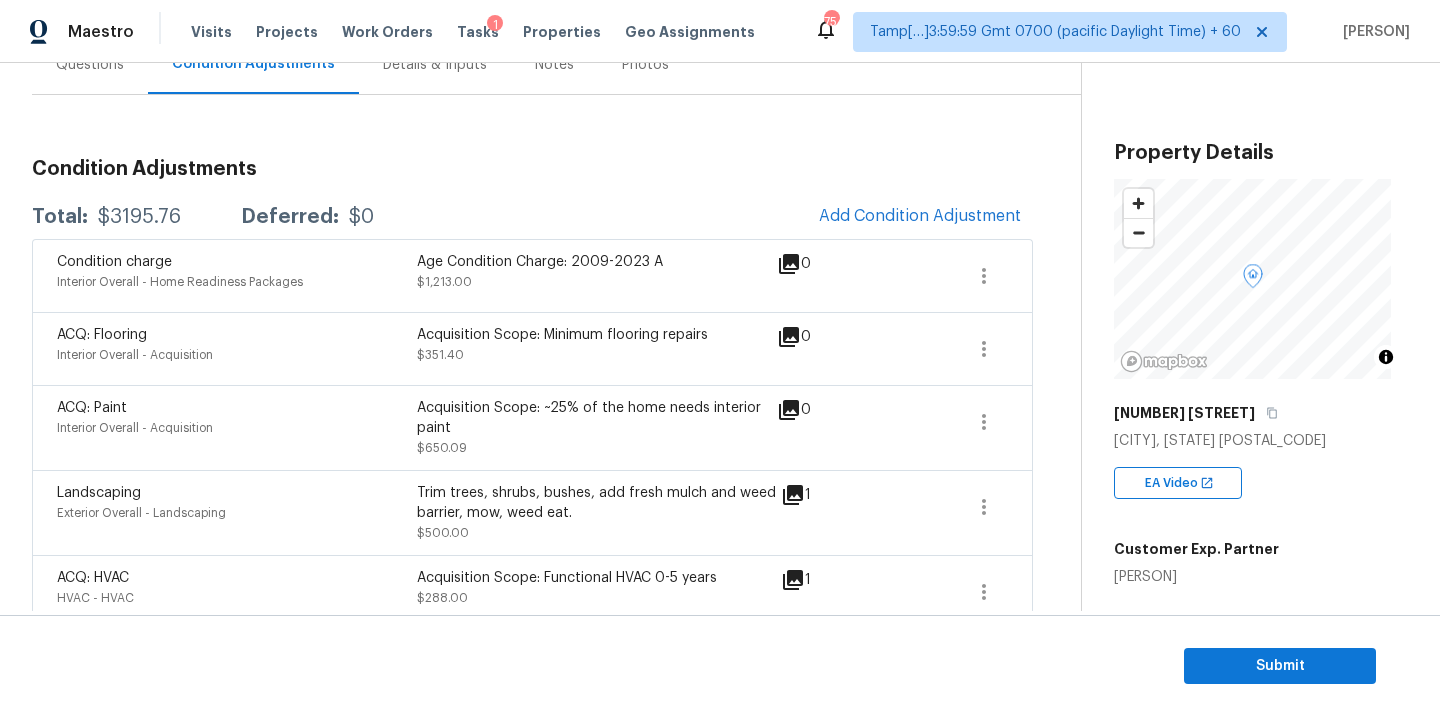 click on "Condition Adjustments Total:  $3195.76 Deferred:  $0 Add Condition Adjustment Condition charge Interior Overall - Home Readiness Packages Age Condition Charge: 2009-2023 A	 $1,213.00   0 ACQ: Flooring Interior Overall - Acquisition Acquisition Scope: Minimum flooring repairs $351.40   0 ACQ: Paint Interior Overall - Acquisition Acquisition Scope: ~25% of the home needs interior paint $650.09   0 Landscaping Exterior Overall - Landscaping Trim trees, shrubs, bushes, add fresh mulch and weed barrier, mow, weed eat. $500.00   1 ACQ: HVAC HVAC - HVAC Acquisition Scope: Functional HVAC 0-5 years $288.00   1 ACQ: Shingle Roof Roof - Roof Acquisition Scope: Shingle Roof 0-10 years in age maintenance. $193.27   1" at bounding box center [532, 404] 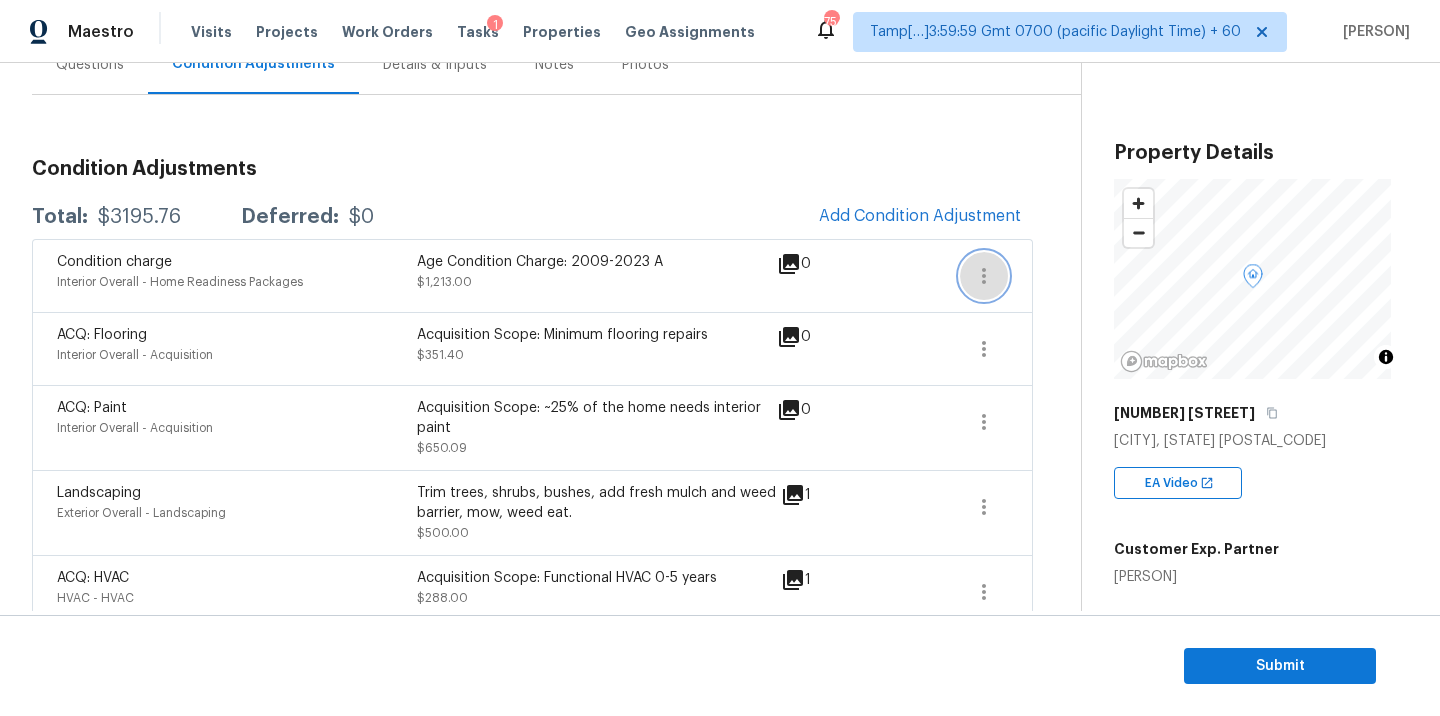 click 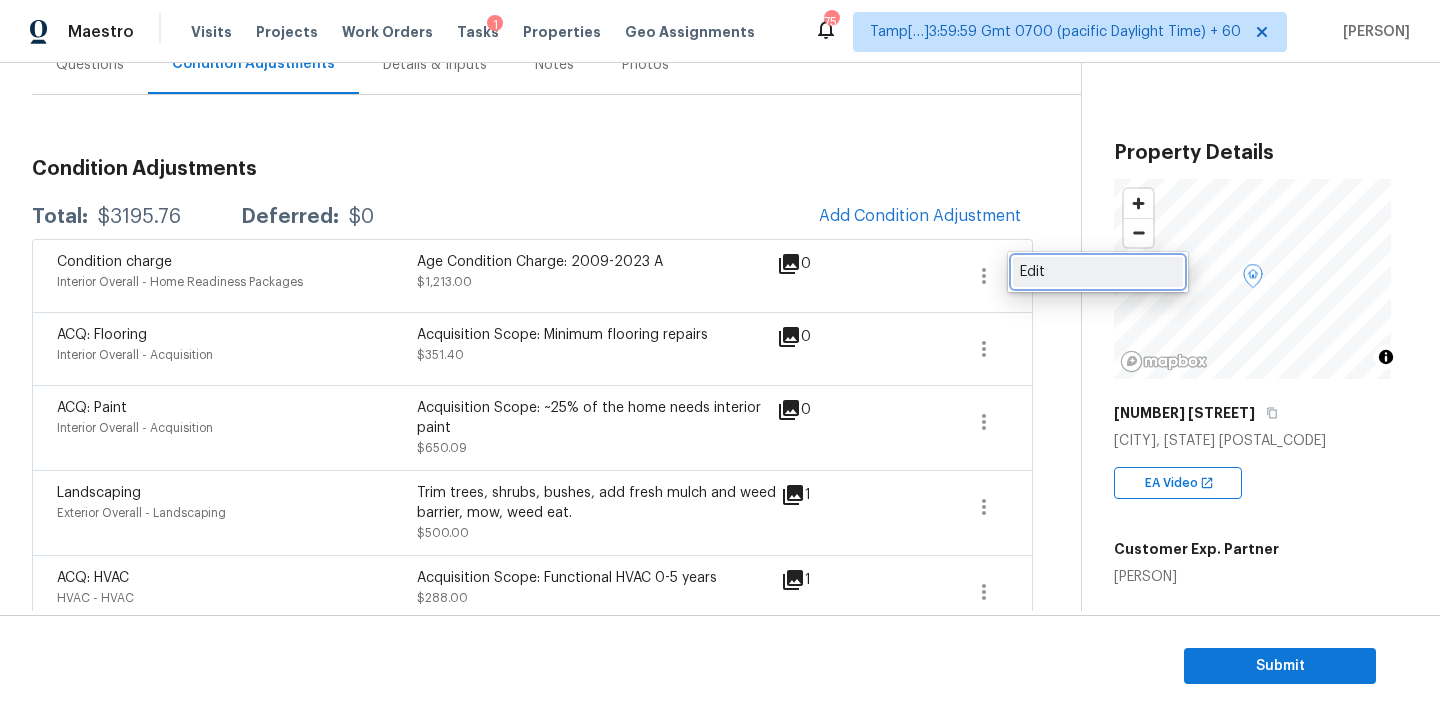 click on "Edit" at bounding box center [1098, 272] 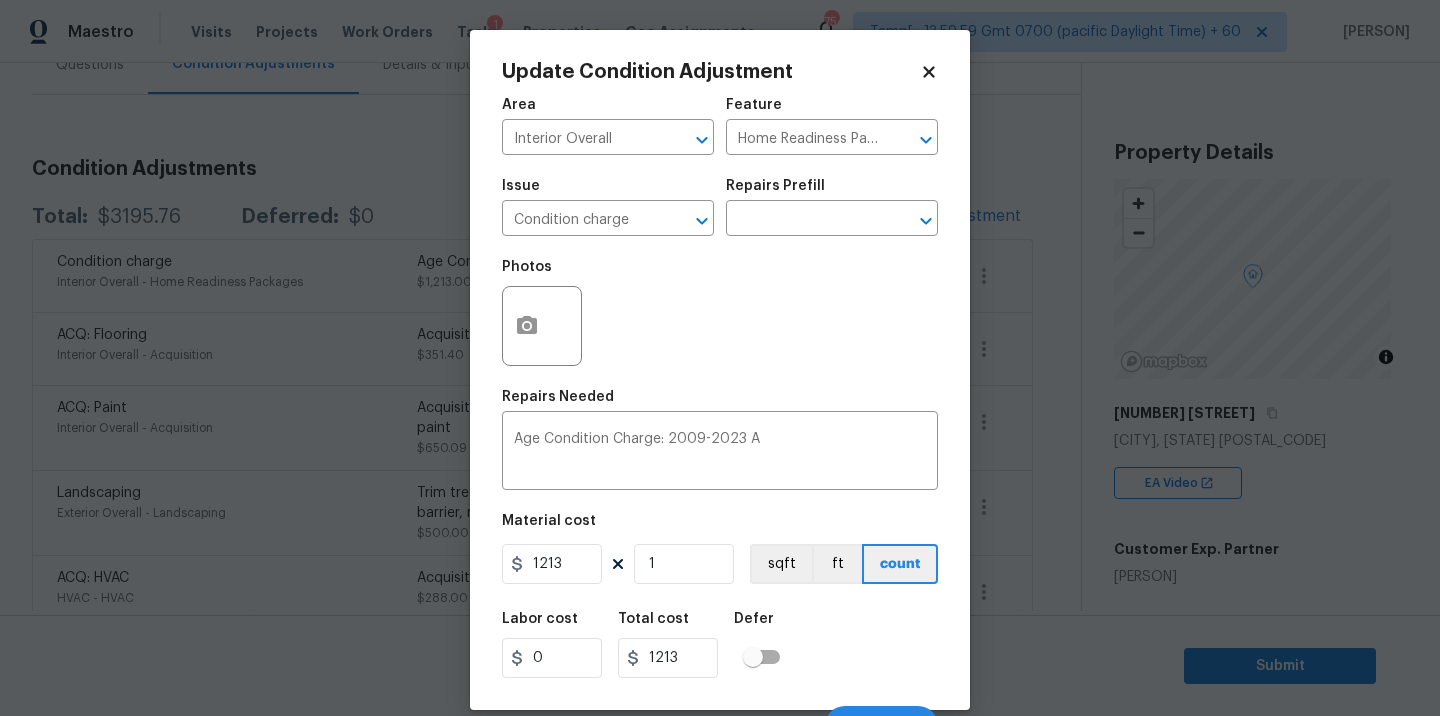 click 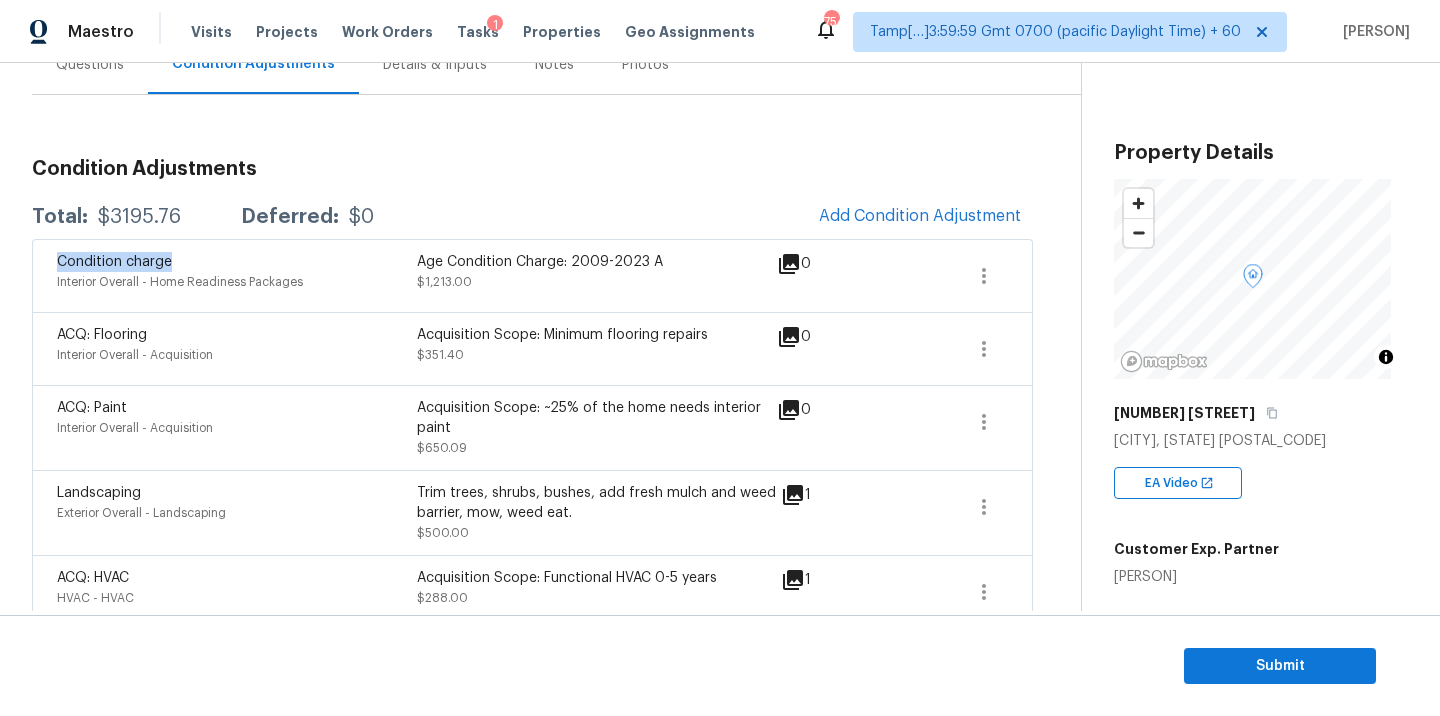 drag, startPoint x: 58, startPoint y: 262, endPoint x: 185, endPoint y: 262, distance: 127 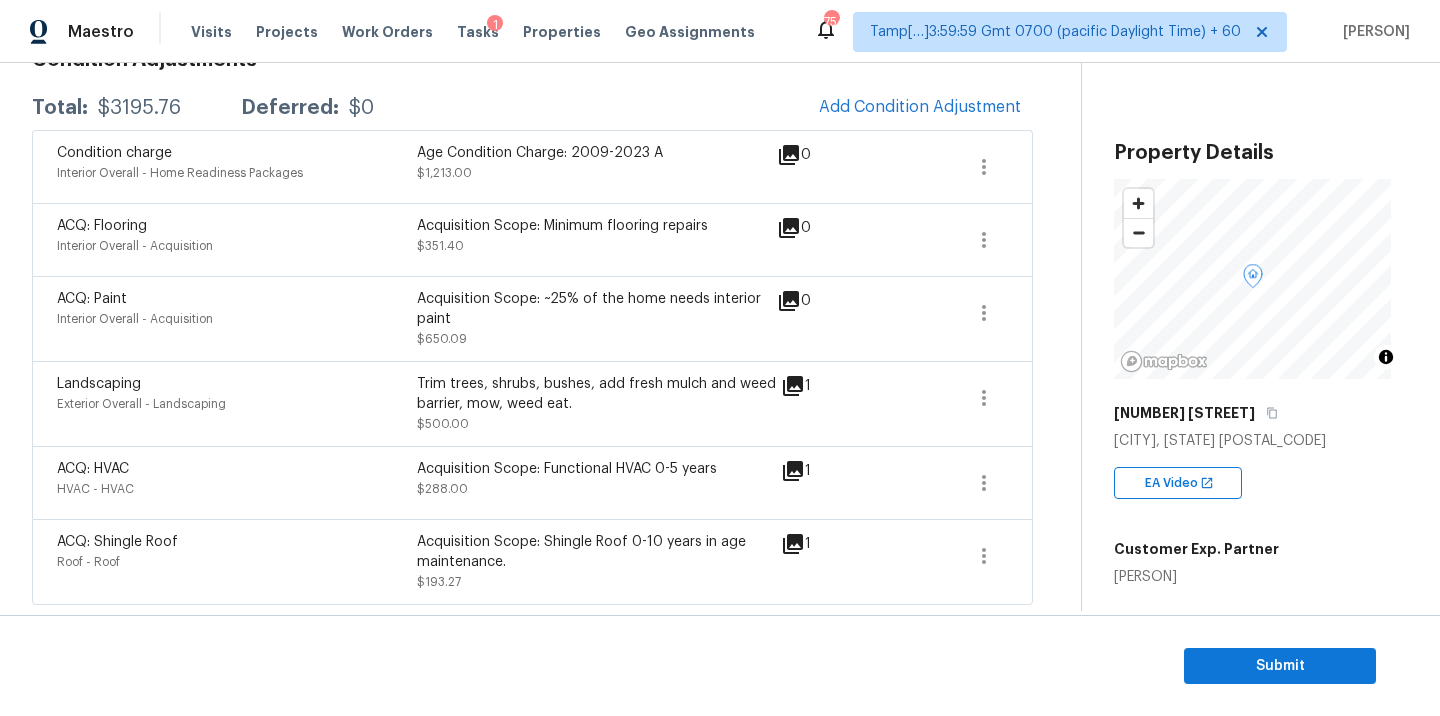 click on "Submit" at bounding box center (720, 666) 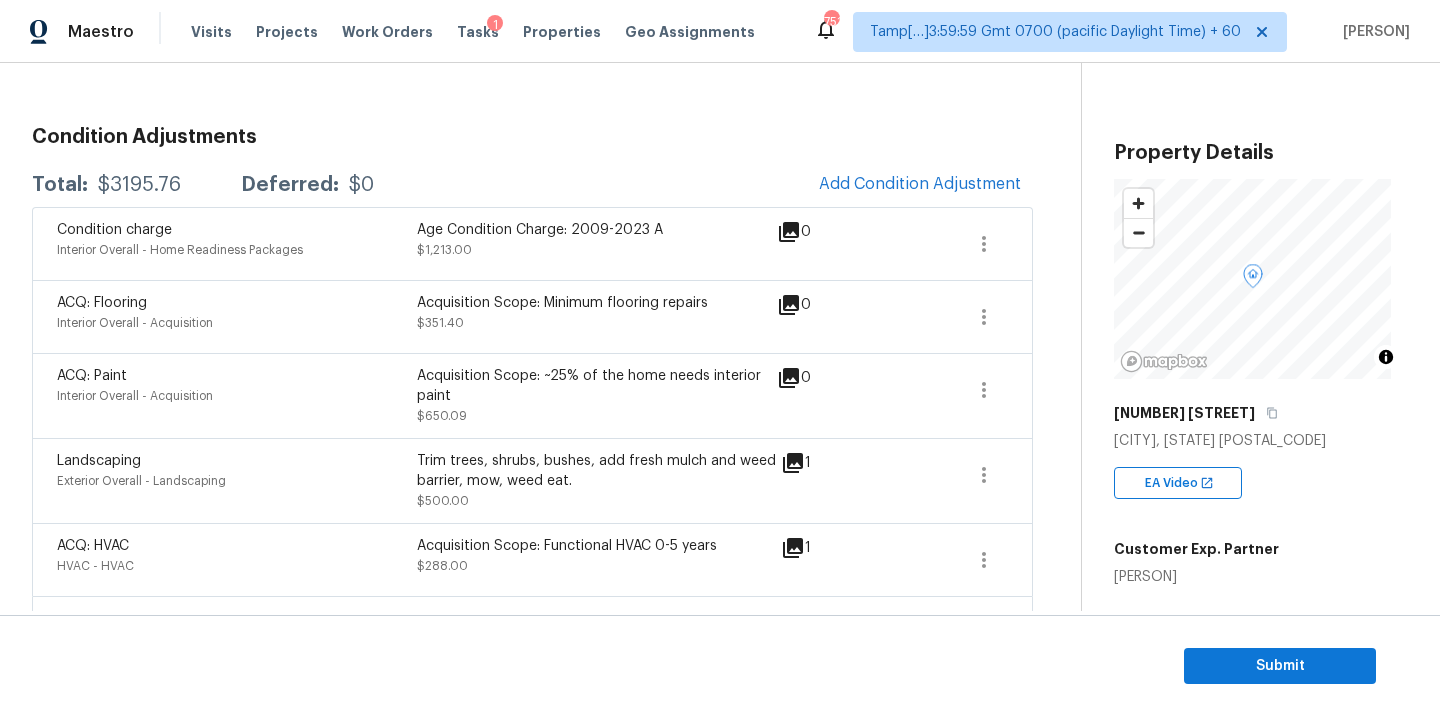 scroll, scrollTop: 311, scrollLeft: 0, axis: vertical 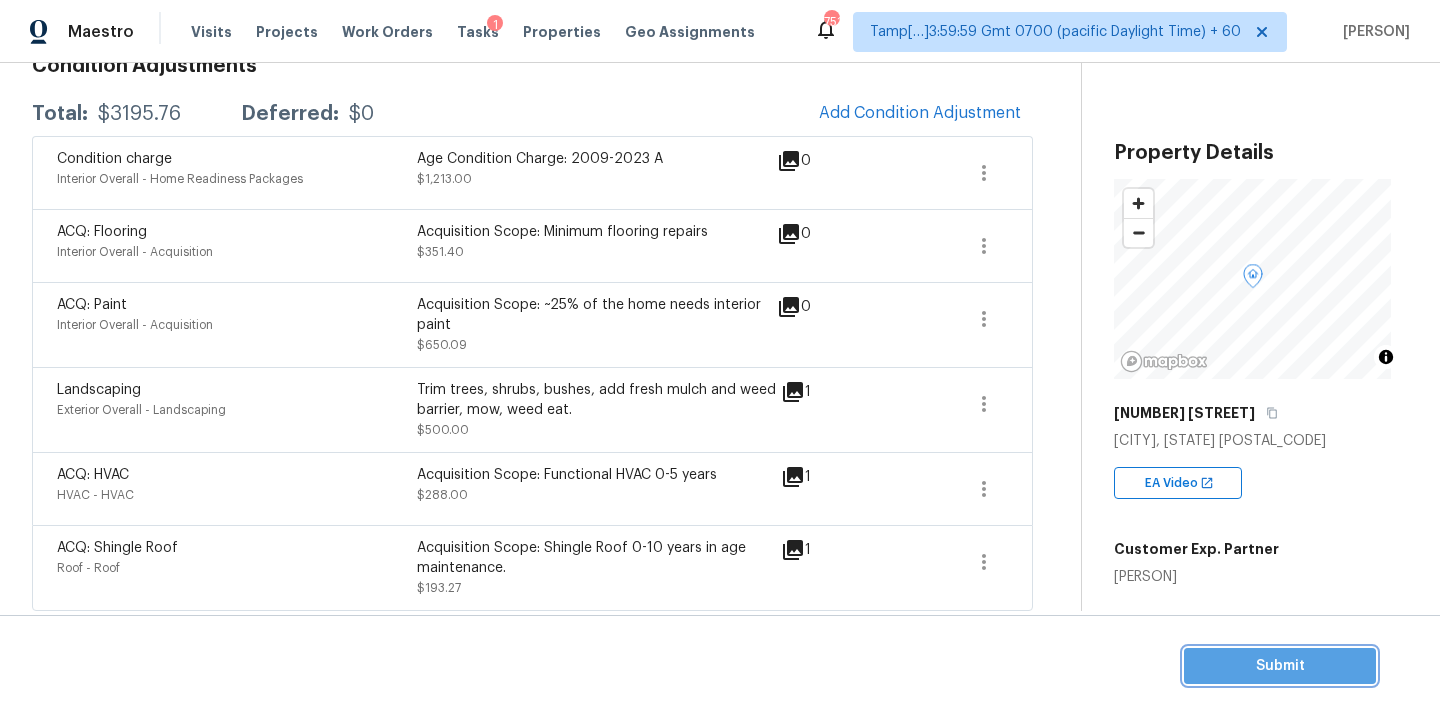 click on "Submit" at bounding box center (1280, 666) 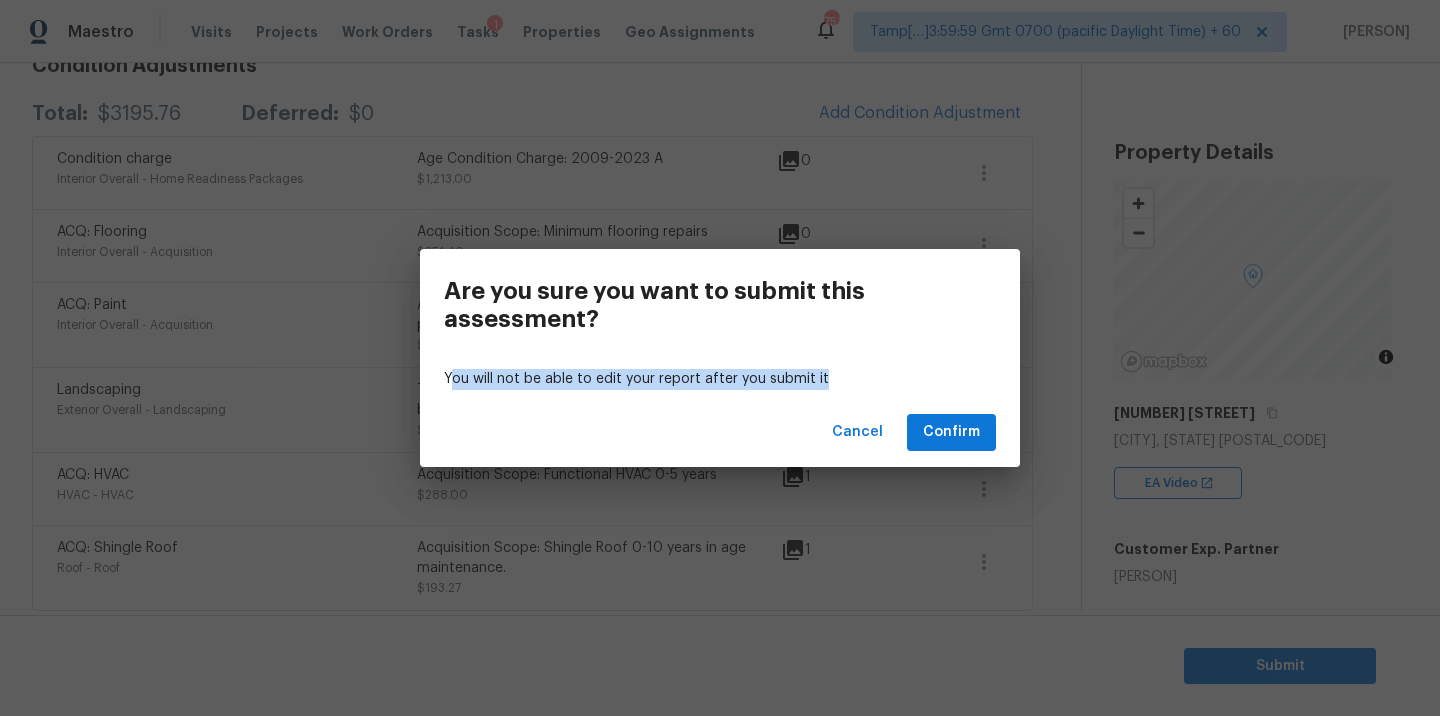 drag, startPoint x: 454, startPoint y: 376, endPoint x: 859, endPoint y: 379, distance: 405.0111 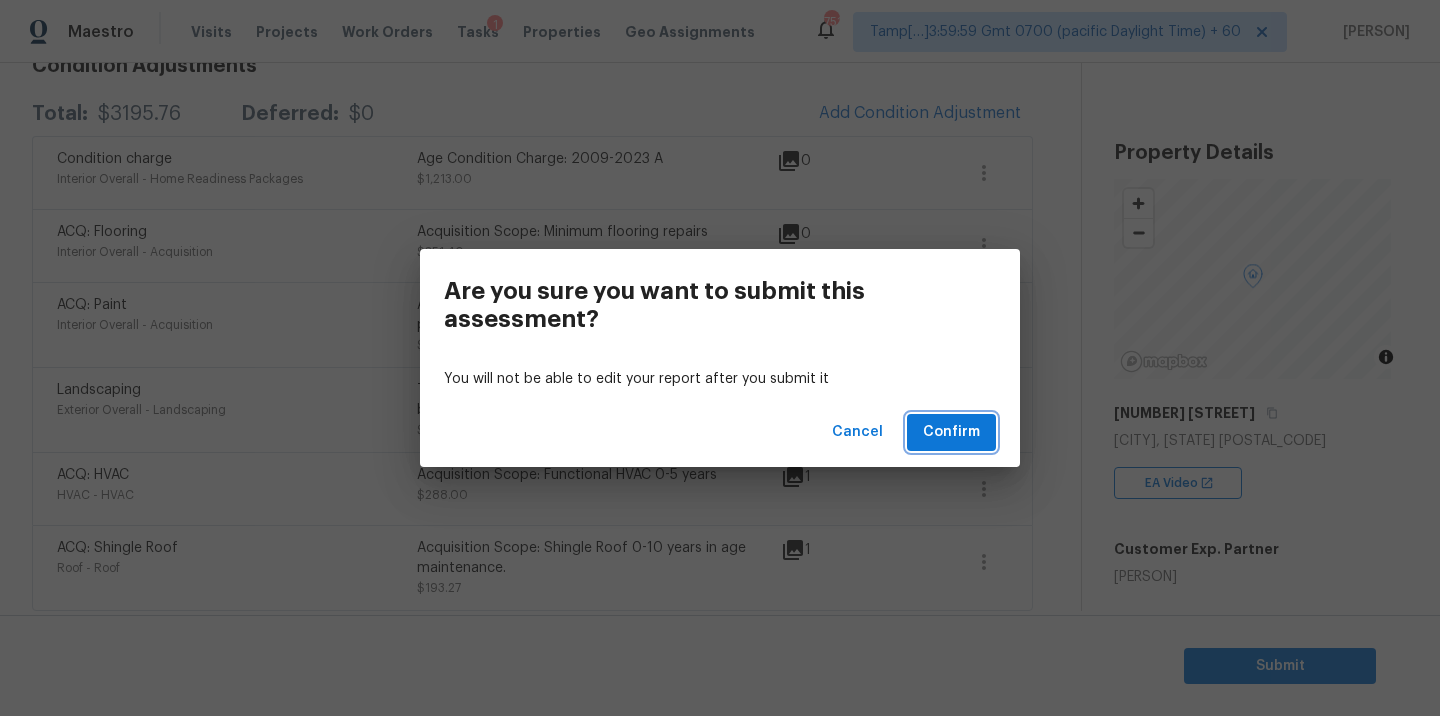 click on "Confirm" at bounding box center (951, 432) 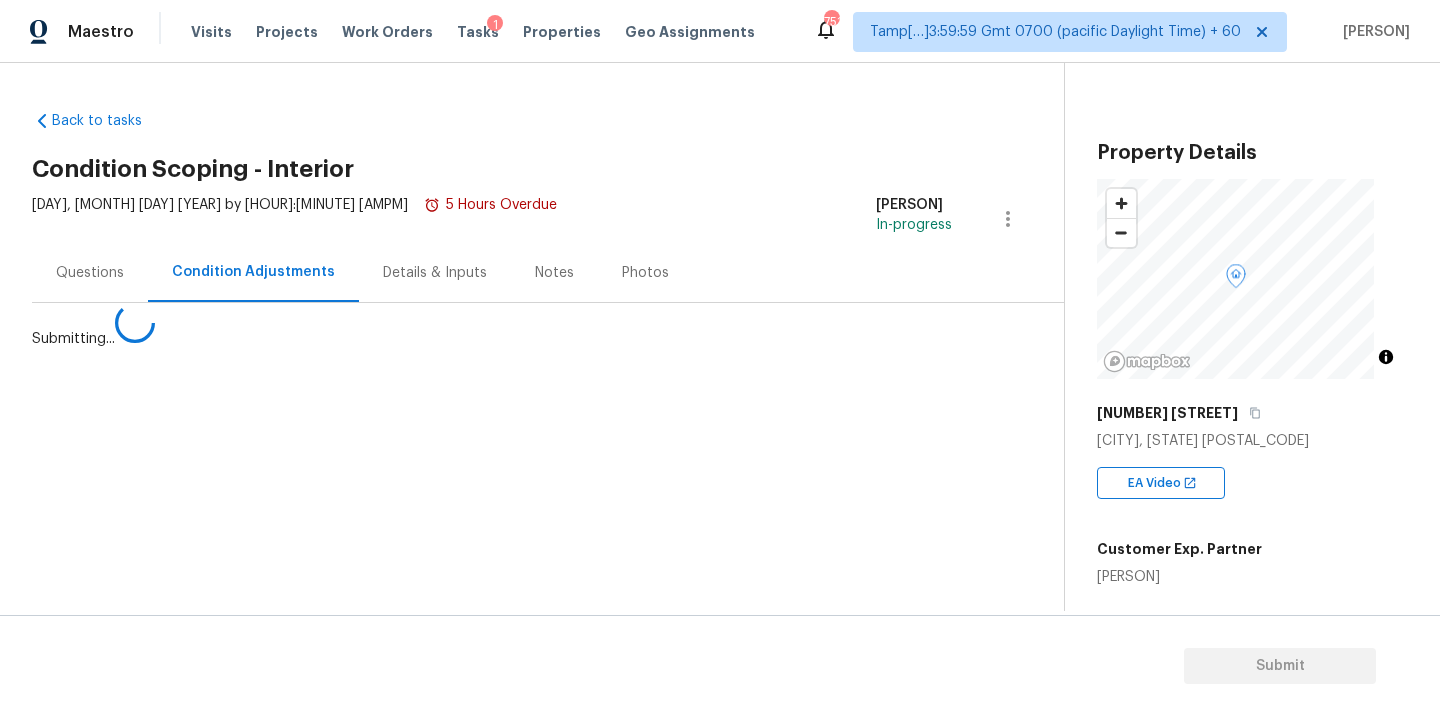 scroll, scrollTop: 0, scrollLeft: 0, axis: both 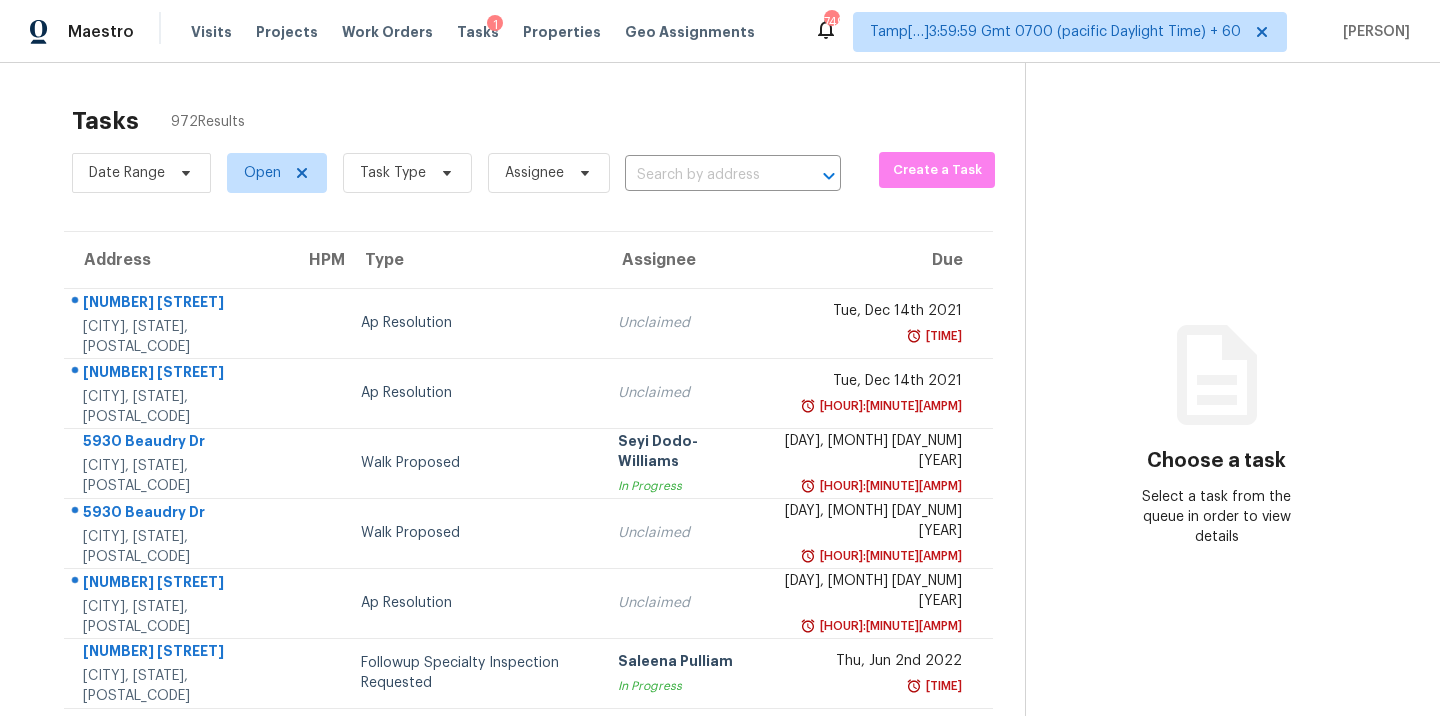 click on "Tasks 972  Results Date Range Open Task Type Assignee ​ Create a Task Address HPM Type Assignee Due 3728 W Turtle Hill Dr   Anthem, AZ, 85086 Ap Resolution Unclaimed Tue, Dec 14th 2021 11:27pm 1642 W Tuckey Ln   Phoenix, AZ, 85015 Ap Resolution Unclaimed Tue, Dec 14th 2021 11:29pm 5930 Beaudry Dr   Houston, TX, 77035 Walk Proposed Seyi Dodo-Williams In Progress Fri, May 13th 2022 1:45am 5930 Beaudry Dr   Houston, TX, 77035 Walk Proposed Unclaimed Fri, May 13th 2022 1:45am 2021 W Natal Cir   Mesa, AZ, 85202 Ap Resolution Unclaimed Tue, May 17th 2022 1:00am 4523 Tangle Creek Ln   Spring, TX, 77388 Followup Specialty Inspection Requested Saleena Pulliam In Progress Thu, Jun 2nd 2022 10:38pm 4523 Tangle Creek Ln   Spring, TX, 77388 Followup Specialty Inspection Requested Unclaimed Thu, Jun 2nd 2022 10:38pm 3218 Hawkins Glen Ln   Katy, TX, 77449 Ap Resolution Unclaimed Wed, Jun 29th 2022 3:23am 5055 E Hannibal St   Mesa, AZ, 85205 Ap Resolution Unclaimed Mon, Jul 25th 2022 11:27pm 14651 Via Del Norte Dr" at bounding box center (720, 552) 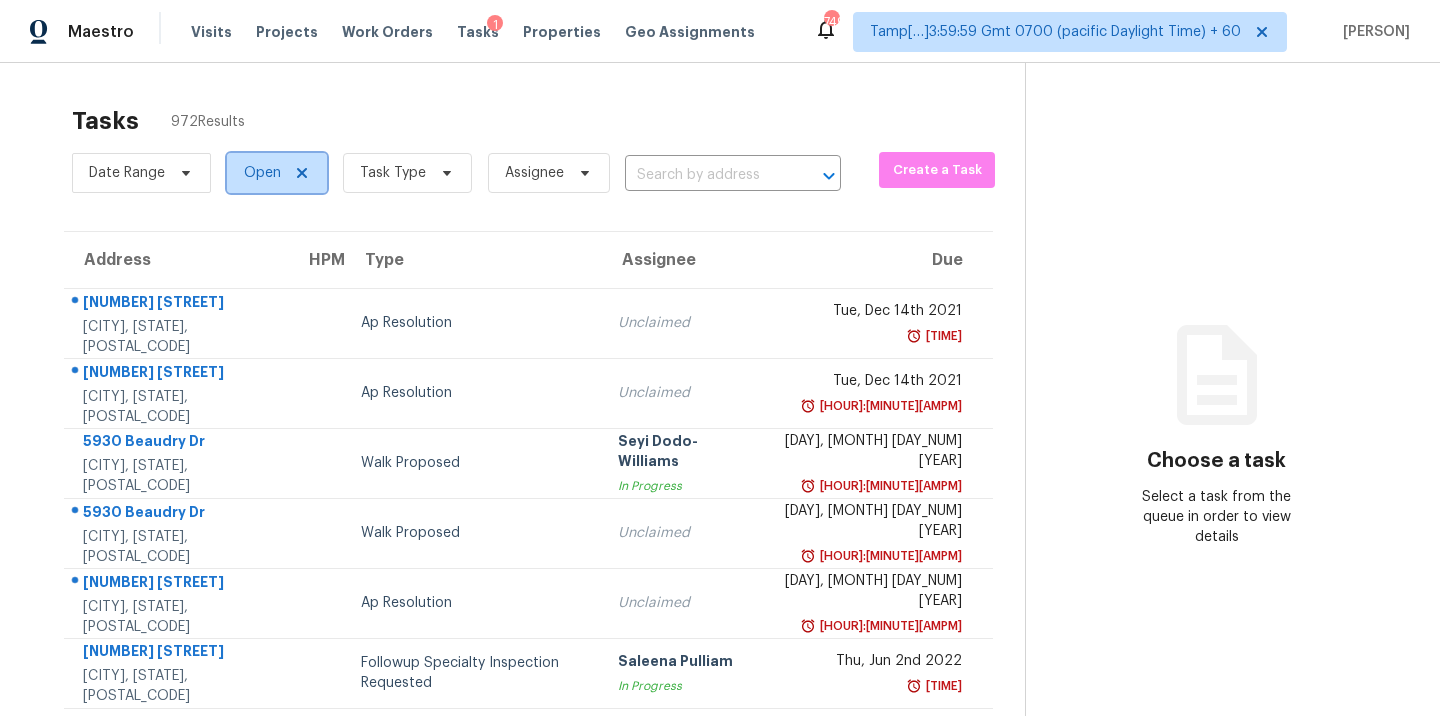 click on "Open" at bounding box center [262, 173] 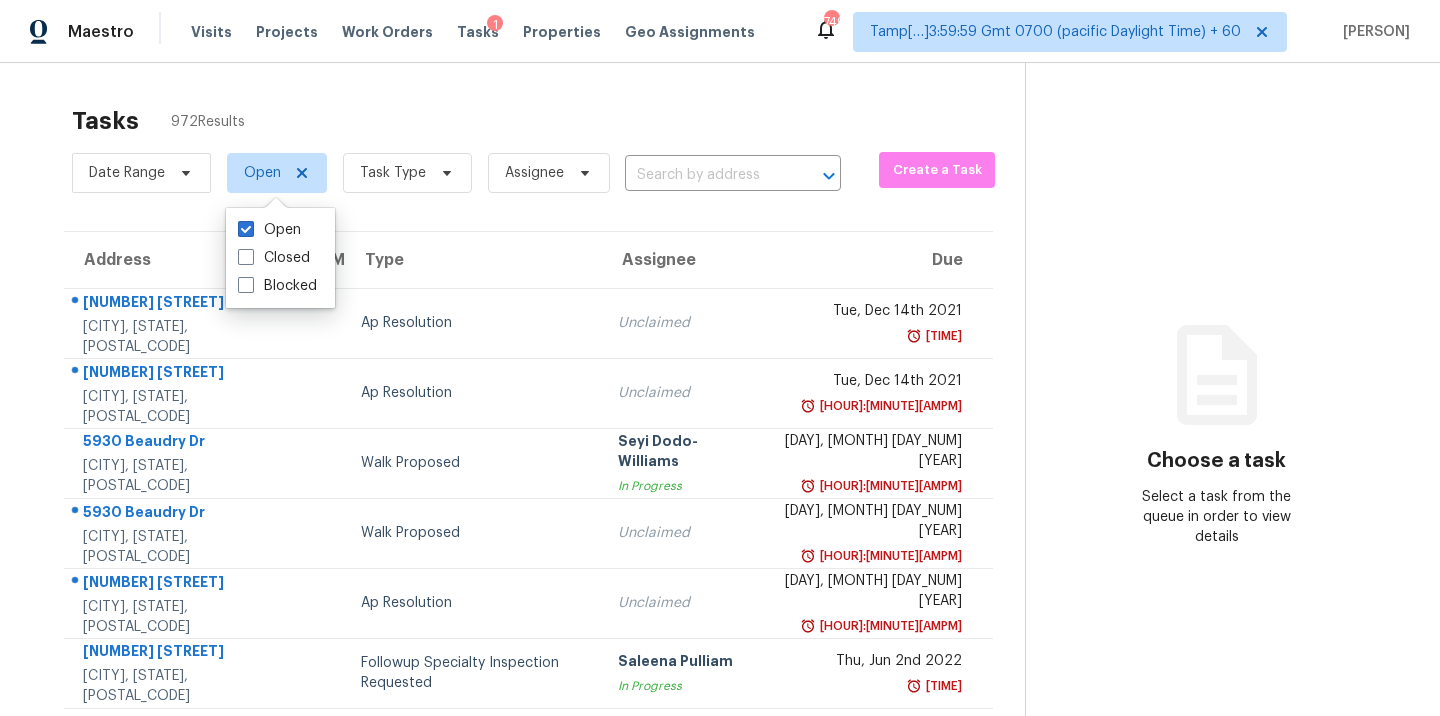 click on "Tasks 972  Results Date Range Open Task Type Assignee ​ Create a Task Address HPM Type Assignee Due 3728 W Turtle Hill Dr   Anthem, AZ, 85086 Ap Resolution Unclaimed Tue, Dec 14th 2021 11:27pm 1642 W Tuckey Ln   Phoenix, AZ, 85015 Ap Resolution Unclaimed Tue, Dec 14th 2021 11:29pm 5930 Beaudry Dr   Houston, TX, 77035 Walk Proposed Seyi Dodo-Williams In Progress Fri, May 13th 2022 1:45am 5930 Beaudry Dr   Houston, TX, 77035 Walk Proposed Unclaimed Fri, May 13th 2022 1:45am 2021 W Natal Cir   Mesa, AZ, 85202 Ap Resolution Unclaimed Tue, May 17th 2022 1:00am 4523 Tangle Creek Ln   Spring, TX, 77388 Followup Specialty Inspection Requested Saleena Pulliam In Progress Thu, Jun 2nd 2022 10:38pm 4523 Tangle Creek Ln   Spring, TX, 77388 Followup Specialty Inspection Requested Unclaimed Thu, Jun 2nd 2022 10:38pm 3218 Hawkins Glen Ln   Katy, TX, 77449 Ap Resolution Unclaimed Wed, Jun 29th 2022 3:23am 5055 E Hannibal St   Mesa, AZ, 85205 Ap Resolution Unclaimed Mon, Jul 25th 2022 11:27pm 14651 Via Del Norte Dr" at bounding box center (720, 552) 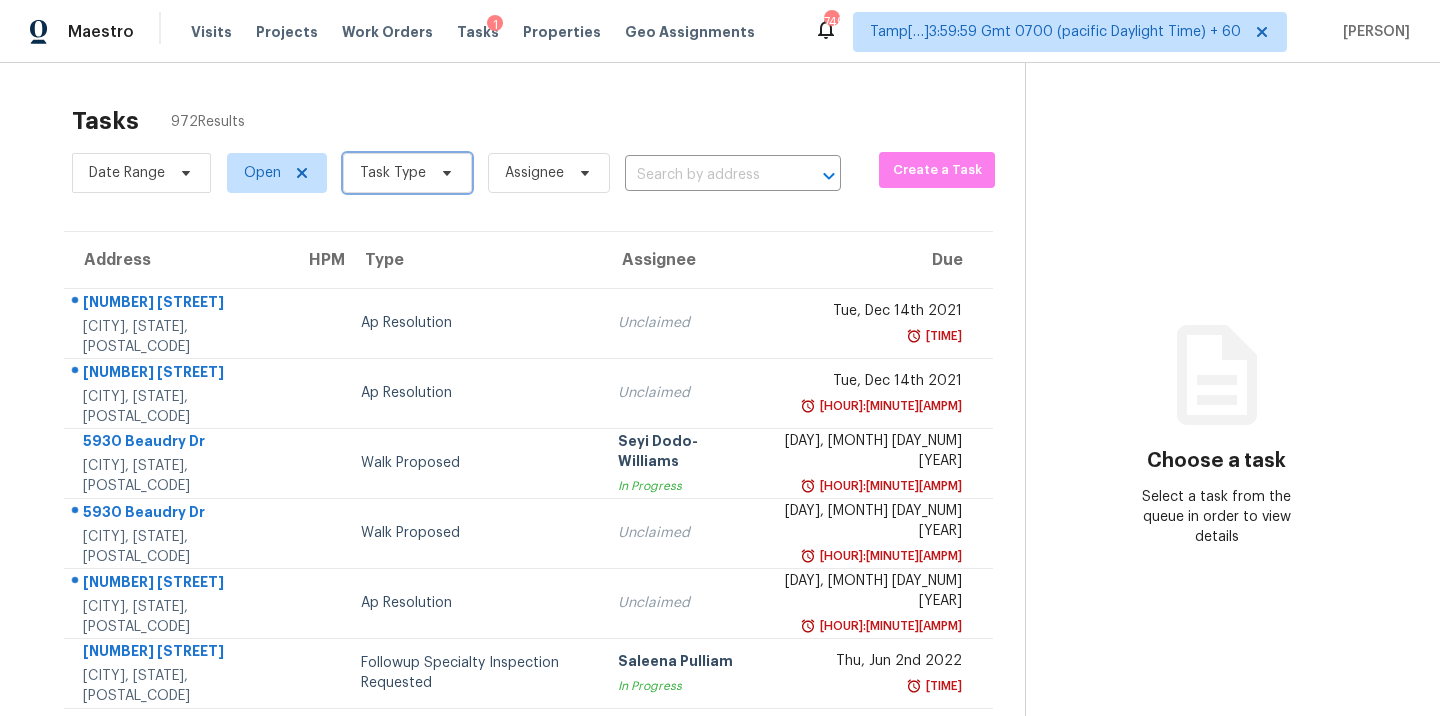 click 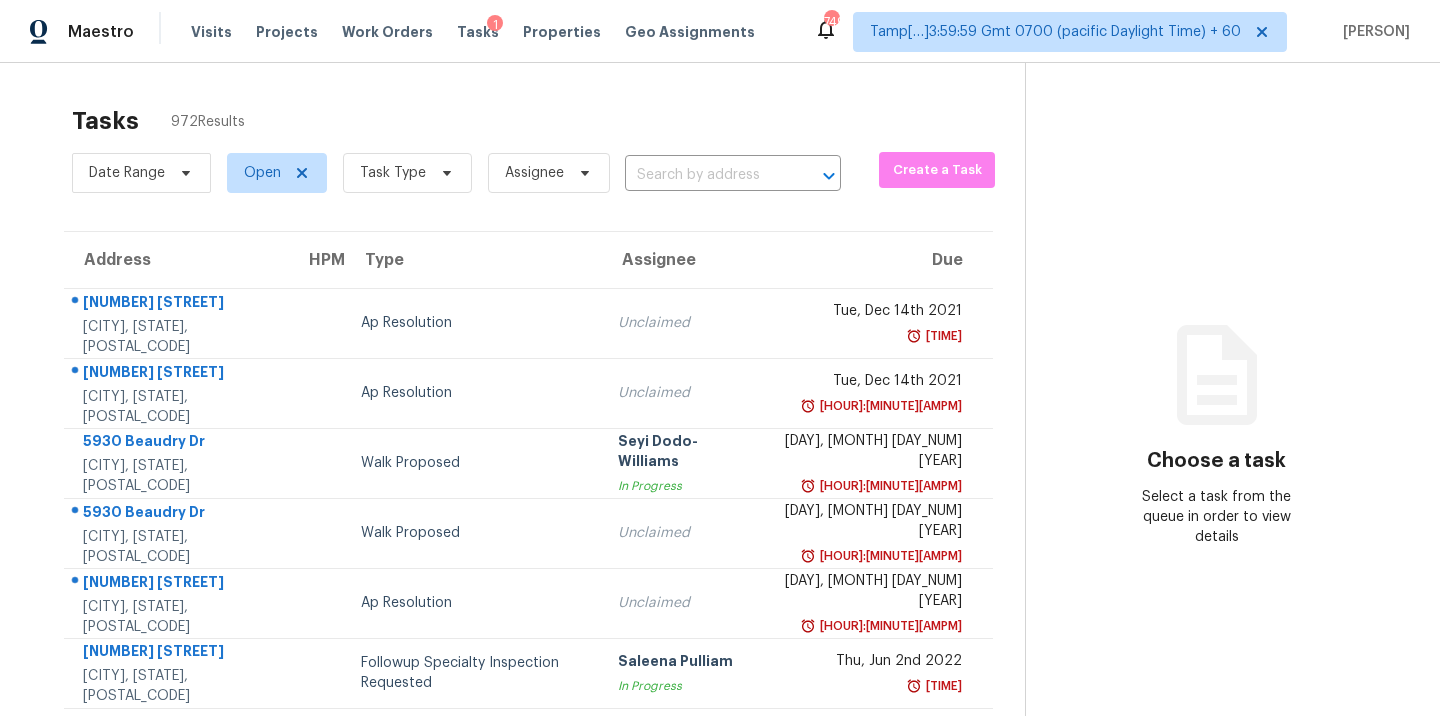 click on "Tasks 972  Results" at bounding box center (548, 121) 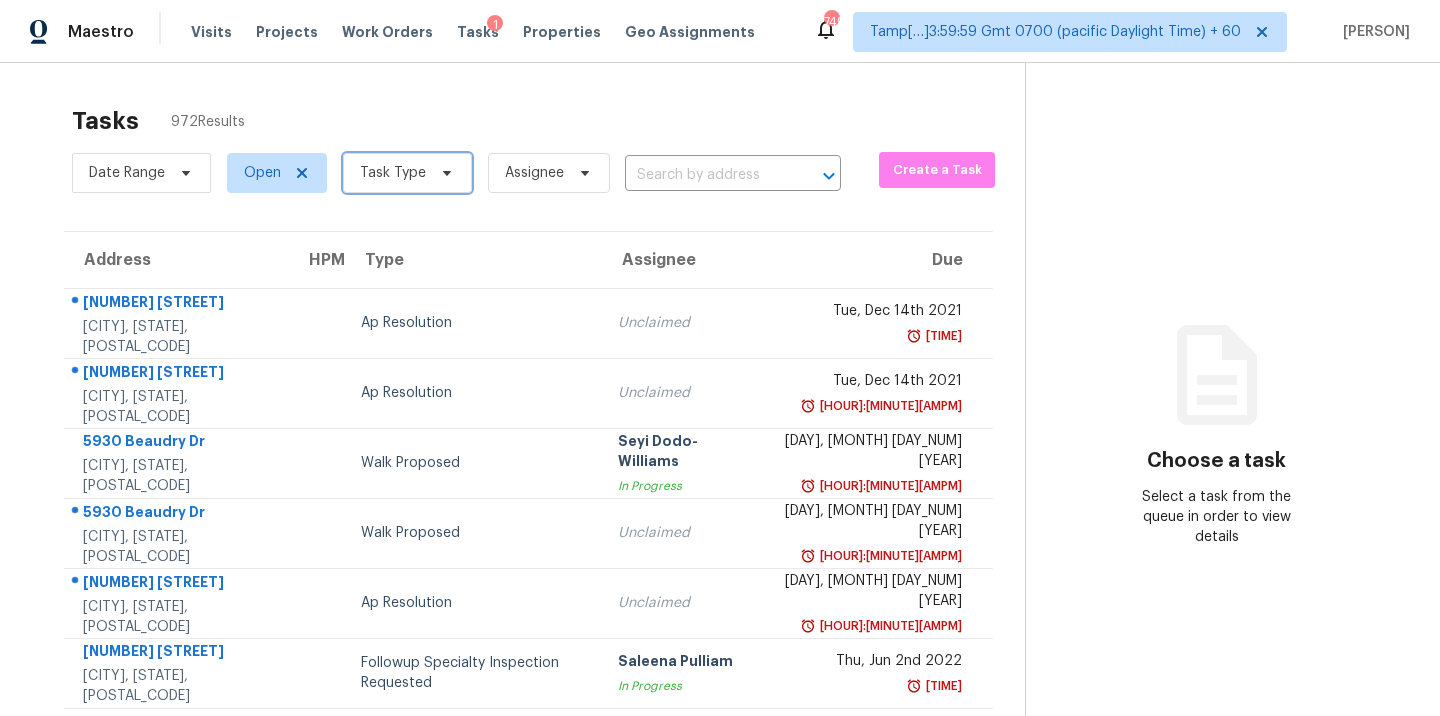 click on "Task Type" at bounding box center [407, 173] 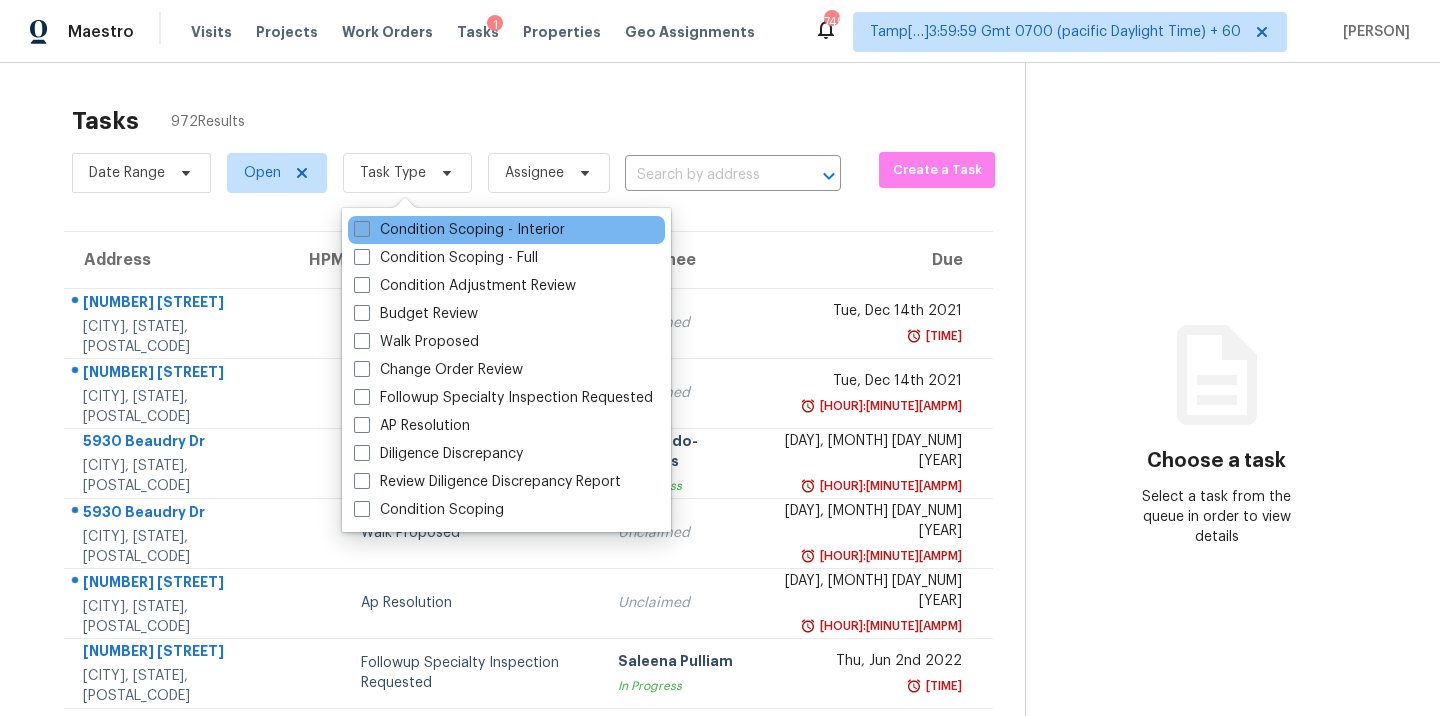click at bounding box center [362, 229] 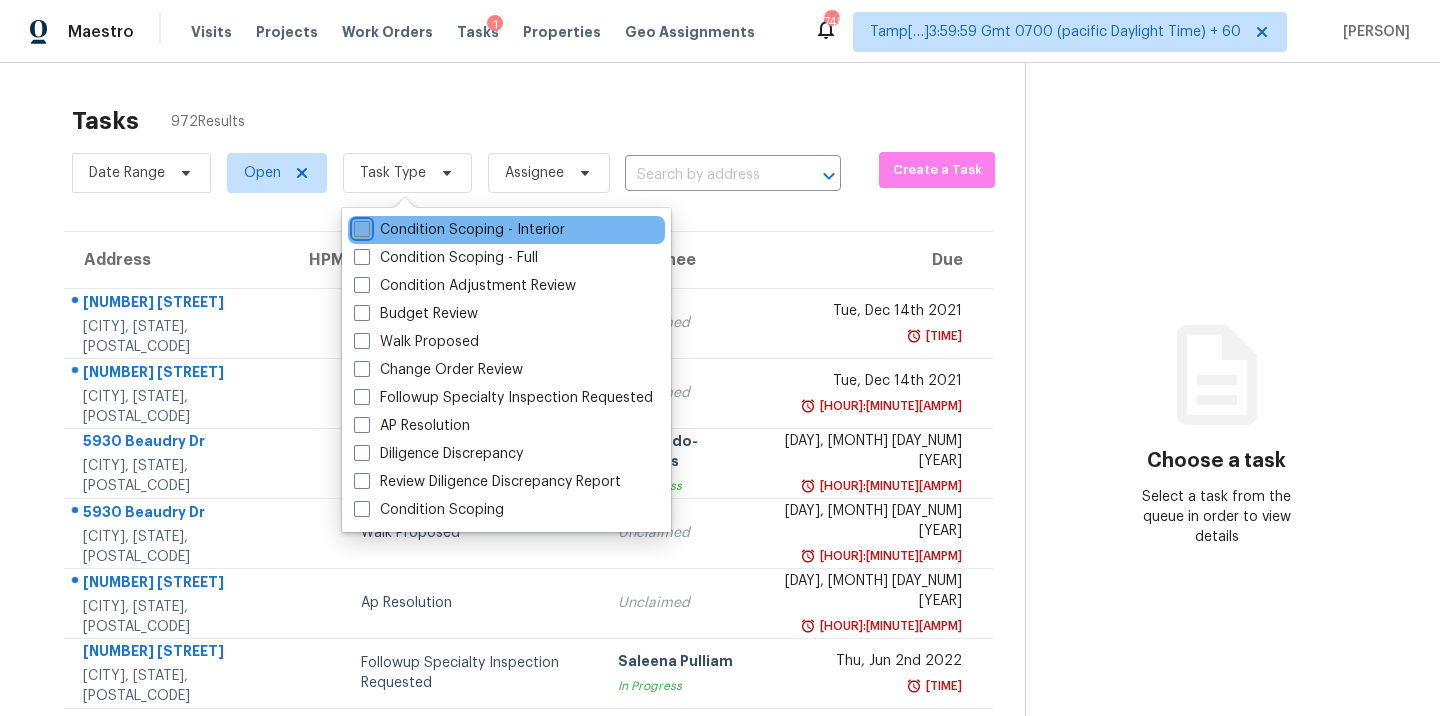 click on "Condition Scoping - Interior" at bounding box center (360, 226) 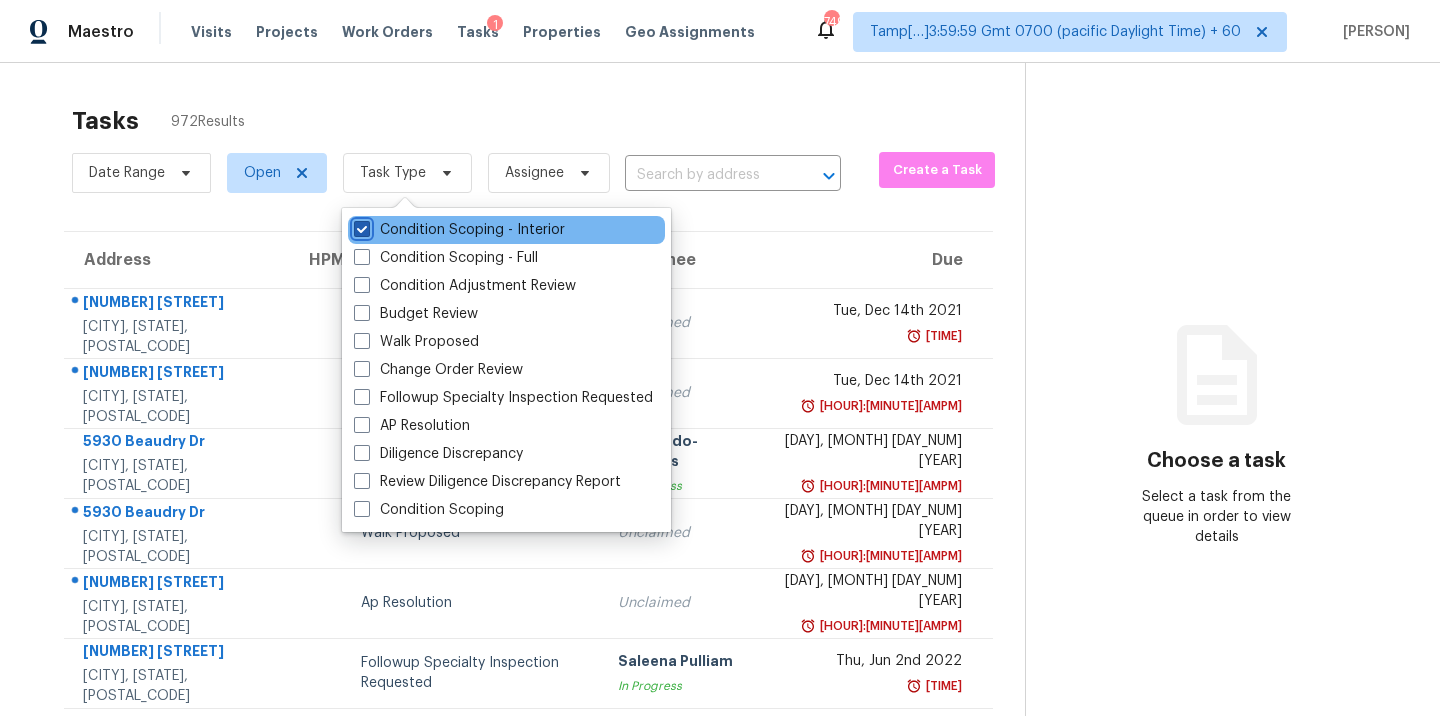 checkbox on "true" 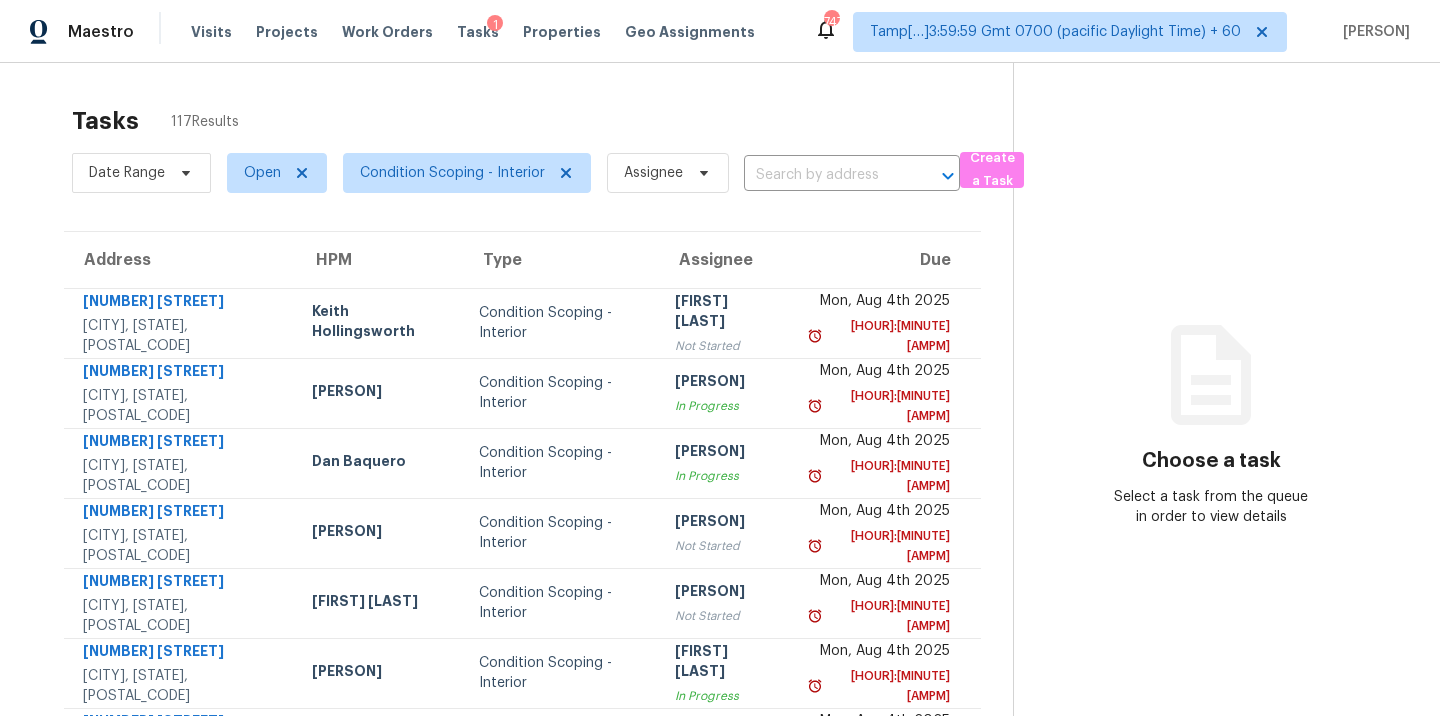 click on "Tasks 117  Results" at bounding box center (542, 121) 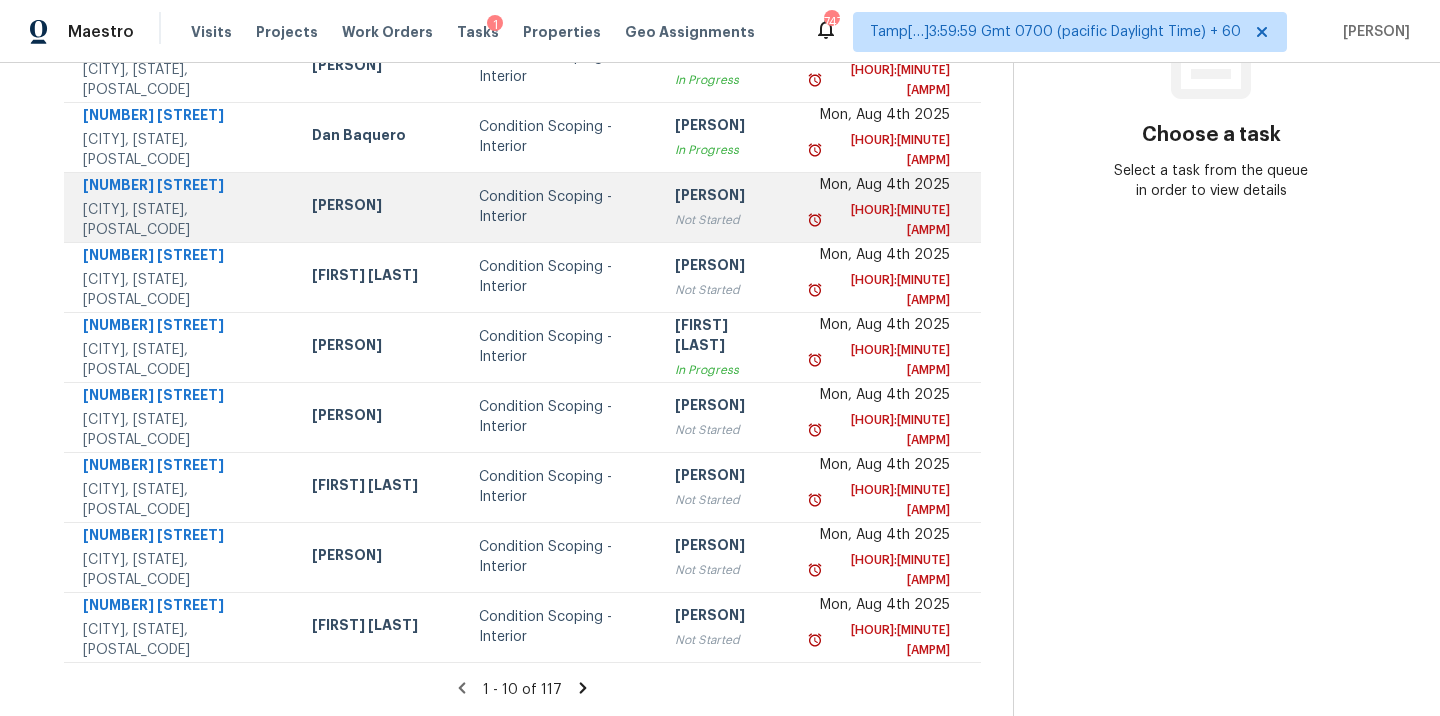 scroll, scrollTop: 0, scrollLeft: 0, axis: both 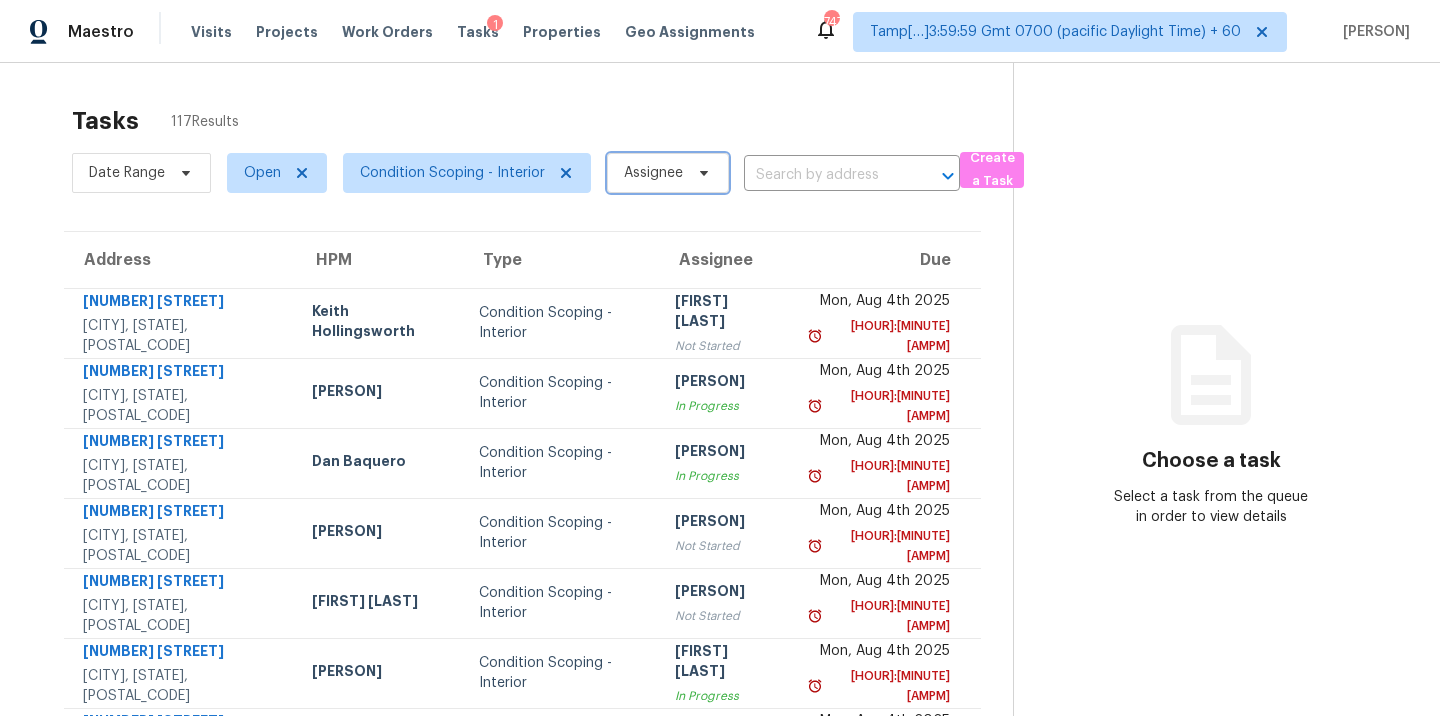 click on "Assignee" at bounding box center (653, 173) 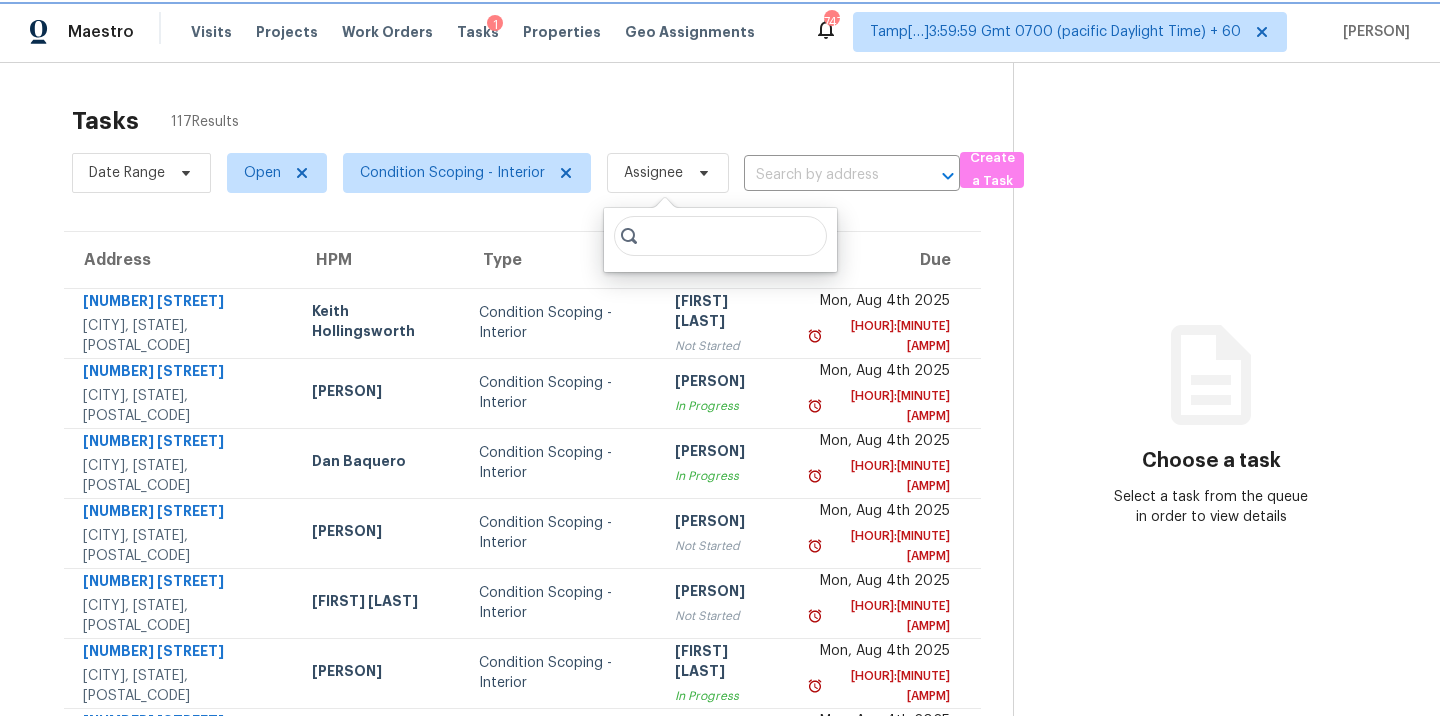 click 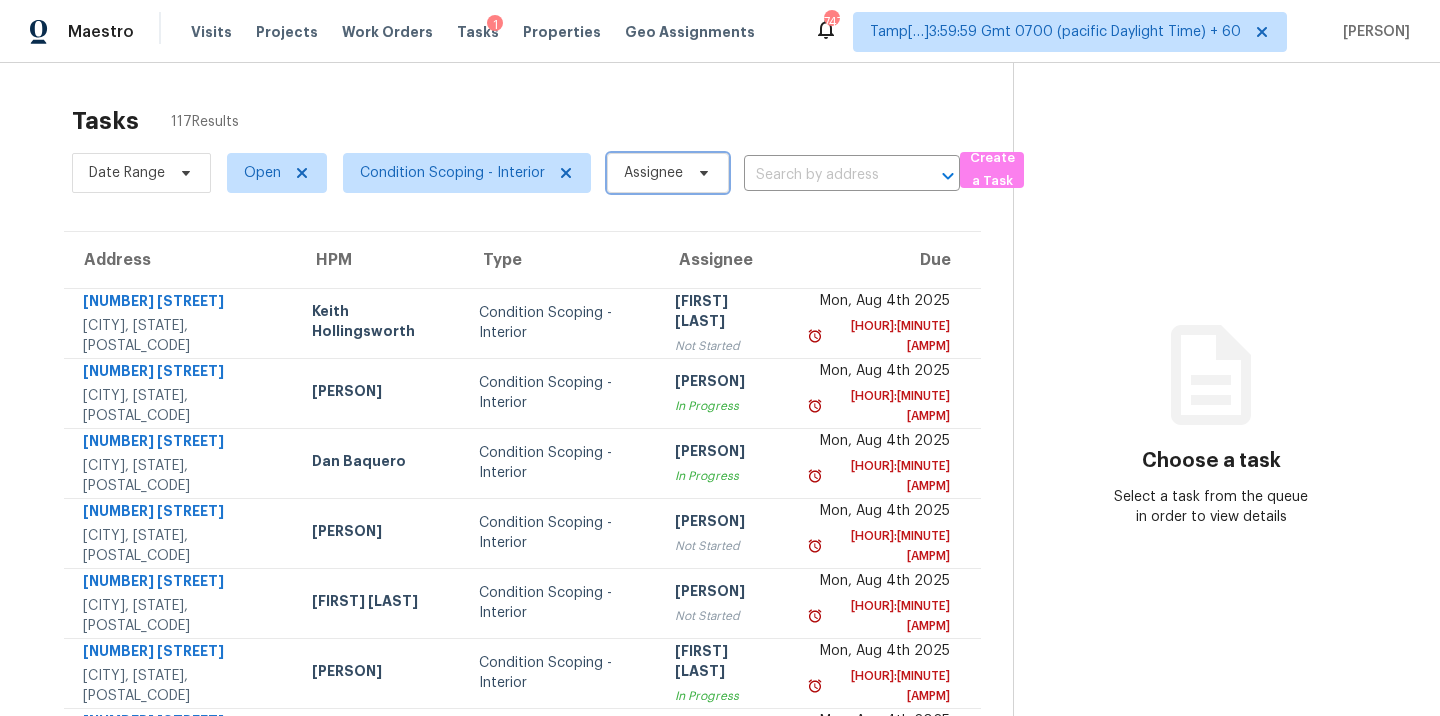 click 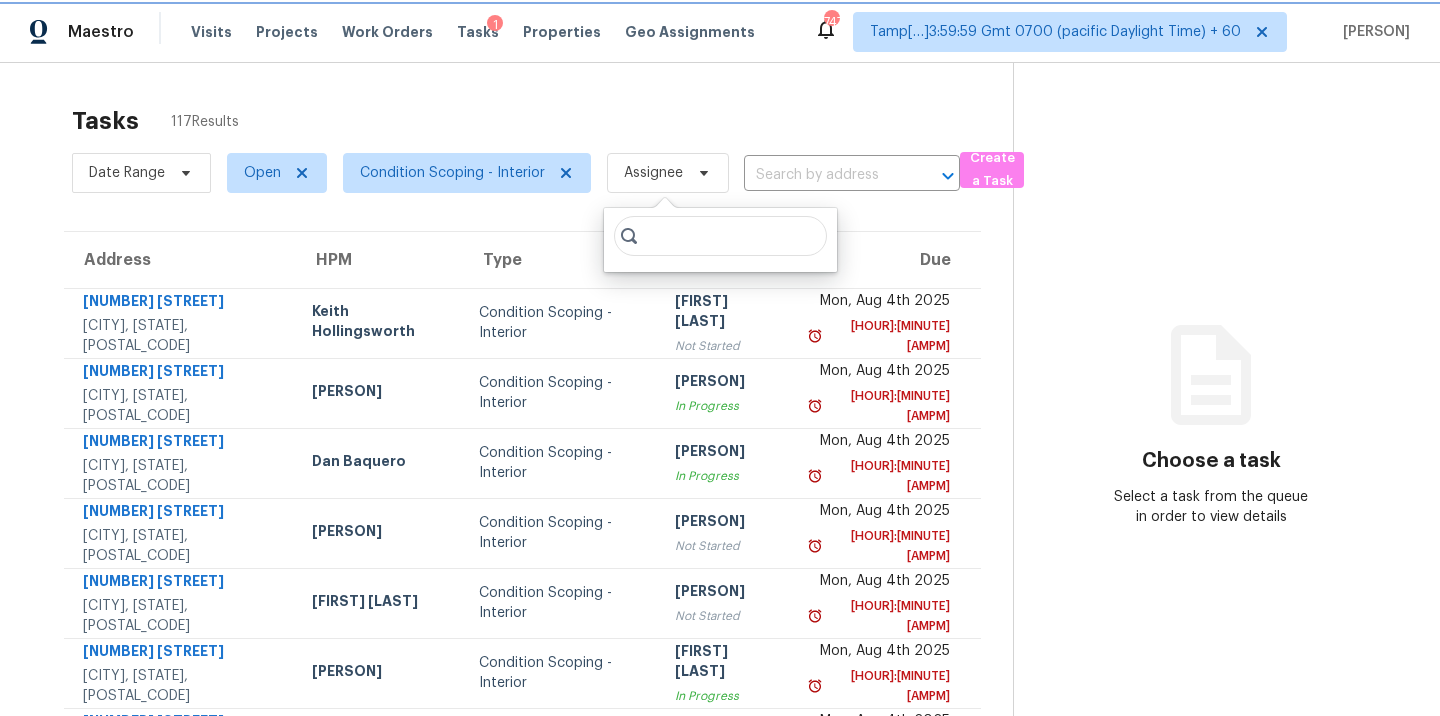 click 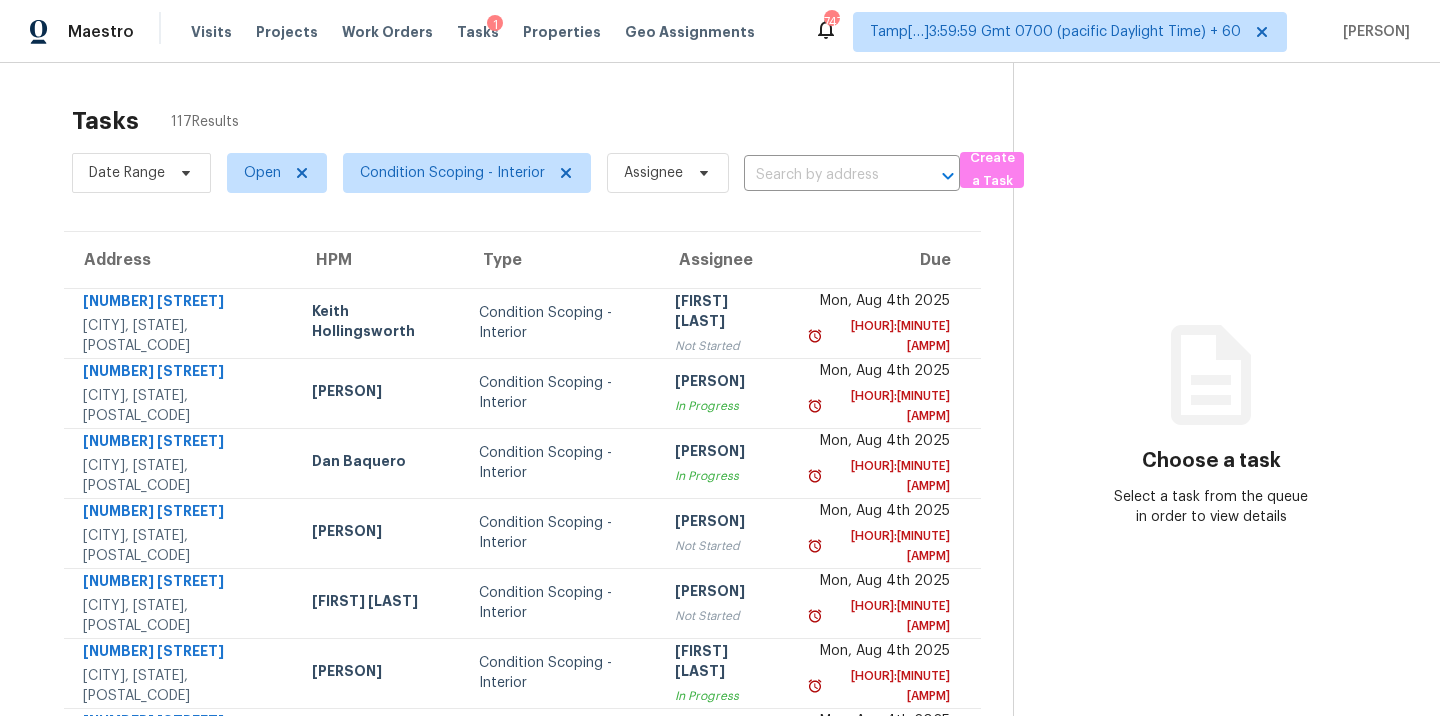 click on "Tasks 117  Results" at bounding box center (542, 121) 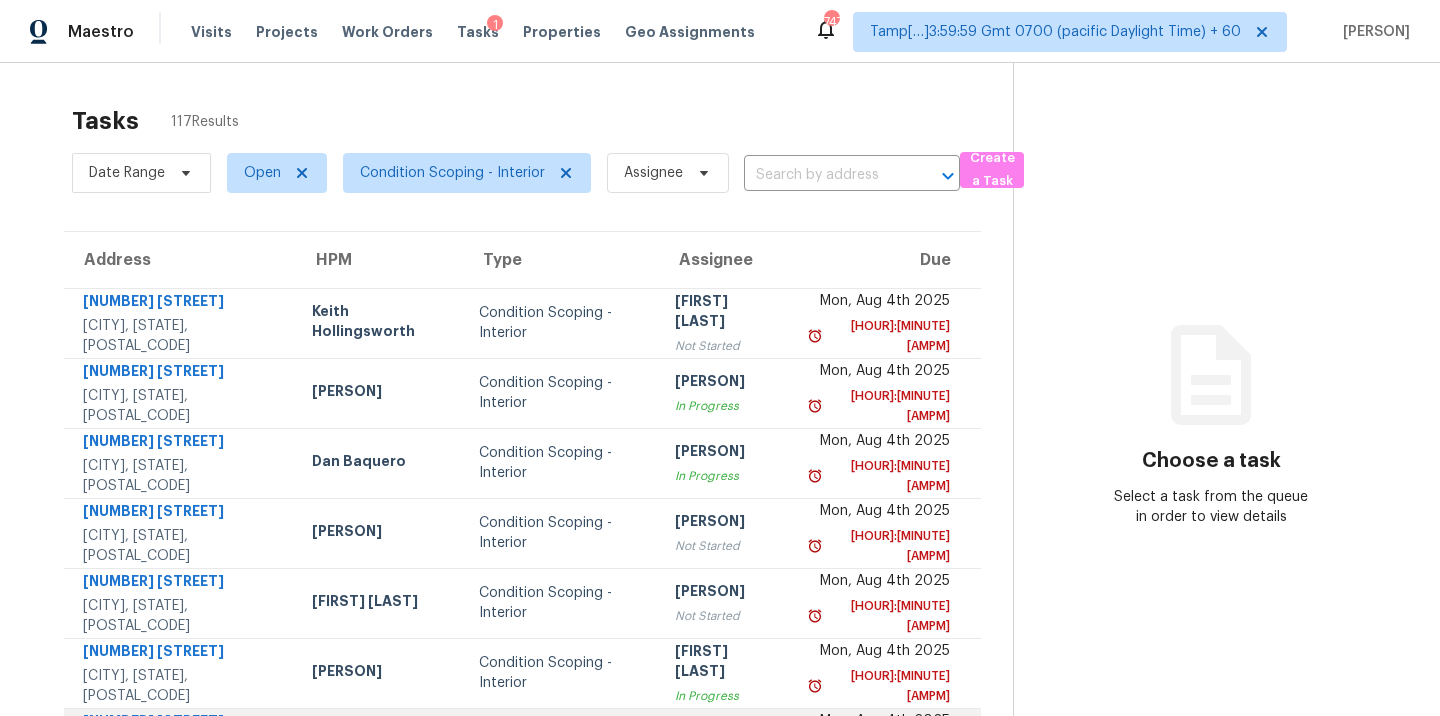 scroll, scrollTop: 340, scrollLeft: 0, axis: vertical 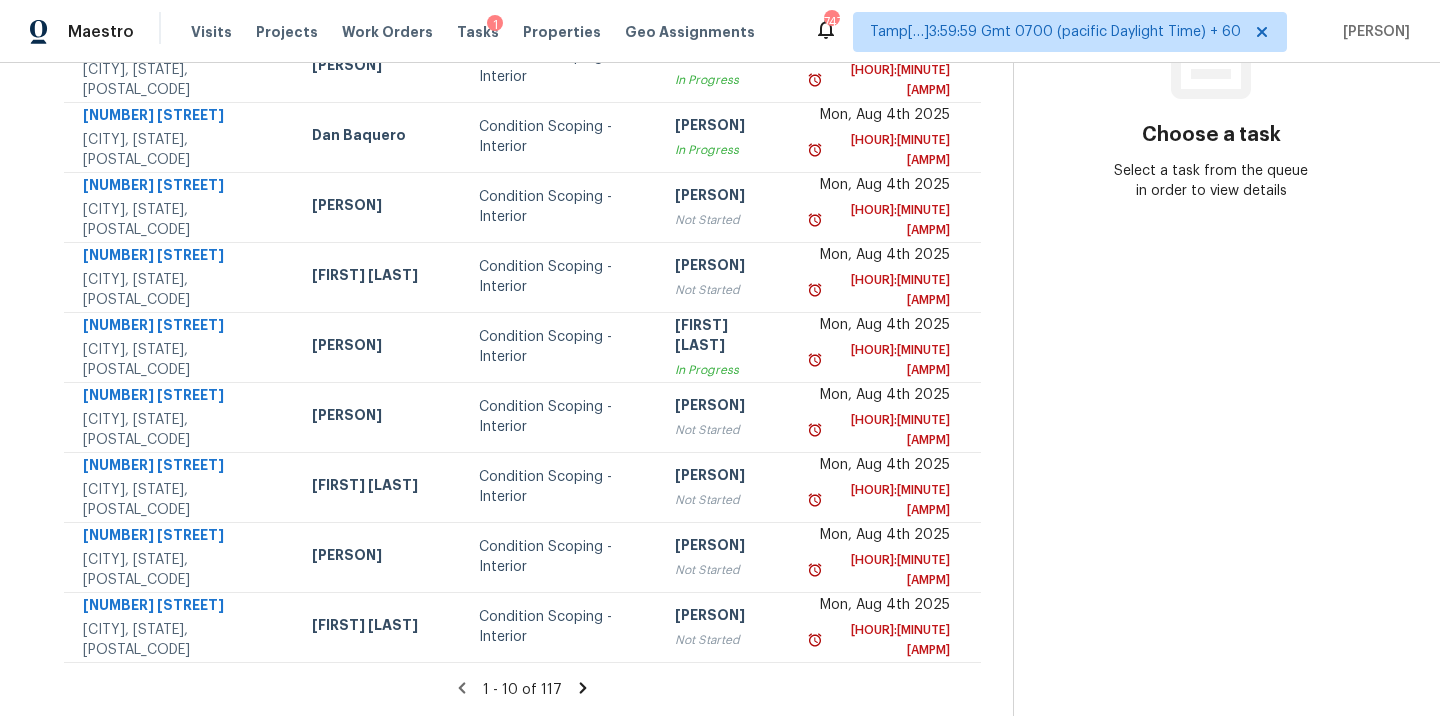 click 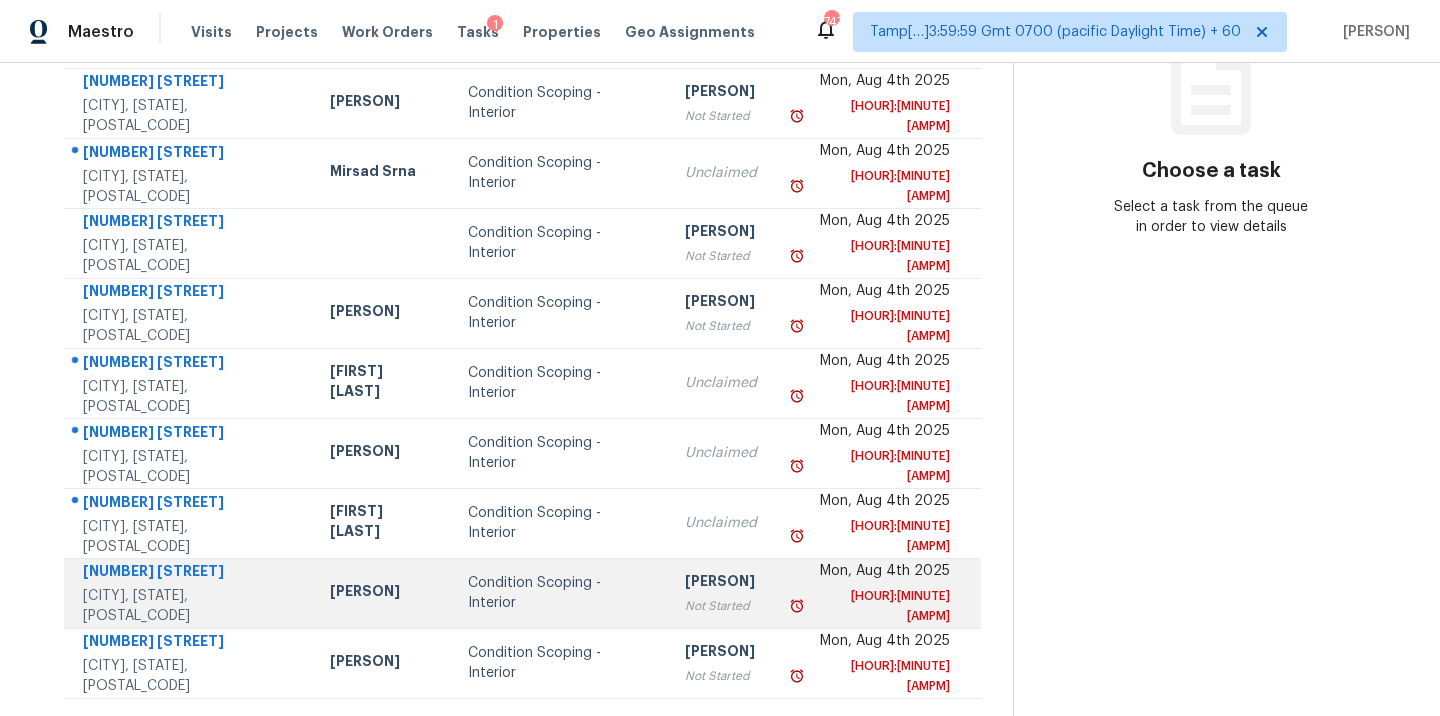 scroll, scrollTop: 340, scrollLeft: 0, axis: vertical 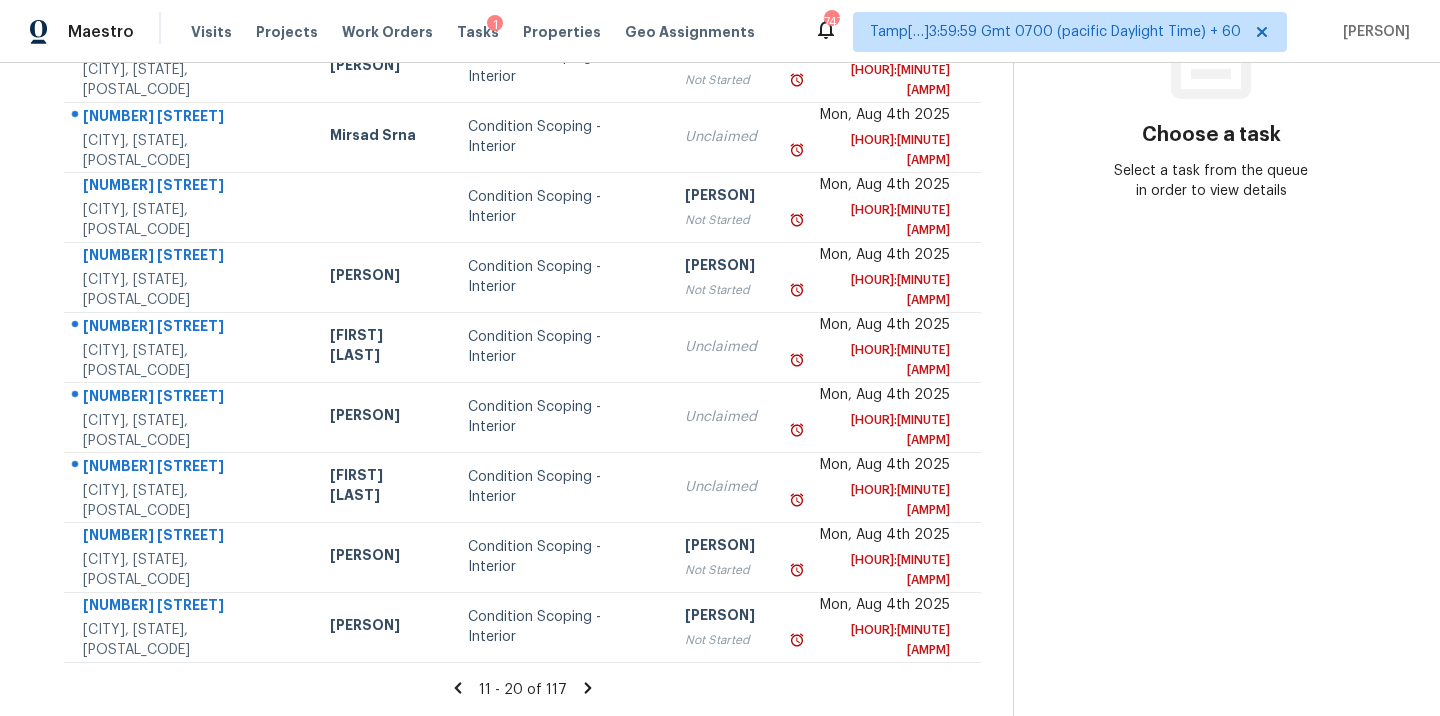 click 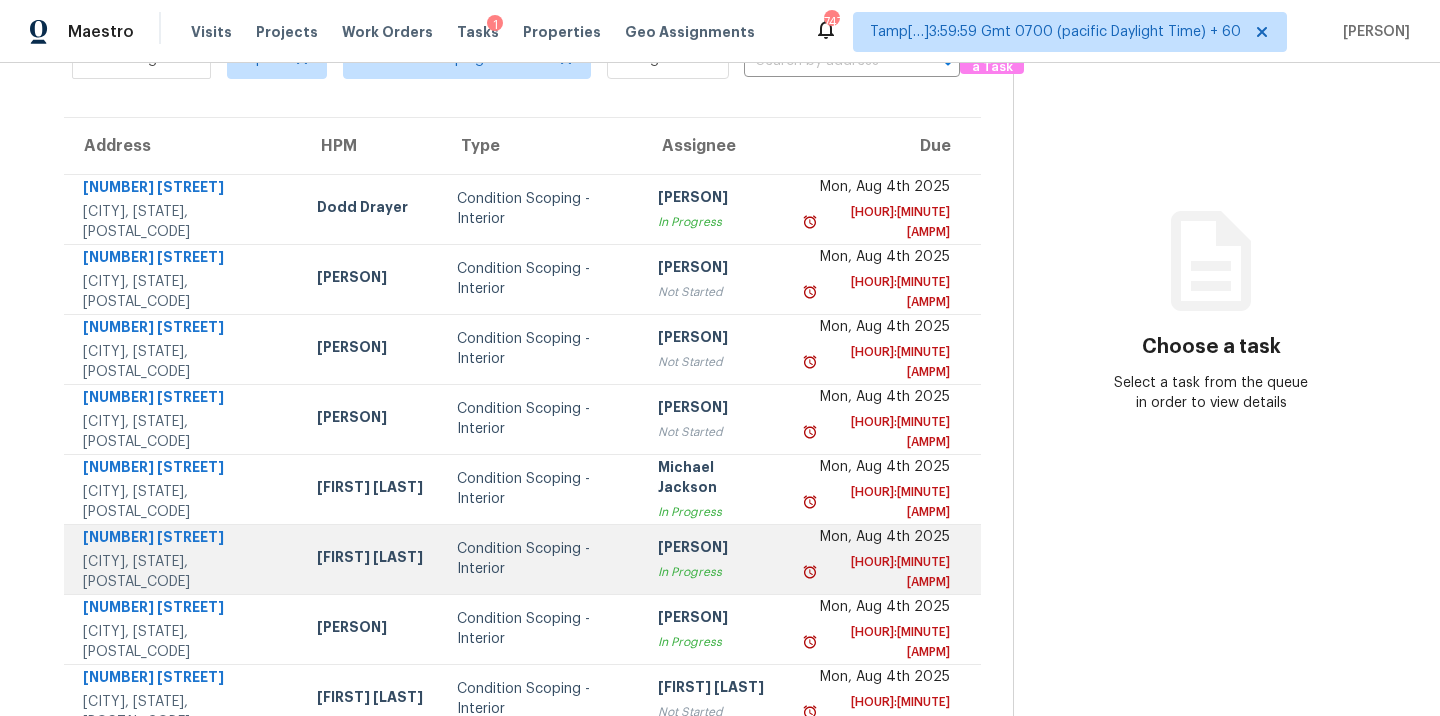 scroll, scrollTop: 0, scrollLeft: 0, axis: both 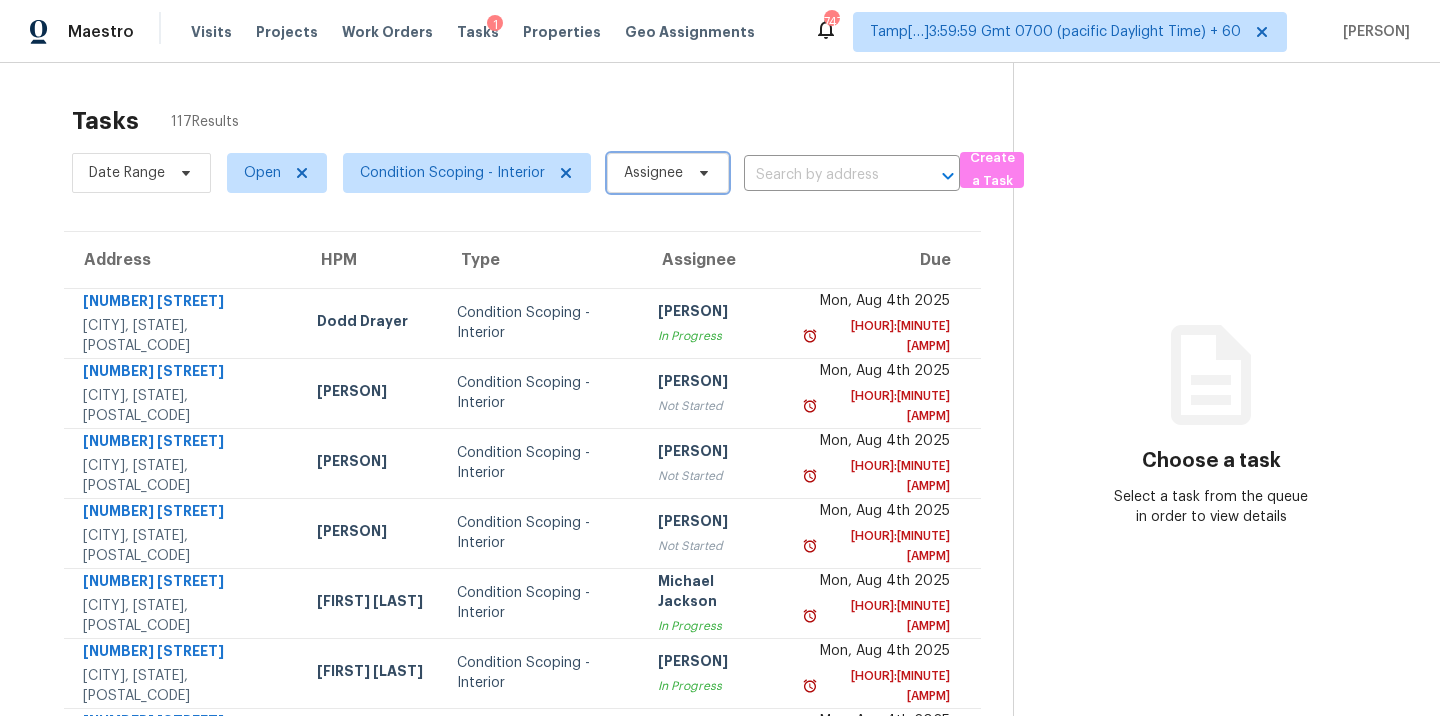 click on "Assignee" at bounding box center (668, 173) 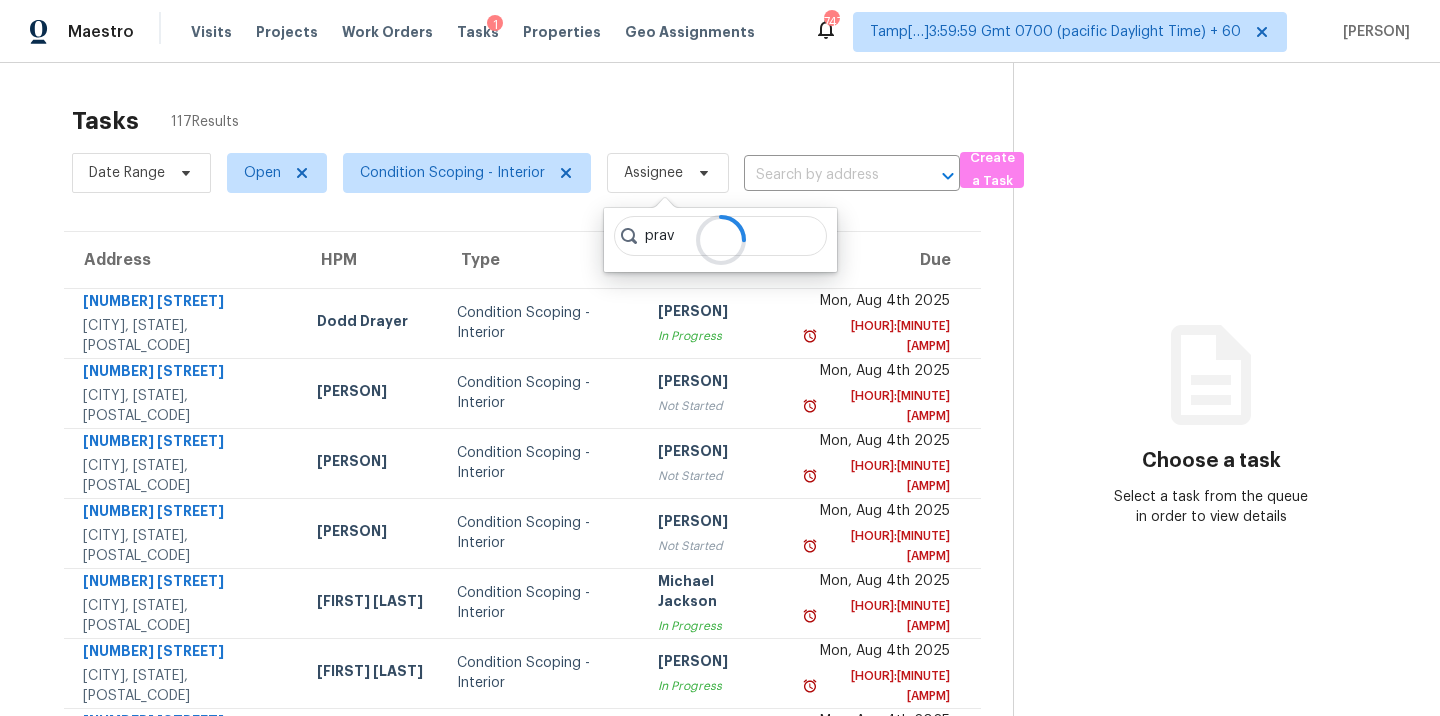type on "prave" 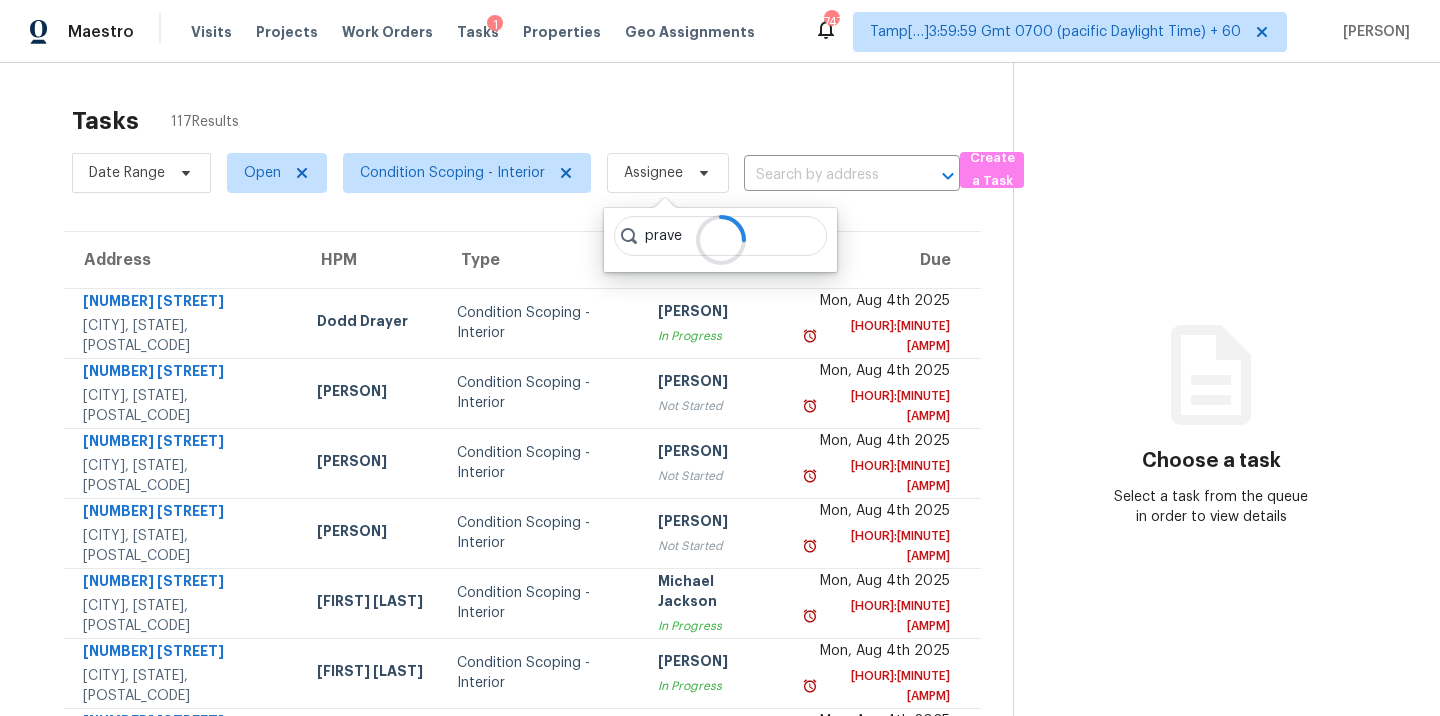 type 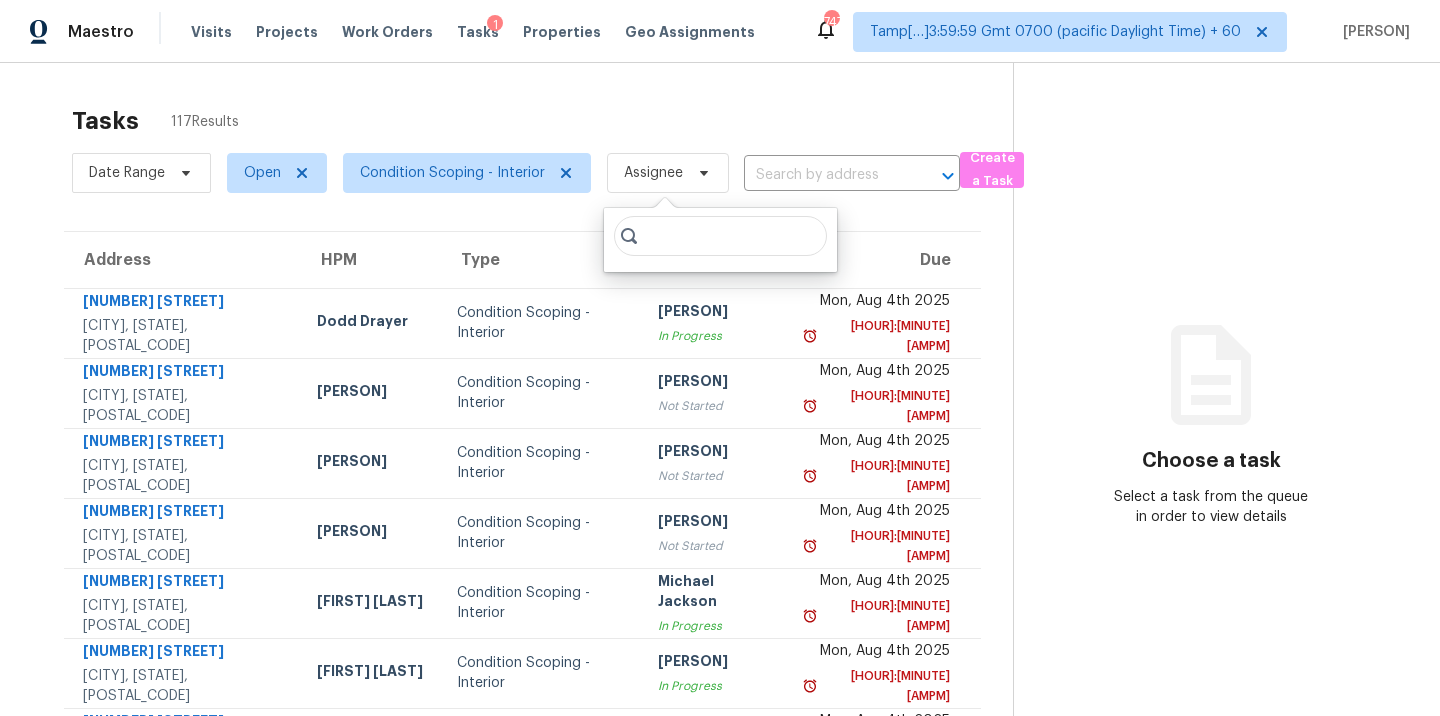 click on "Tasks 117  Results" at bounding box center [542, 121] 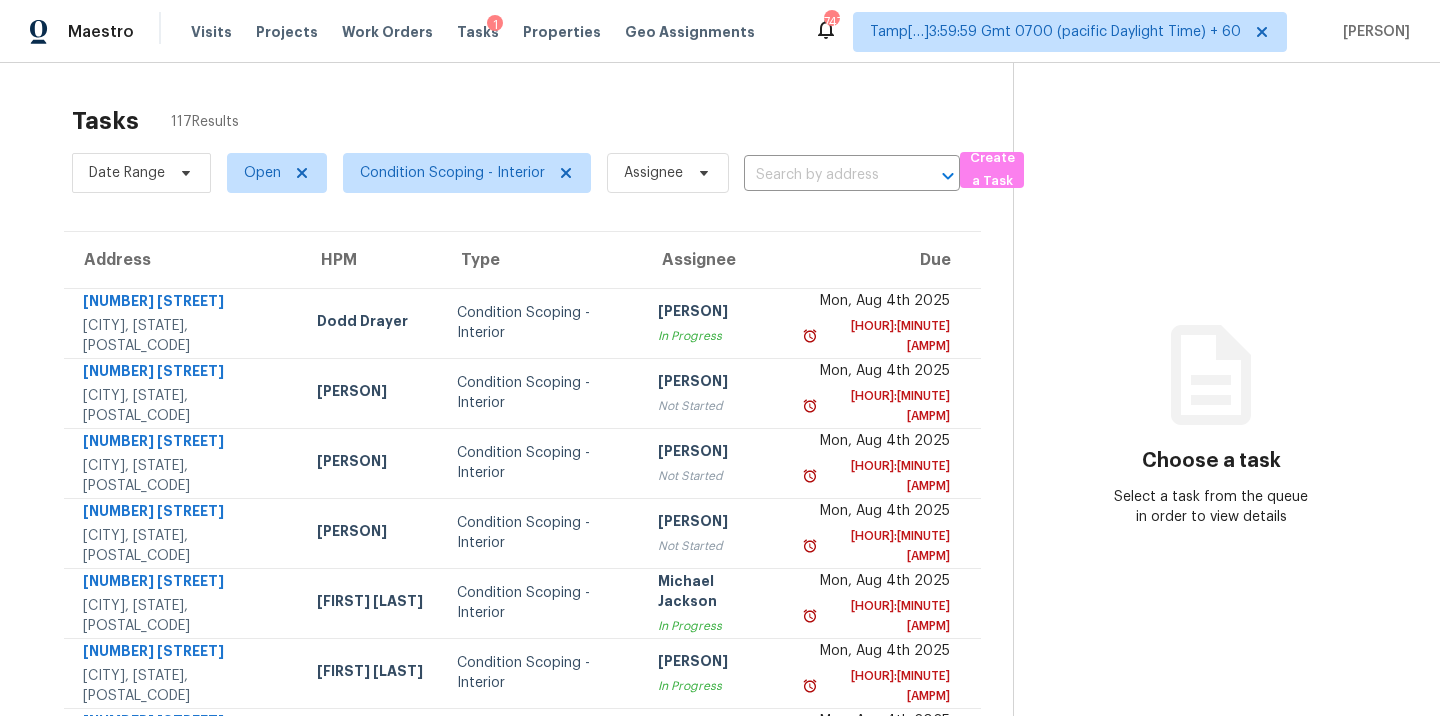 click on "Tasks 117  Results" at bounding box center [542, 121] 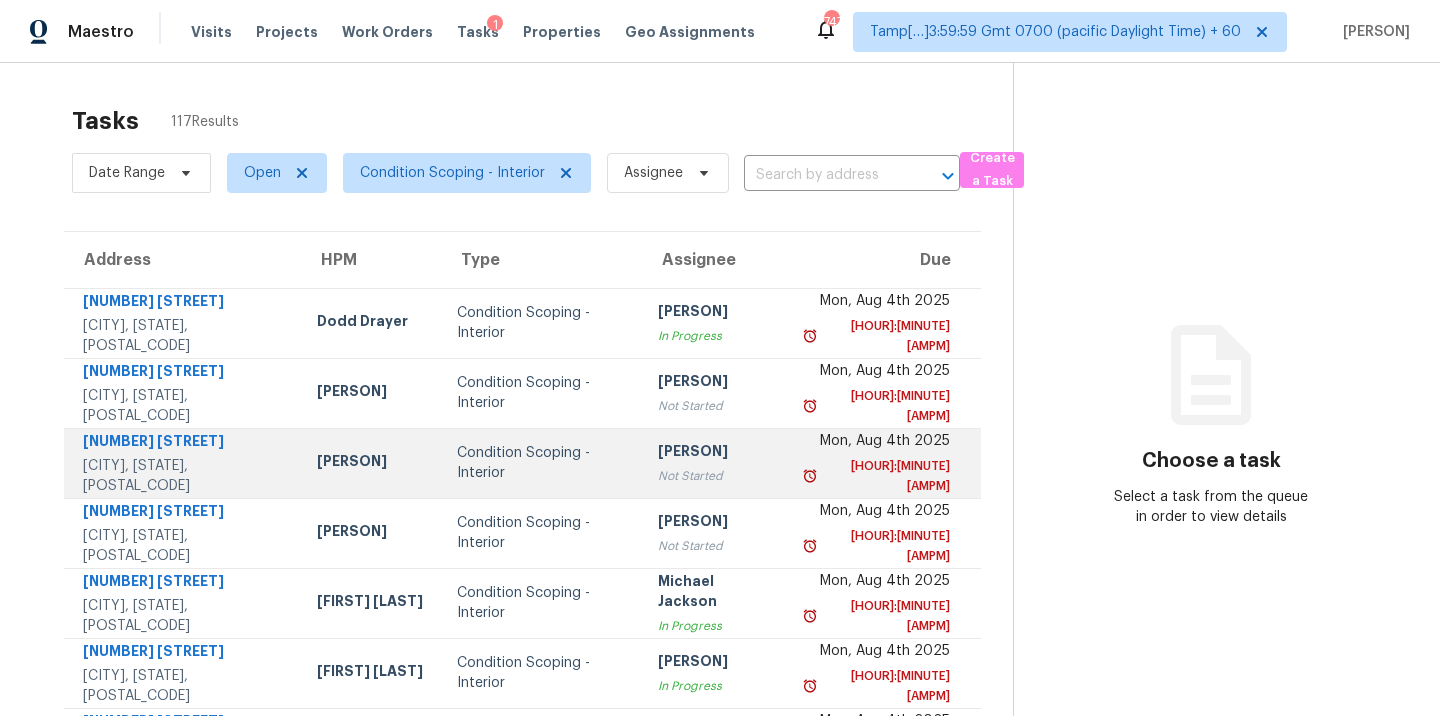 scroll, scrollTop: 340, scrollLeft: 0, axis: vertical 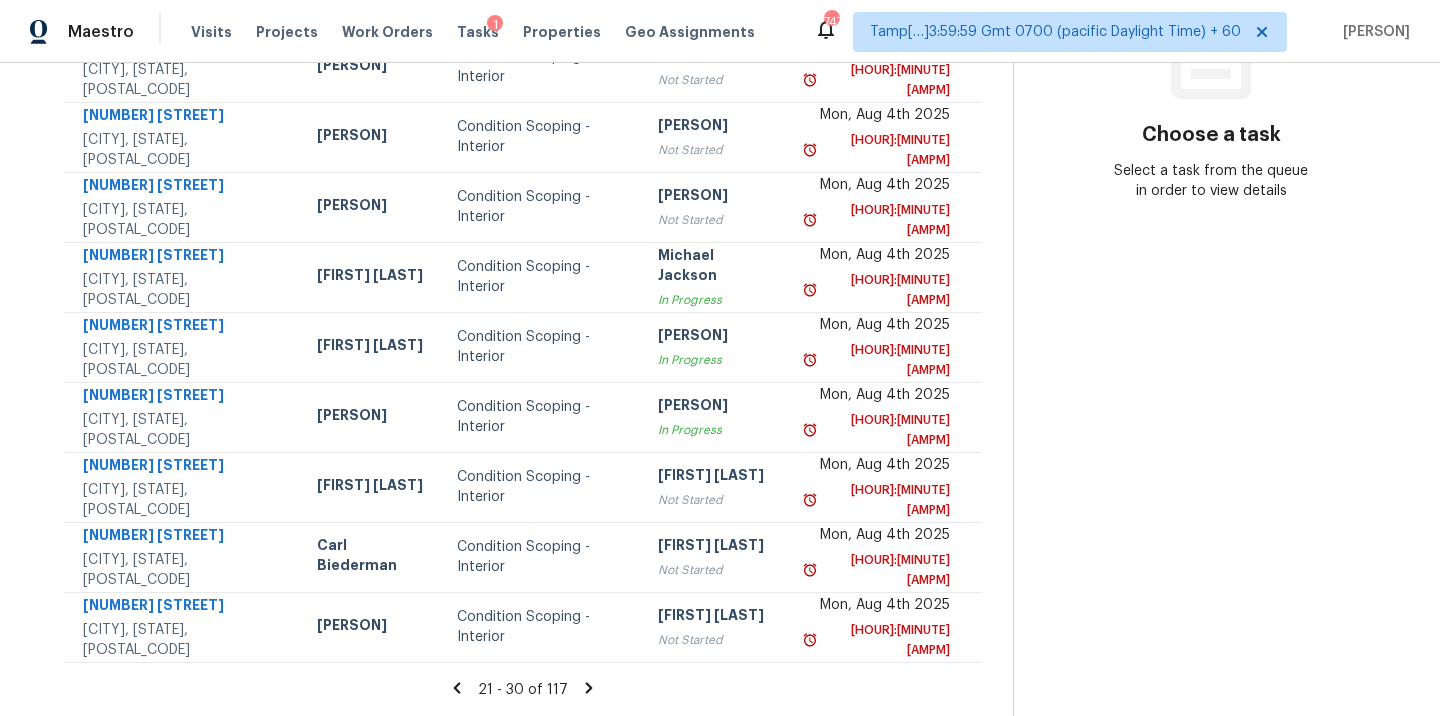 click on "Choose a task Select a task from the queue in order to view details" at bounding box center [1210, 226] 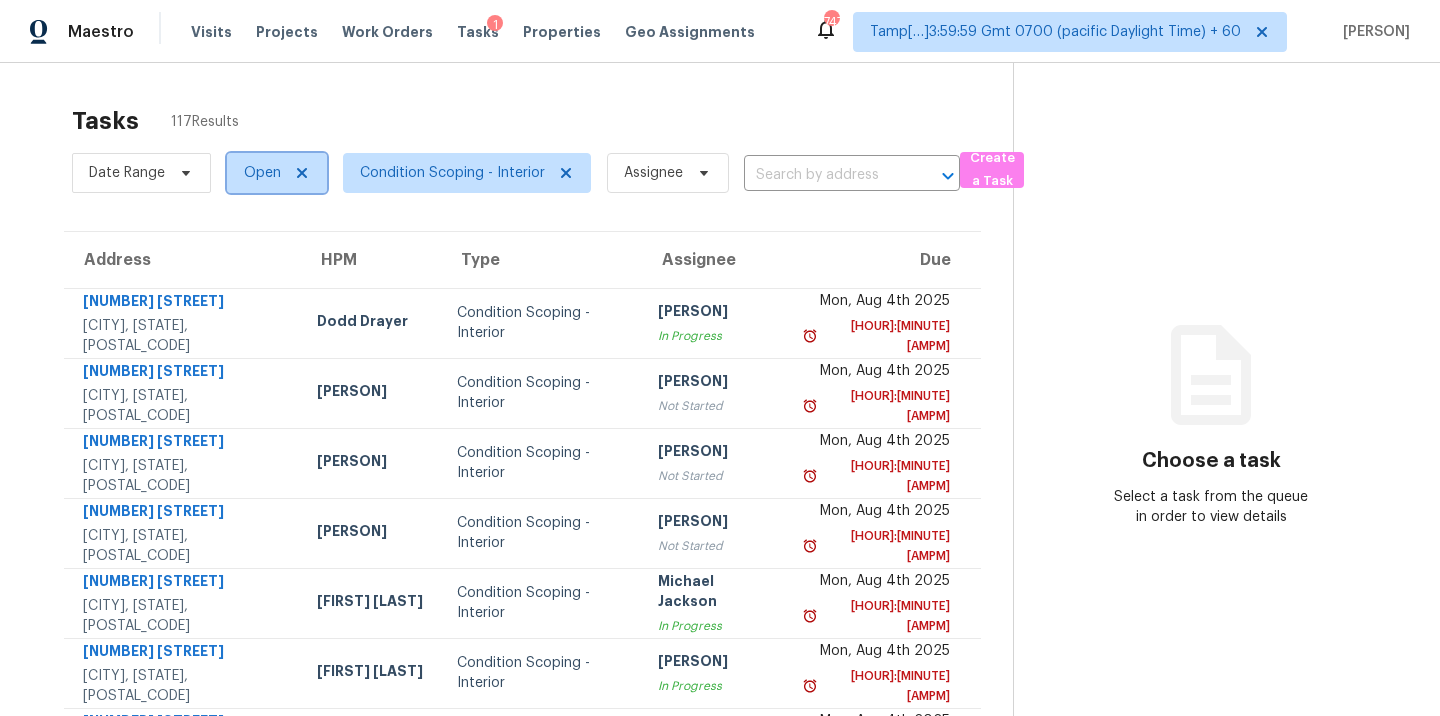click on "Open" at bounding box center [262, 173] 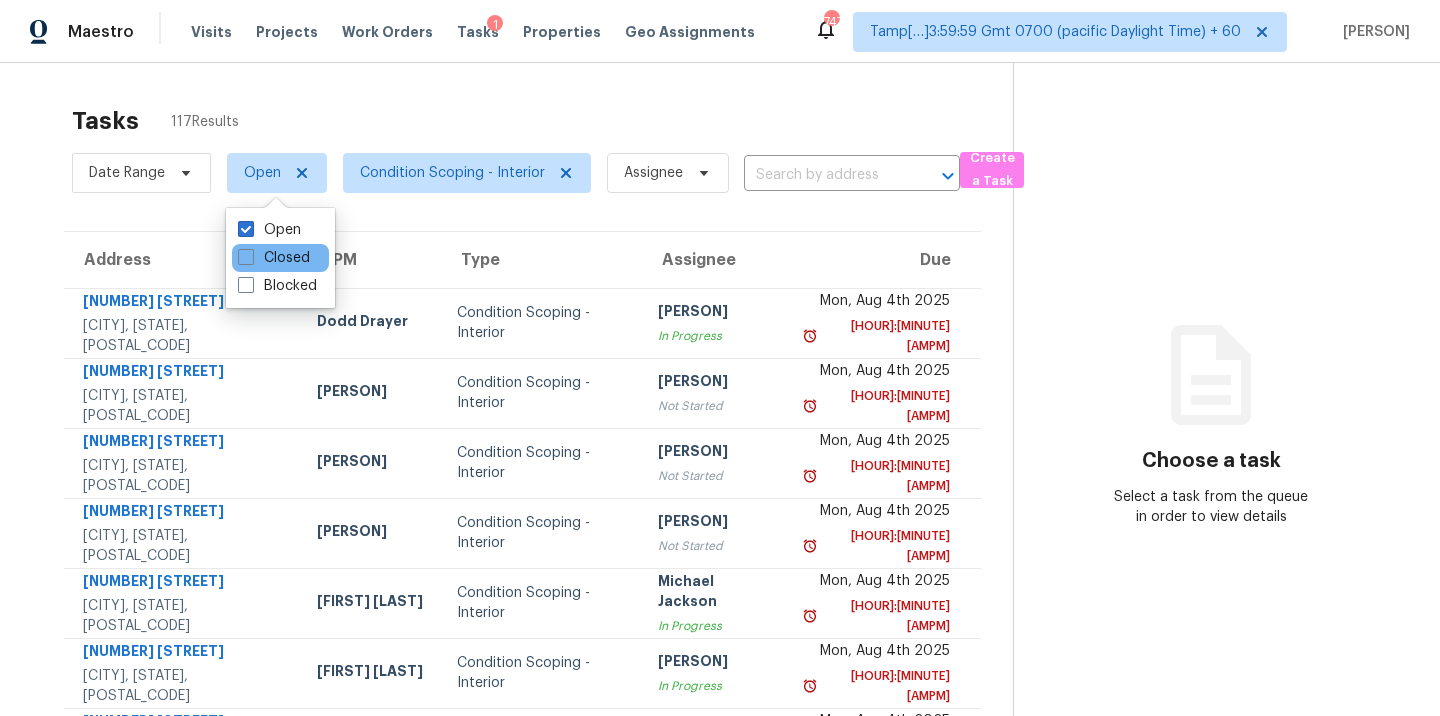 click on "Closed" at bounding box center (280, 258) 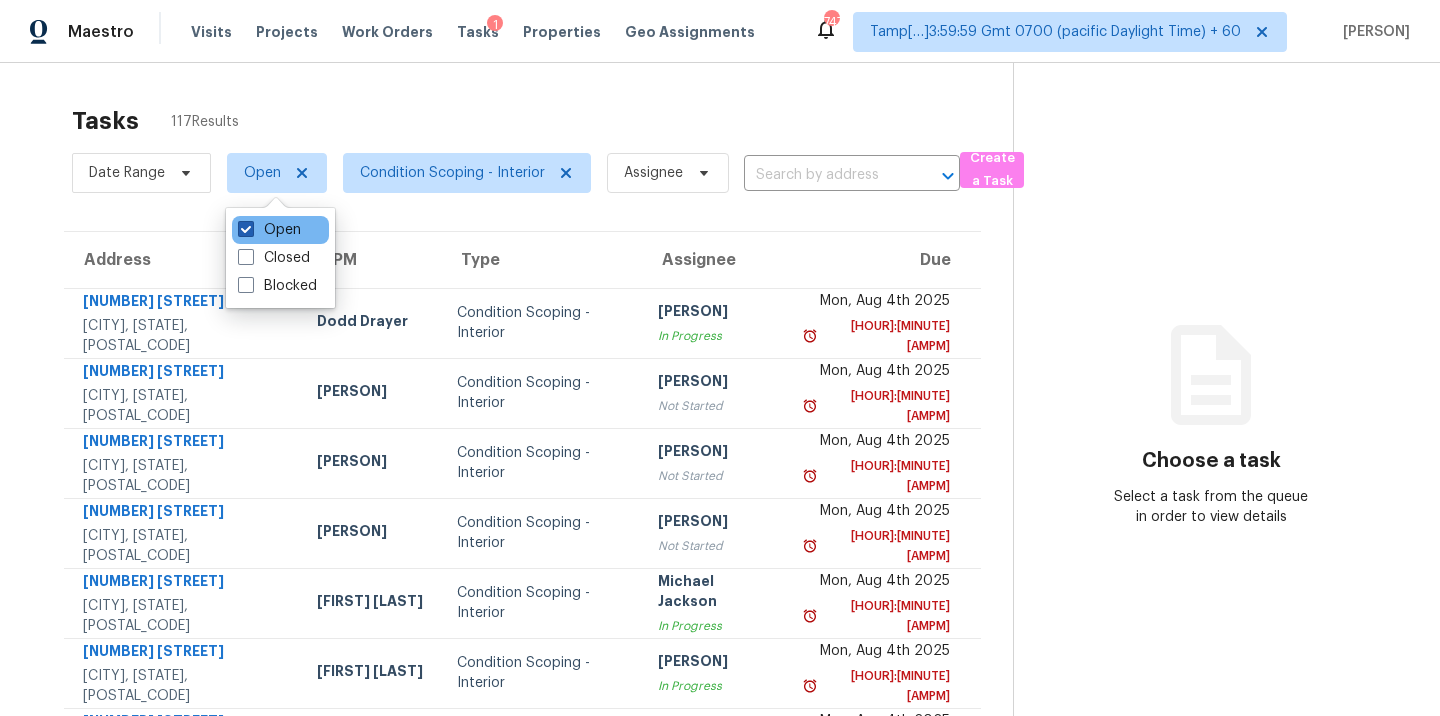 click at bounding box center (246, 229) 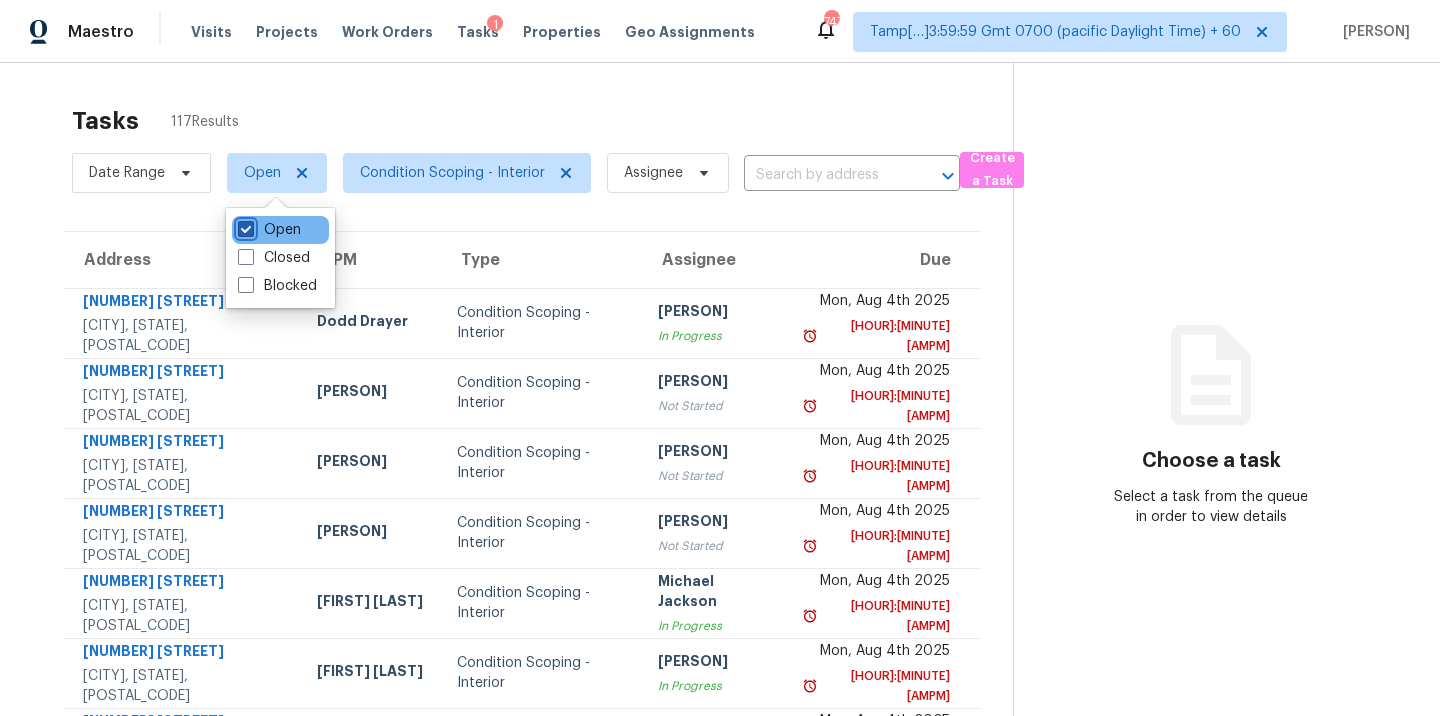 click on "Open" at bounding box center (244, 226) 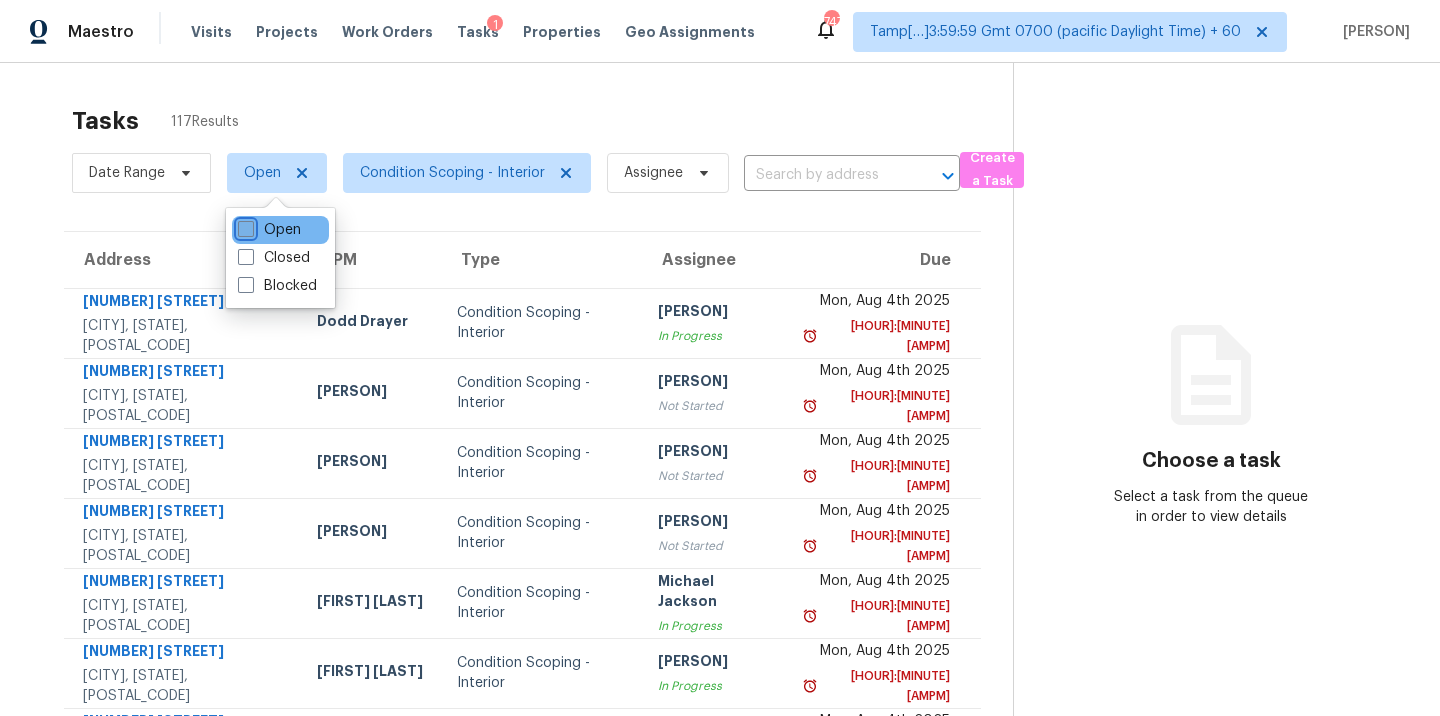 checkbox on "false" 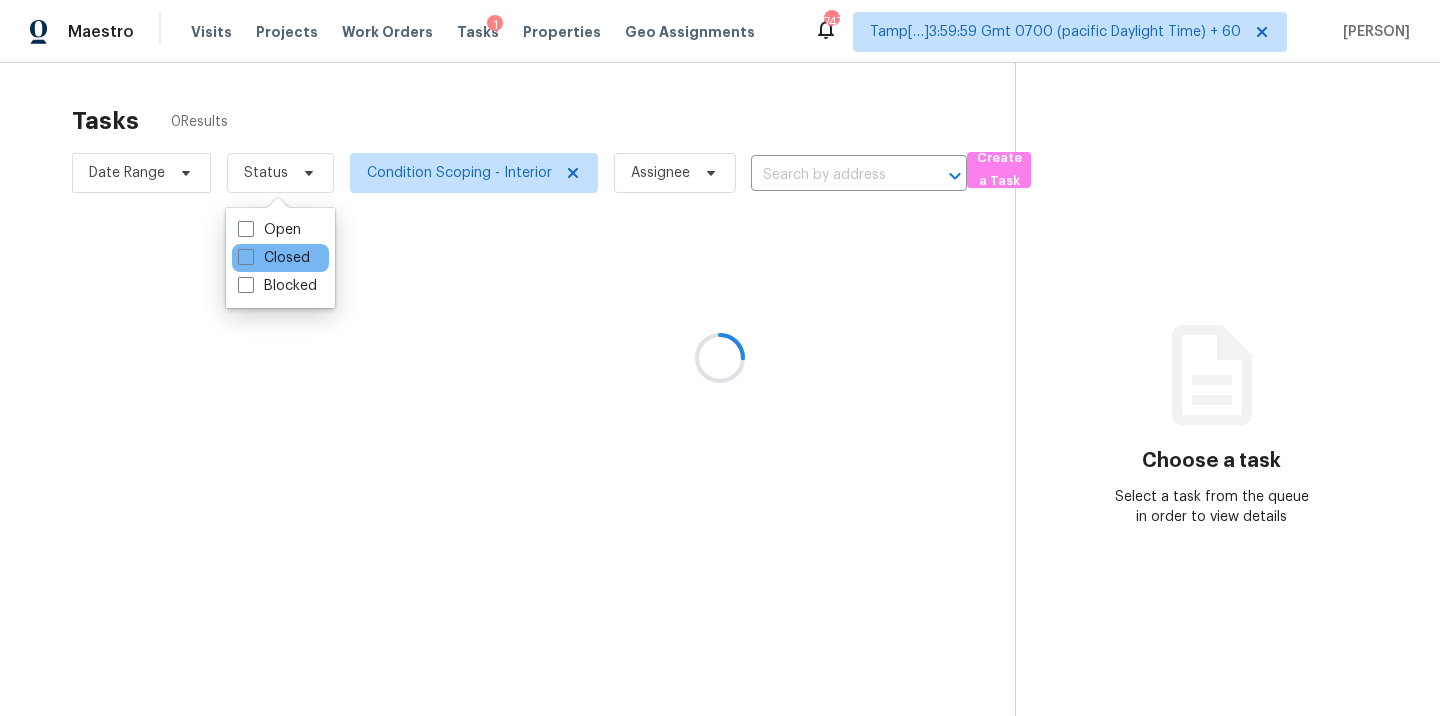 click on "Closed" at bounding box center (280, 258) 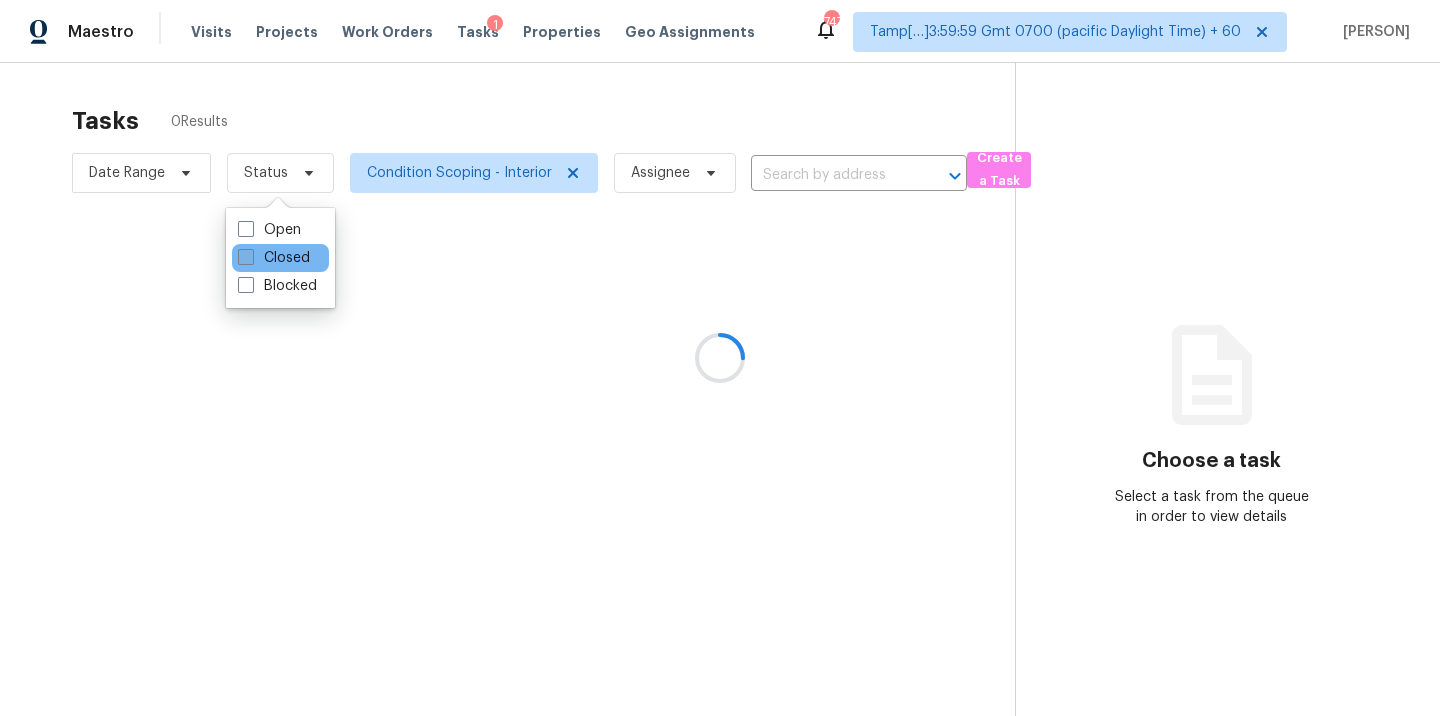 click at bounding box center [246, 257] 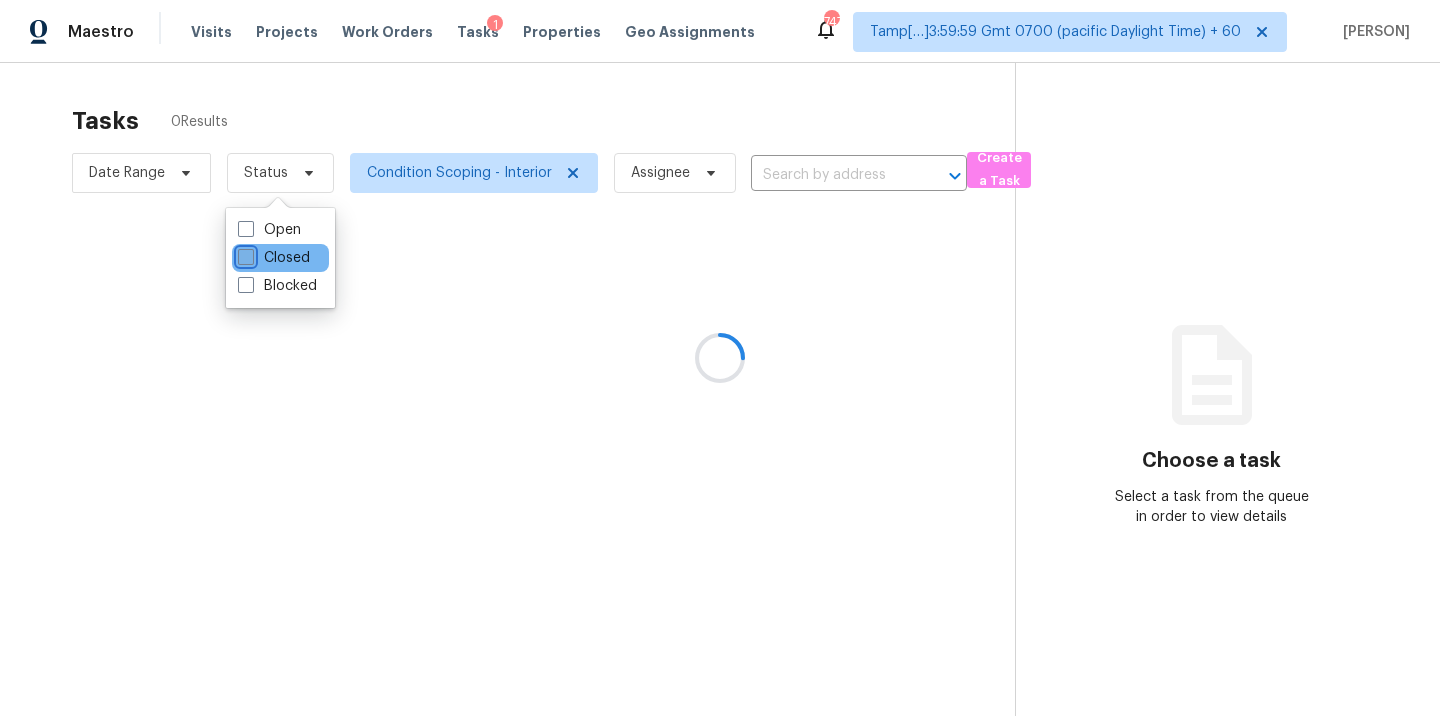 click on "Closed" at bounding box center [244, 254] 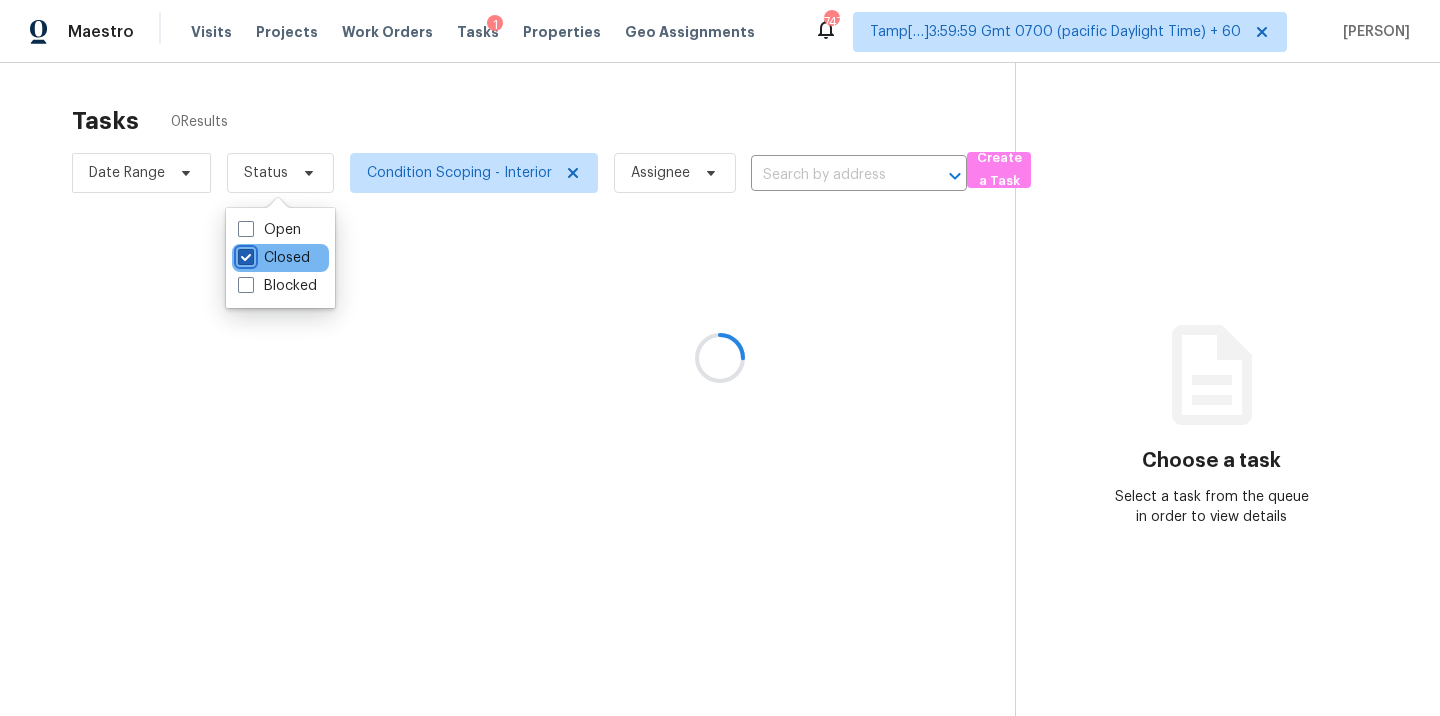 checkbox on "true" 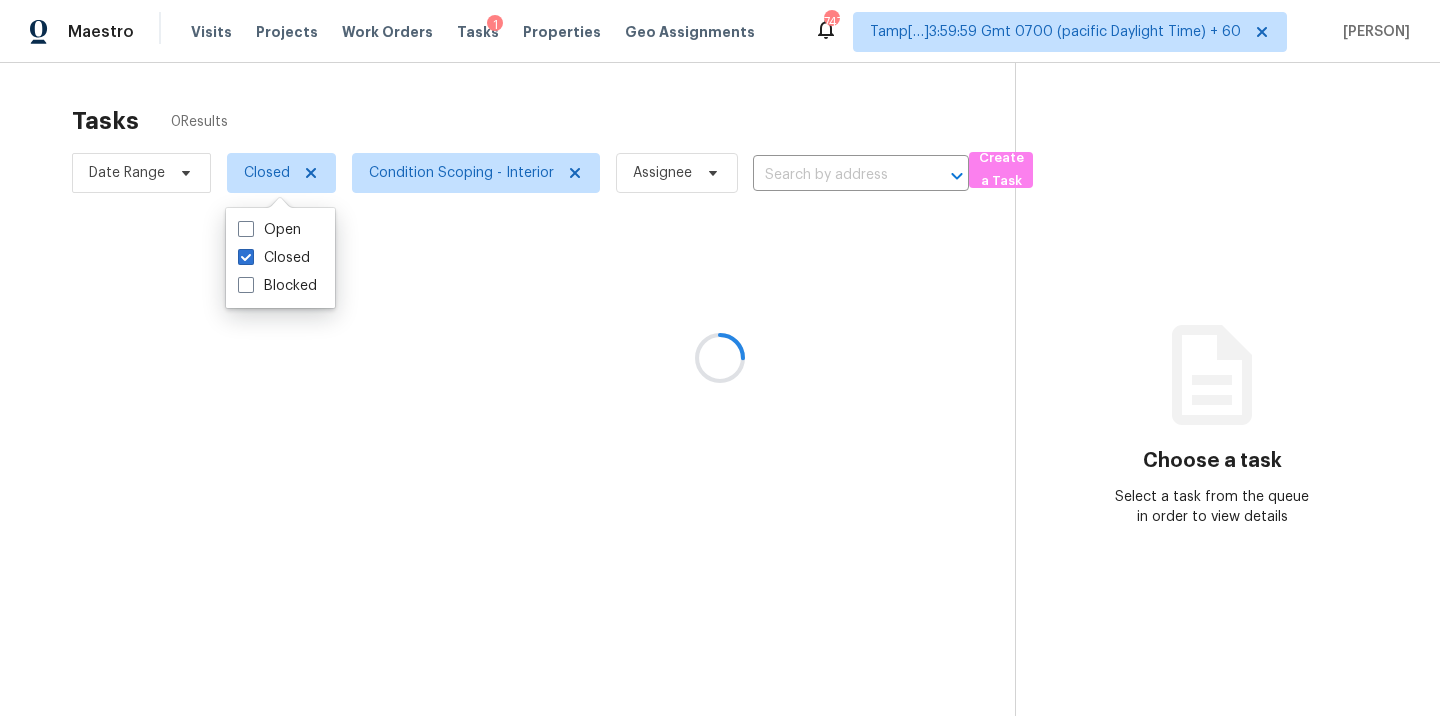 click at bounding box center (720, 358) 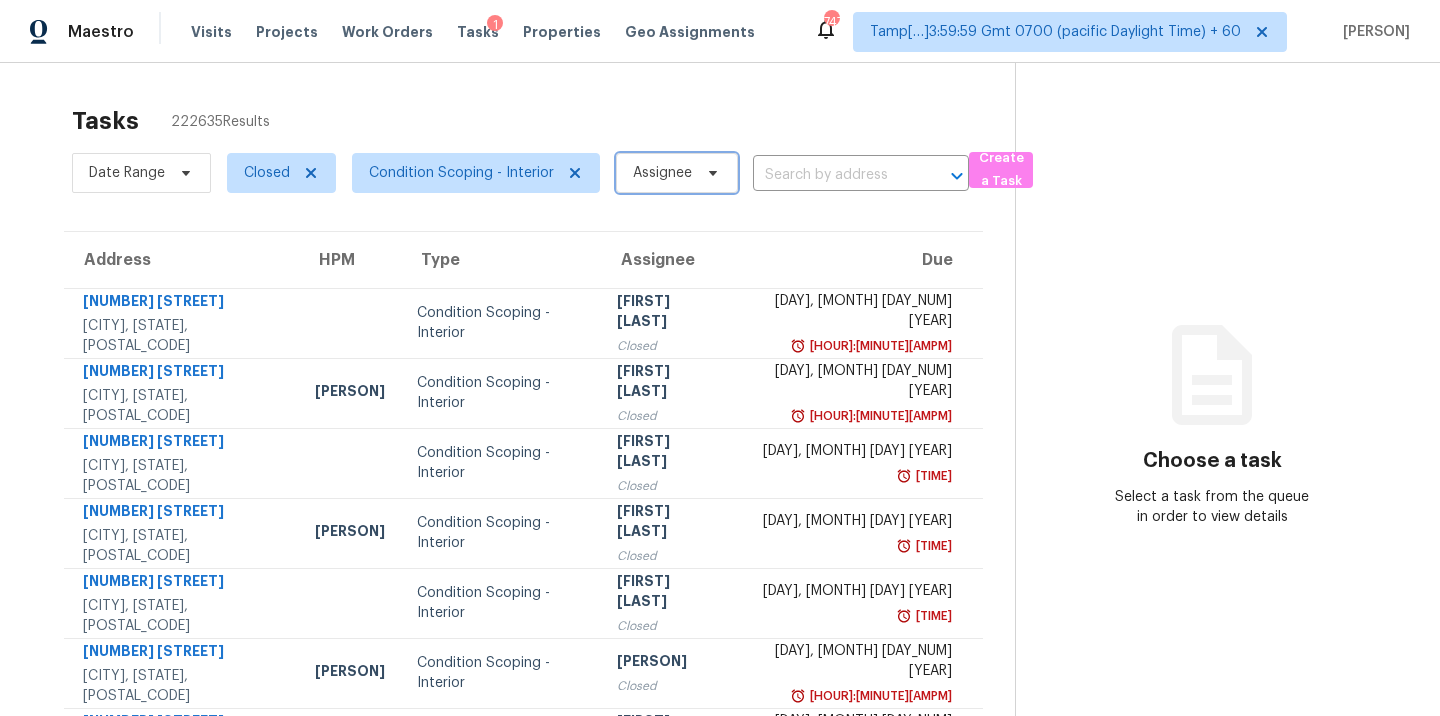 click on "Assignee" at bounding box center (662, 173) 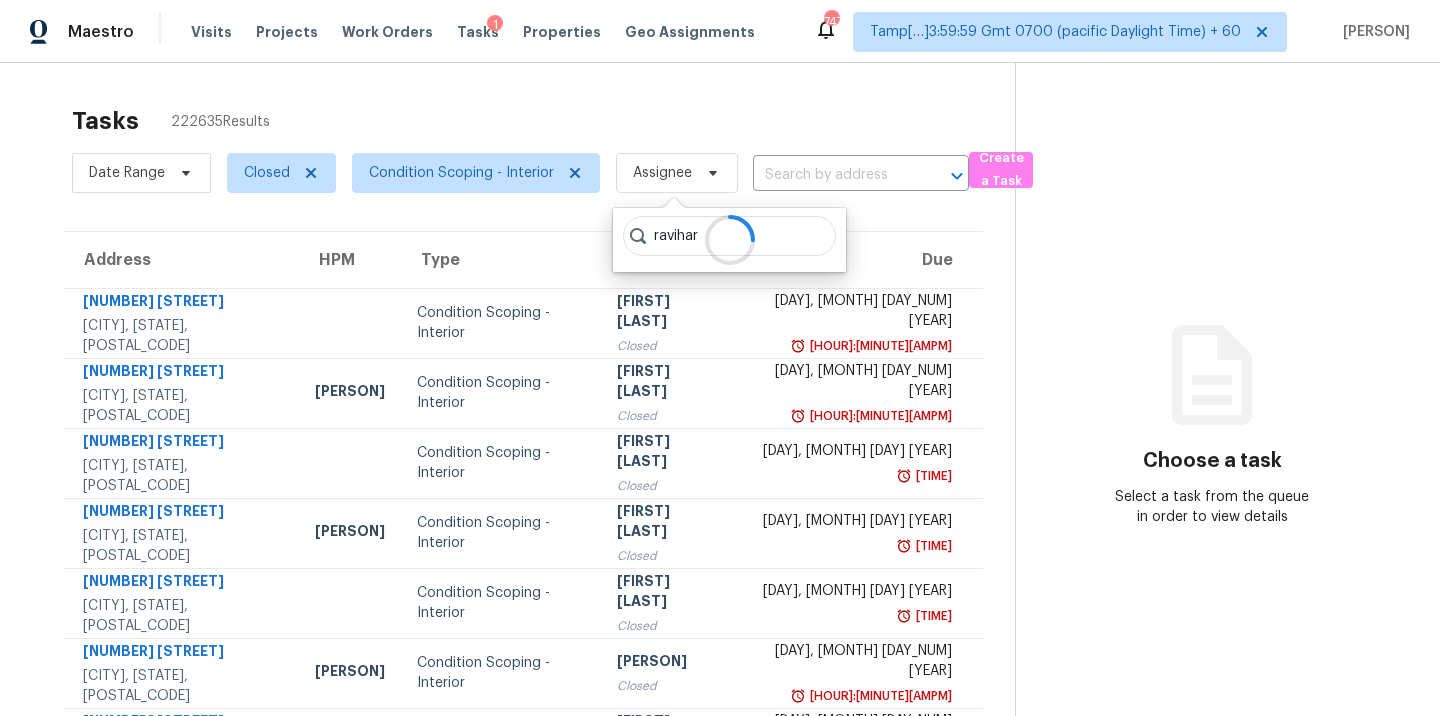 type on "ravihari" 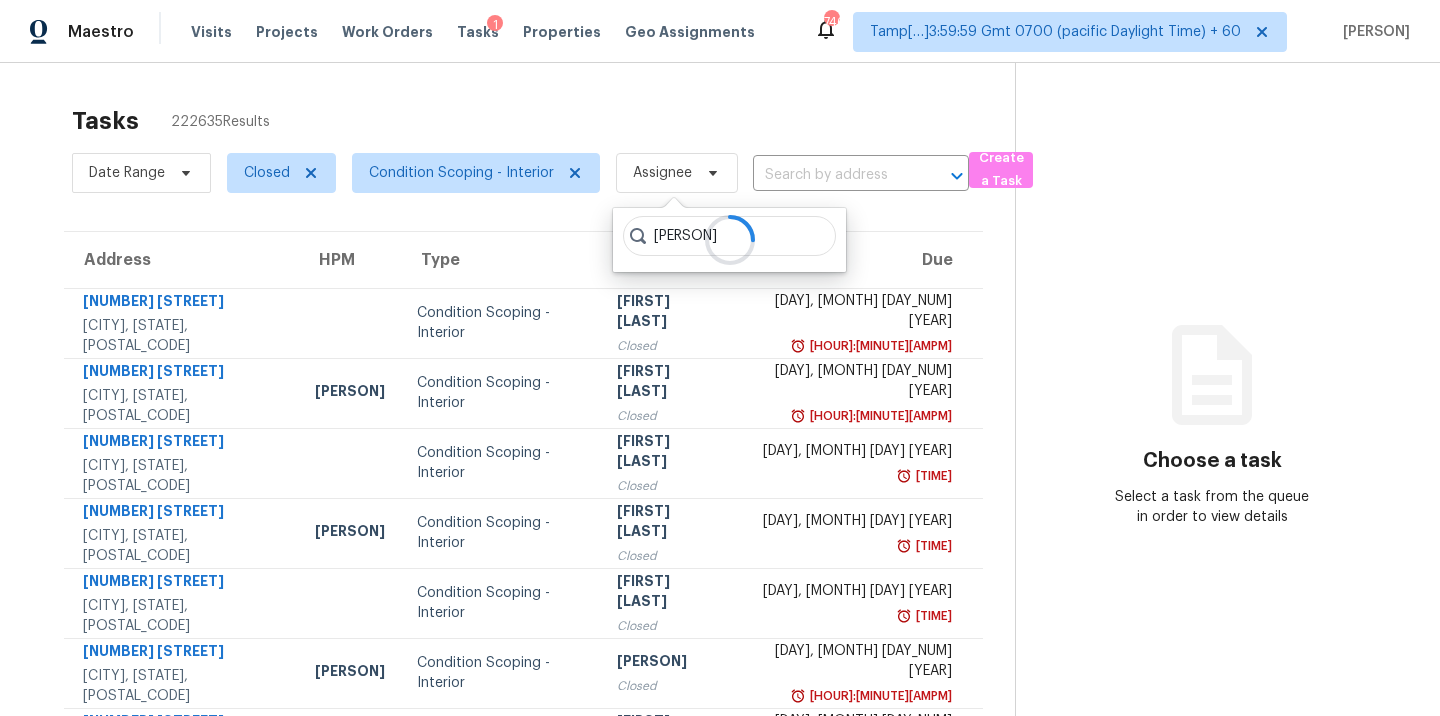 type on "ravihari" 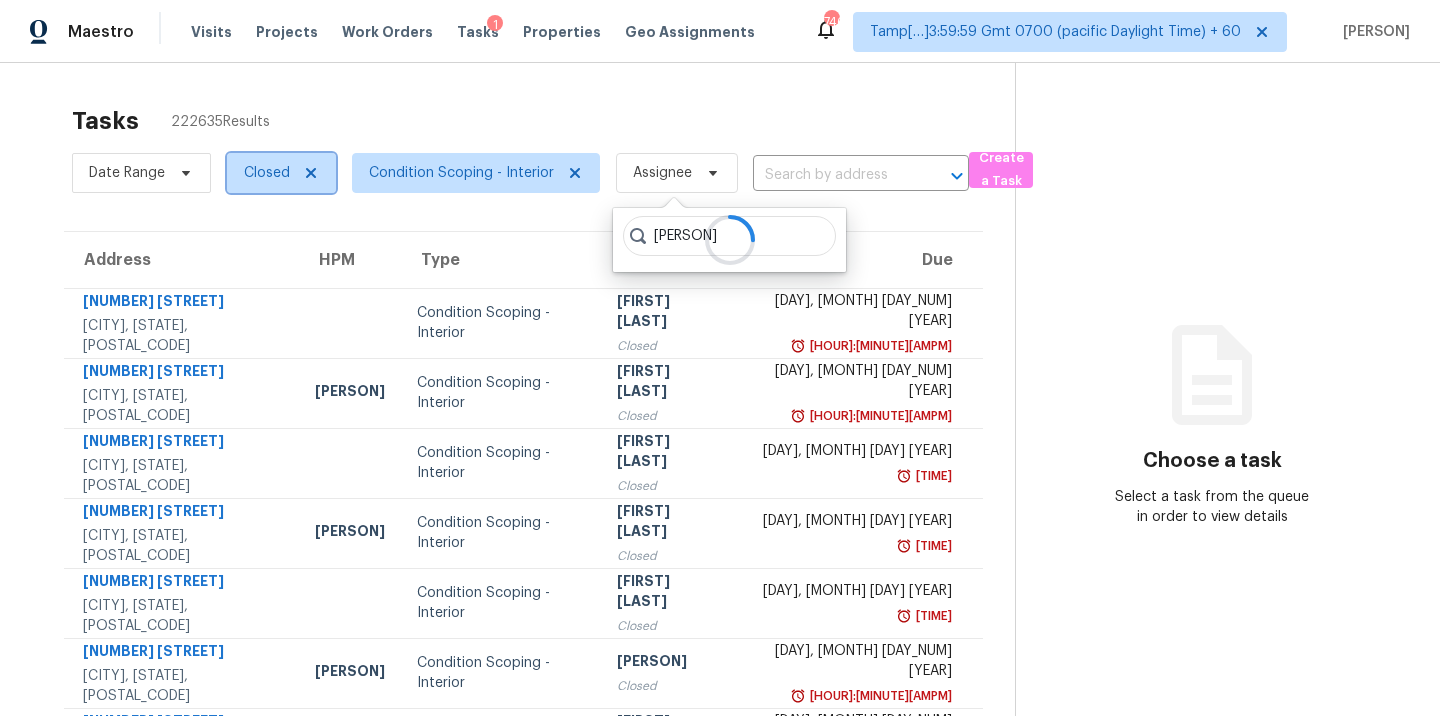 click on "Closed" at bounding box center [281, 173] 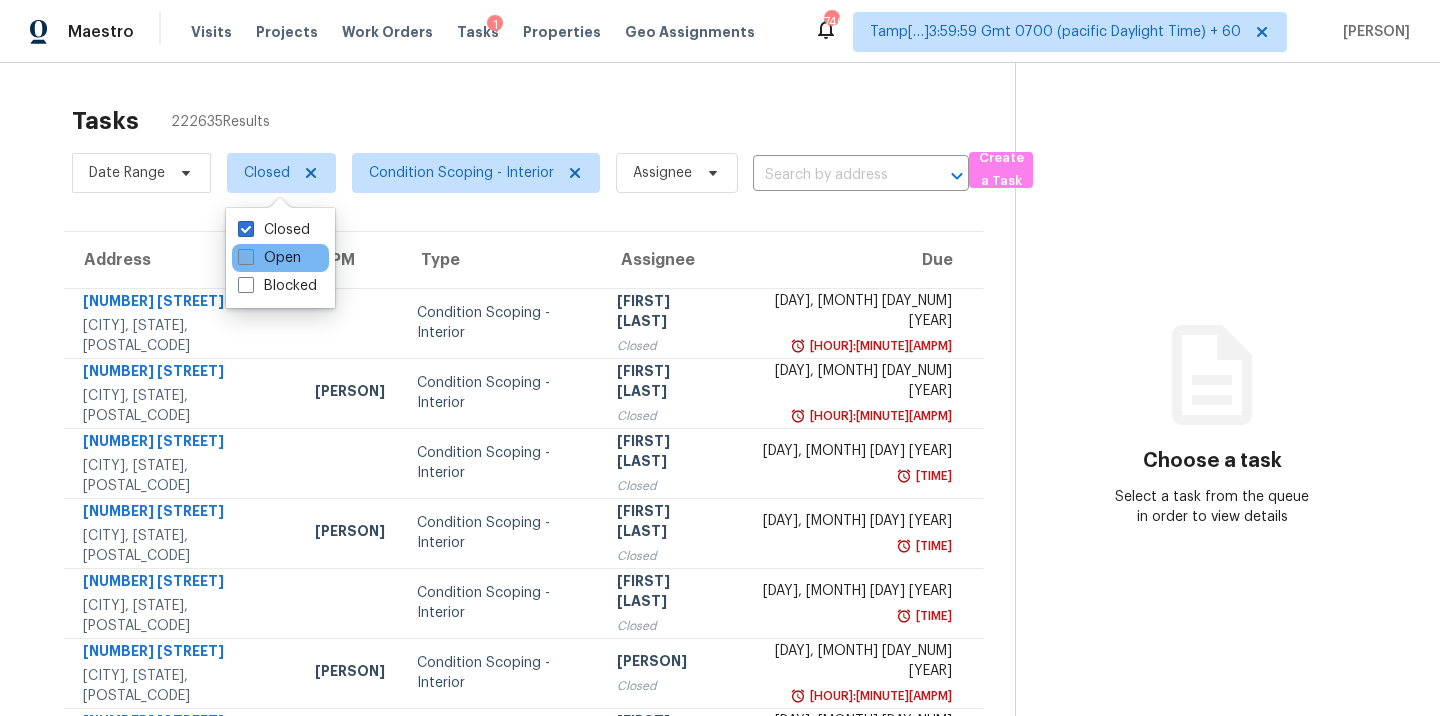 click on "Open" at bounding box center [269, 258] 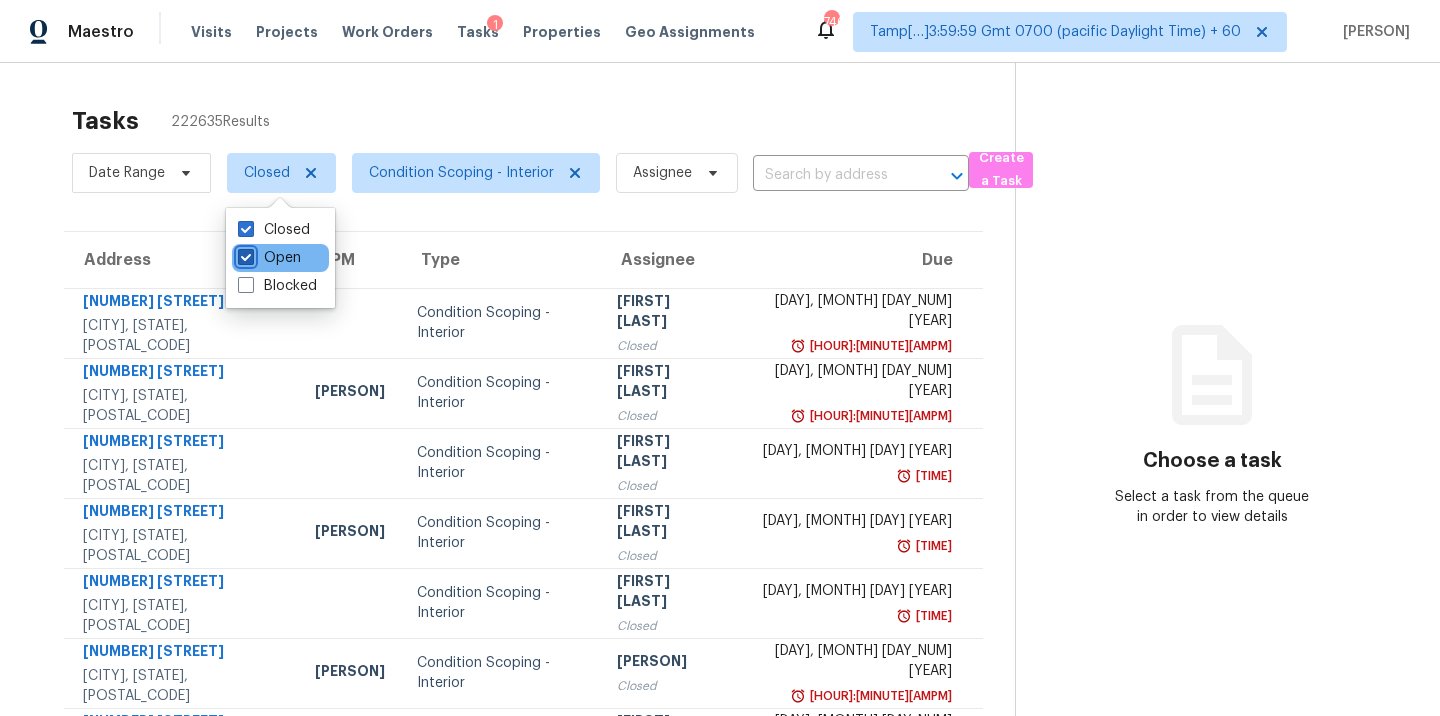 checkbox on "true" 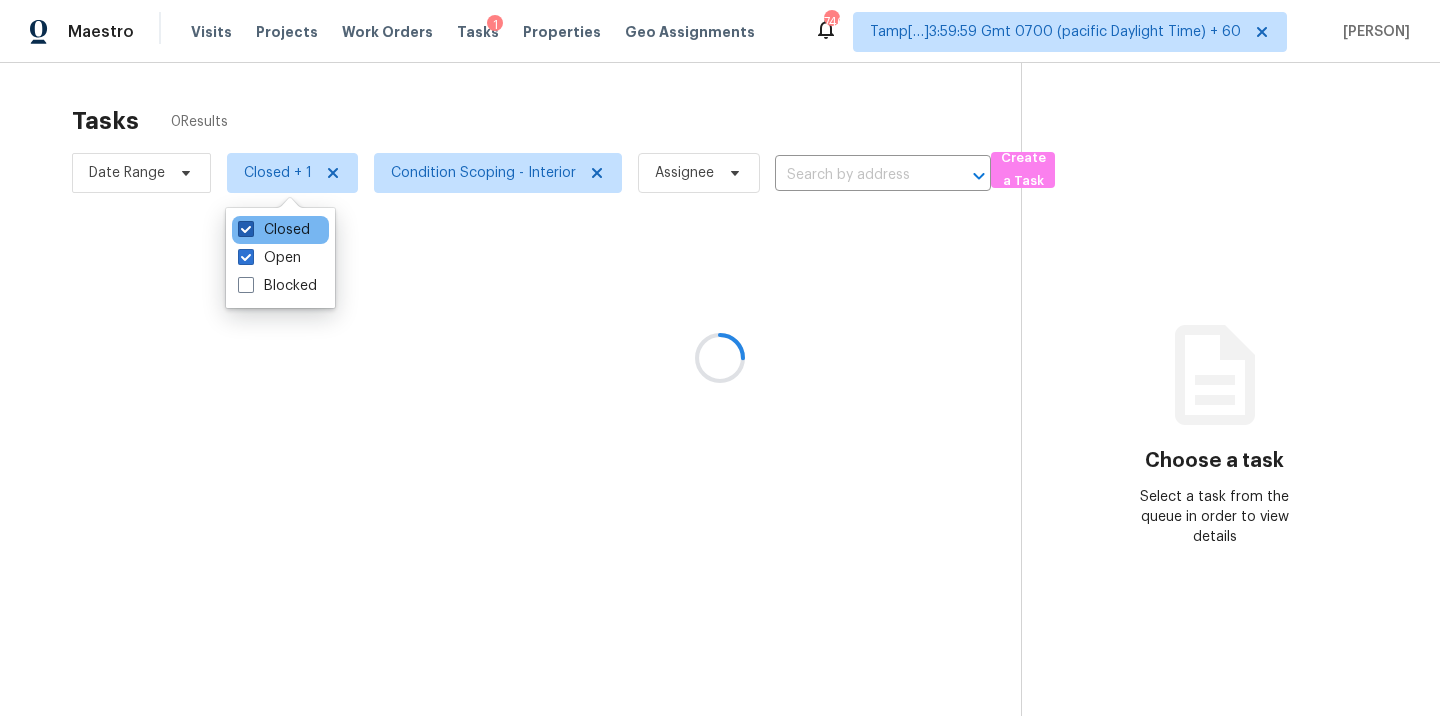 click at bounding box center [246, 229] 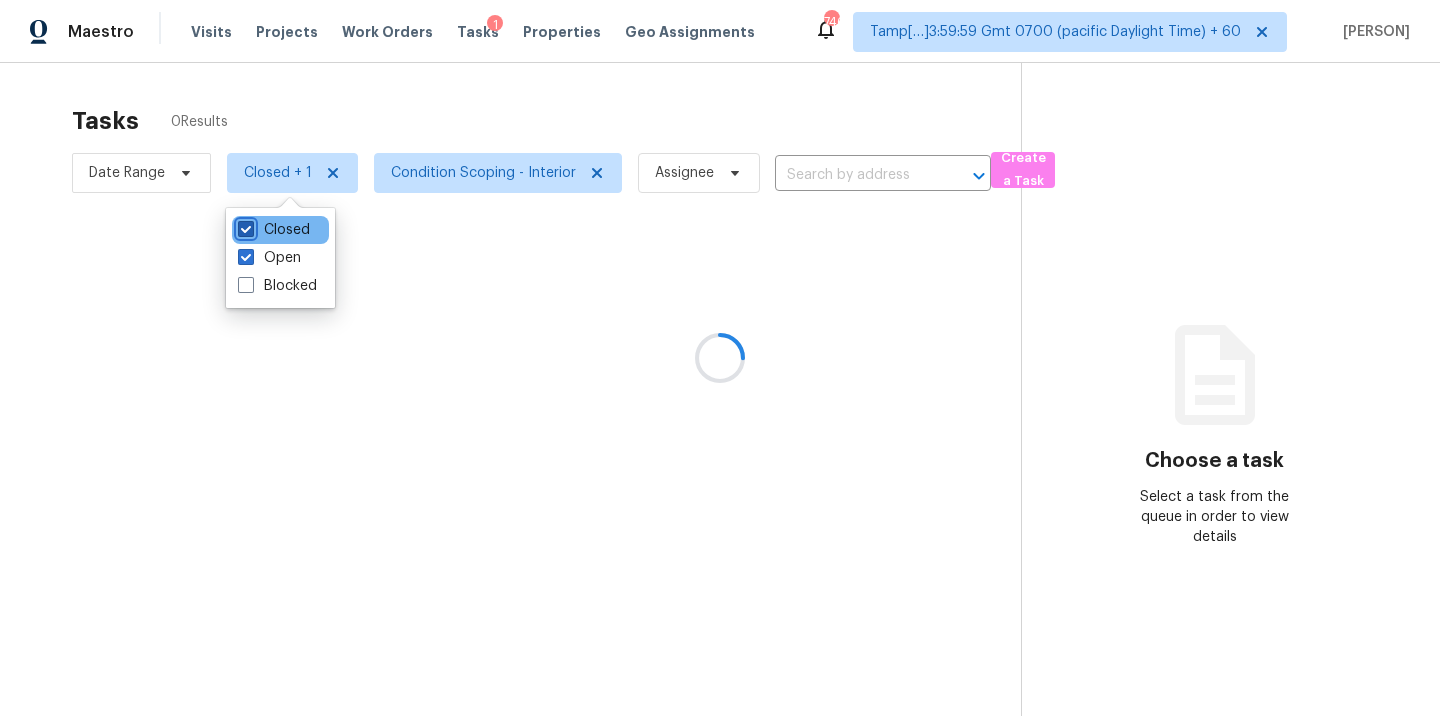 click on "Closed" at bounding box center (244, 226) 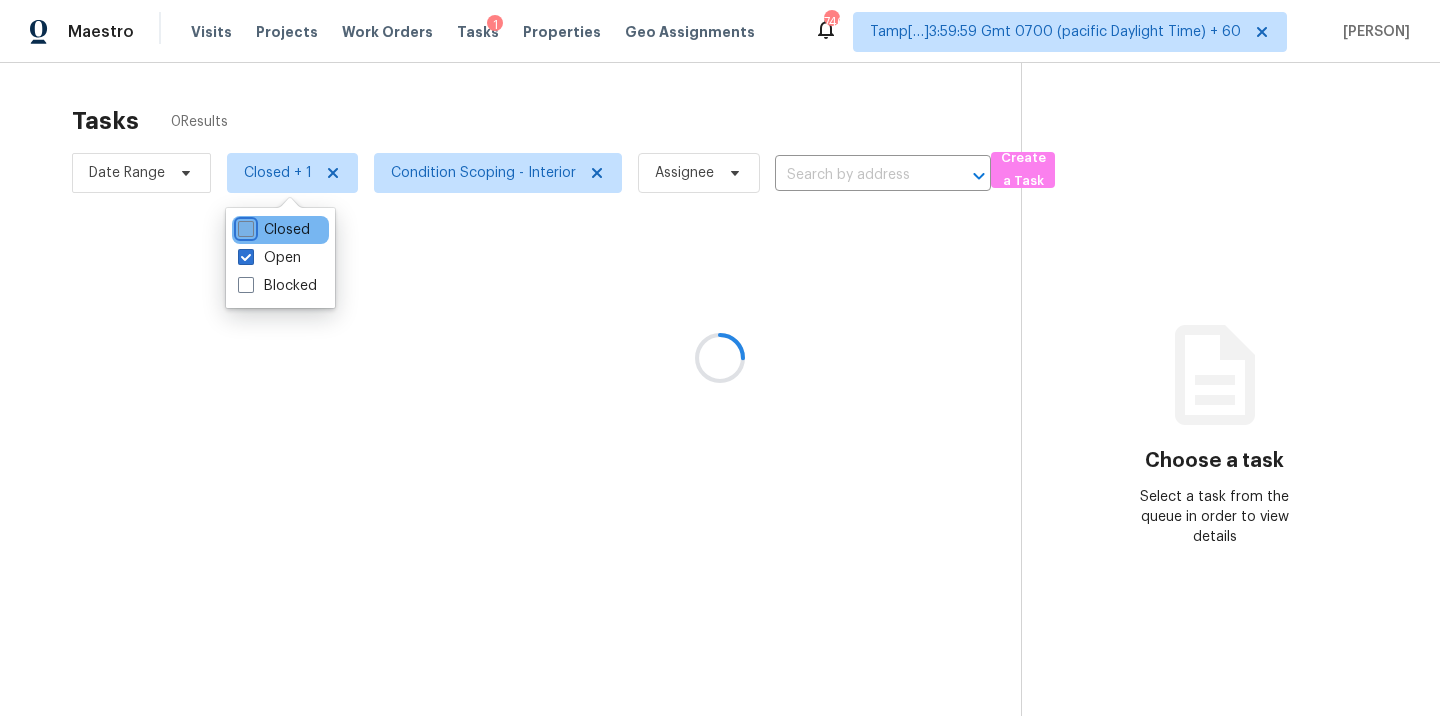 checkbox on "false" 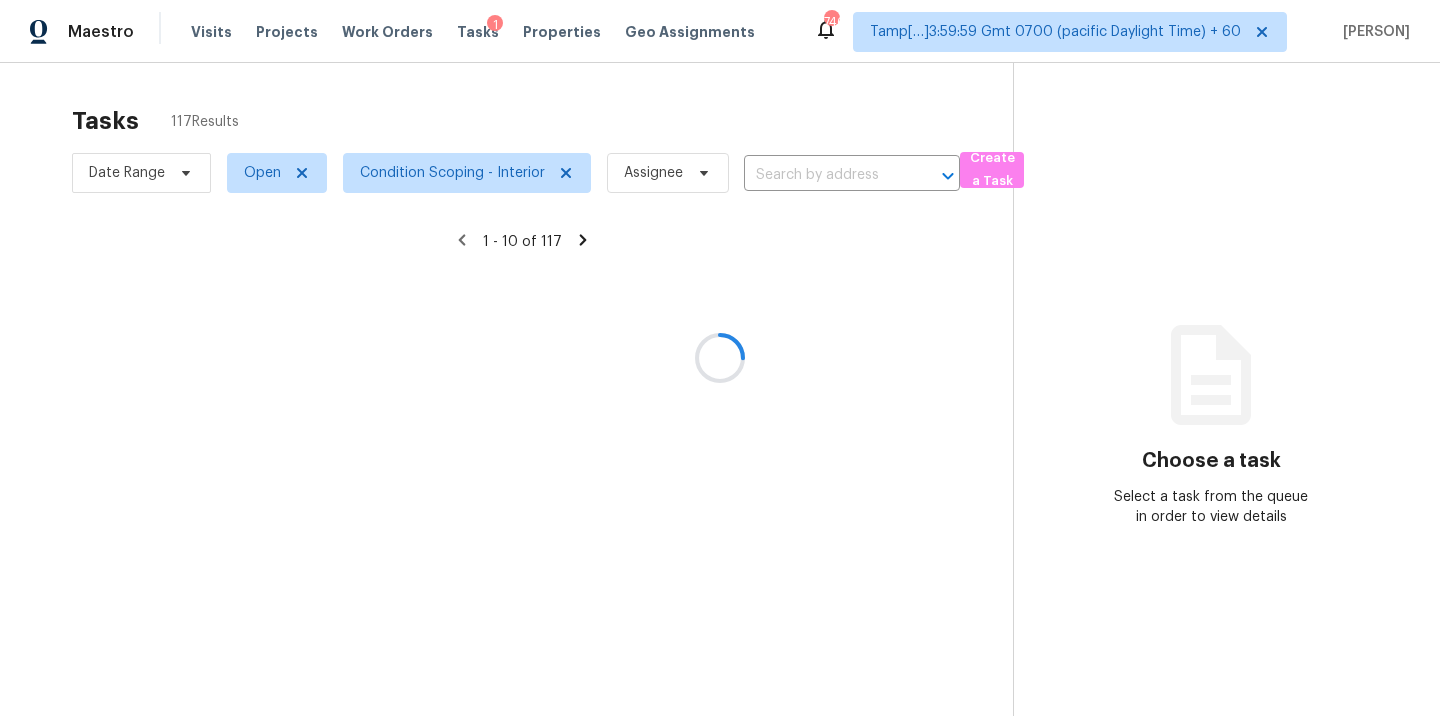 click at bounding box center [720, 358] 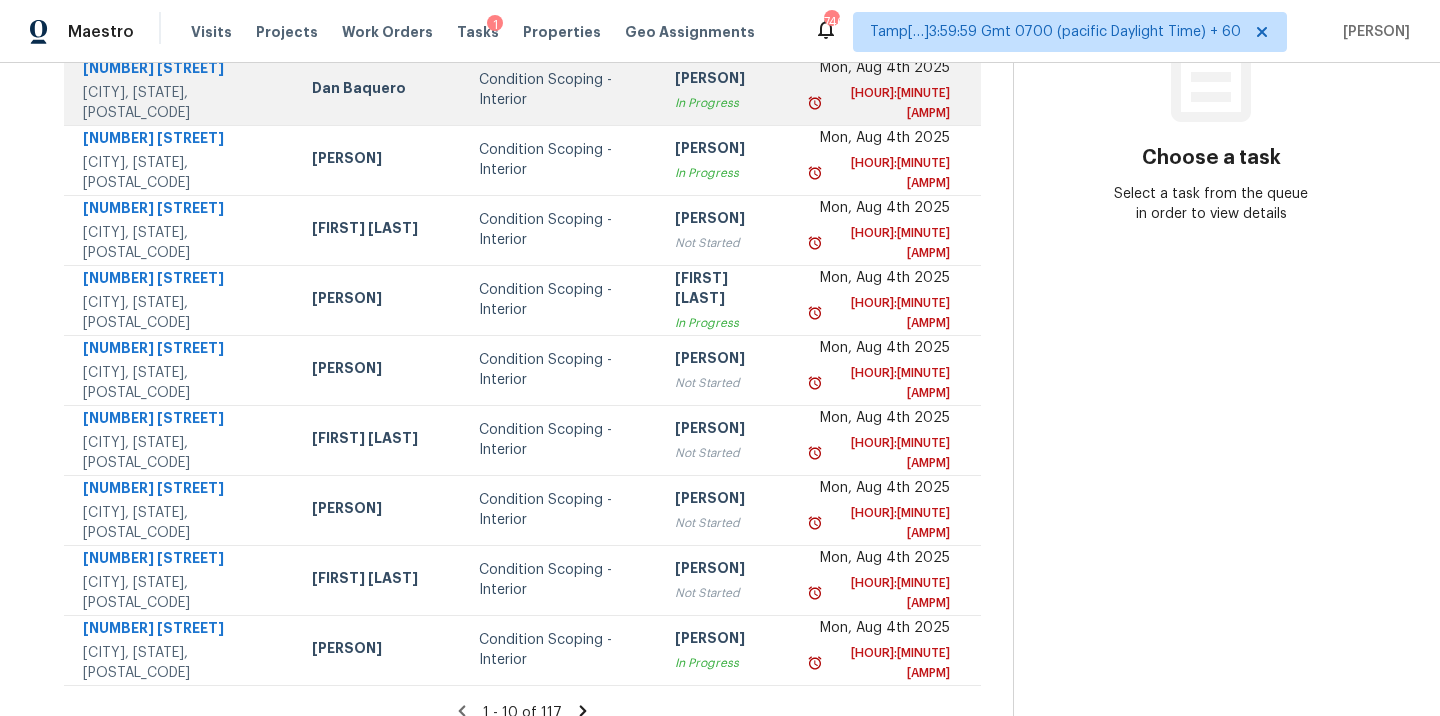 scroll, scrollTop: 340, scrollLeft: 0, axis: vertical 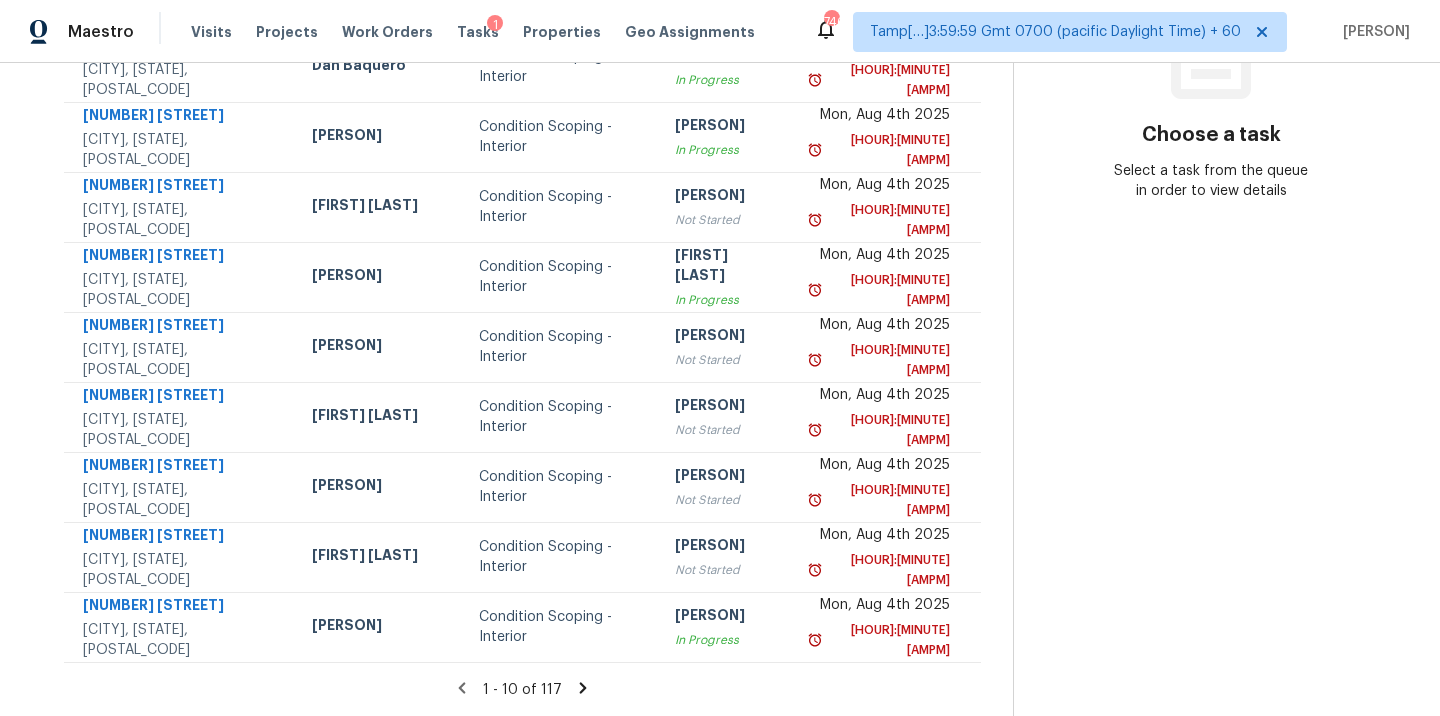 click 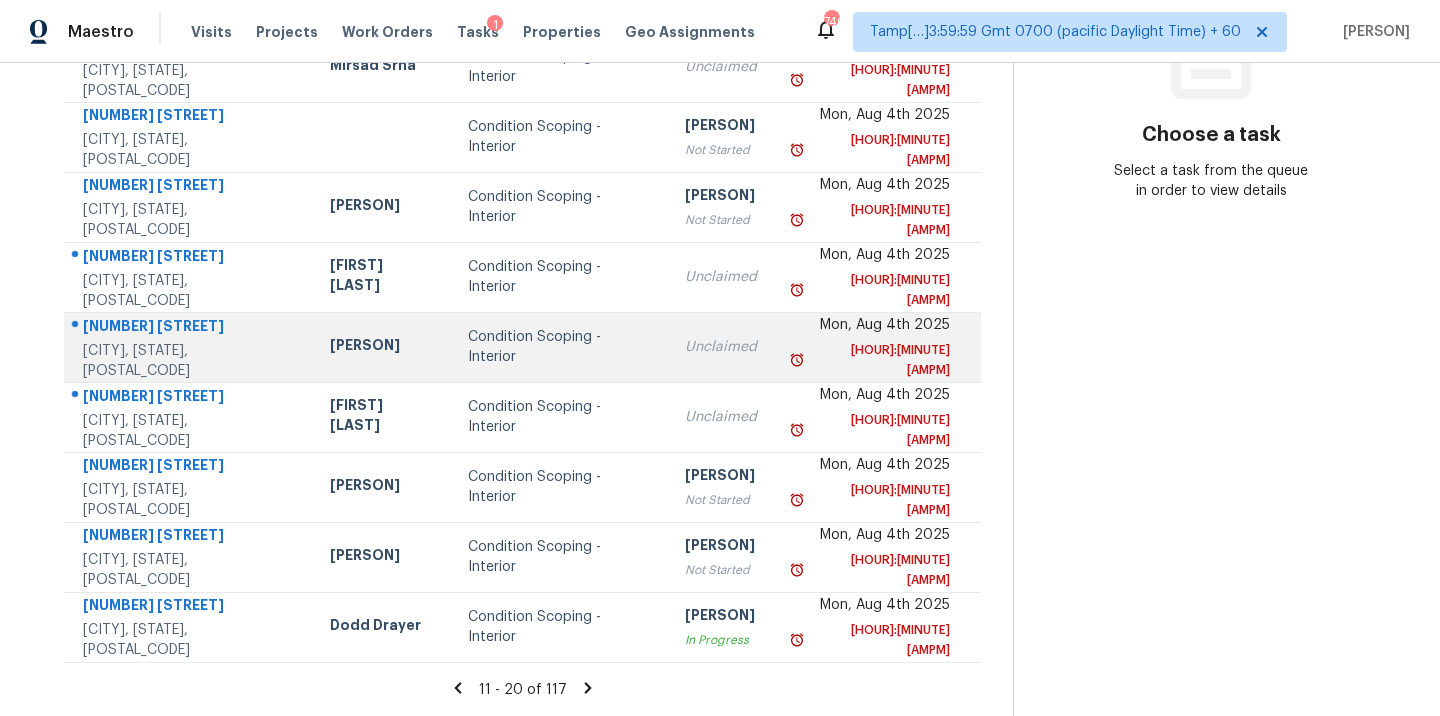 scroll, scrollTop: 320, scrollLeft: 0, axis: vertical 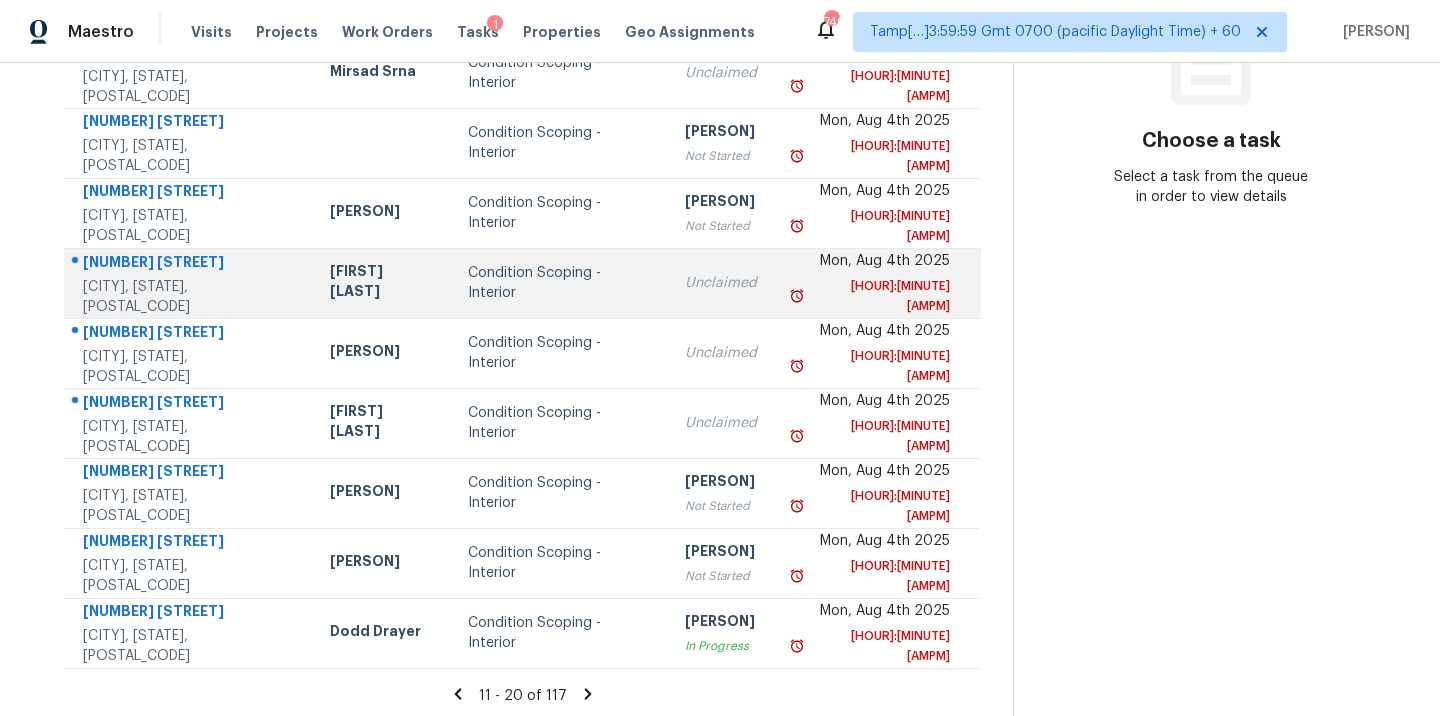 click on "8499 Bandera Cir W" at bounding box center (190, 264) 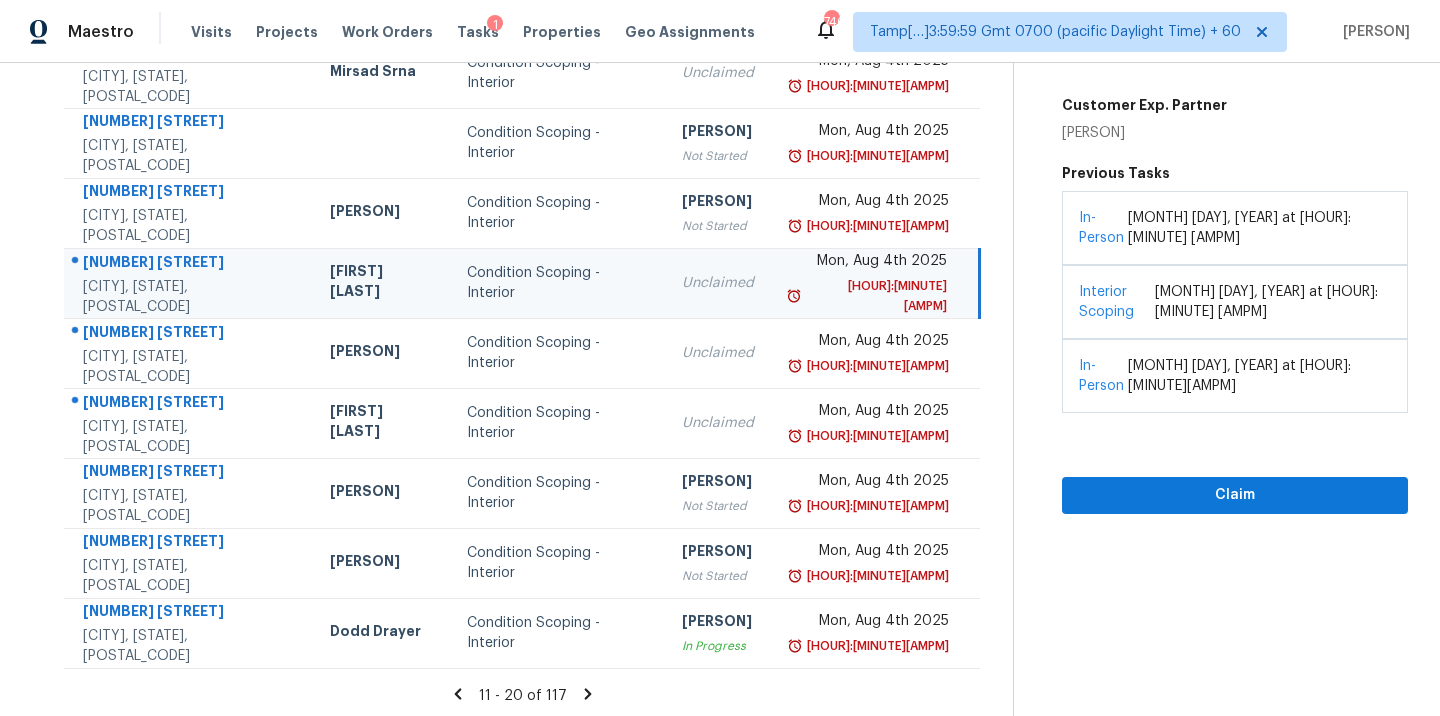 click on "8499 Bandera Cir W" at bounding box center [190, 264] 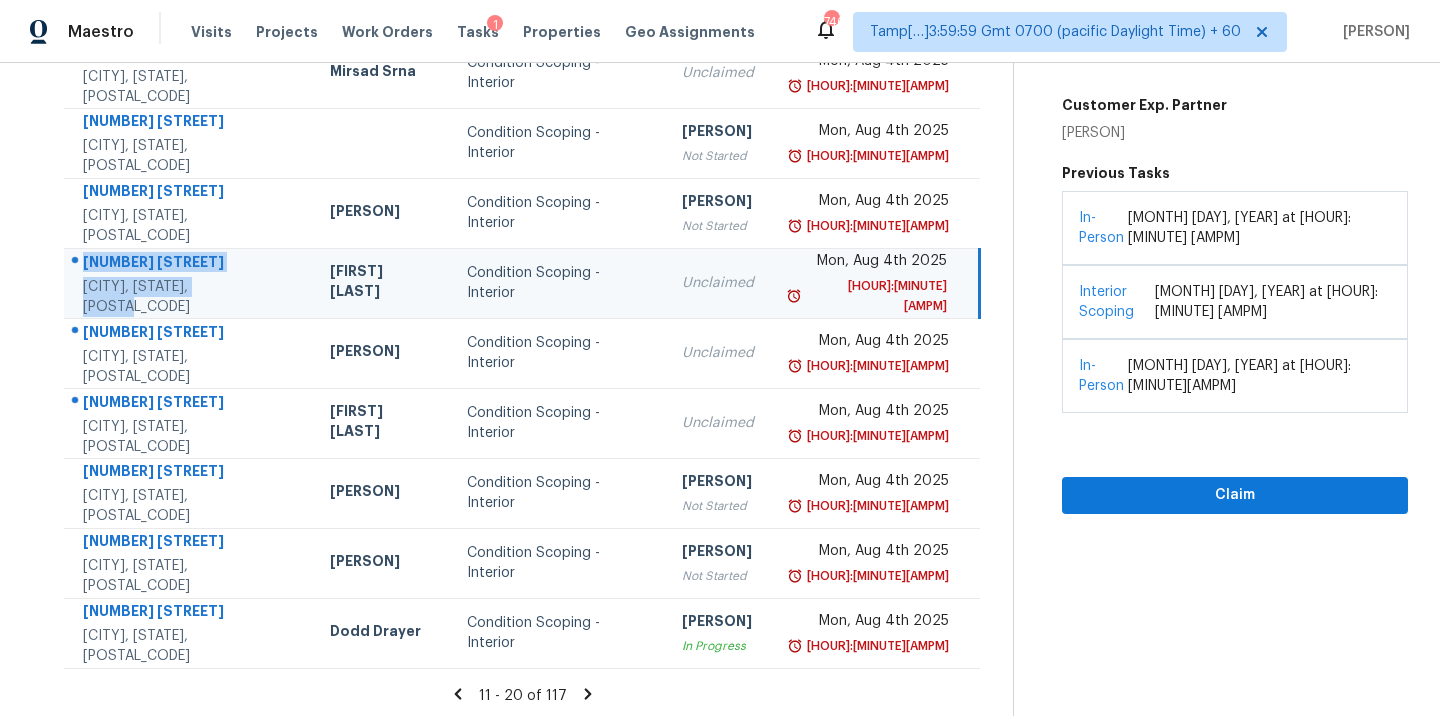 drag, startPoint x: 84, startPoint y: 269, endPoint x: 252, endPoint y: 291, distance: 169.43436 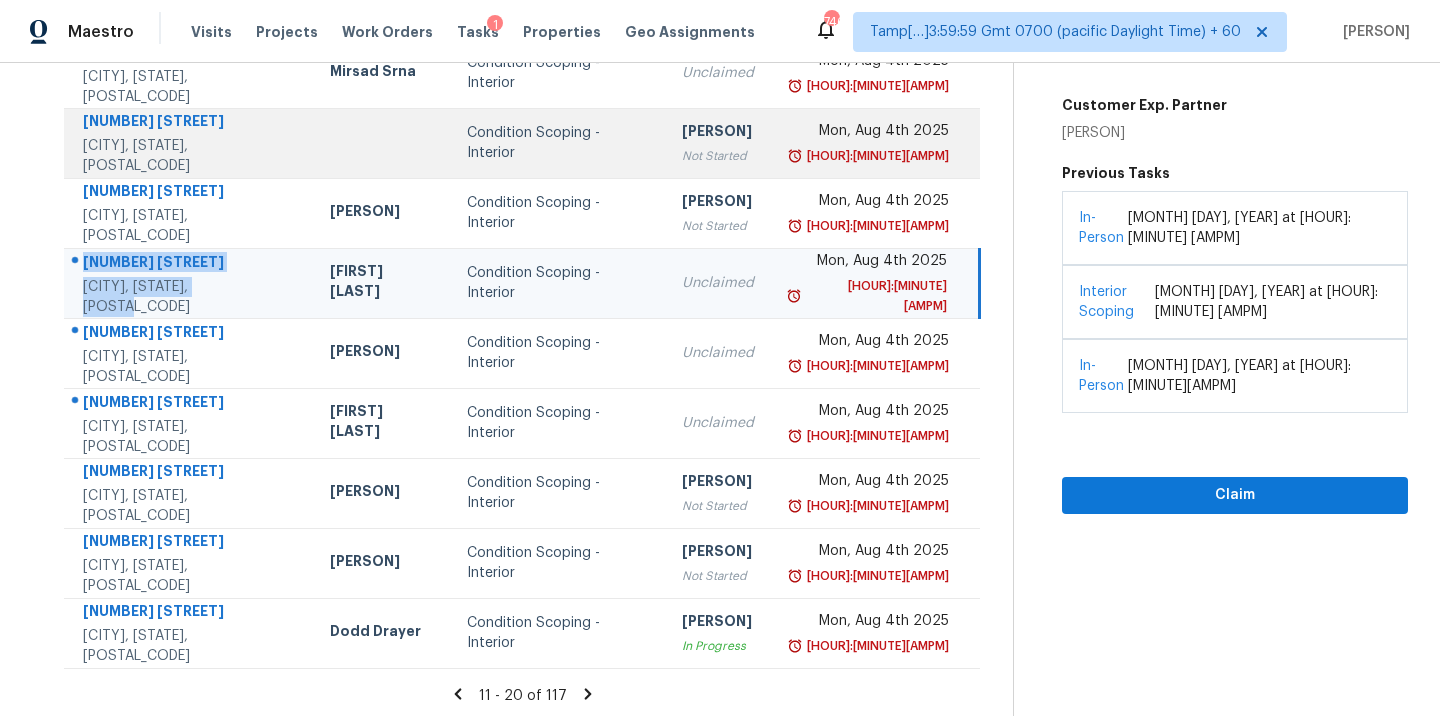 copy on "8499 Bandera Cir W   Jacksonville, FL, 32244" 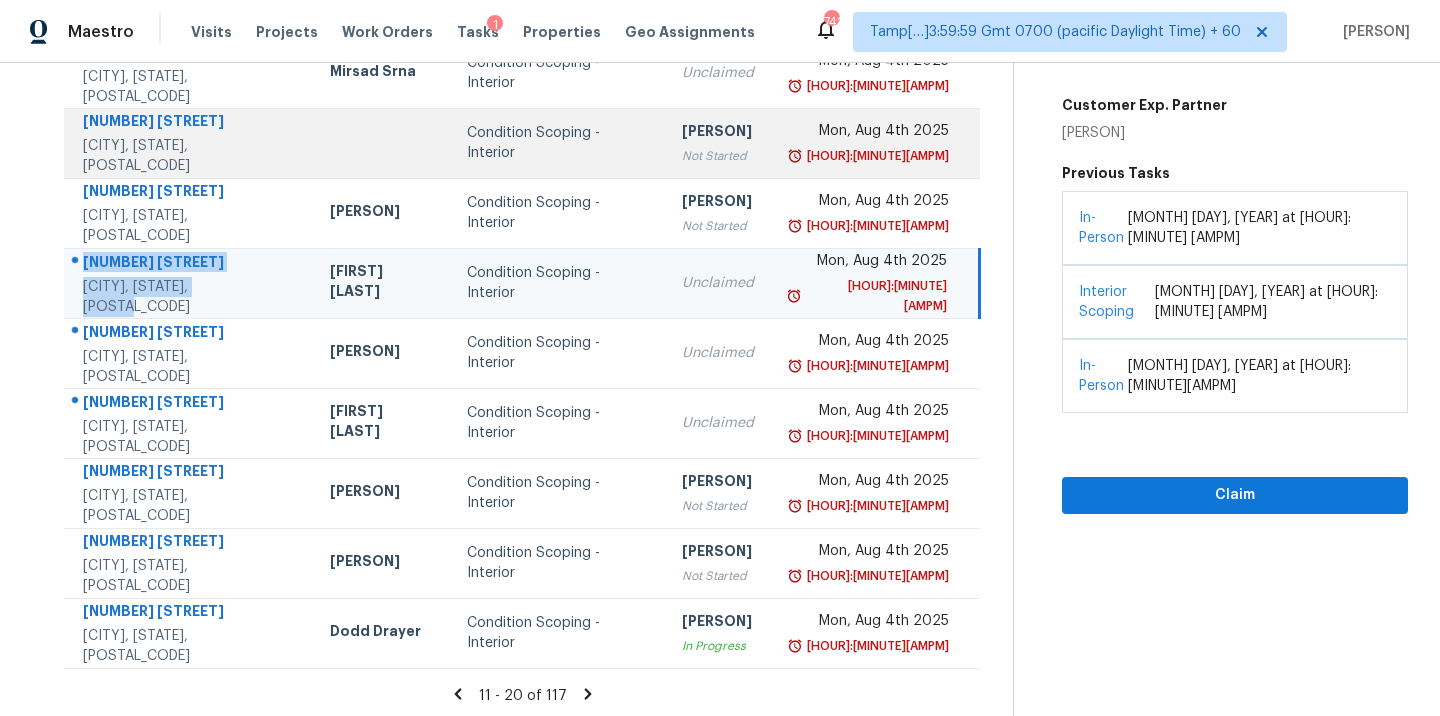 scroll, scrollTop: 0, scrollLeft: 0, axis: both 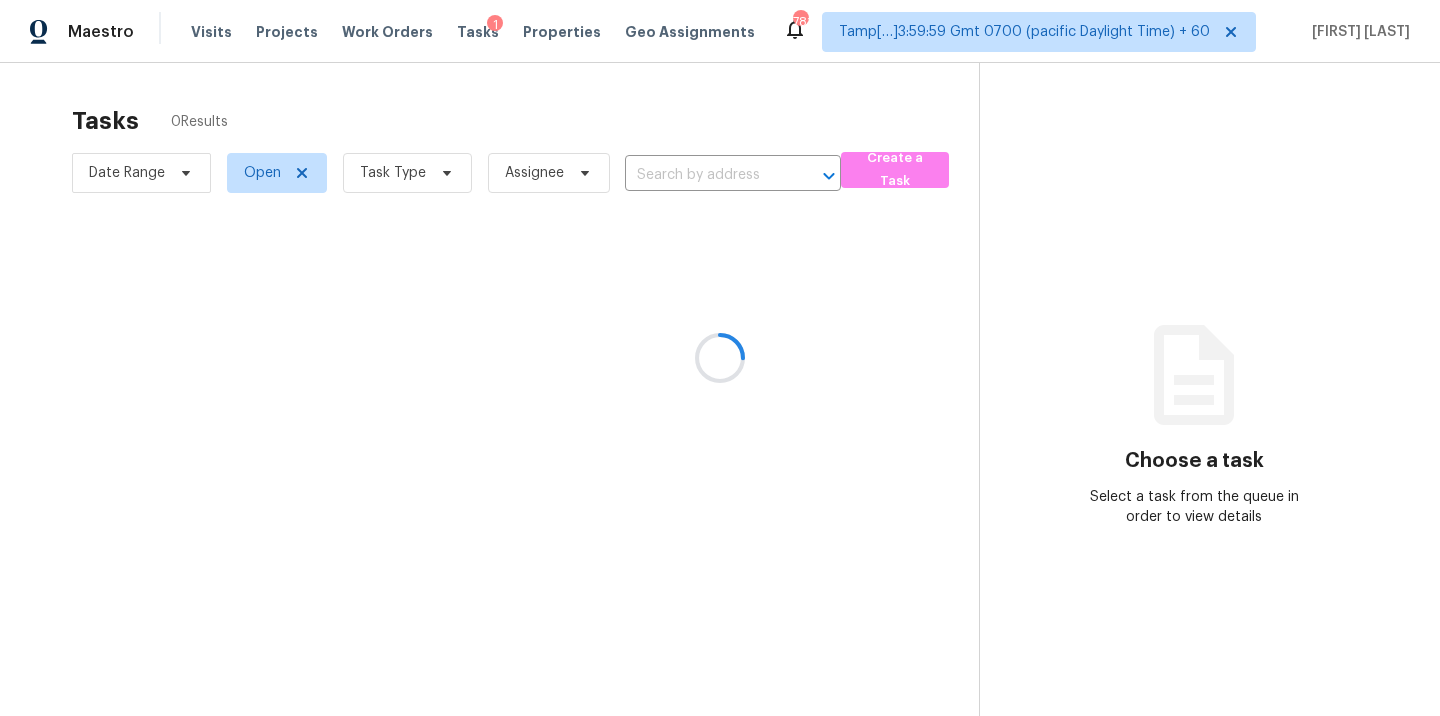click at bounding box center [720, 358] 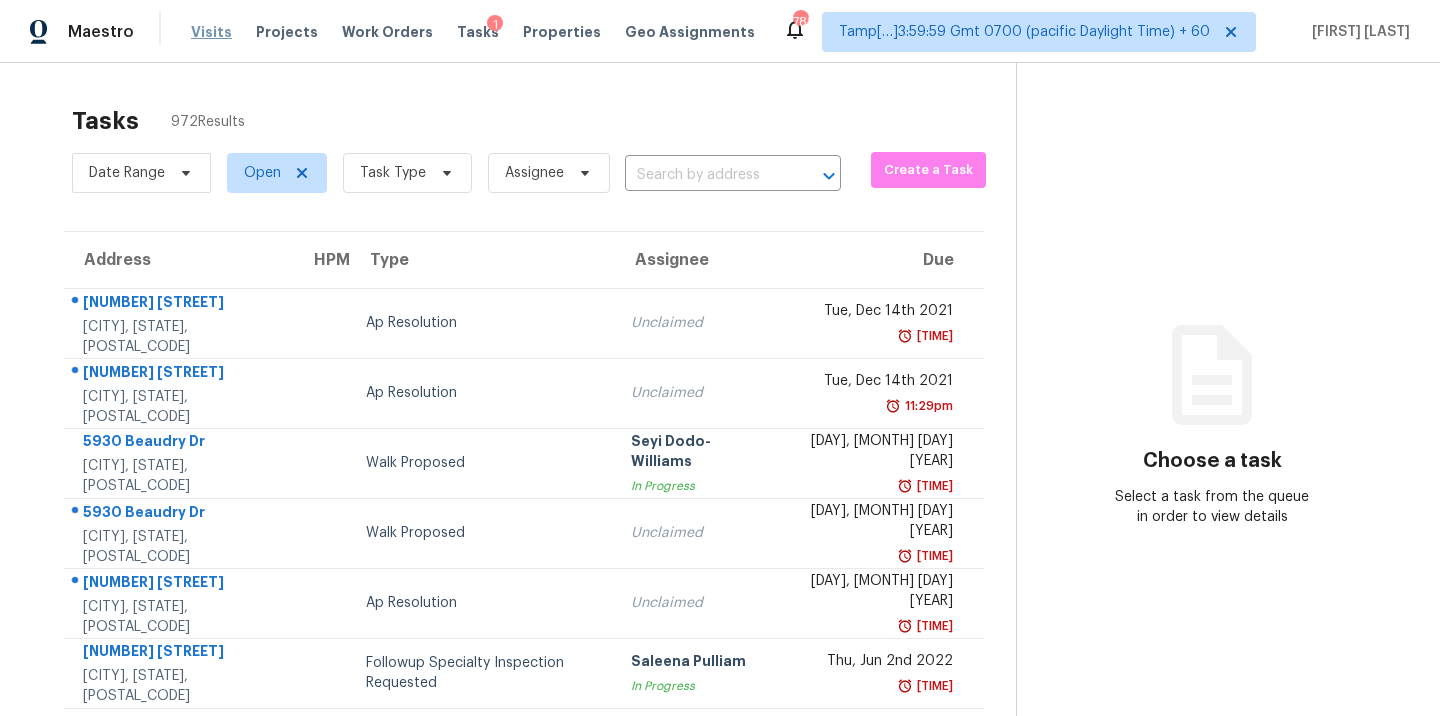 click on "Visits" at bounding box center (211, 32) 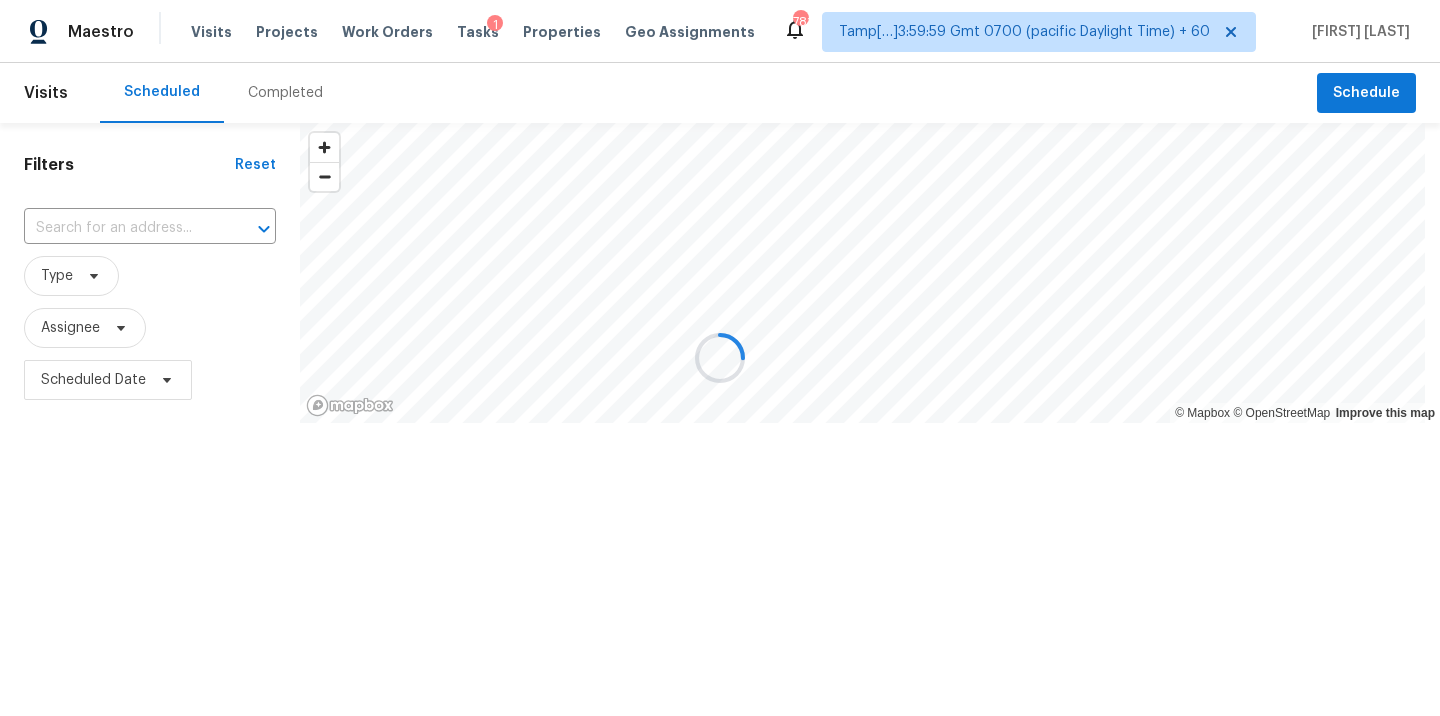 click at bounding box center (720, 358) 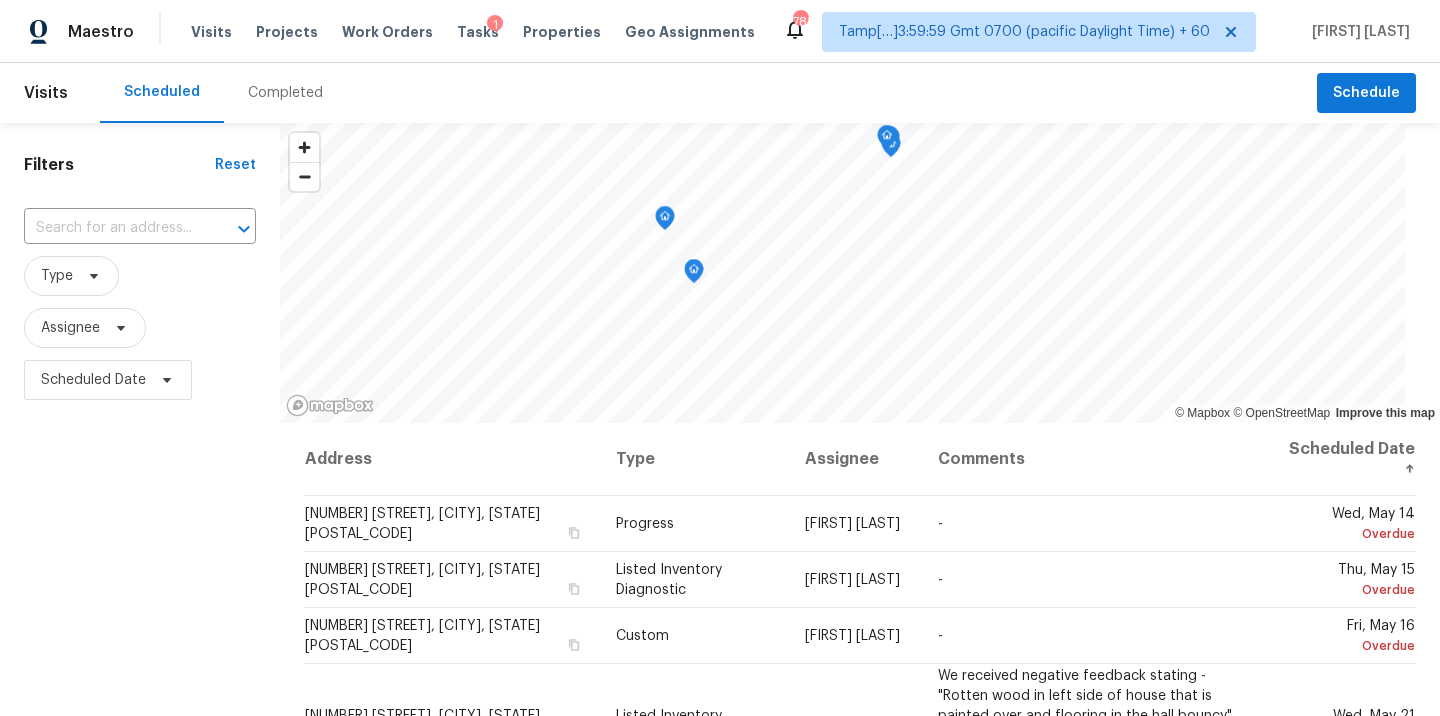 click on "Completed" at bounding box center (285, 93) 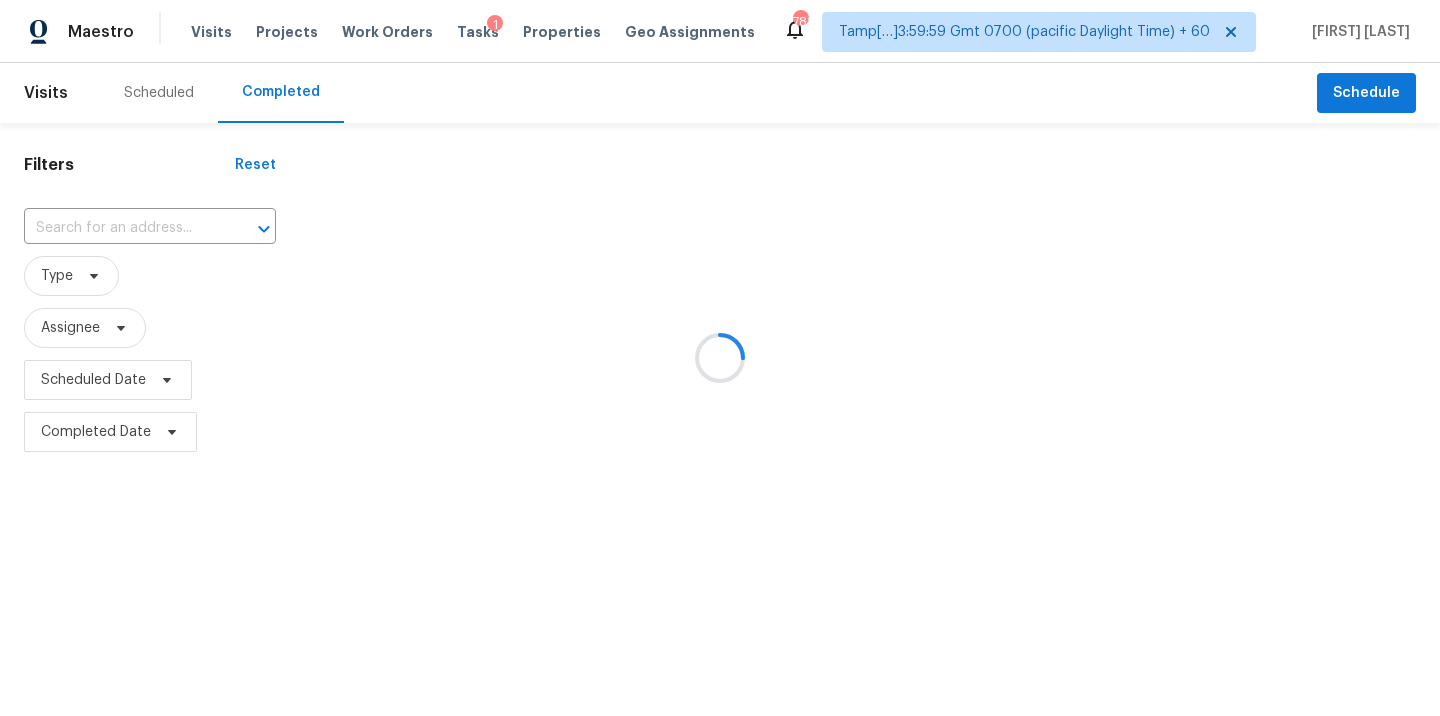click at bounding box center [720, 358] 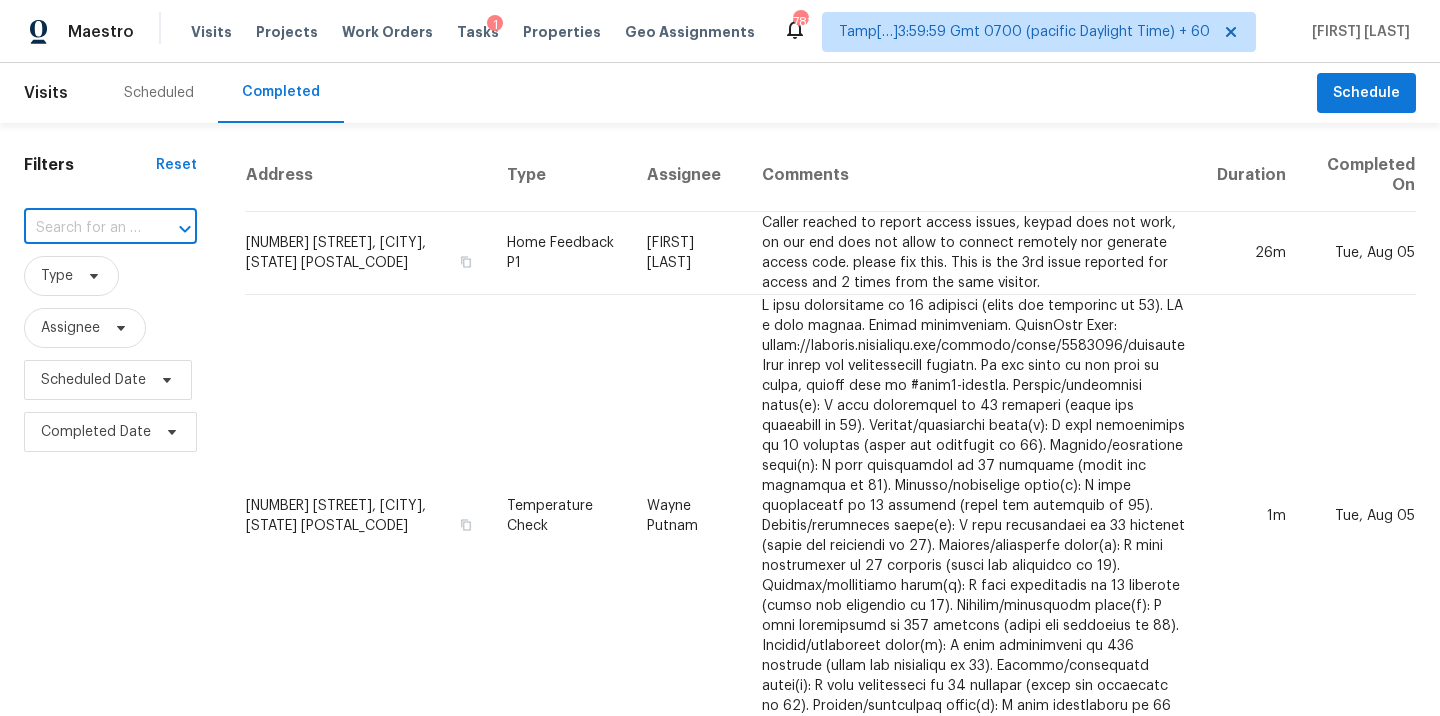 click at bounding box center (82, 228) 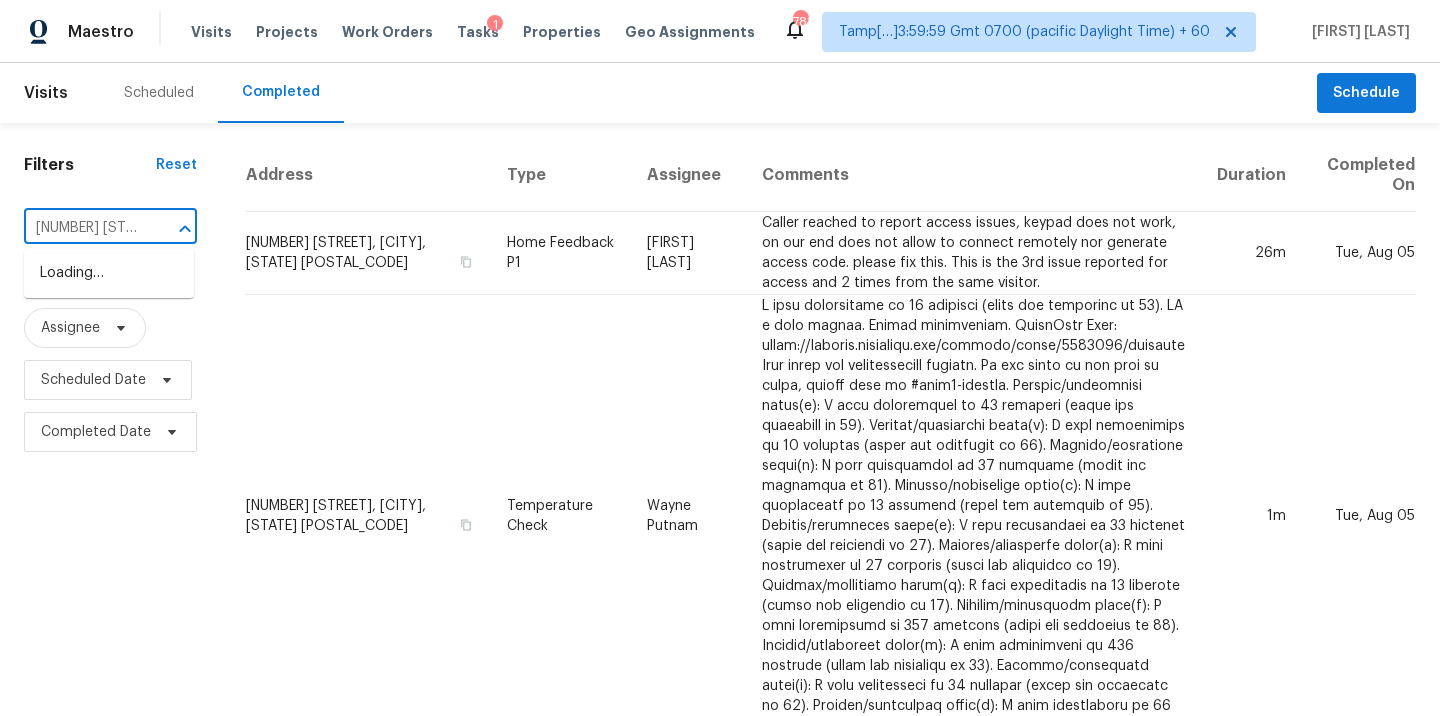 scroll, scrollTop: 0, scrollLeft: 139, axis: horizontal 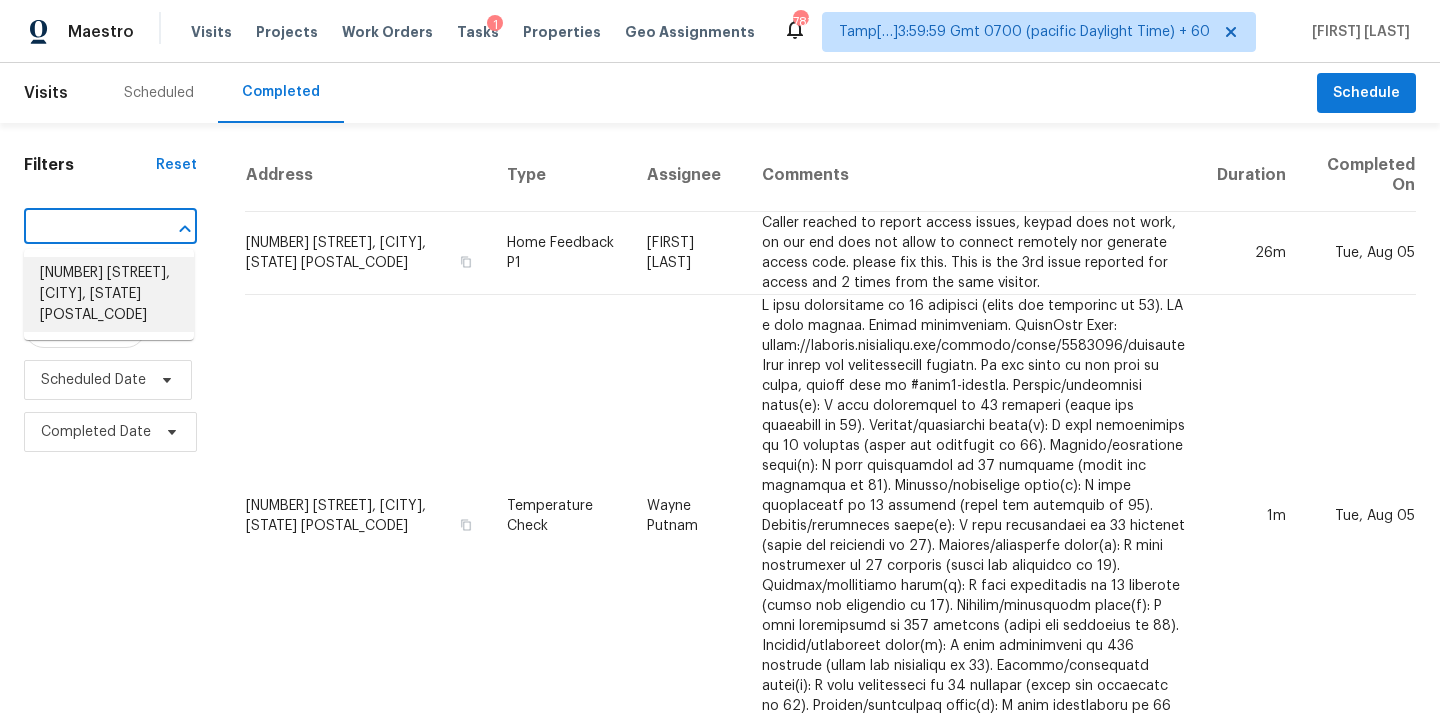 click on "1328 Fox Glen Trl, Crowley, TX 76036" at bounding box center (109, 294) 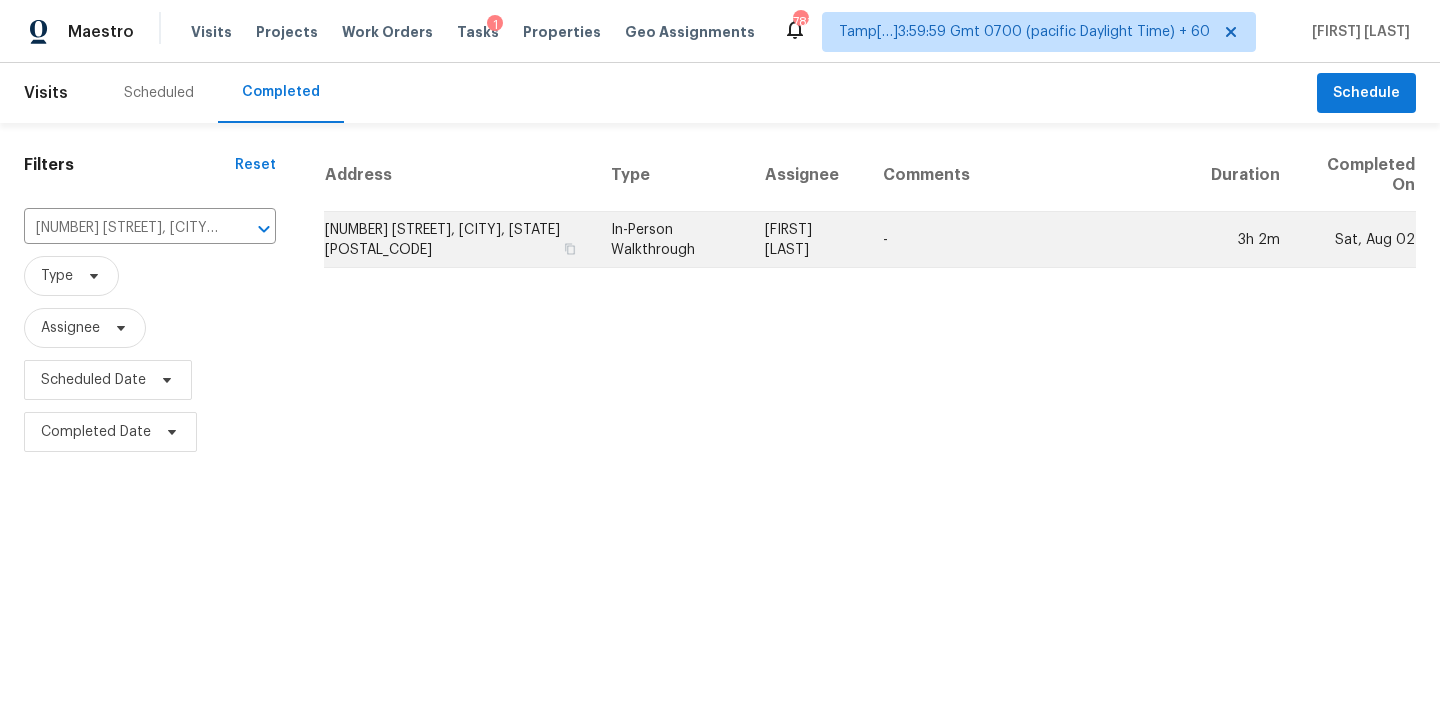 click on "In-Person Walkthrough" at bounding box center (672, 240) 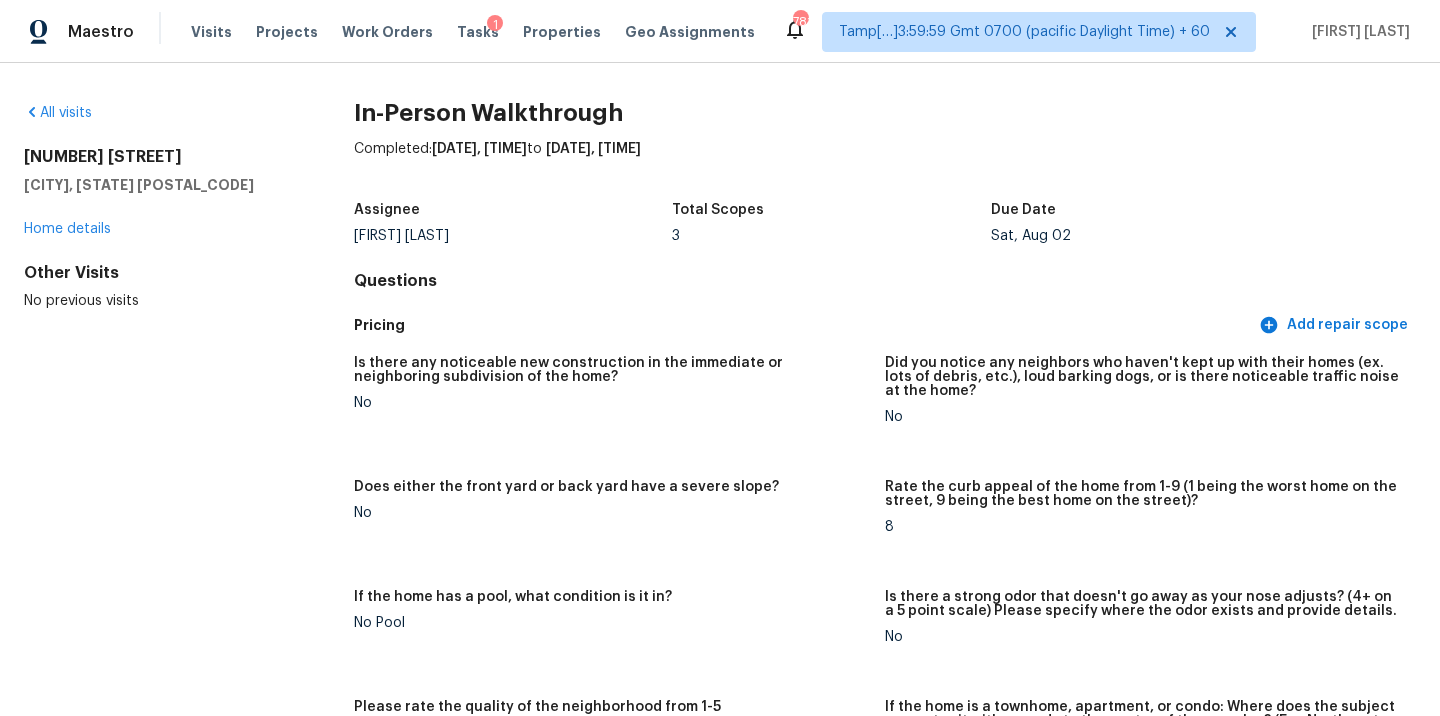 click on "Completed:  8/1/2025, 22:05 PM  to   8/2/2025, 1:07 AM" at bounding box center [885, 165] 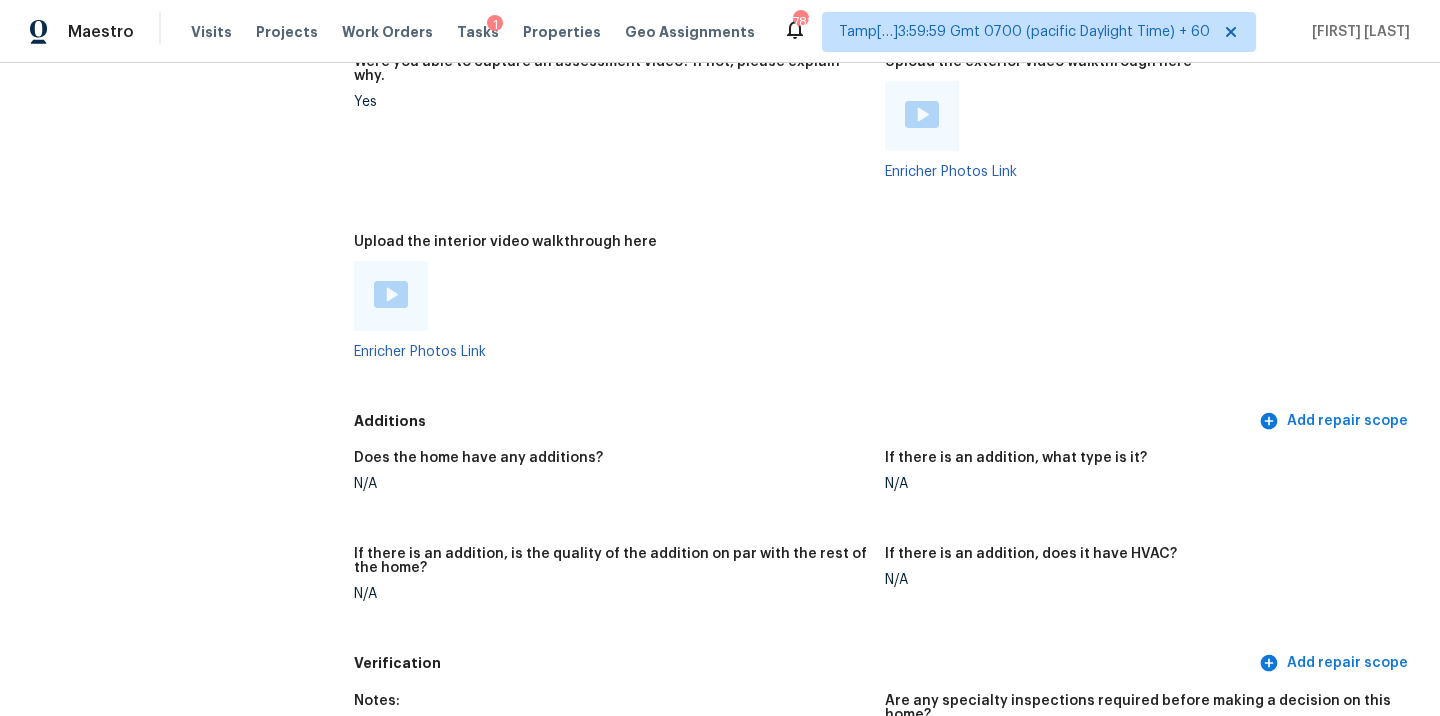 scroll, scrollTop: 3640, scrollLeft: 0, axis: vertical 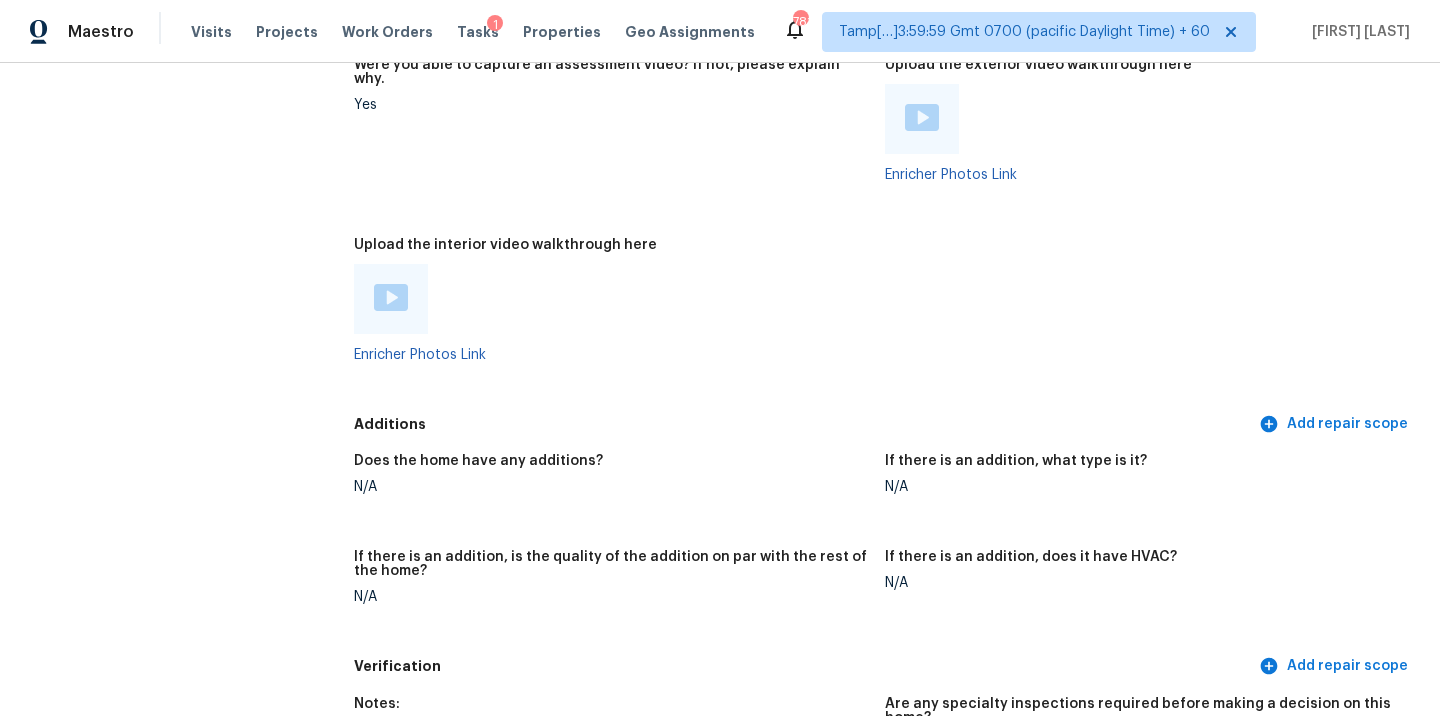 click on "Enricher Photos Link" at bounding box center (611, 313) 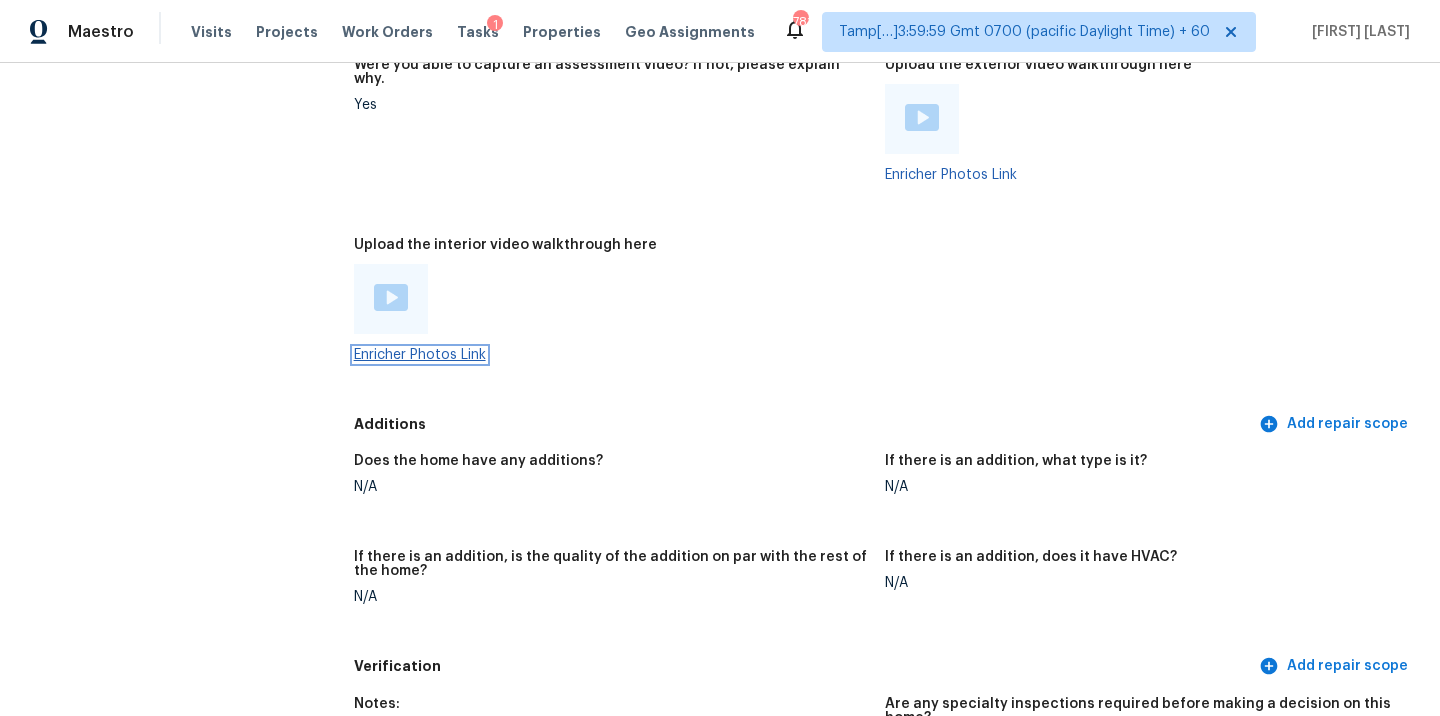 click on "Enricher Photos Link" at bounding box center (420, 355) 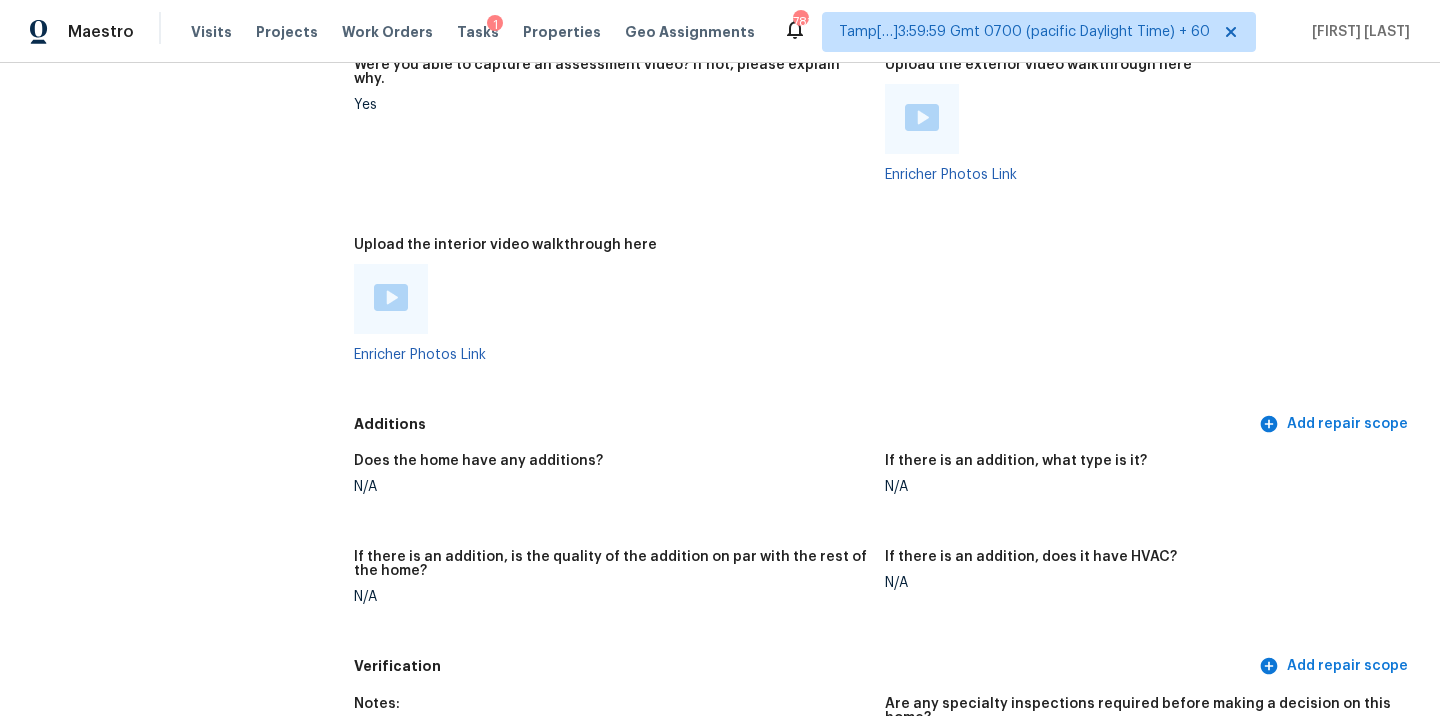 click at bounding box center [391, 297] 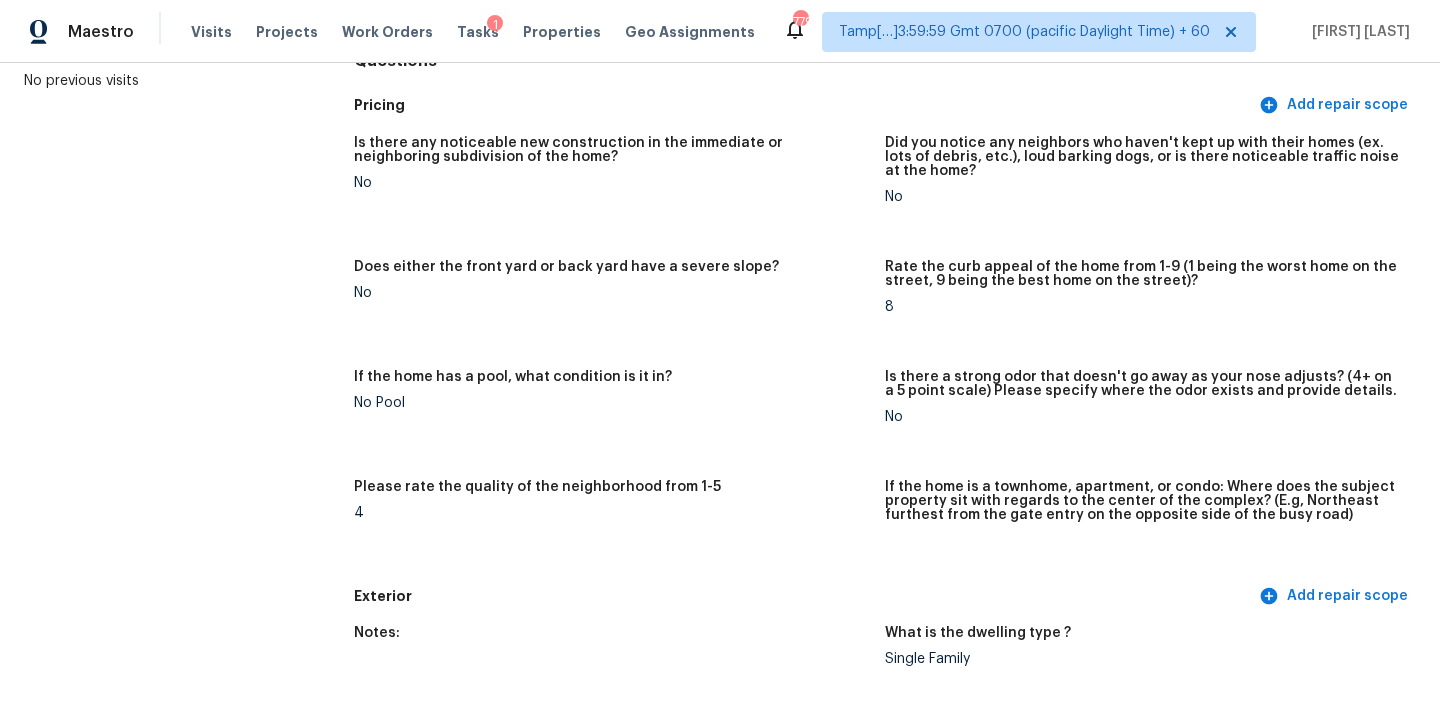 scroll, scrollTop: 0, scrollLeft: 0, axis: both 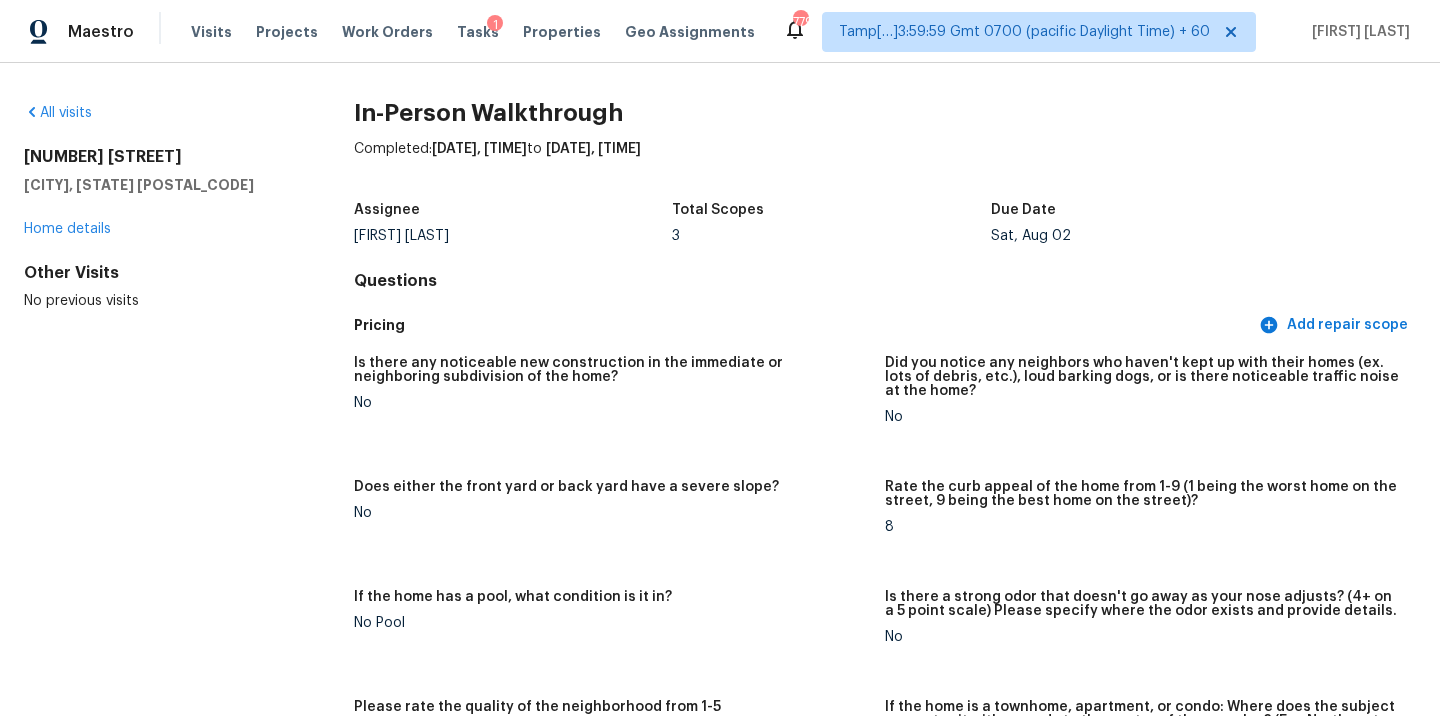 click on "Is there any noticeable new construction in the immediate or neighboring subdivision of the home?" at bounding box center [611, 370] 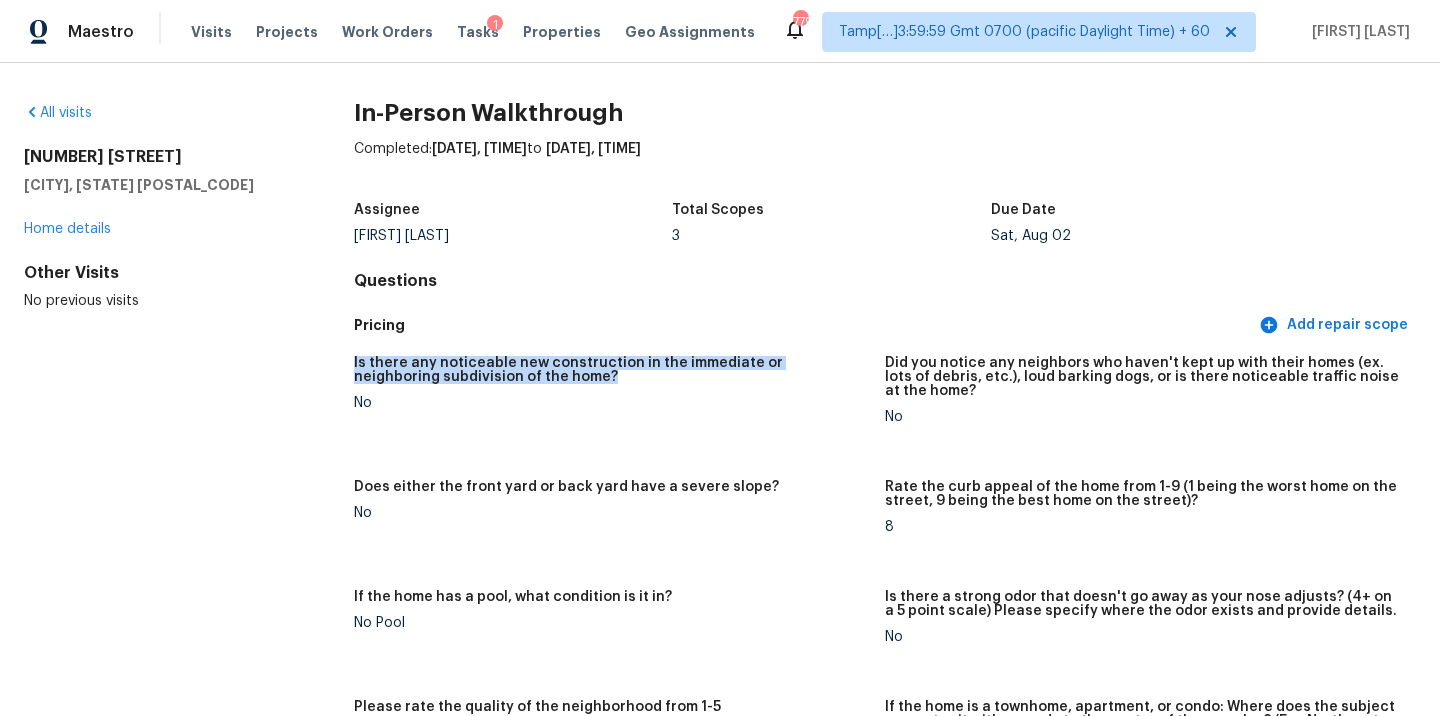 drag, startPoint x: 347, startPoint y: 368, endPoint x: 629, endPoint y: 372, distance: 282.02838 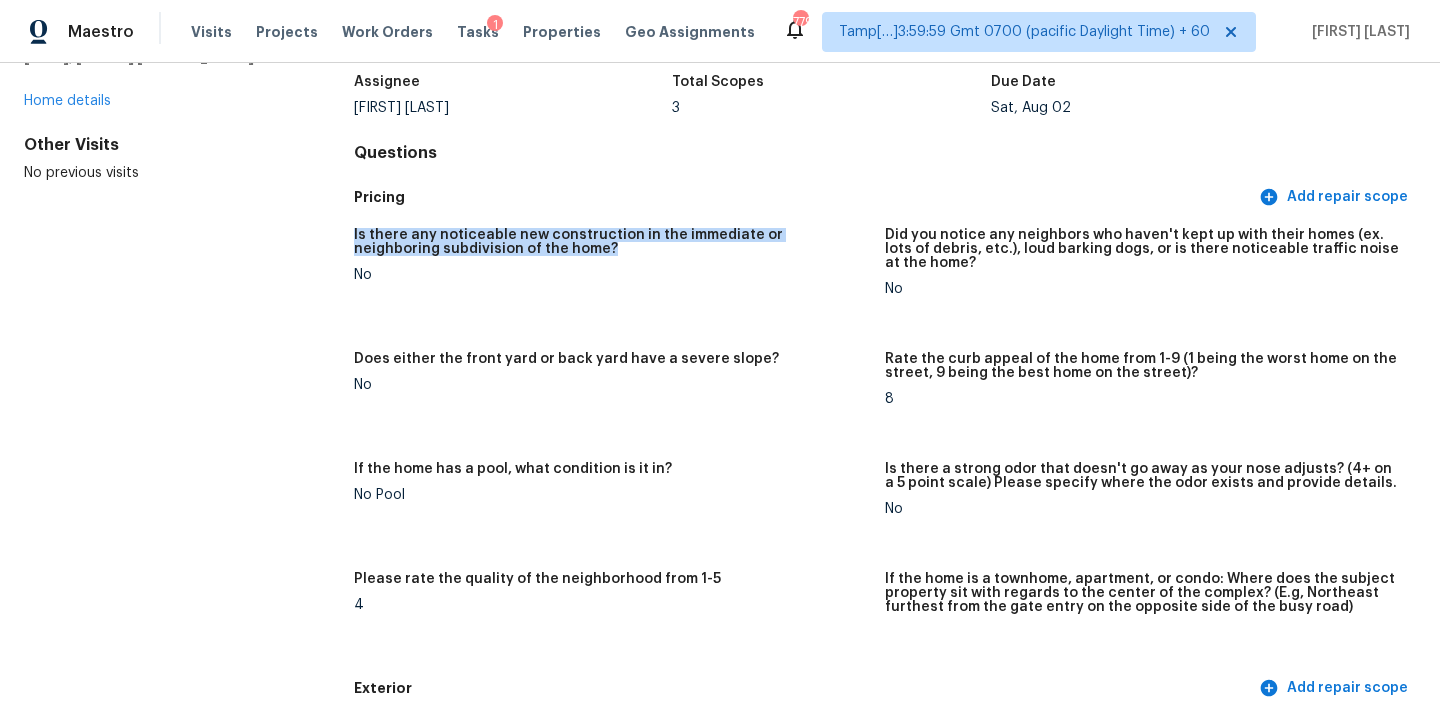 scroll, scrollTop: 142, scrollLeft: 0, axis: vertical 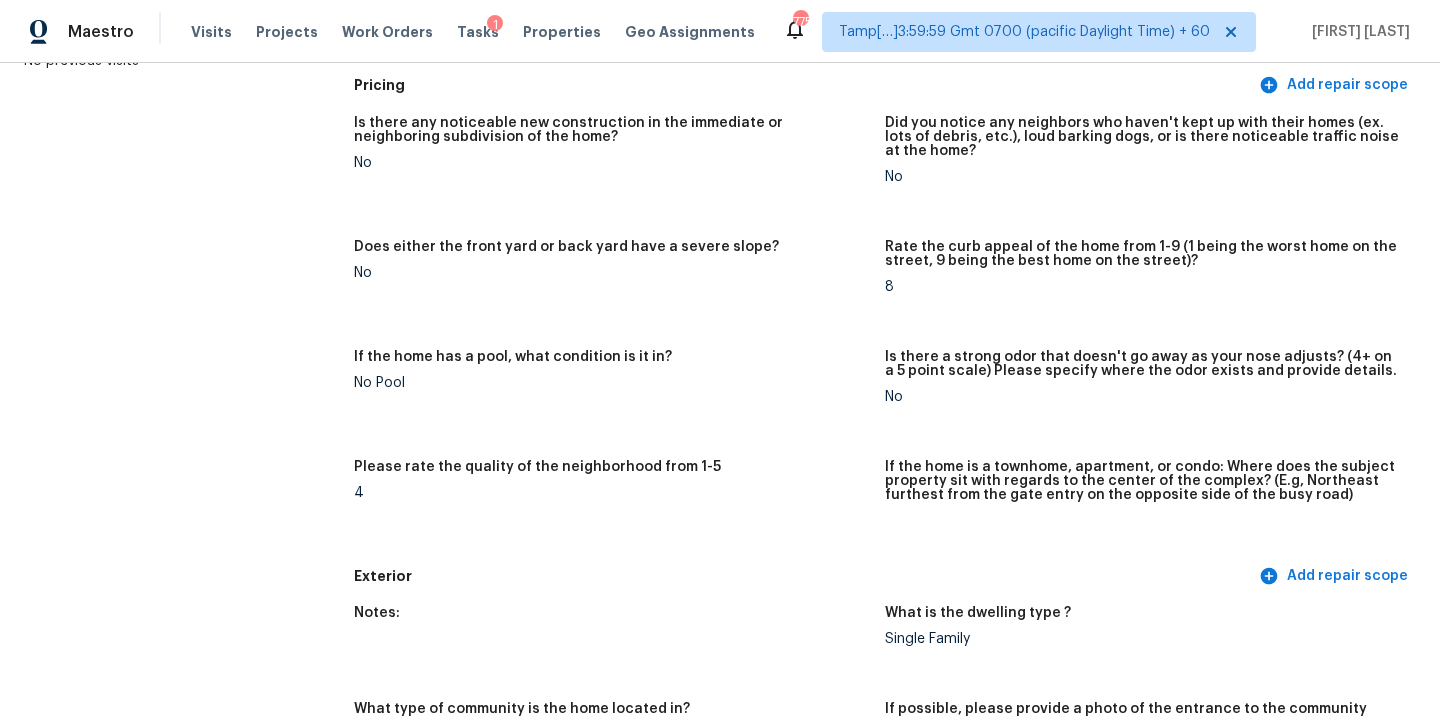 click on "All visits 1328 Fox Glen Trl Crowley, TX 76036 Home details Other Visits No previous visits" at bounding box center [157, 2353] 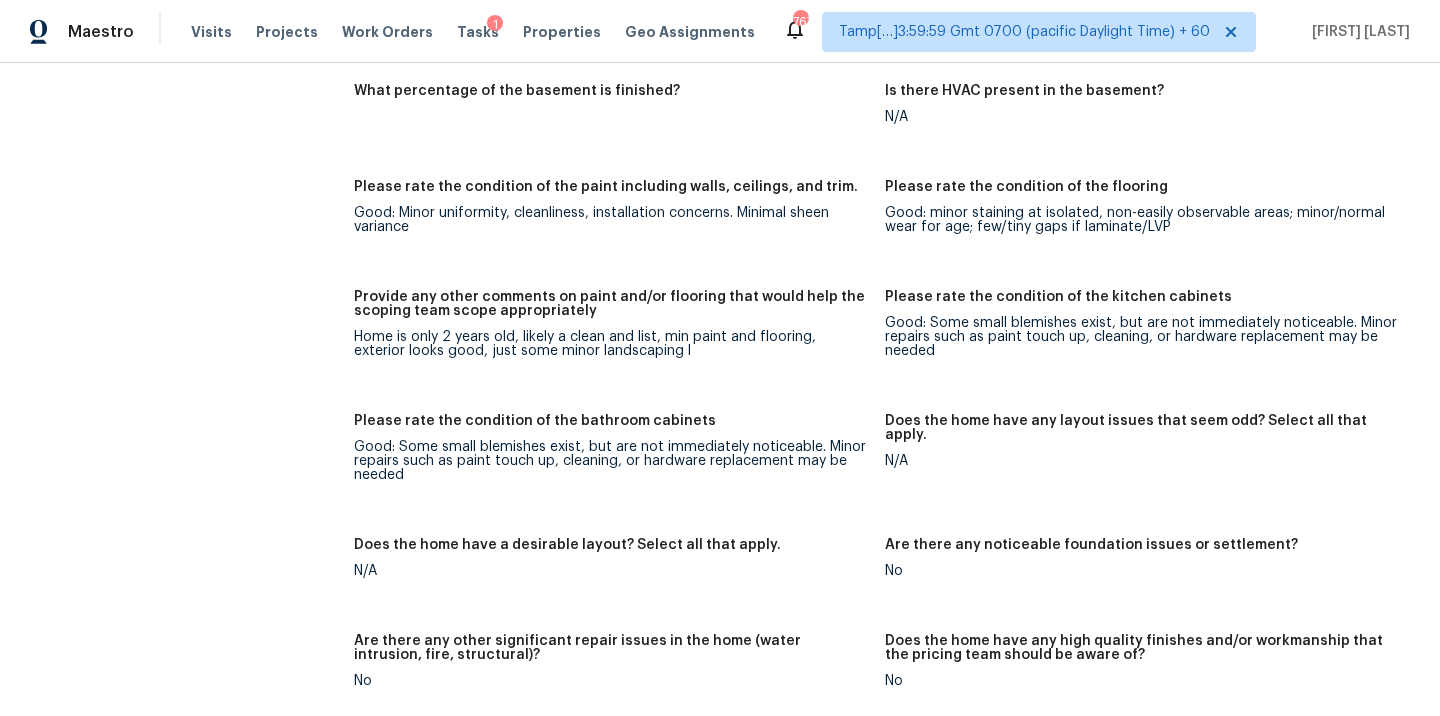 scroll, scrollTop: 2757, scrollLeft: 0, axis: vertical 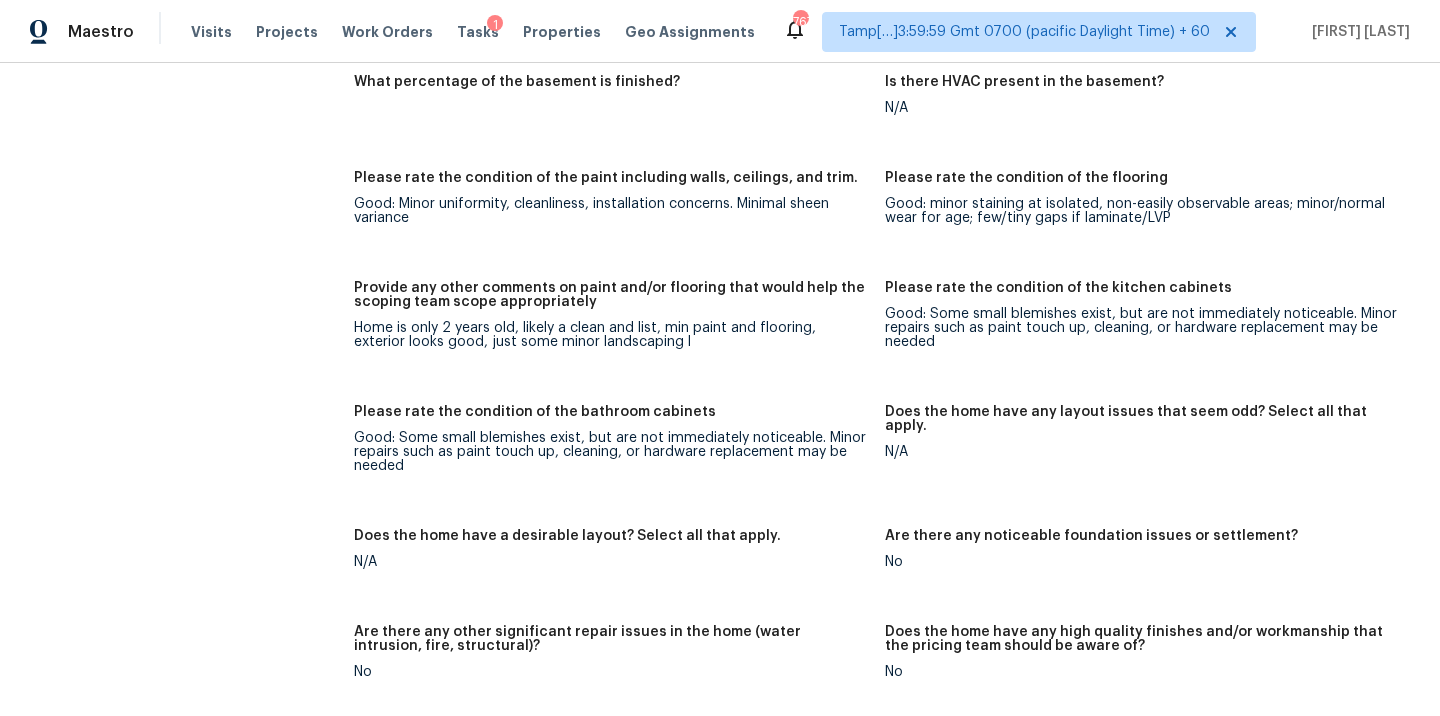 click on "Please rate the condition of the paint including walls, ceilings, and trim." at bounding box center (611, 184) 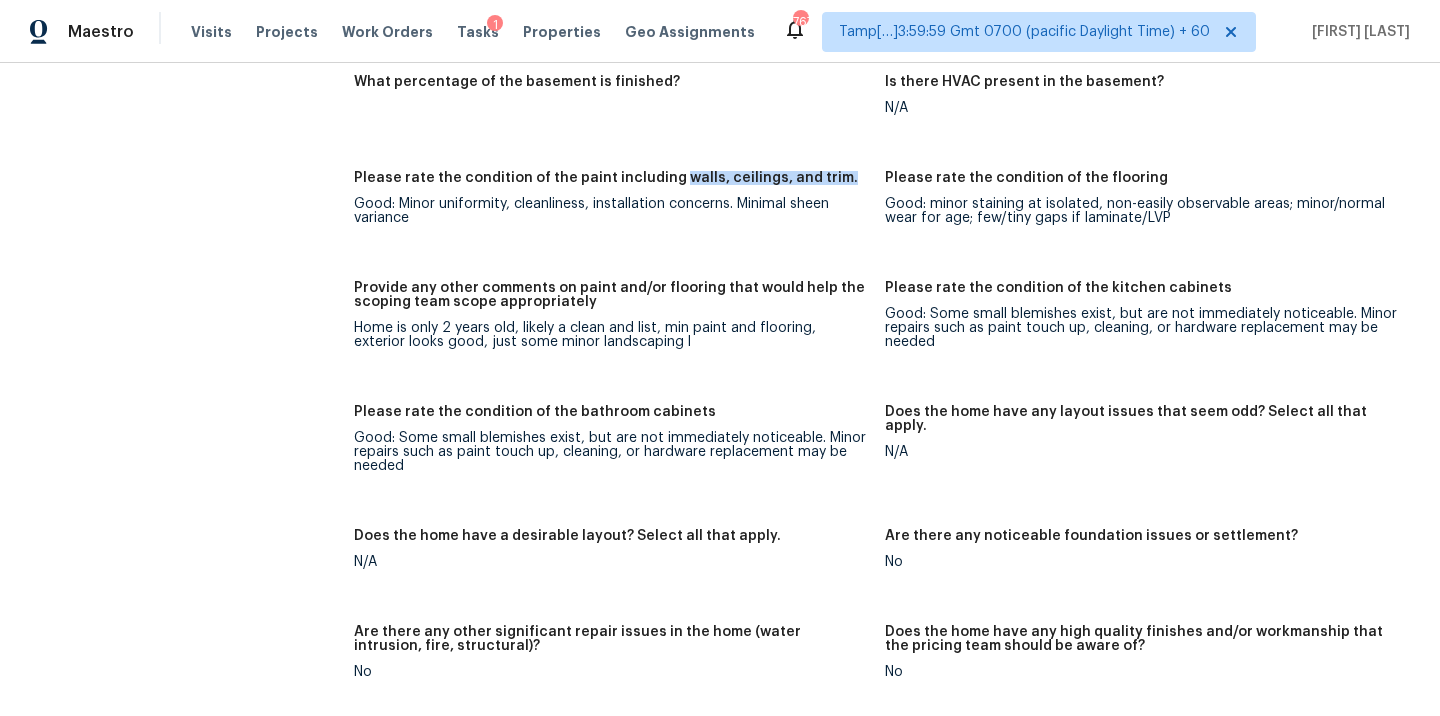 drag, startPoint x: 668, startPoint y: 163, endPoint x: 827, endPoint y: 163, distance: 159 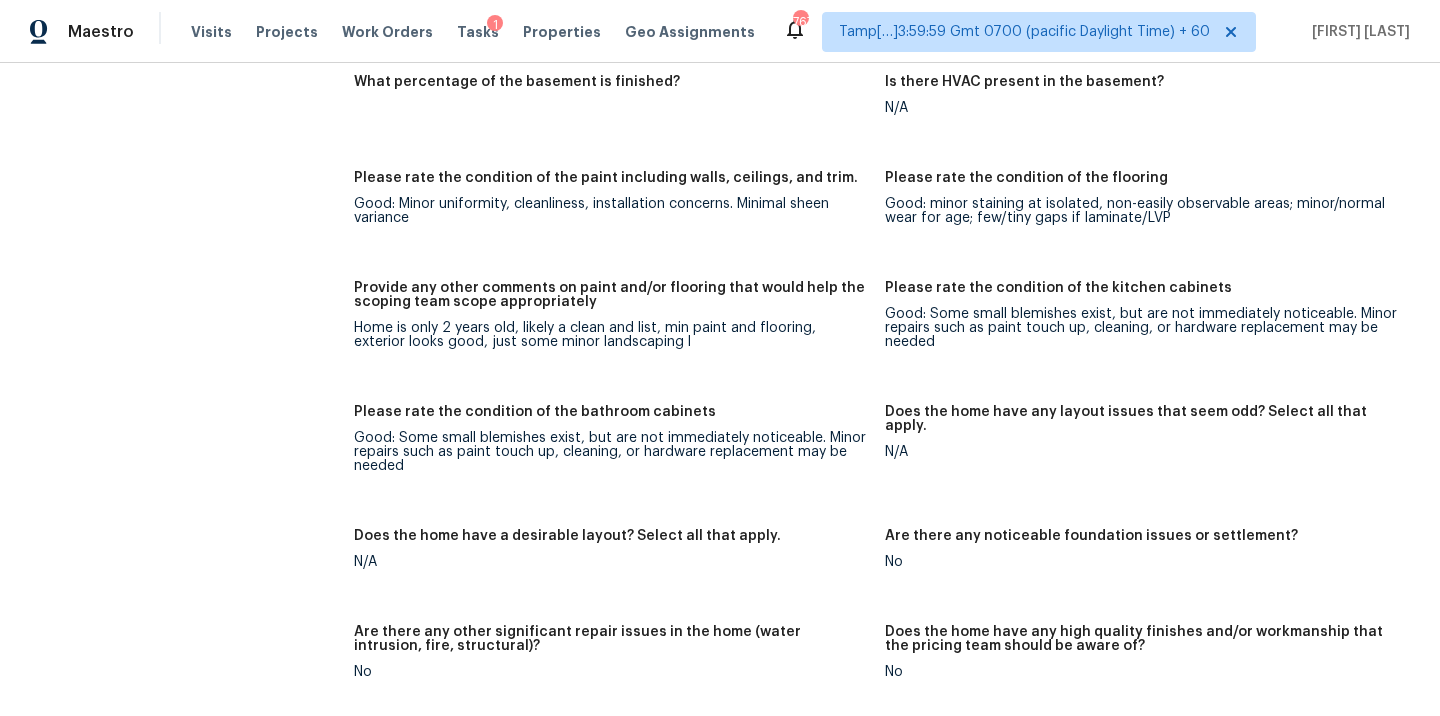 click on "Good: Minor uniformity, cleanliness, installation concerns. Minimal sheen variance" at bounding box center [611, 211] 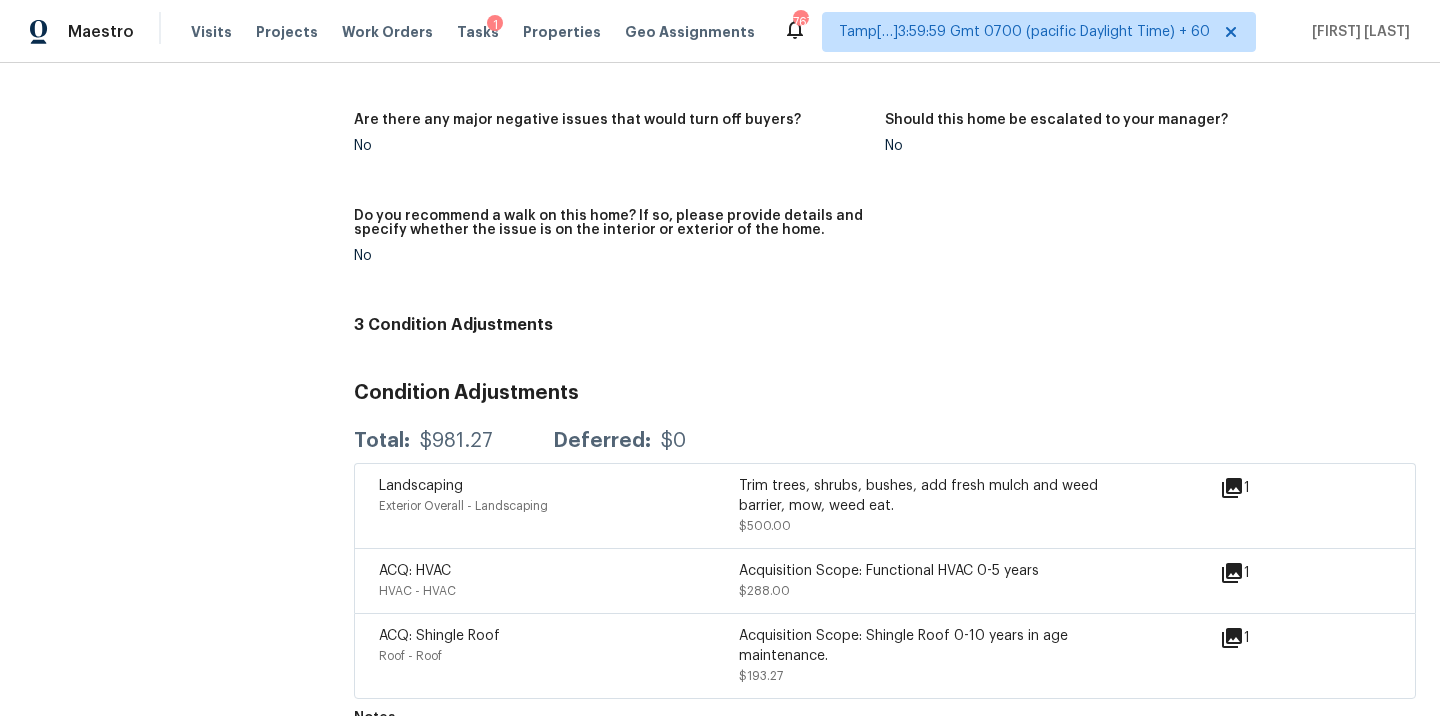 scroll, scrollTop: 4331, scrollLeft: 0, axis: vertical 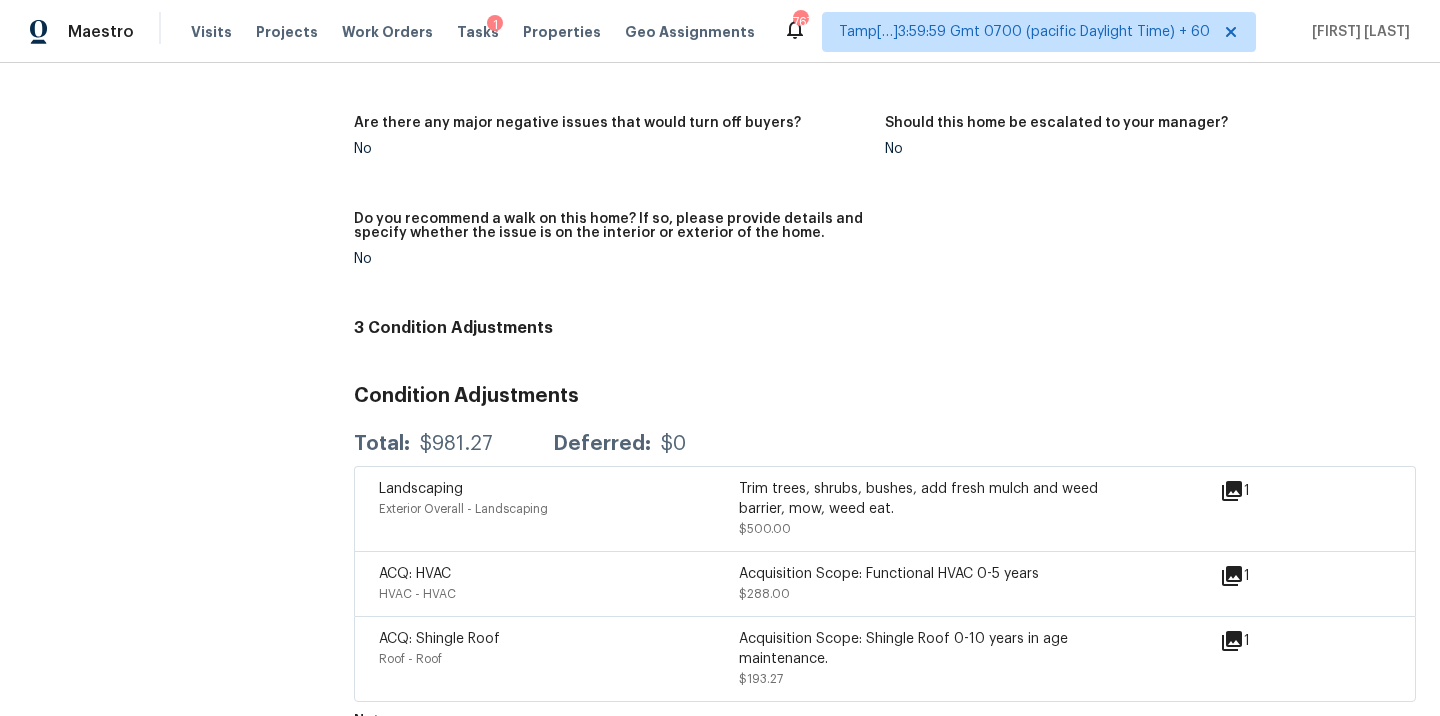 click on "Should this home be escalated to your manager? No" at bounding box center (1150, 152) 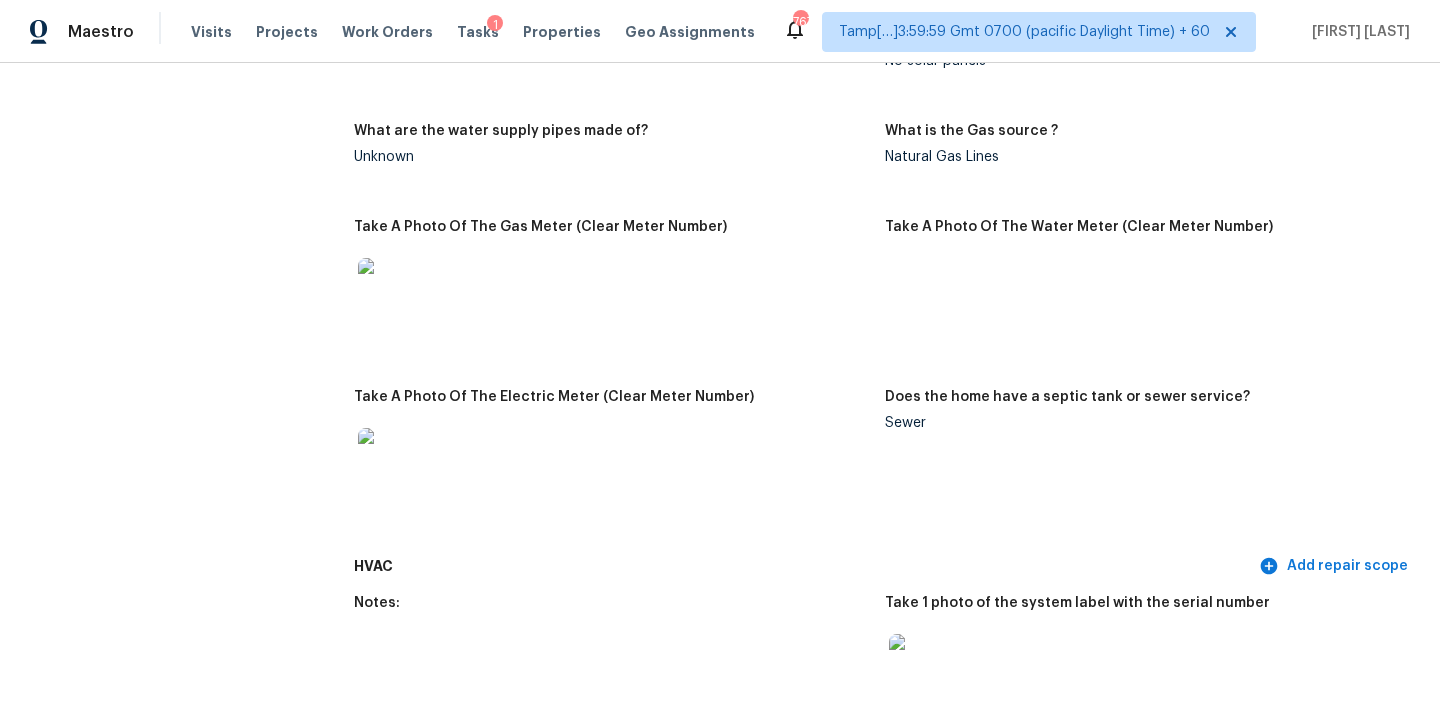 scroll, scrollTop: 3666, scrollLeft: 0, axis: vertical 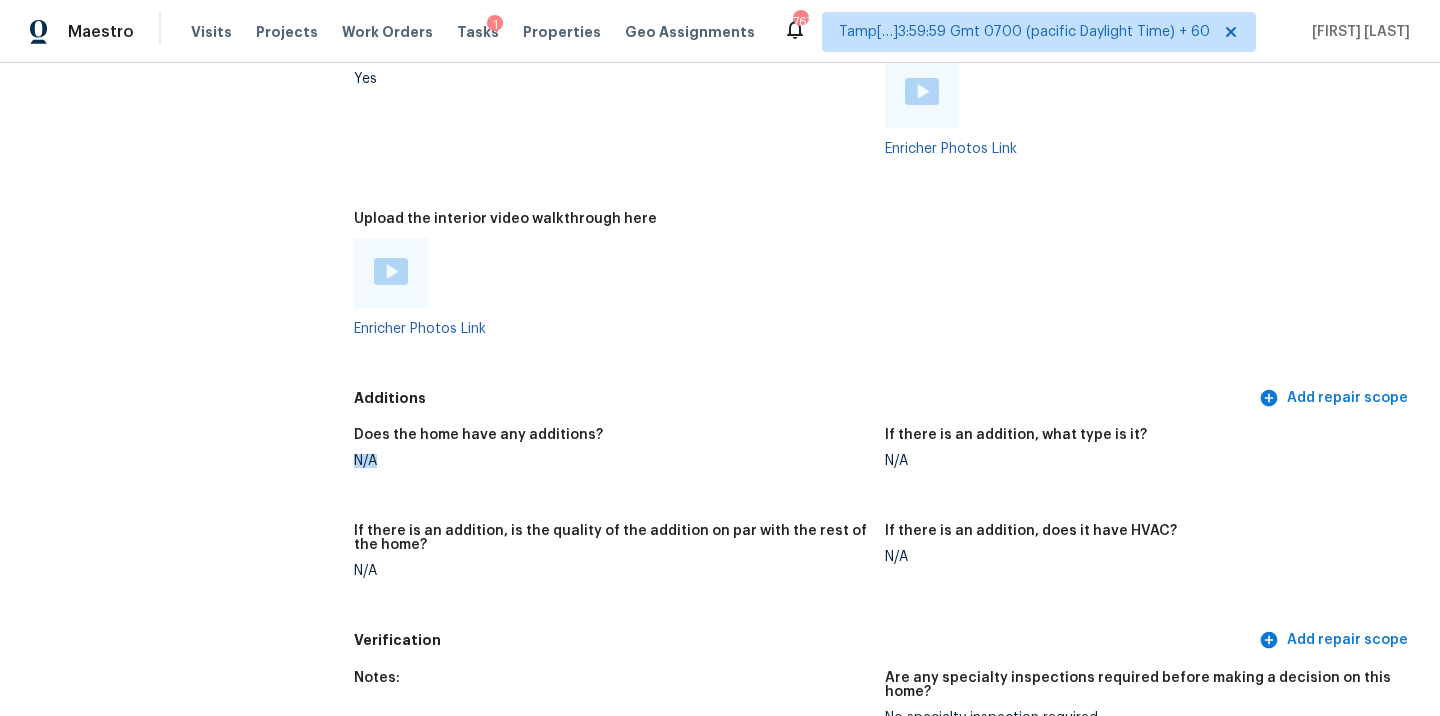drag, startPoint x: 347, startPoint y: 440, endPoint x: 382, endPoint y: 439, distance: 35.014282 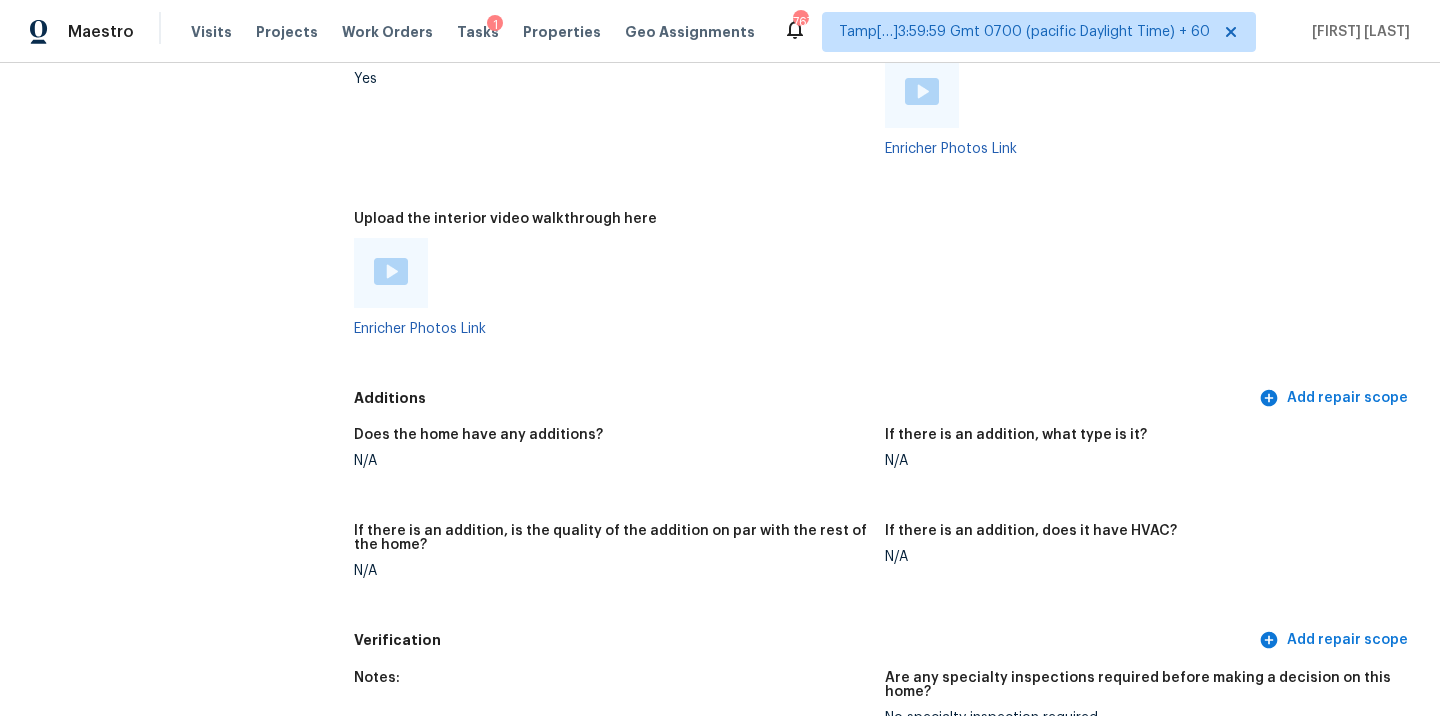 scroll, scrollTop: 2772, scrollLeft: 0, axis: vertical 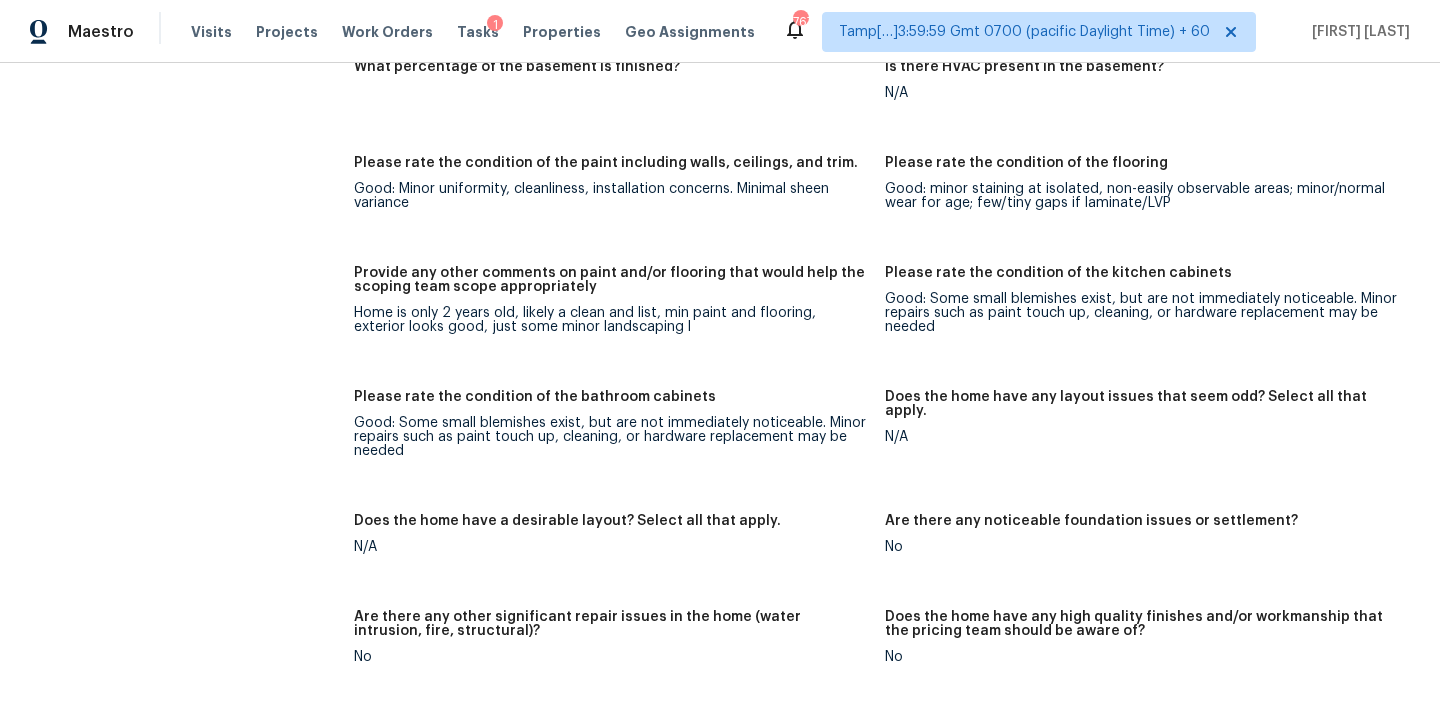 click on "Are there any noticeable foundation issues or settlement?" at bounding box center (1091, 521) 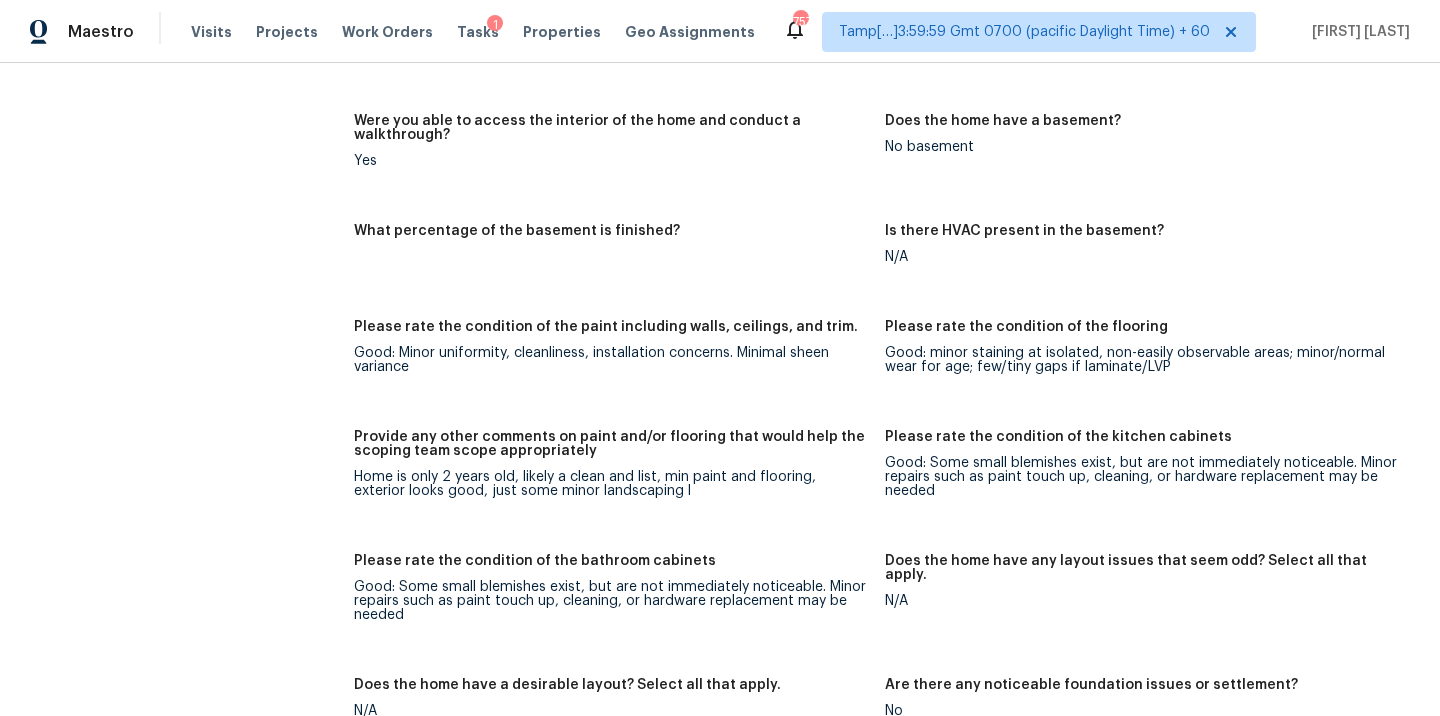 scroll, scrollTop: 2663, scrollLeft: 0, axis: vertical 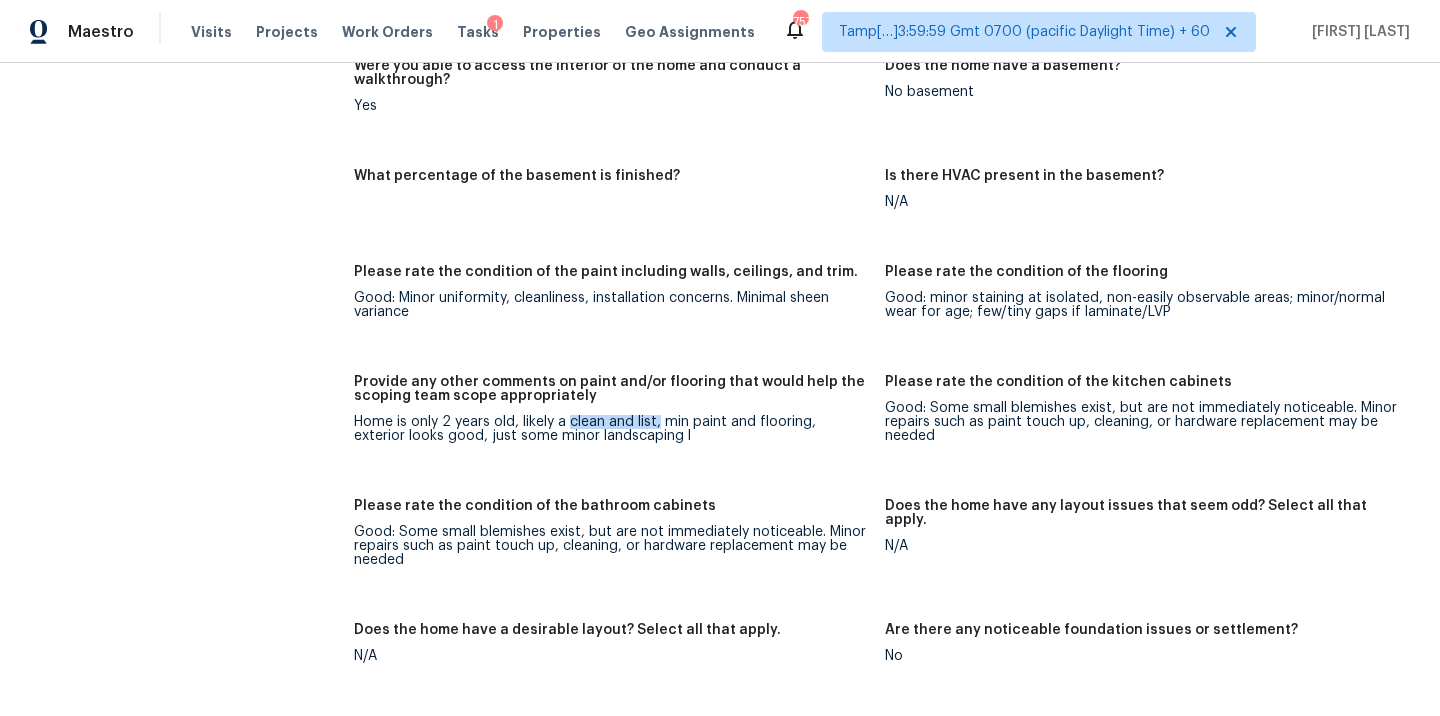 drag, startPoint x: 563, startPoint y: 412, endPoint x: 655, endPoint y: 410, distance: 92.021736 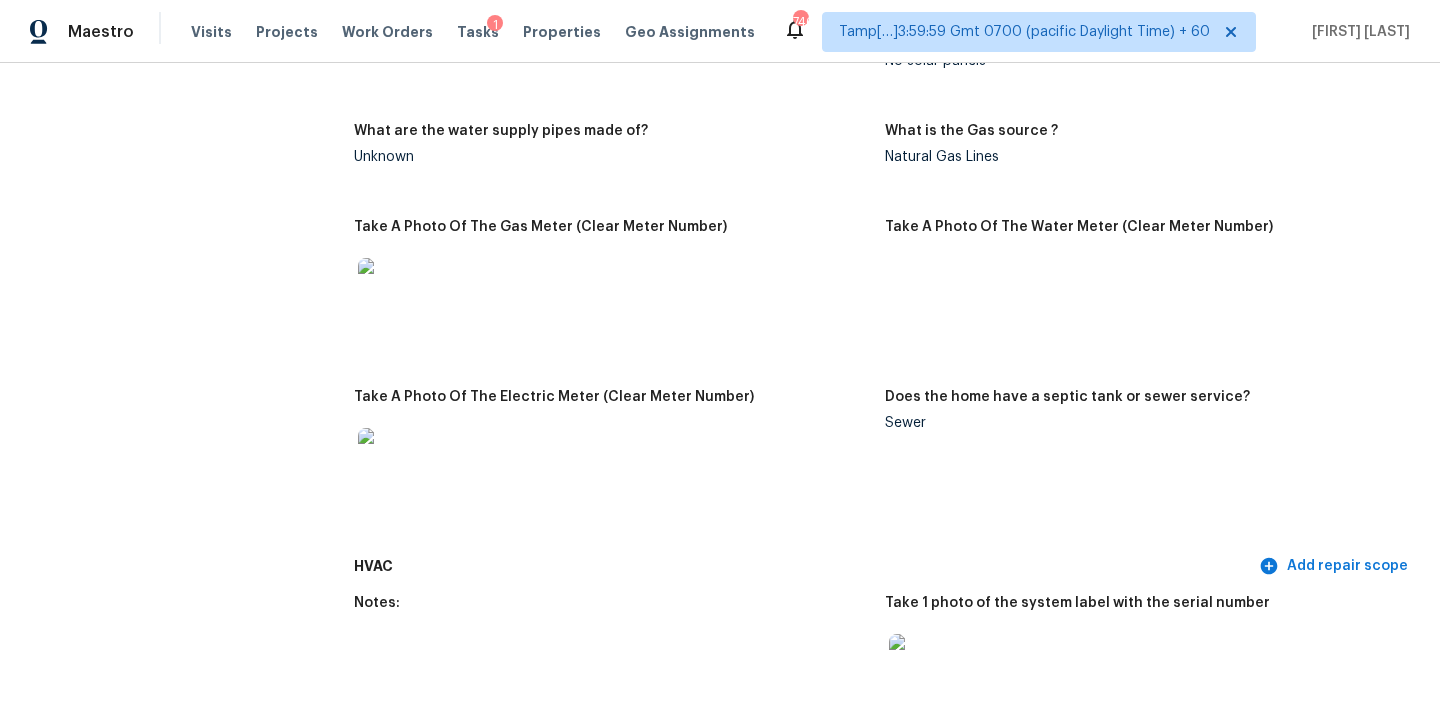 scroll, scrollTop: 0, scrollLeft: 0, axis: both 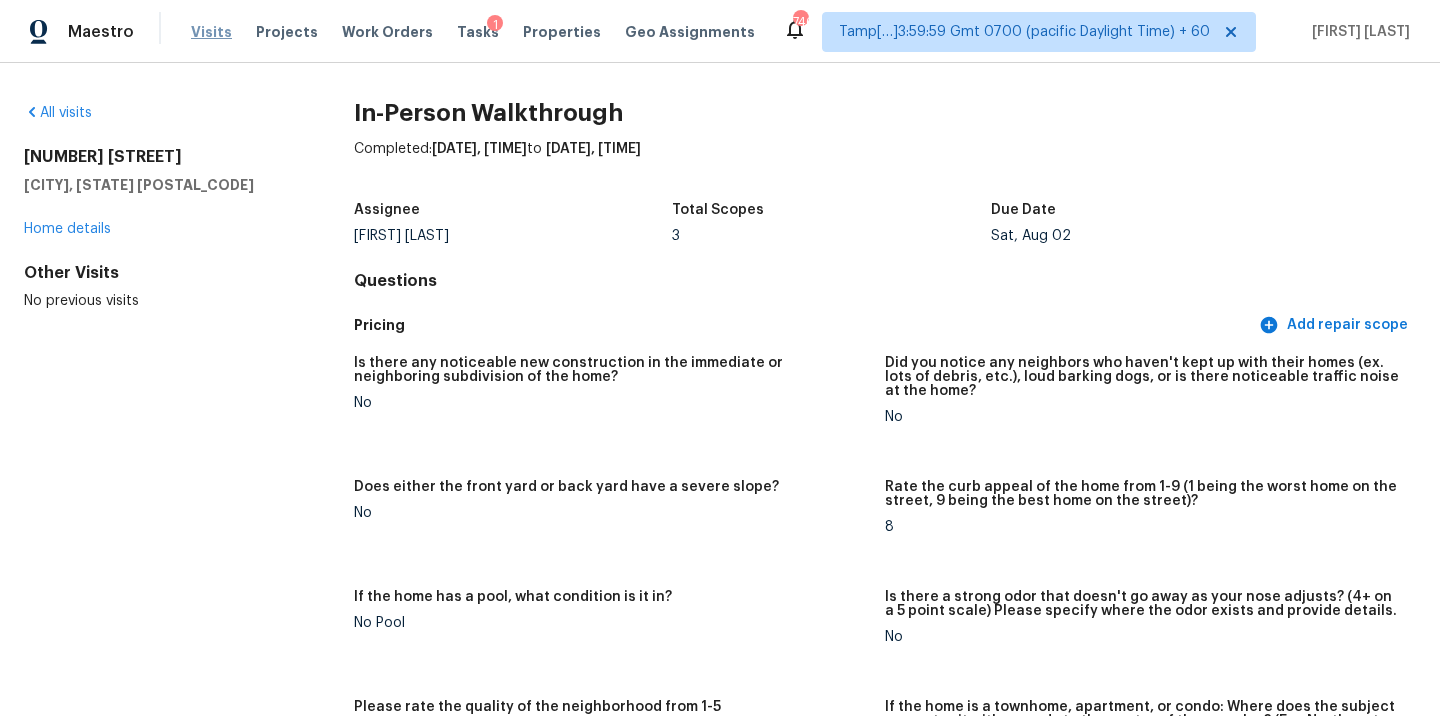 click on "Visits" at bounding box center (211, 32) 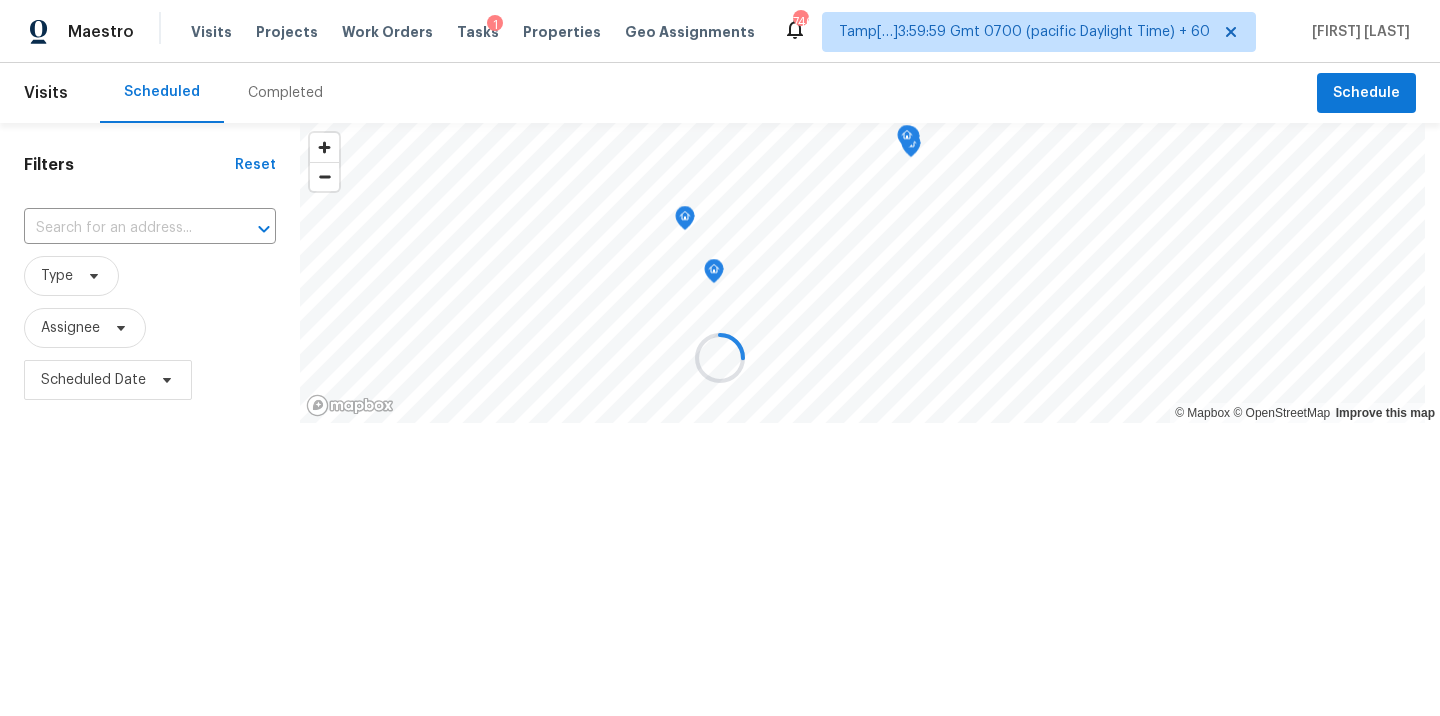 click at bounding box center [720, 358] 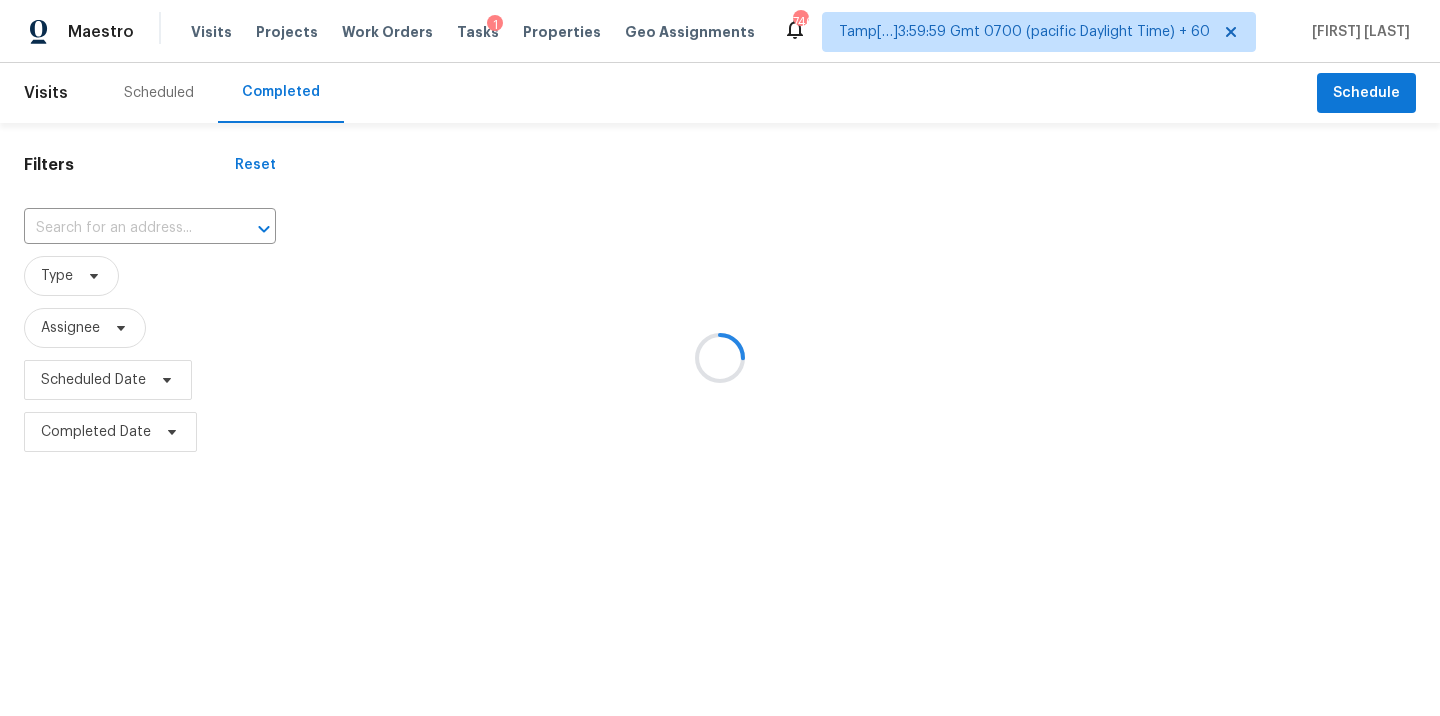 click at bounding box center (720, 358) 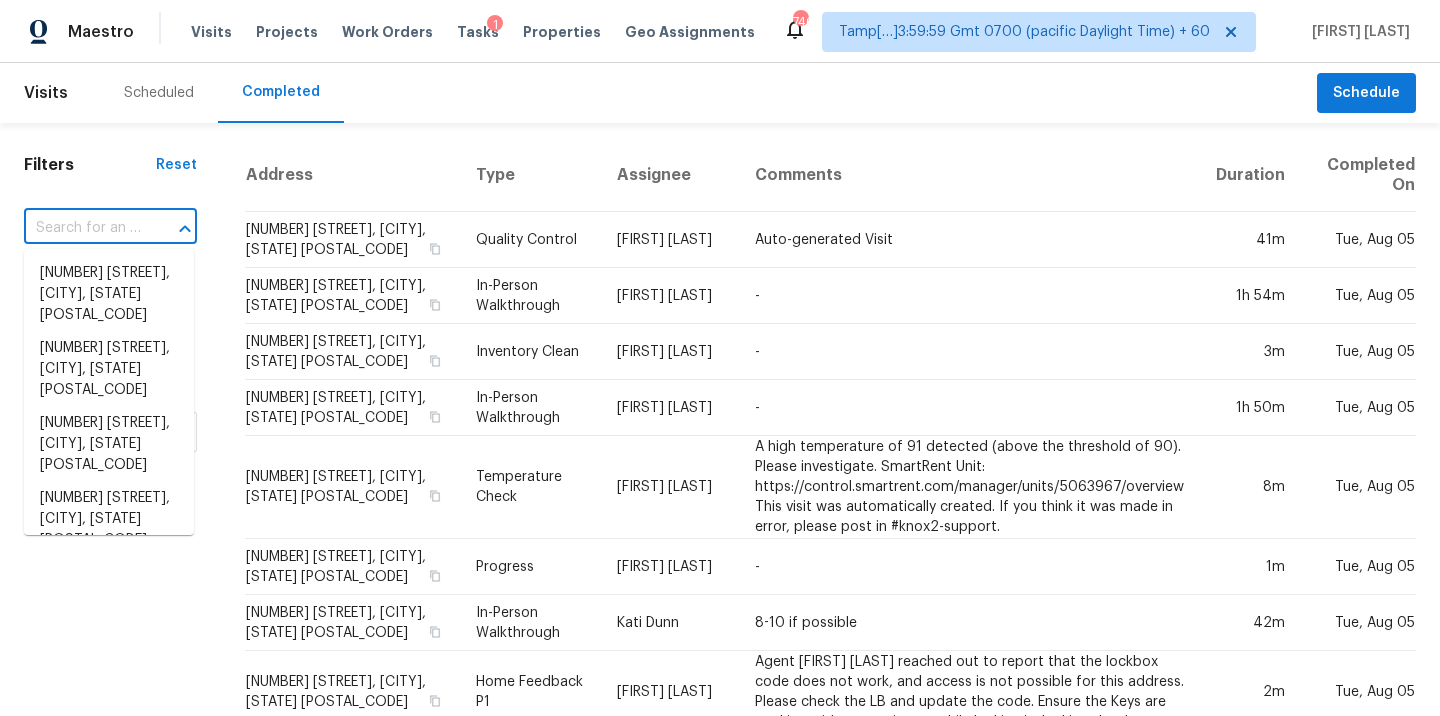 paste on "8499 Bandera Cir W, Jacksonville, FL 32244" 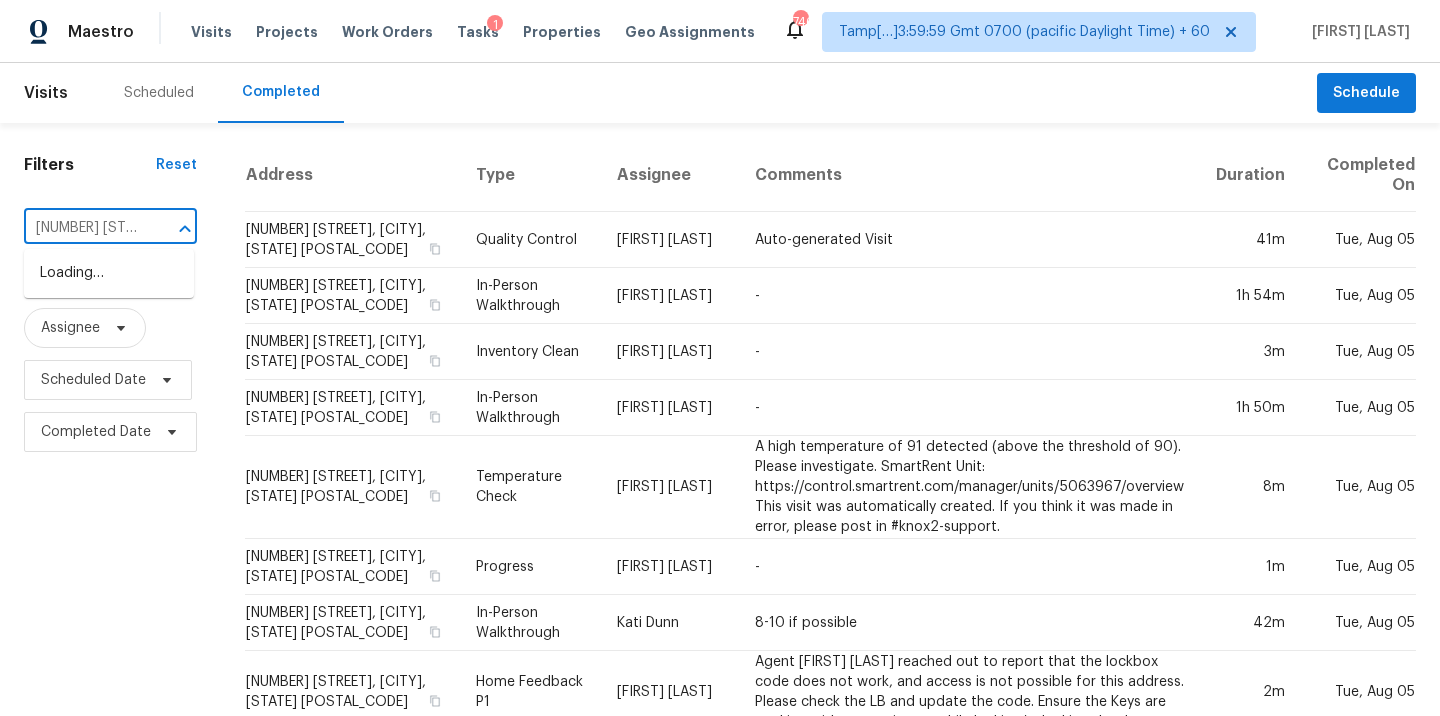 scroll, scrollTop: 0, scrollLeft: 180, axis: horizontal 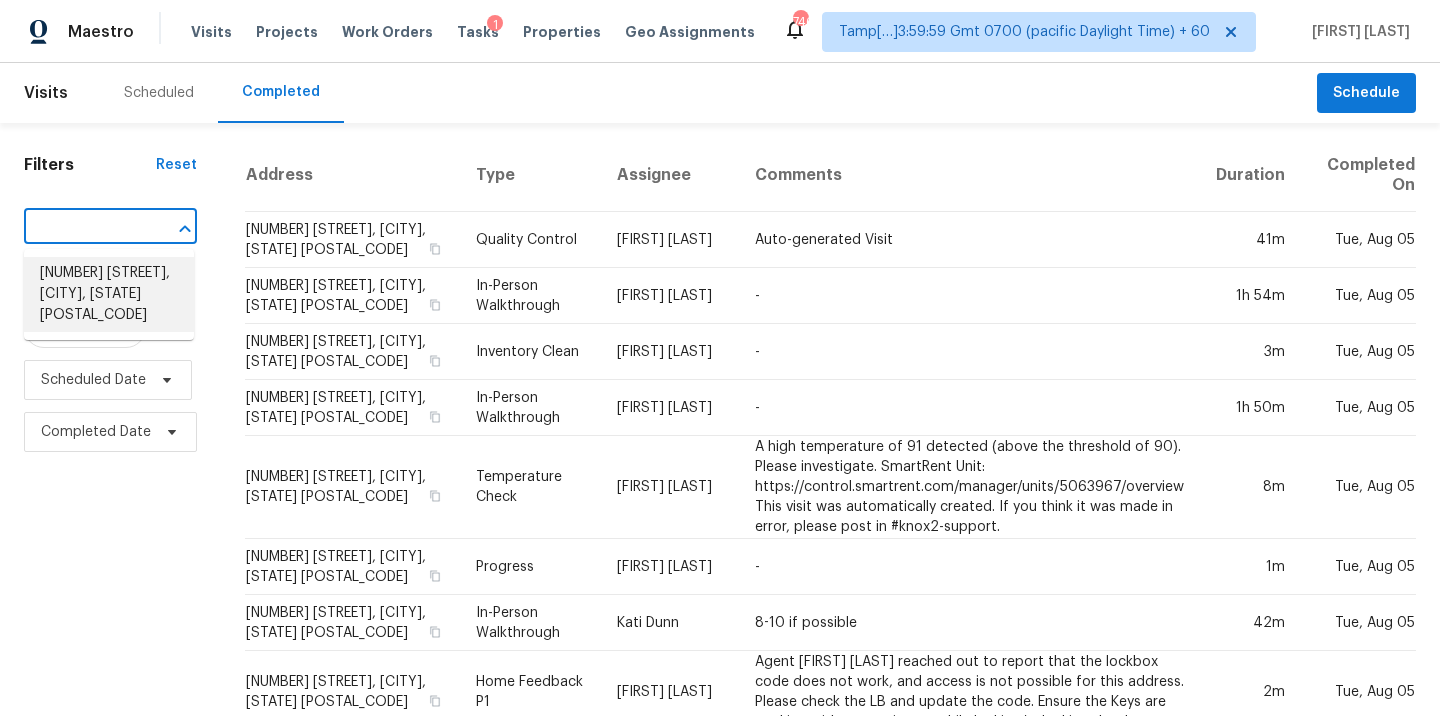 click on "8499 Bandera Cir W, Jacksonville, FL 32244" at bounding box center [109, 294] 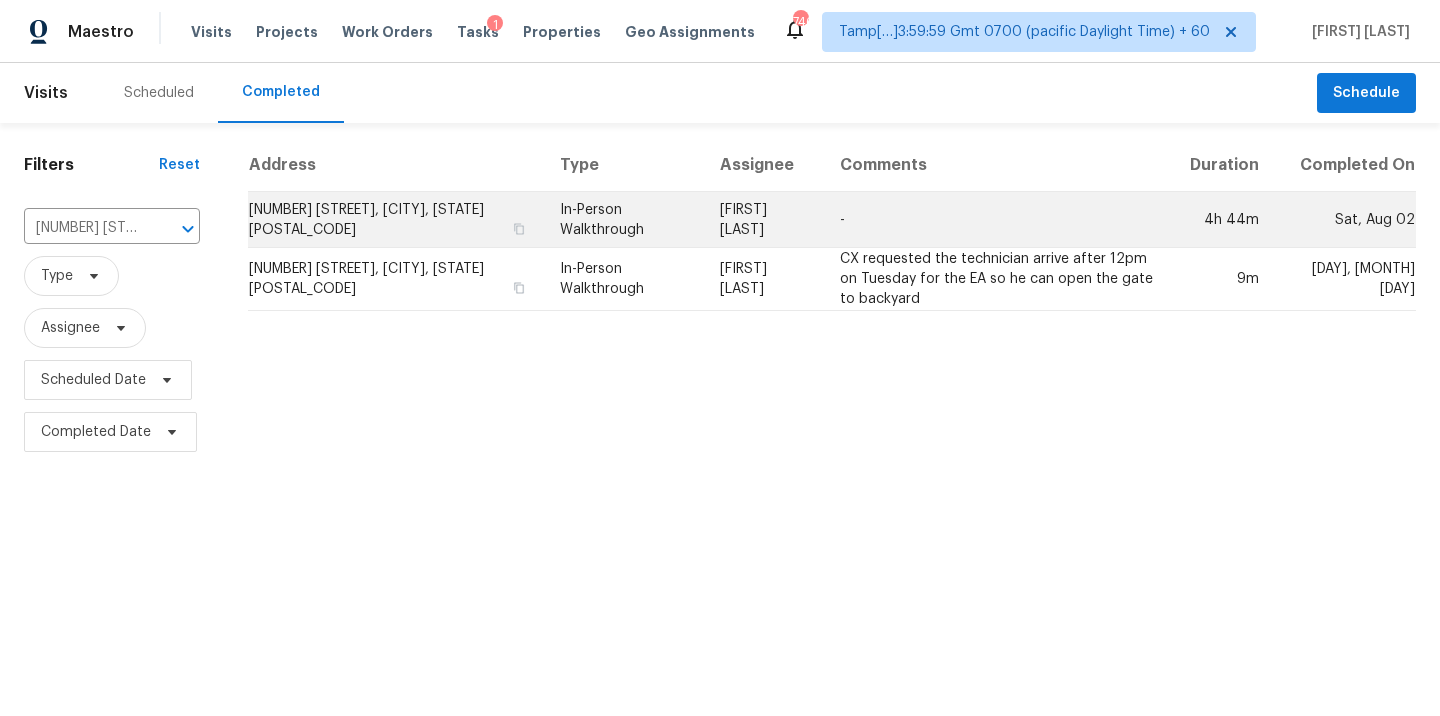 click on "Jeremy Dykes" at bounding box center (764, 220) 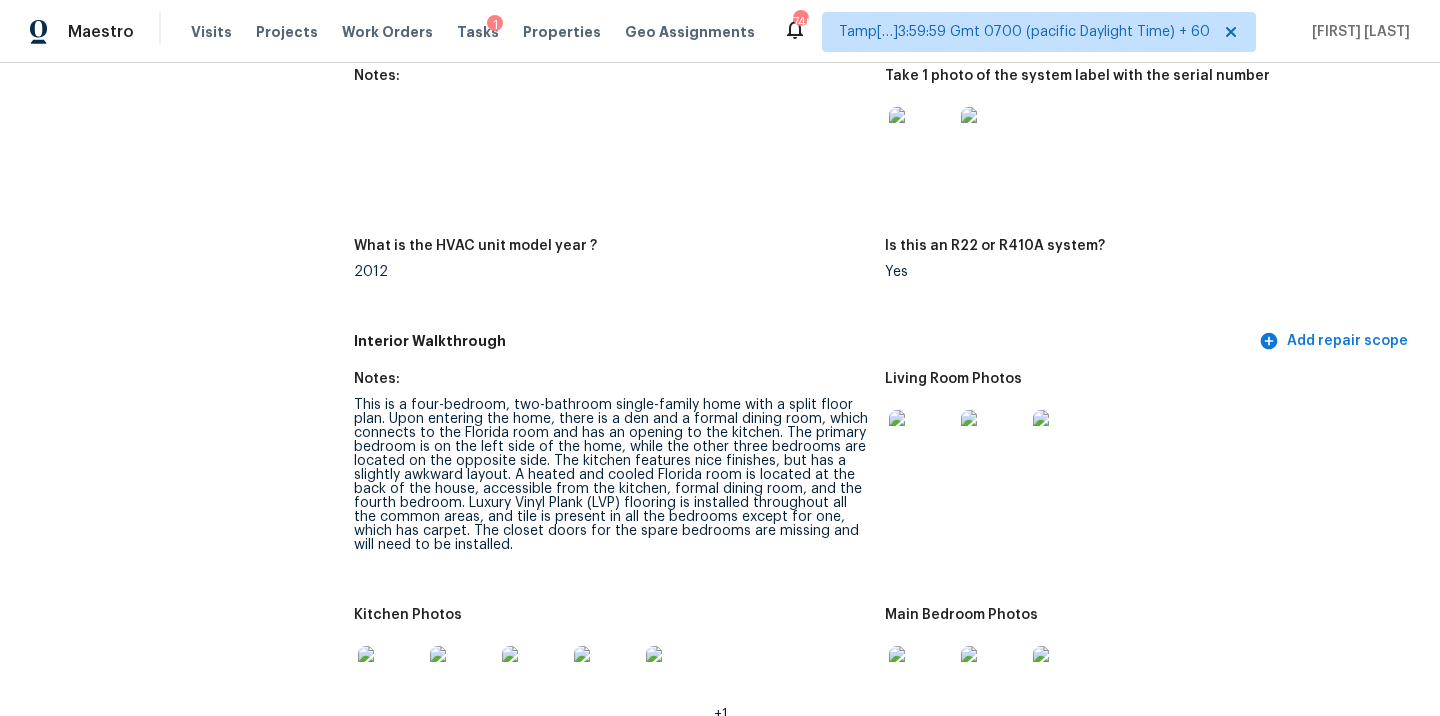 scroll, scrollTop: 0, scrollLeft: 0, axis: both 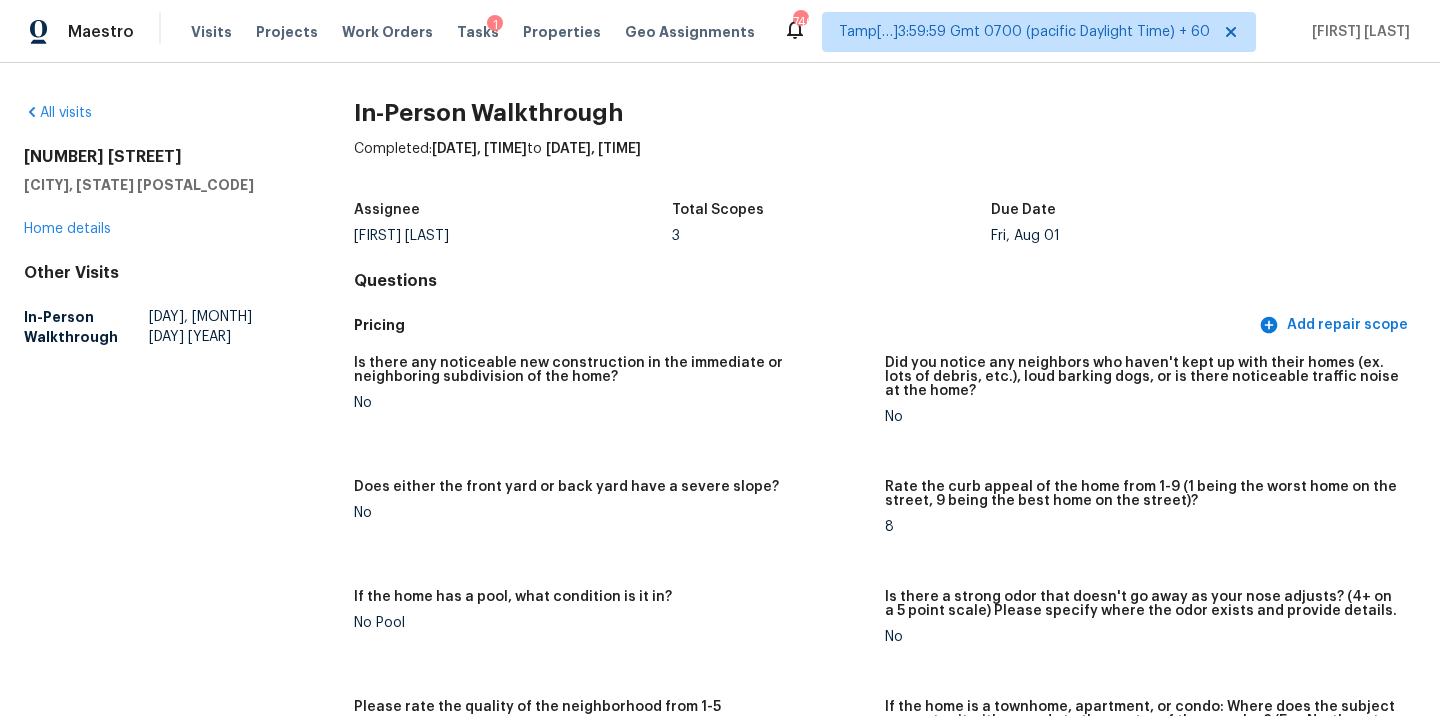 click on "All visits 8499 Bandera Cir W Jacksonville, FL 32244 Home details Other Visits In-Person Walkthrough Wed, Apr 20 2022 In-Person Walkthrough Completed:  8/1/2025, 22:38 PM  to   8/2/2025, 3:22 AM Assignee Jeremy Dykes Total Scopes 3 Due Date Fri, Aug 01 Questions Pricing Add repair scope Is there any noticeable new construction in the immediate or neighboring subdivision of the home? No Did you notice any neighbors who haven't kept up with their homes (ex. lots of debris, etc.), loud barking dogs, or is there noticeable traffic noise at the home? No Does either the front yard or back yard have a severe slope? No Rate the curb appeal of the home from 1-9 (1 being the worst home on the street, 9 being the best home on the street)? 8 If the home has a pool, what condition is it in? No Pool Is there a strong odor that doesn't go away as your nose adjusts? (4+ on a 5 point scale) Please specify where the odor exists and provide details. No Please rate the quality of the neighborhood from 1-5 4 Exterior Notes:  +17" at bounding box center [720, 389] 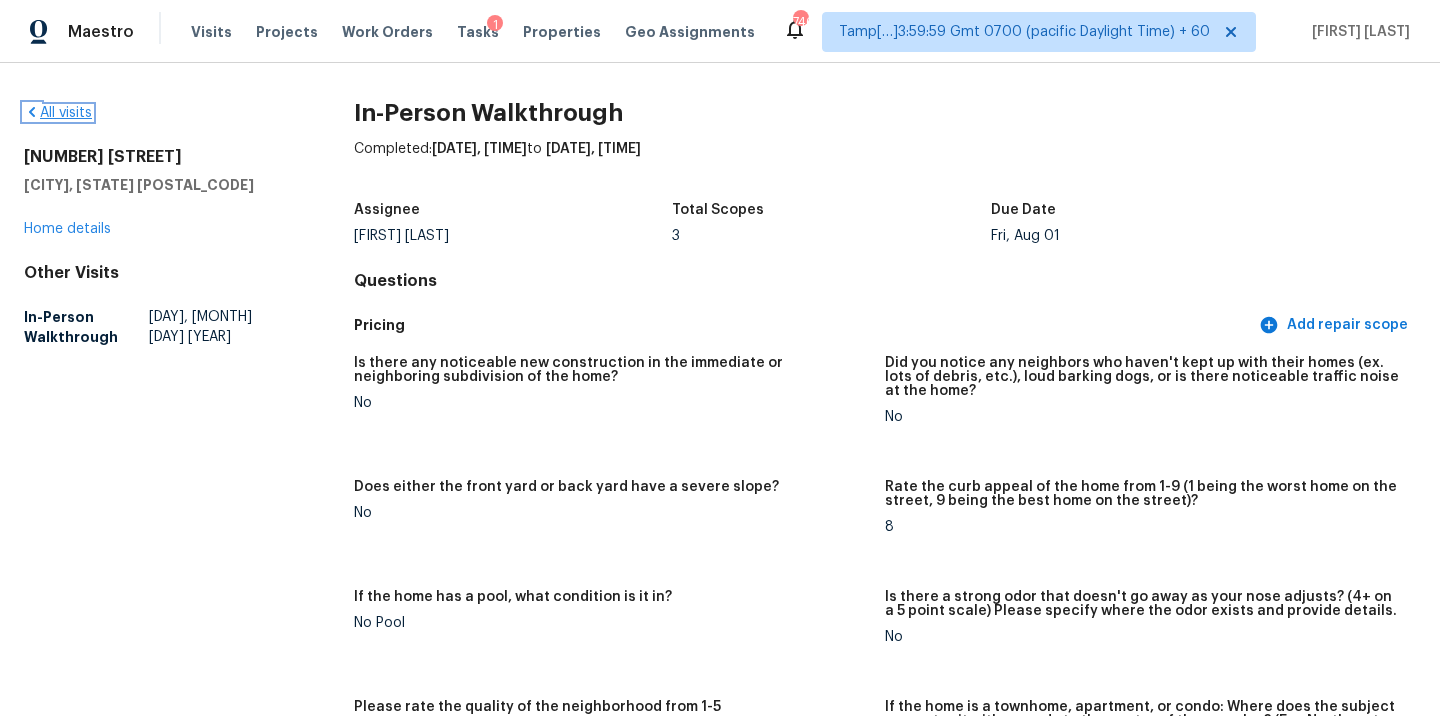 click on "All visits" at bounding box center [58, 113] 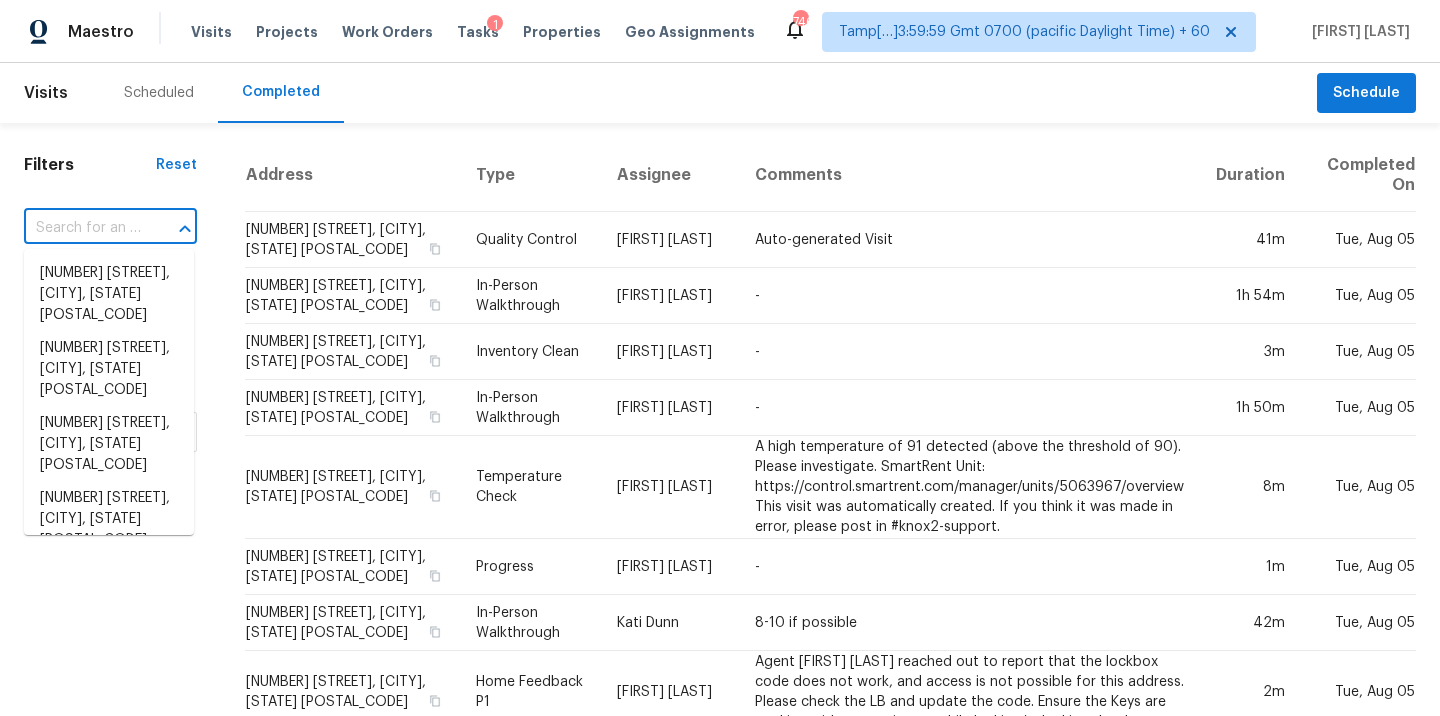 click at bounding box center [82, 228] 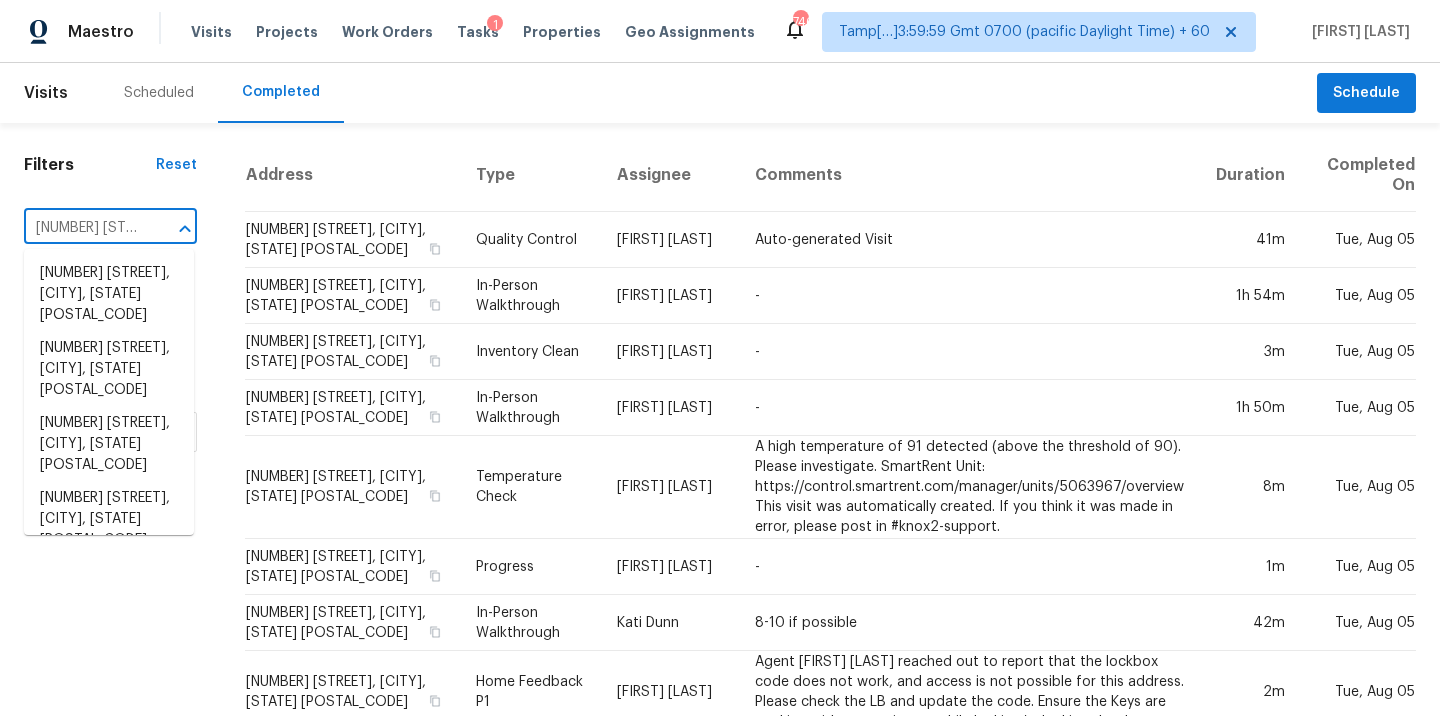 scroll, scrollTop: 0, scrollLeft: 180, axis: horizontal 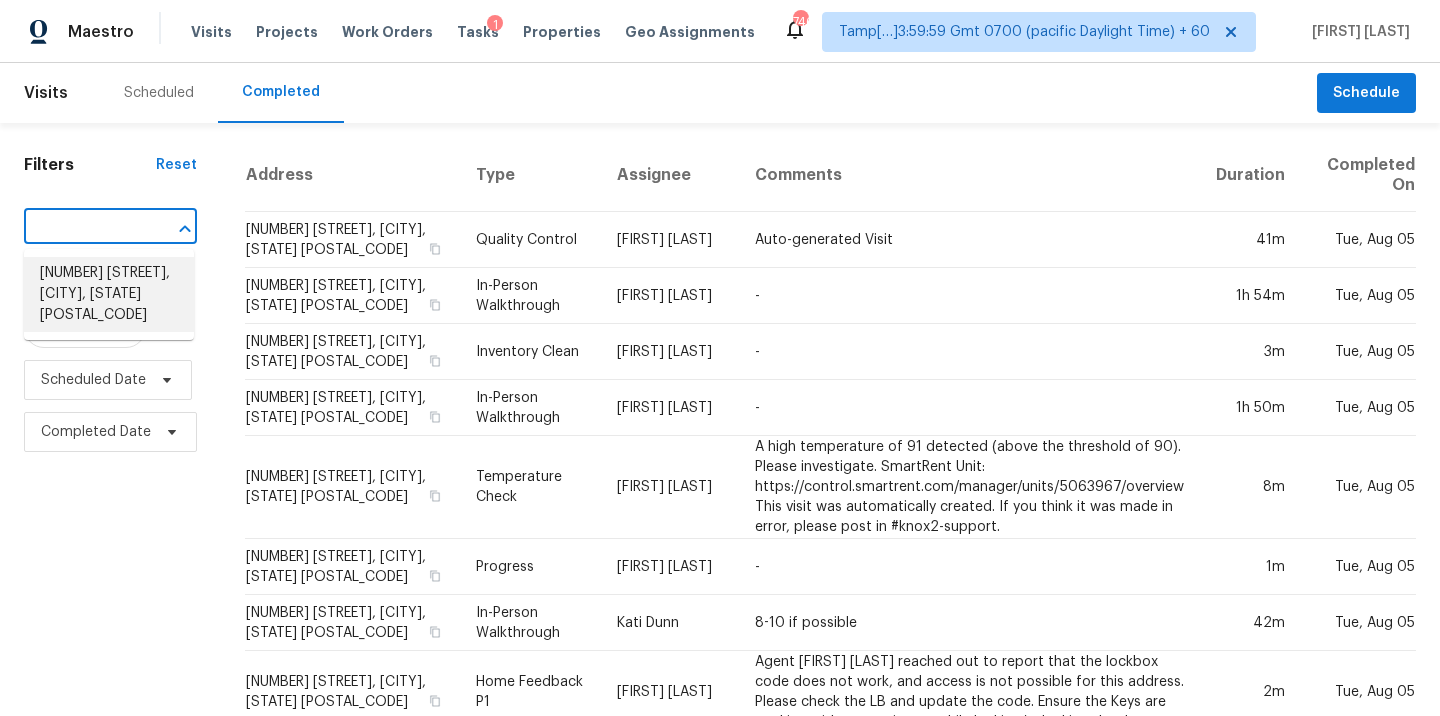 click on "8499 Bandera Cir W, Jacksonville, FL 32244" at bounding box center (109, 294) 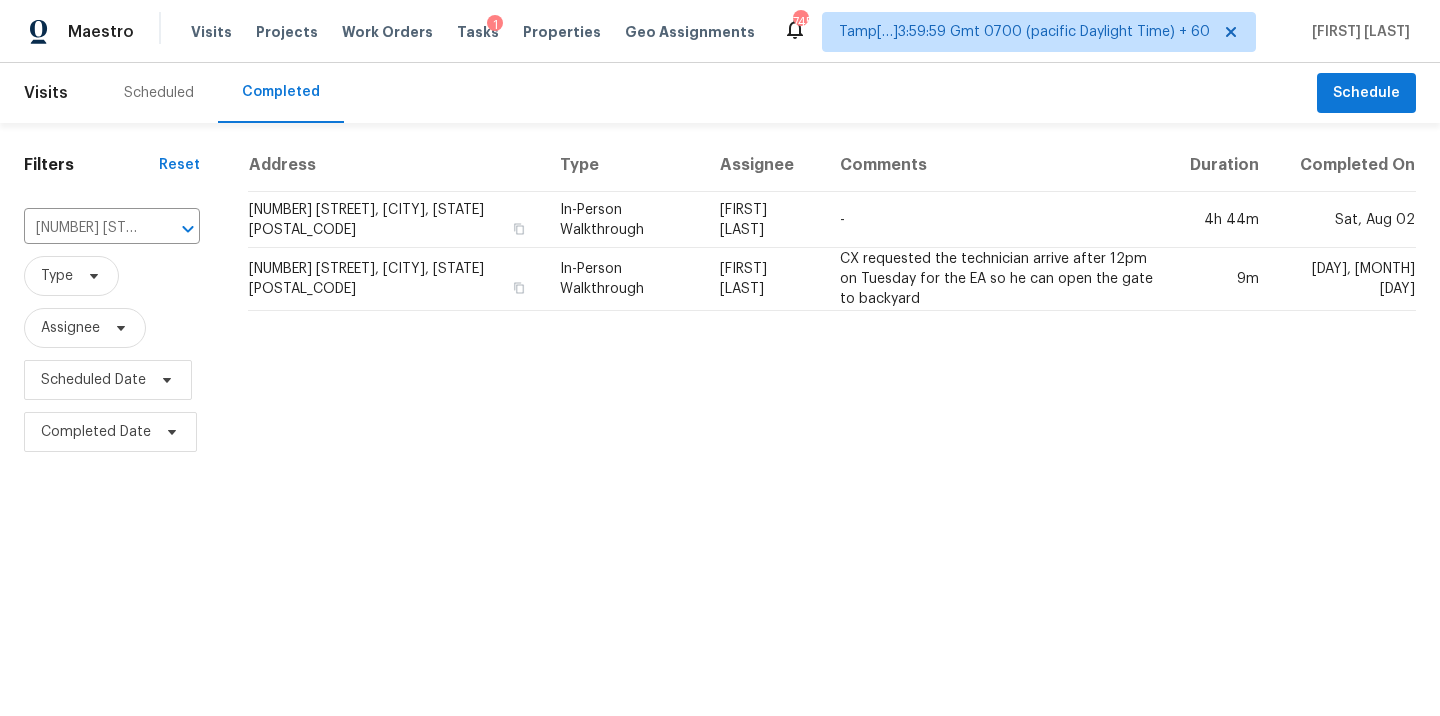click on "Address Type Assignee Comments Duration Completed On 8499 Bandera Cir W, Jacksonville, FL 32244 In-Person Walkthrough Jeremy Dykes - 4h 44m Sat, Aug 02 8499 Bandera Cir W, Jacksonville, FL 32244 In-Person Walkthrough Shannon Keet CX requested the technician arrive after 12pm on Tuesday for the EA so he can open the gate to backyard  9m Wed, Apr 20" at bounding box center [832, 298] 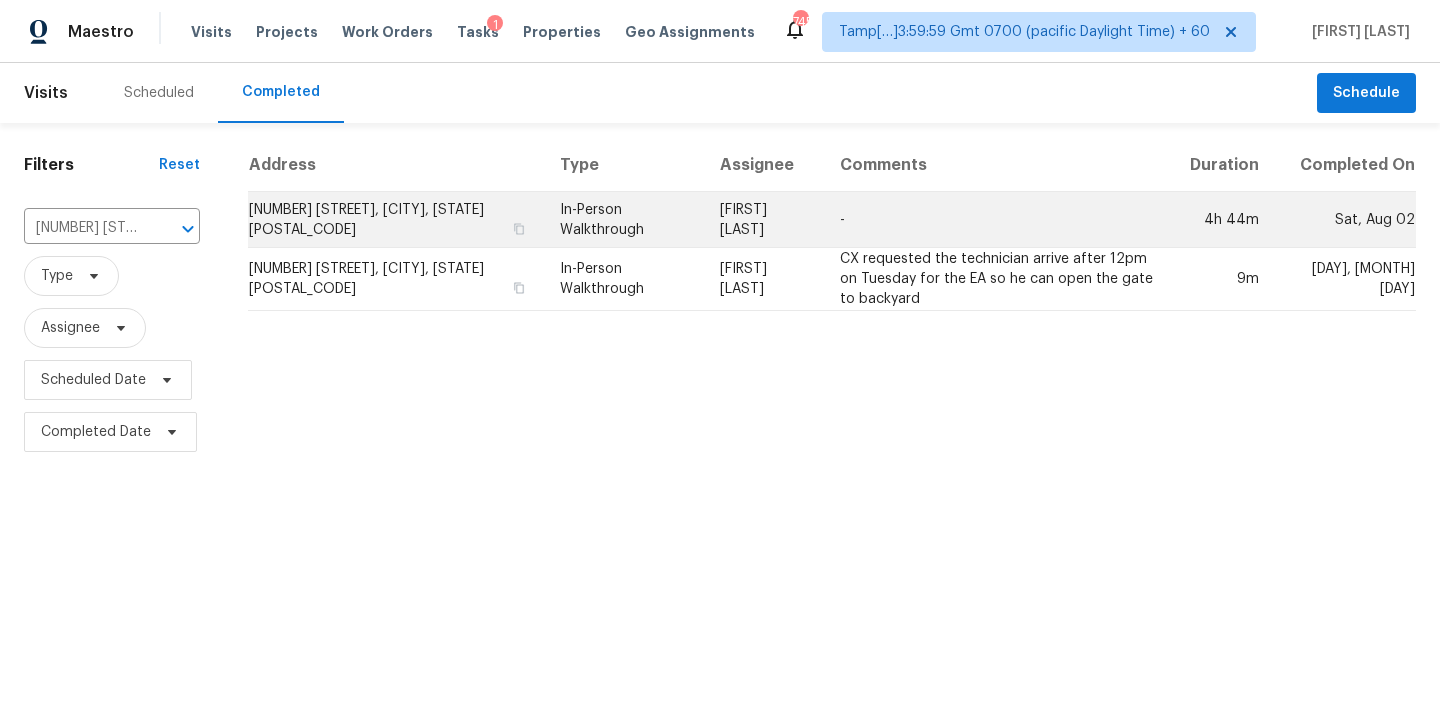 click on "8499 Bandera Cir W, Jacksonville, FL 32244" at bounding box center [395, 220] 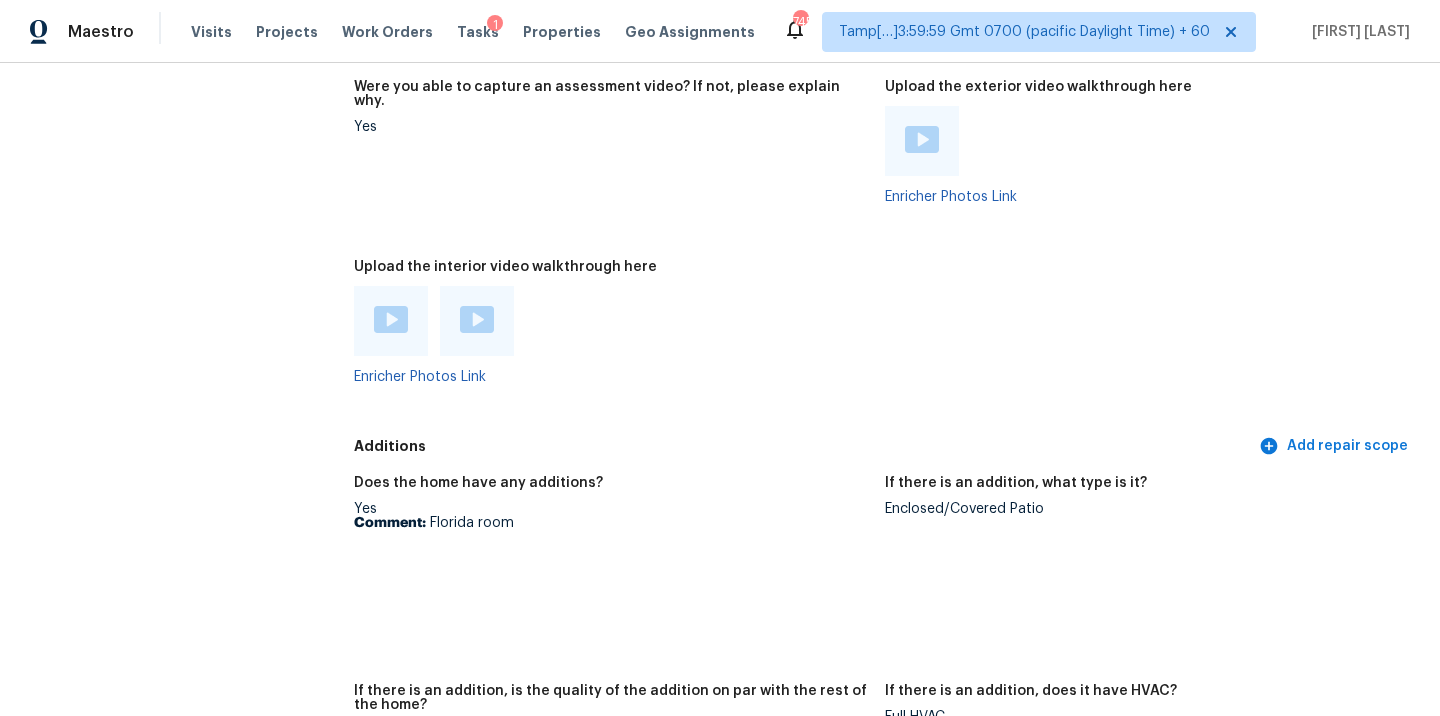 scroll, scrollTop: 3739, scrollLeft: 0, axis: vertical 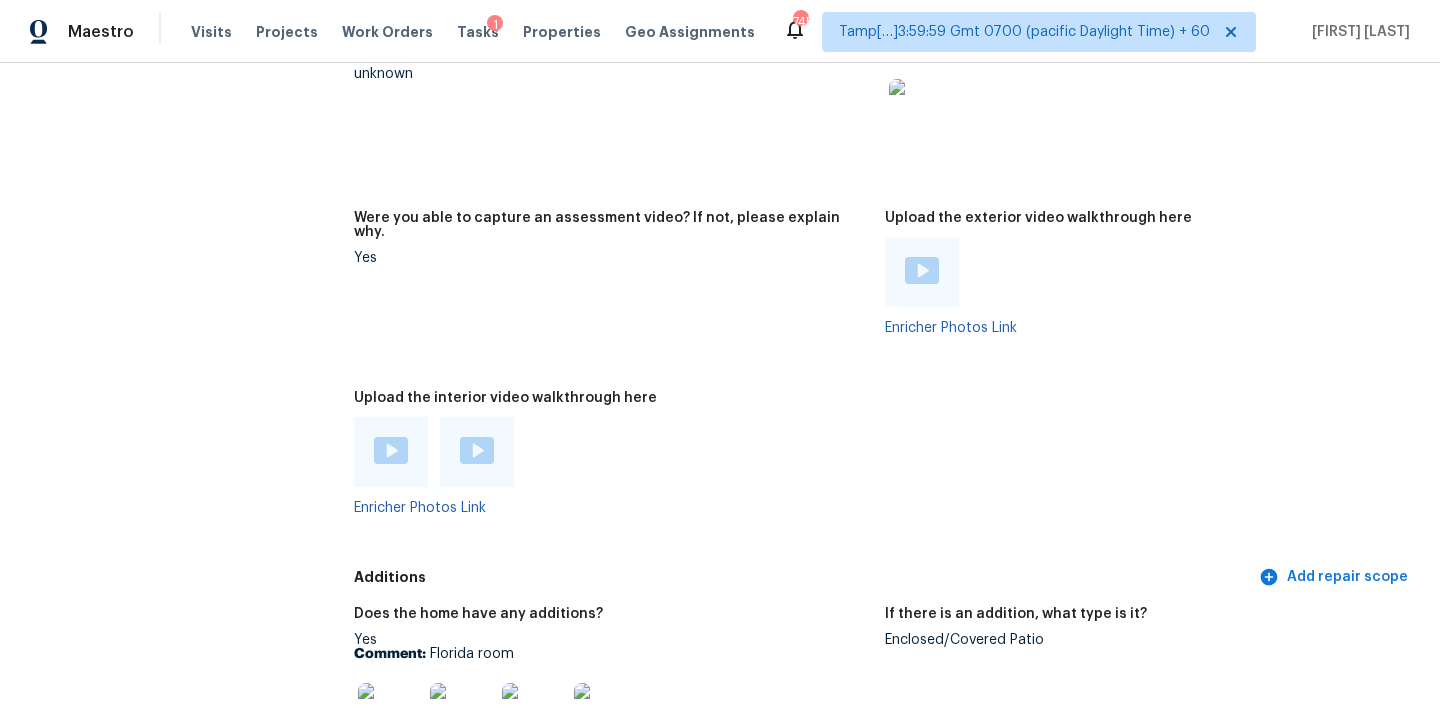 click at bounding box center (391, 450) 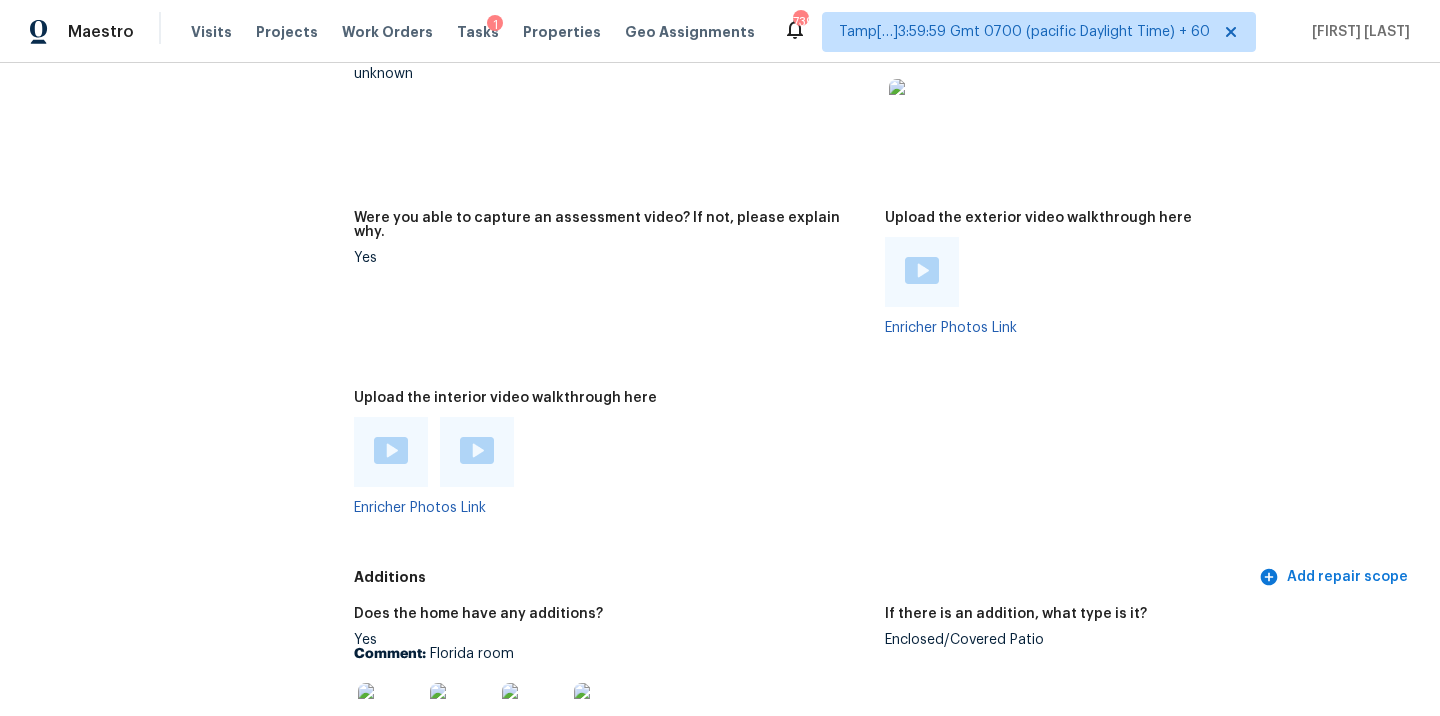 scroll, scrollTop: 1858, scrollLeft: 0, axis: vertical 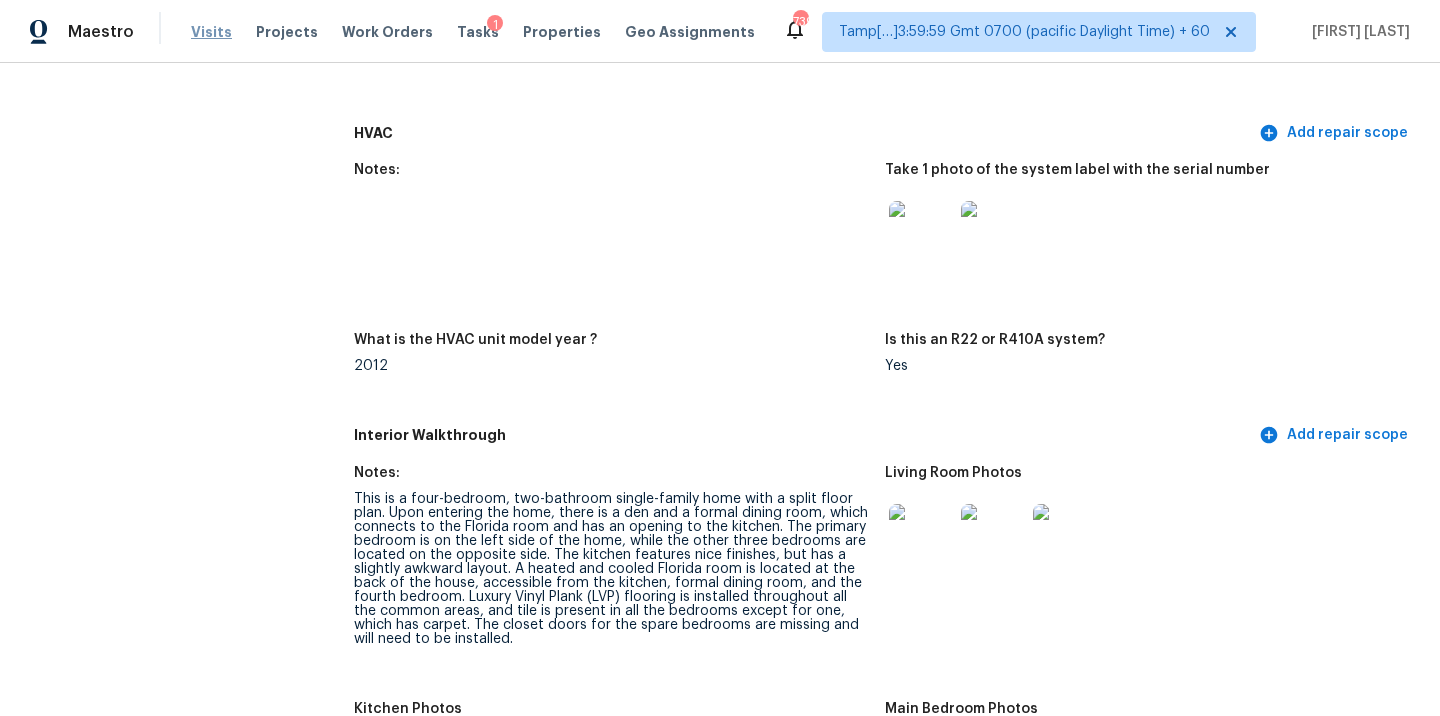 click on "Visits" at bounding box center (211, 32) 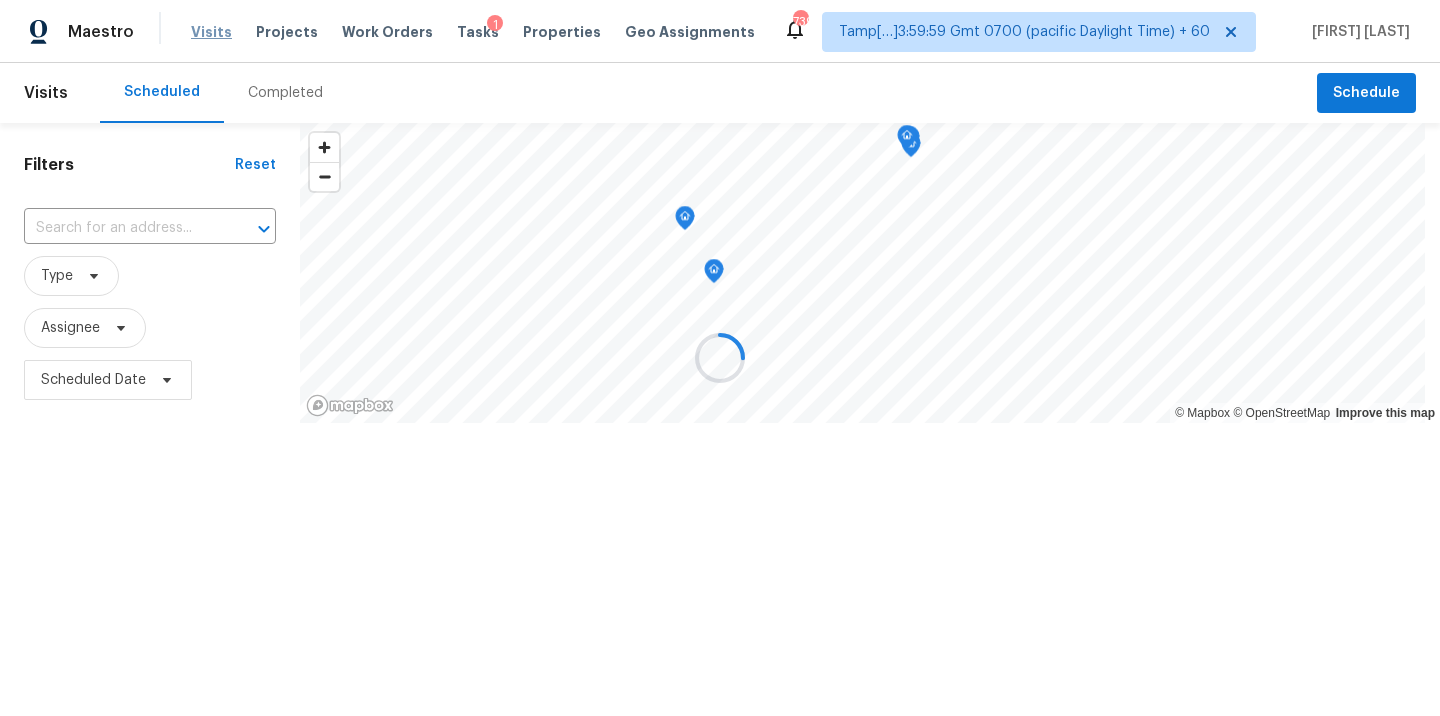 click at bounding box center (720, 358) 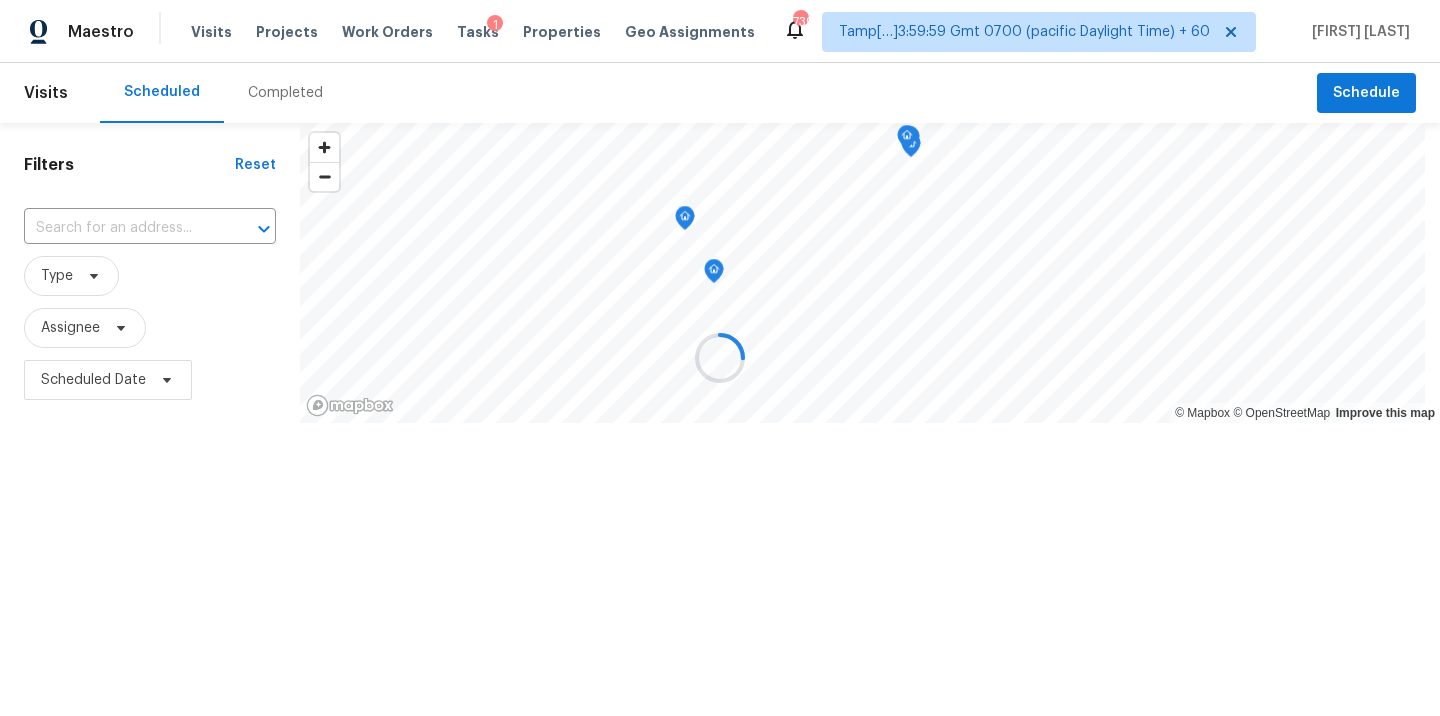 click at bounding box center (720, 358) 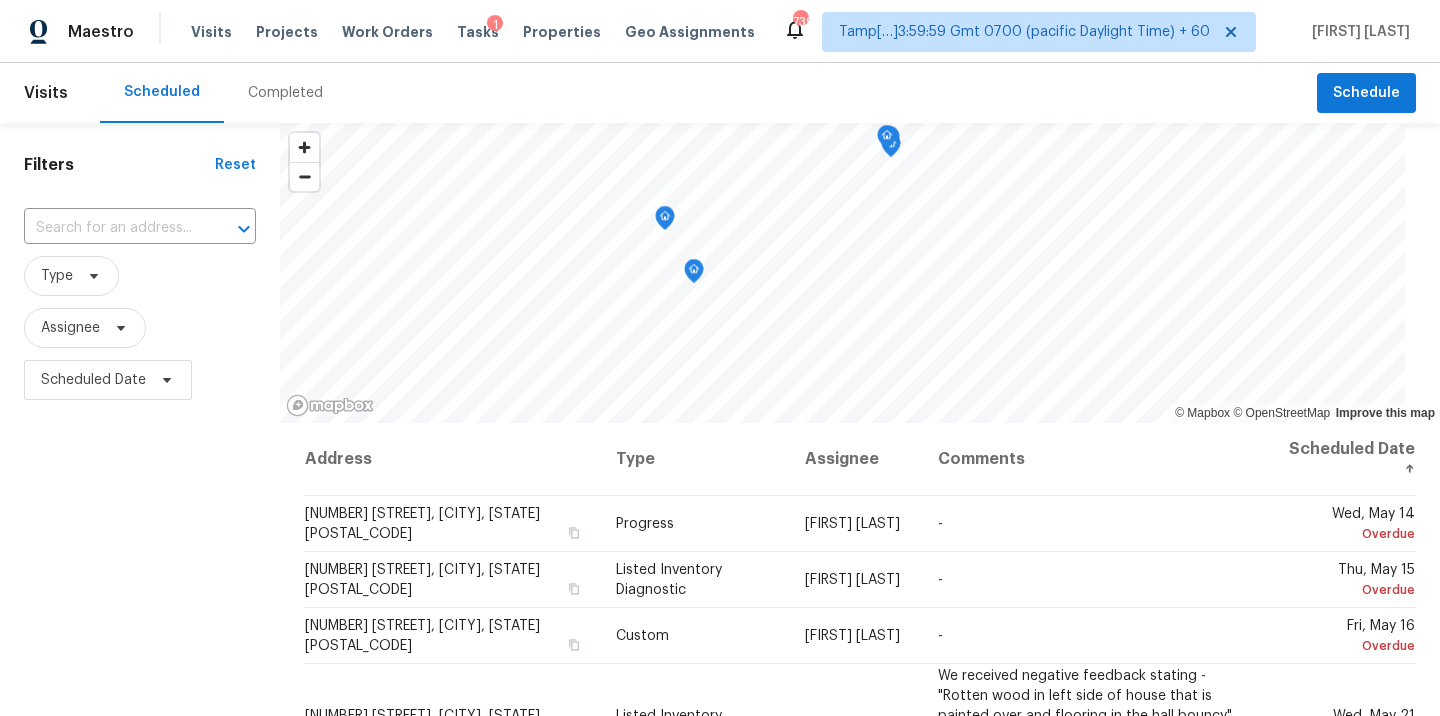 click on "Completed" at bounding box center (285, 93) 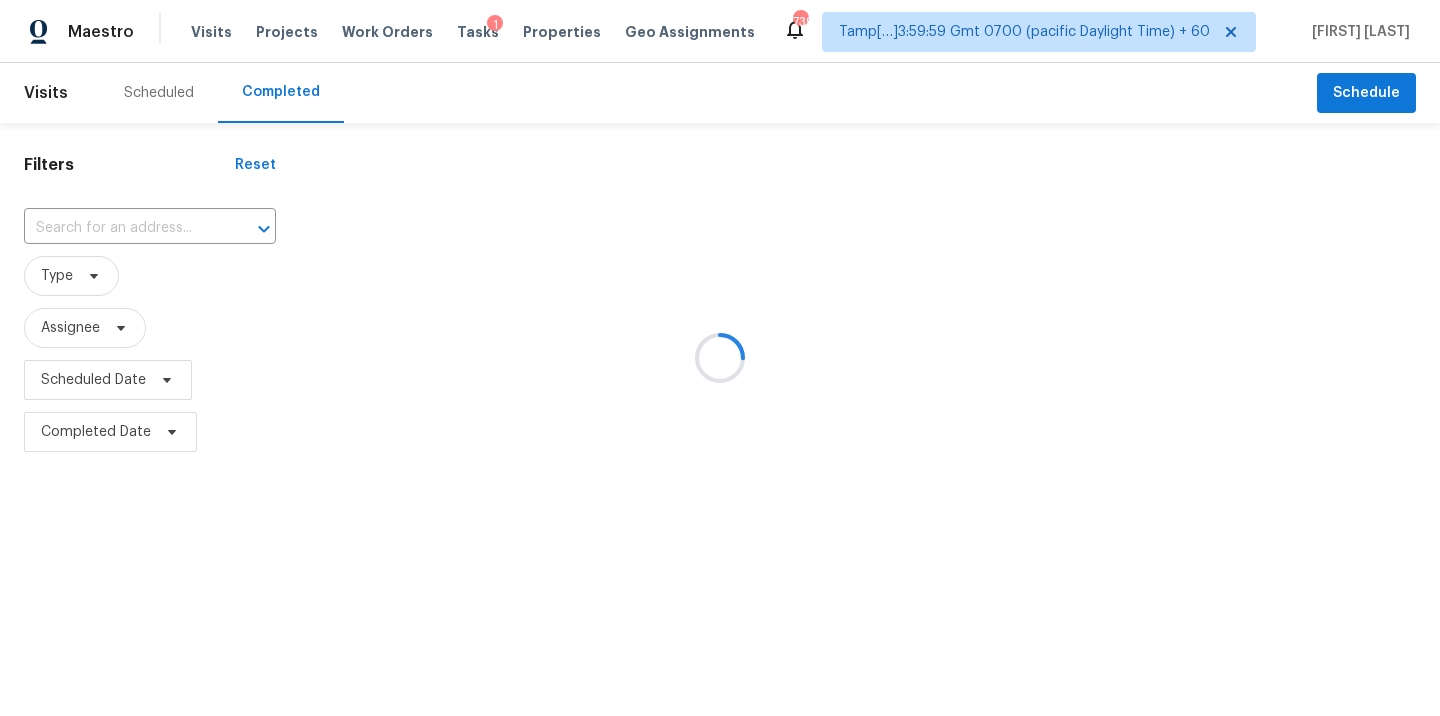 click at bounding box center (720, 358) 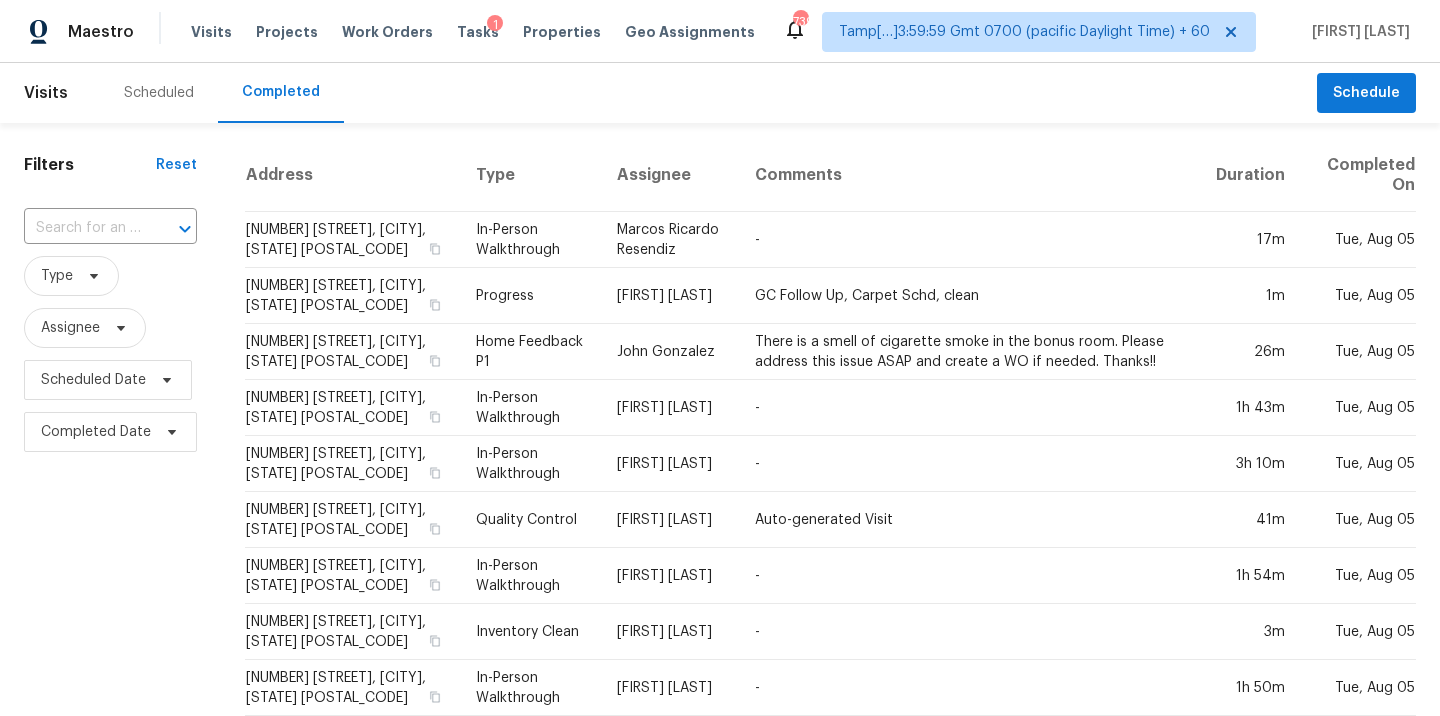 click at bounding box center [82, 228] 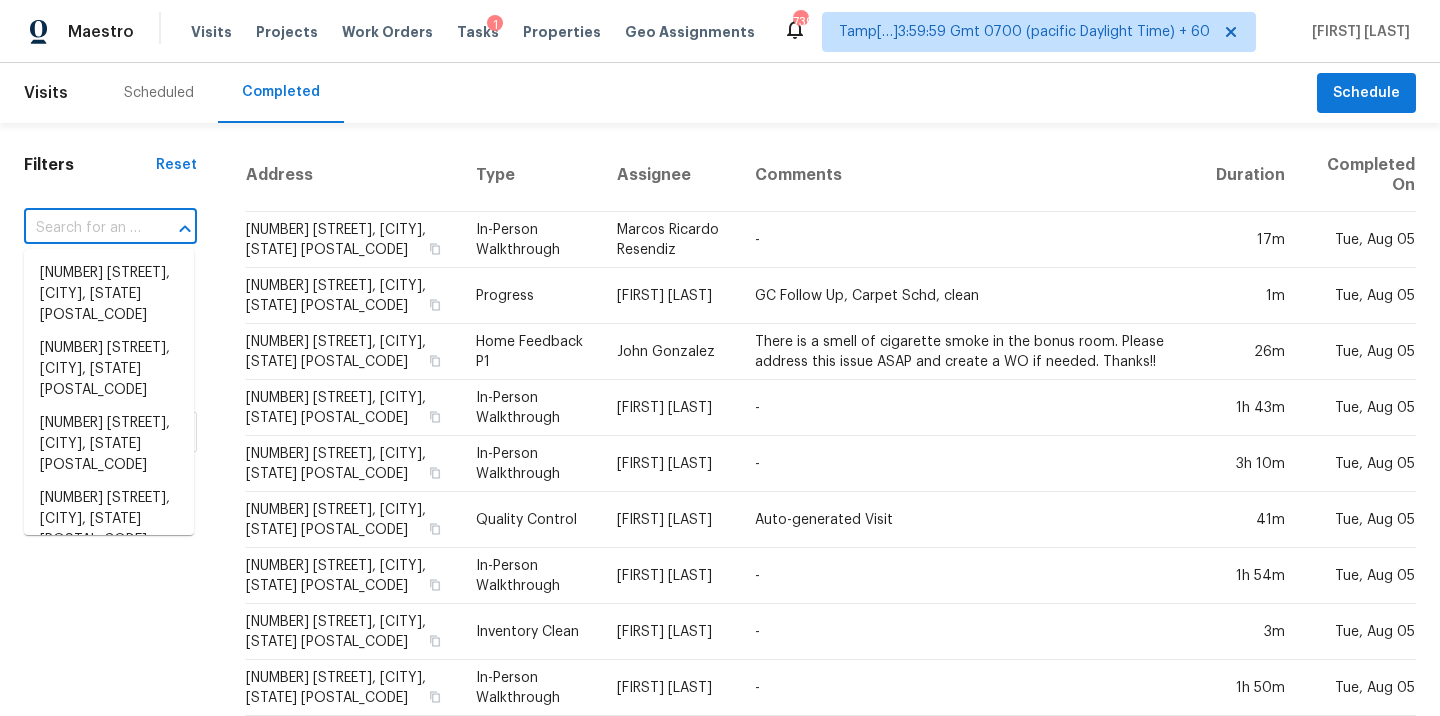click at bounding box center (82, 228) 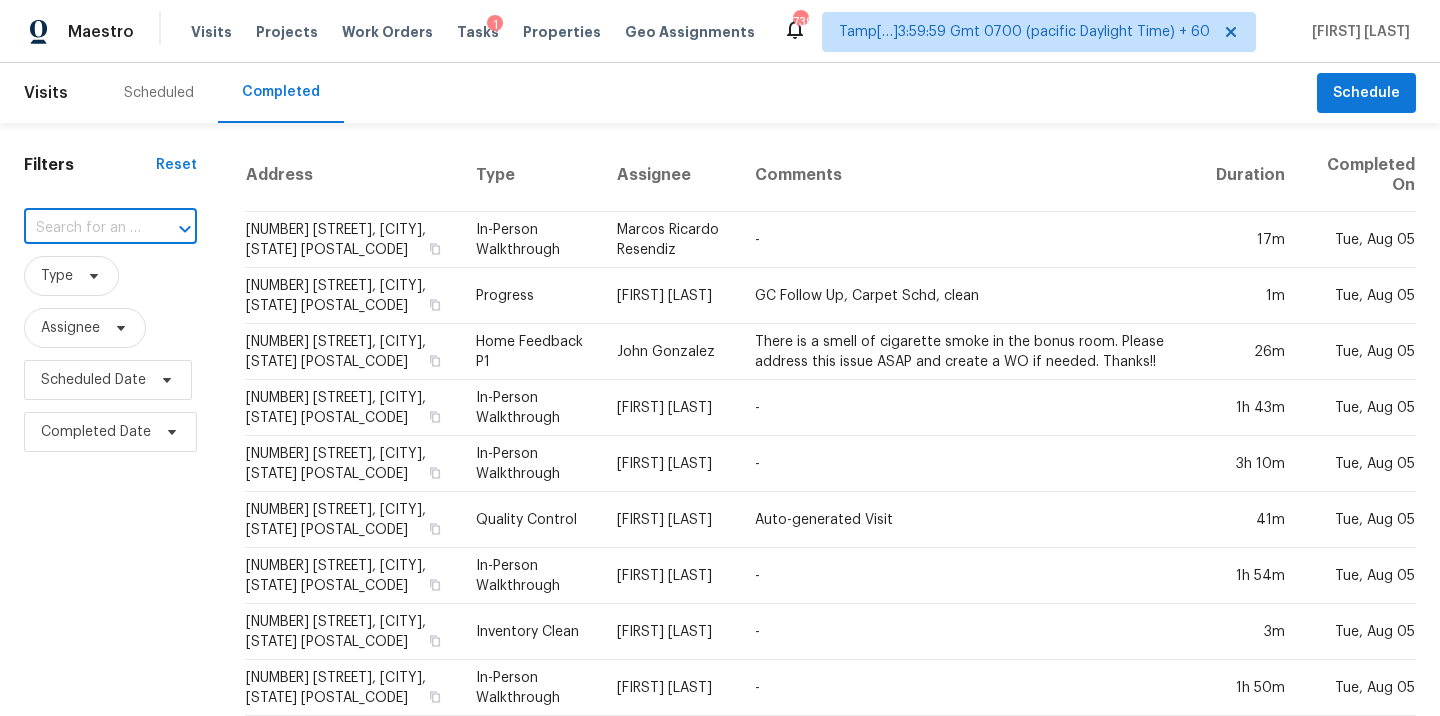 click at bounding box center [82, 228] 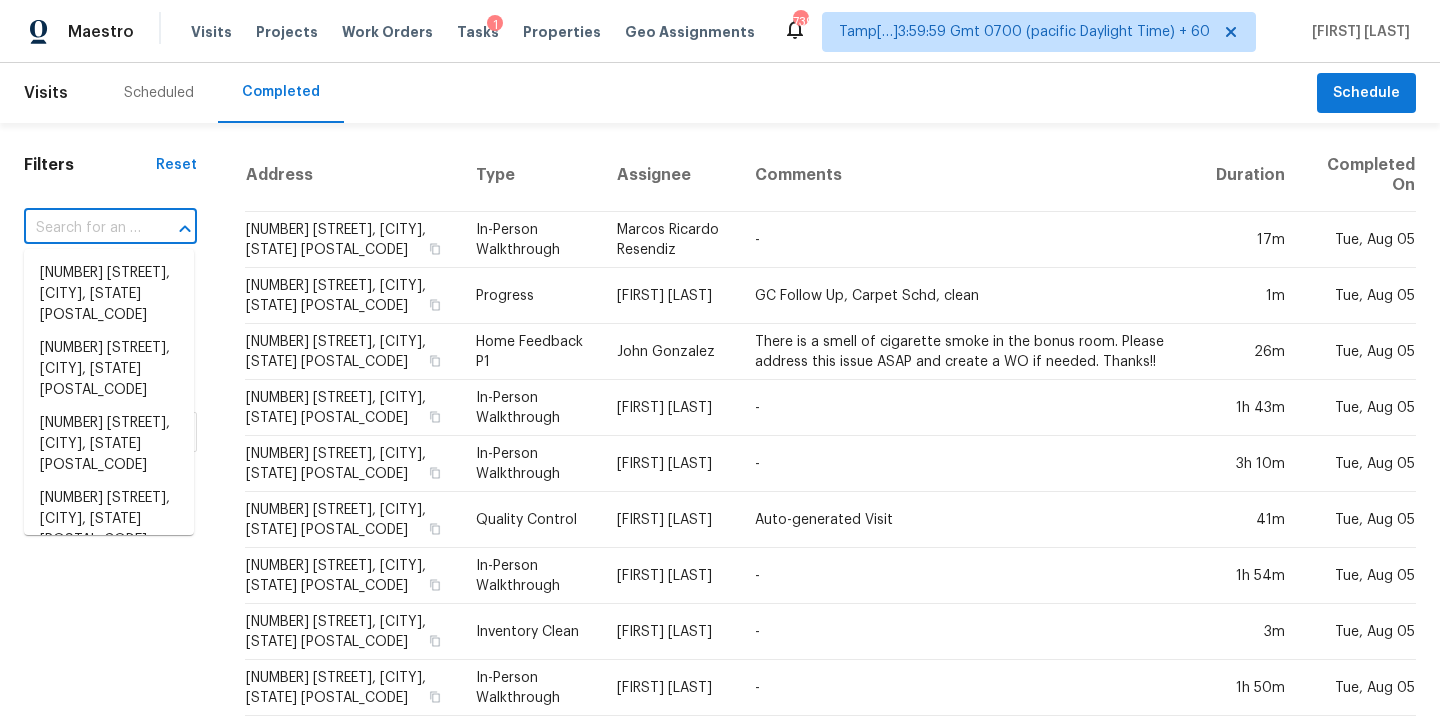 paste on "[NUMBER] [STREET], [CITY], [STATE] [POSTAL_CODE]" 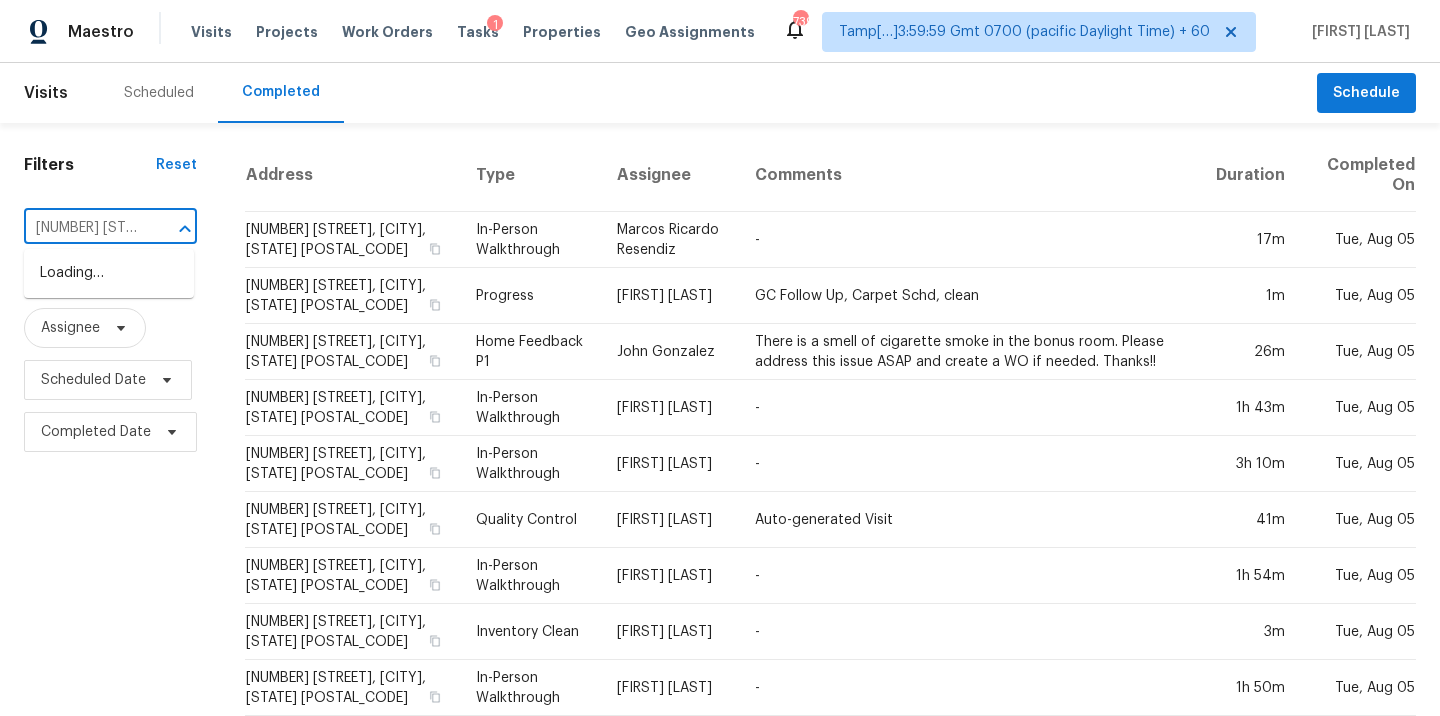 scroll, scrollTop: 0, scrollLeft: 155, axis: horizontal 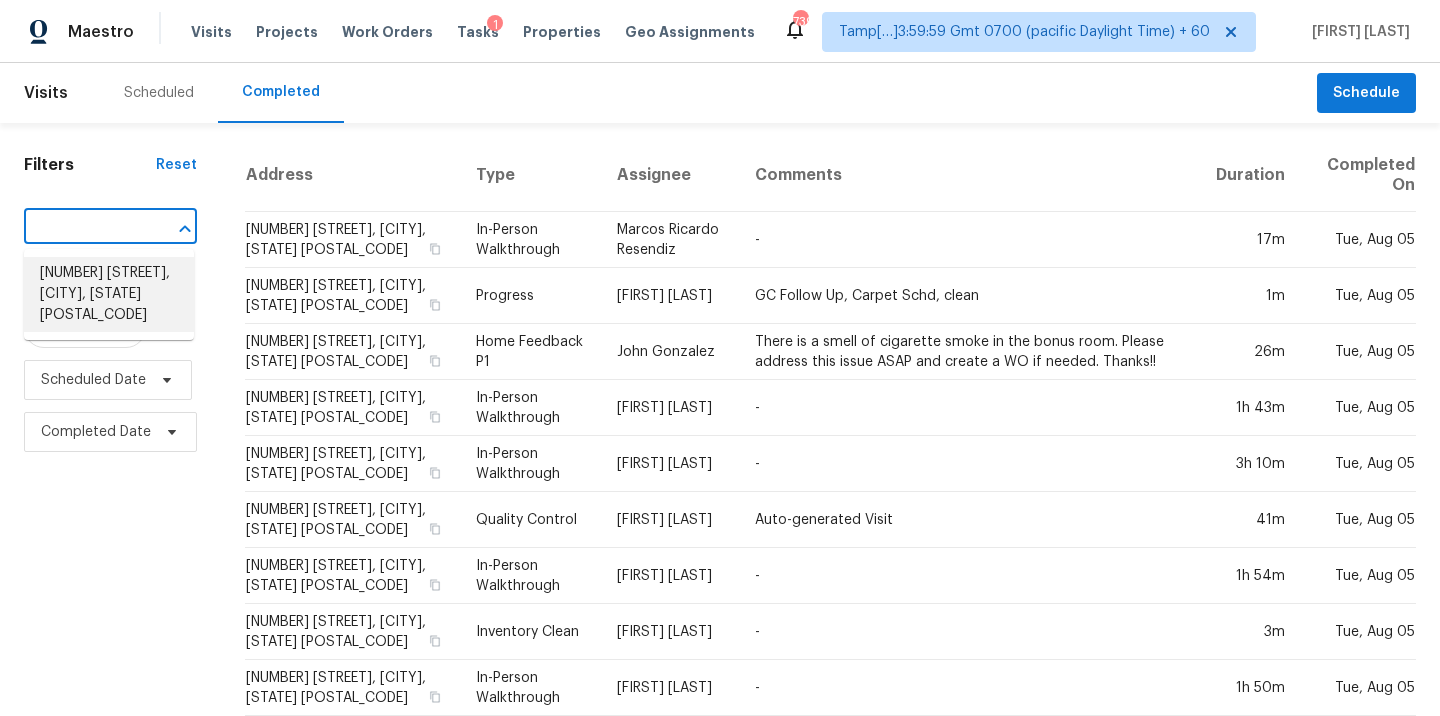 click on "[NUMBER] [STREET], [CITY], [STATE] [POSTAL_CODE]" at bounding box center (109, 294) 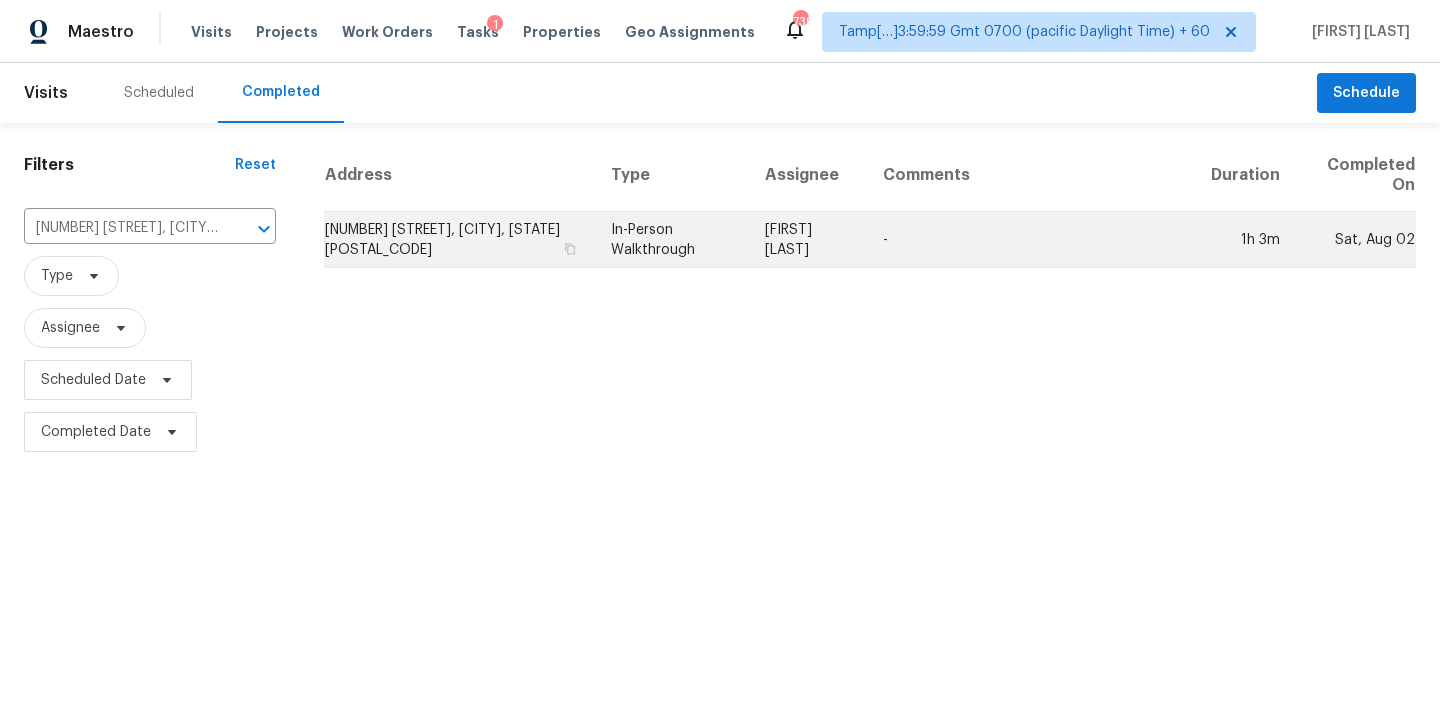 click on "[NUMBER] [STREET], [CITY], [STATE] [POSTAL_CODE]" at bounding box center (459, 240) 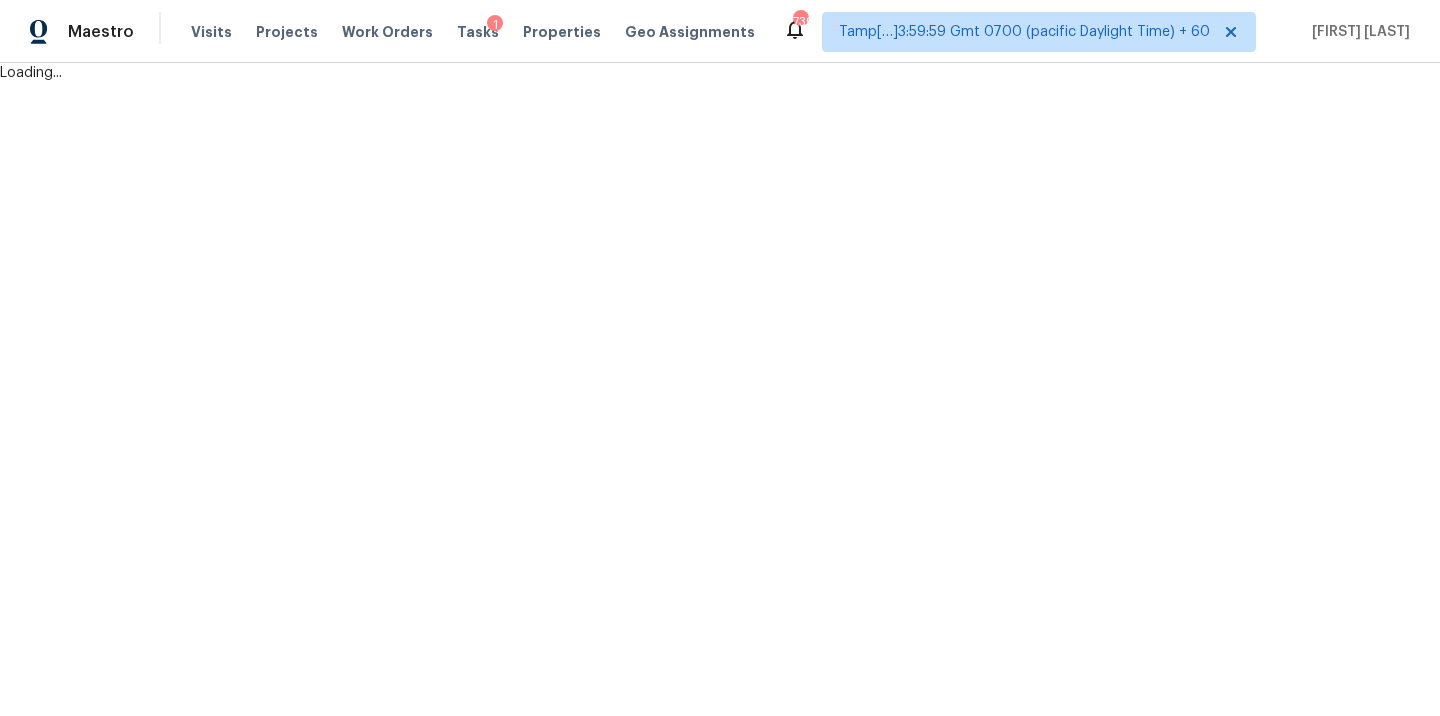 click on "Maestro Visits Projects Work Orders Tasks 1 Properties Geo Assignments 739 Tamp[…]3:59:59 Gmt 0700 (pacific Daylight Time) + 60 Ravihari M Loading..." at bounding box center [720, 41] 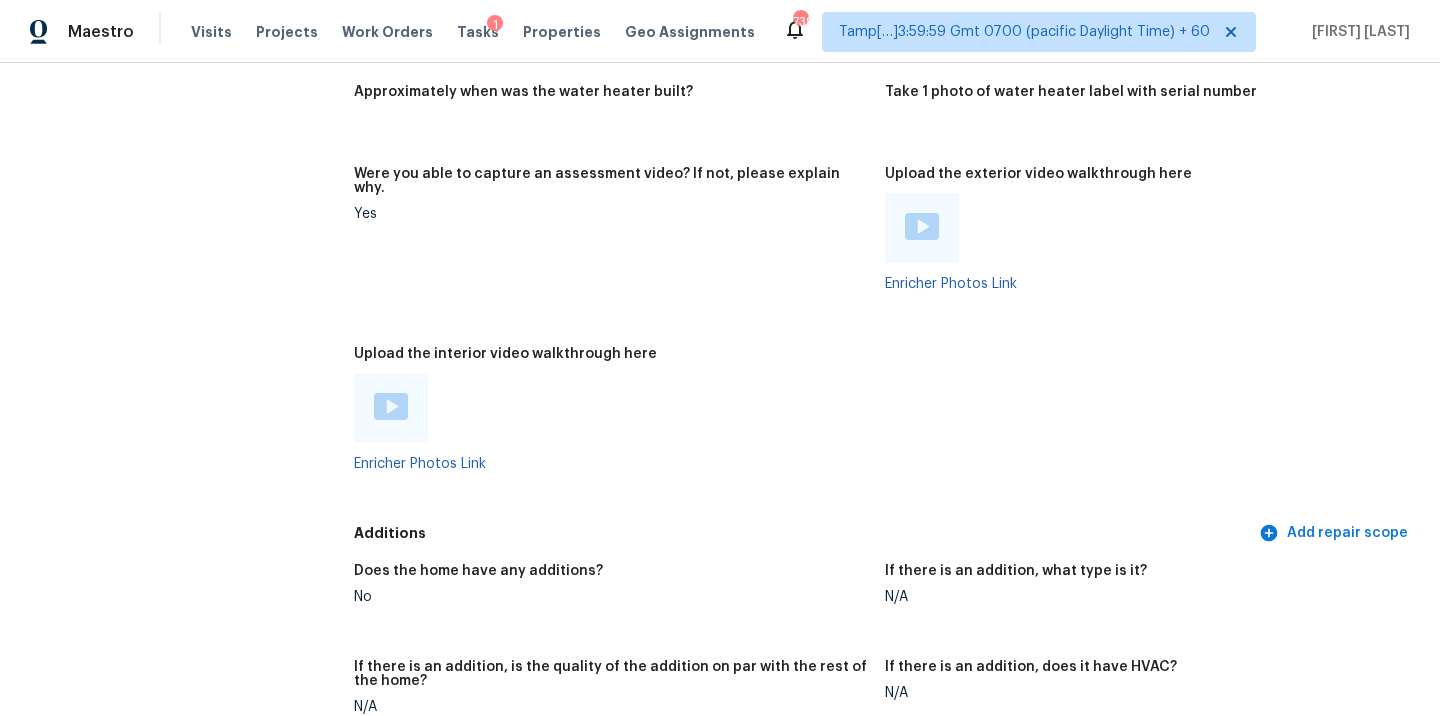 scroll, scrollTop: 3943, scrollLeft: 0, axis: vertical 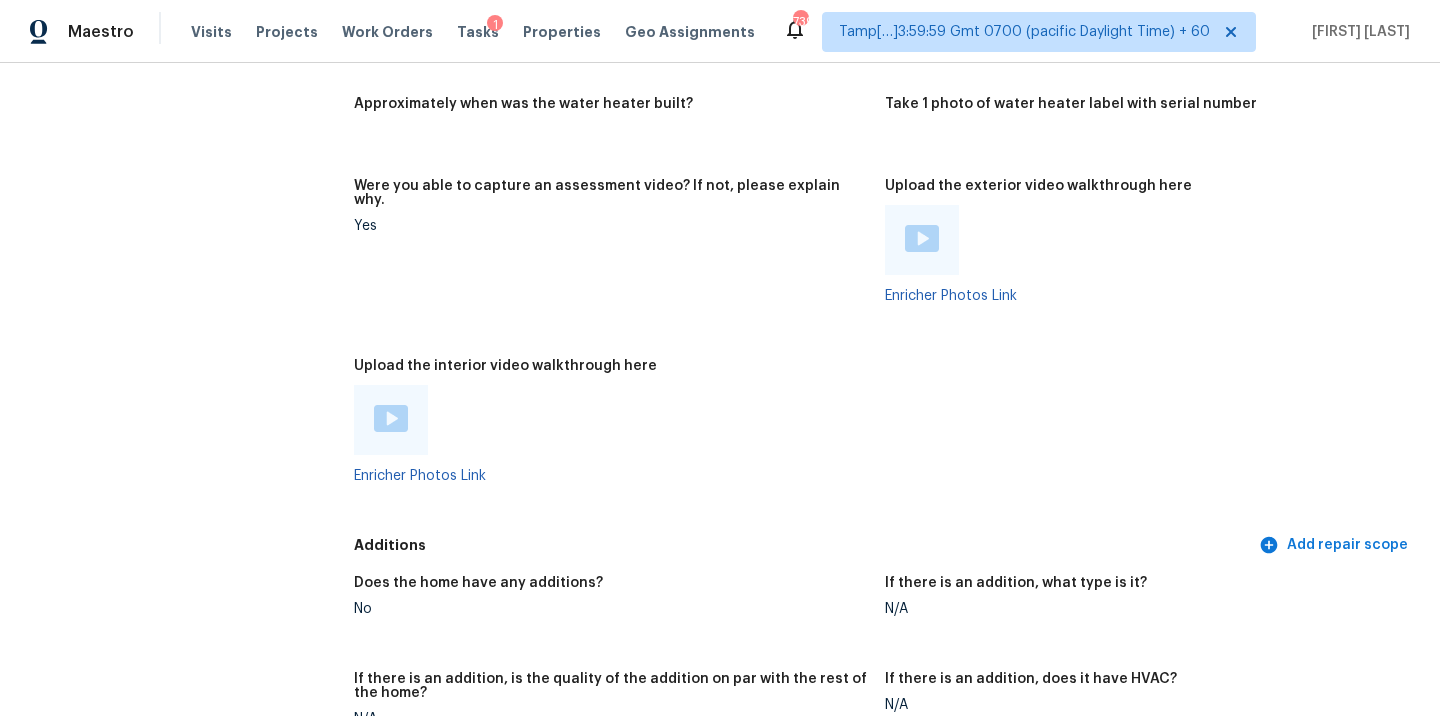 click at bounding box center [391, 418] 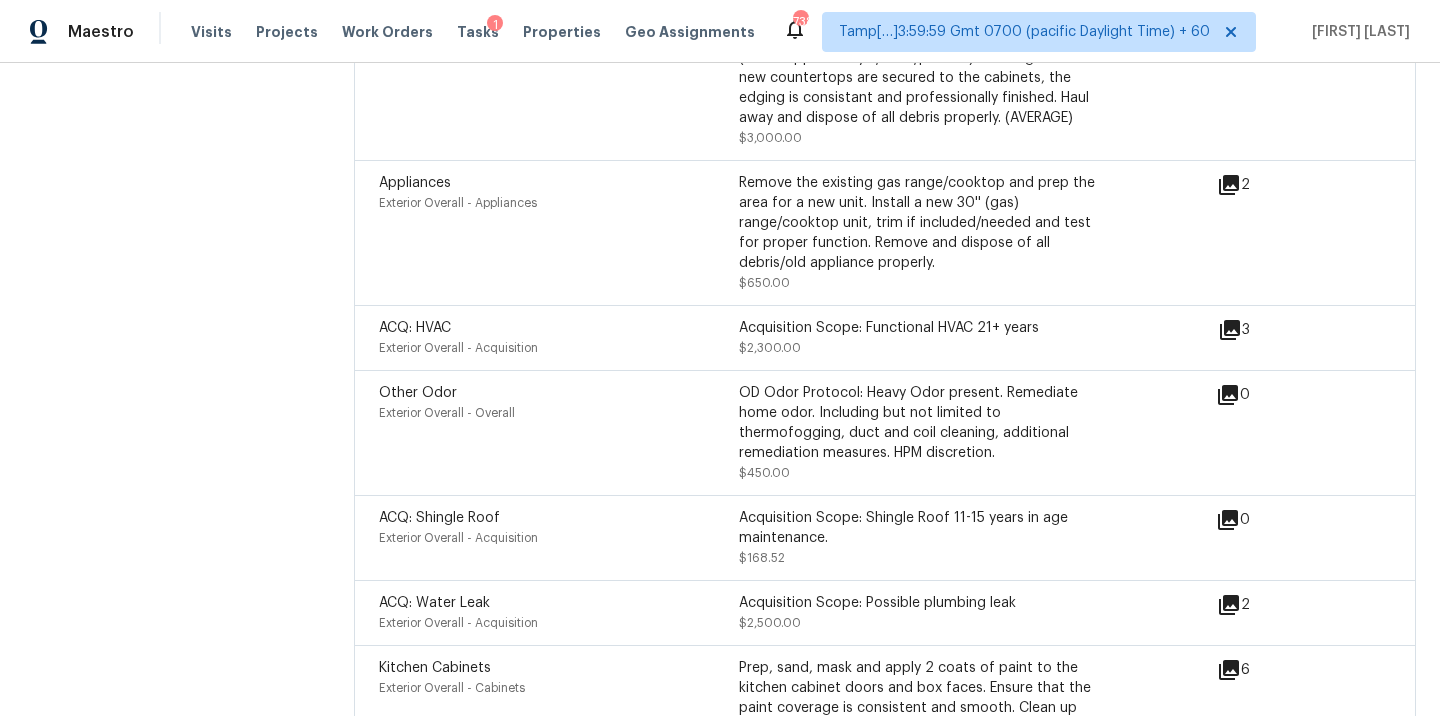 scroll, scrollTop: 214, scrollLeft: 0, axis: vertical 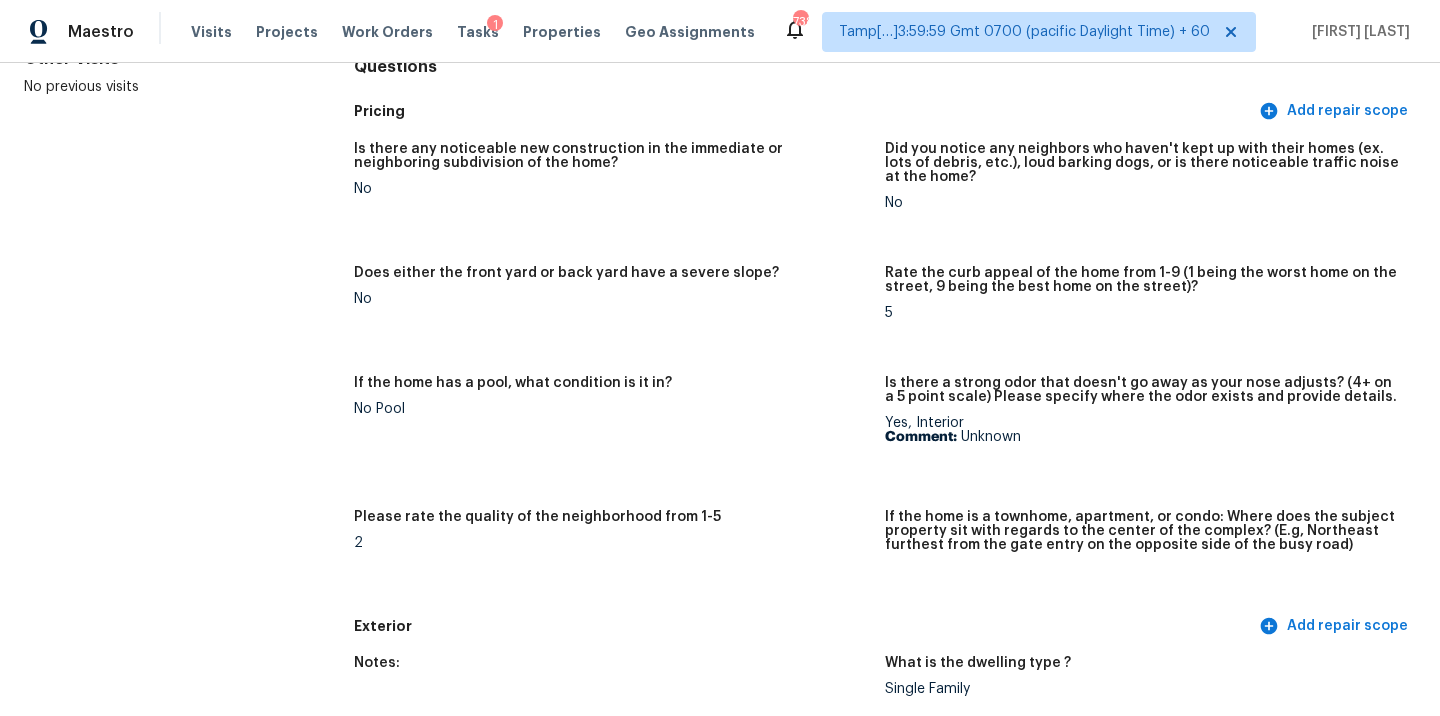click on "All visits 4004 Peacock Ln Greenville, TX 75402 Home details Other Visits No previous visits In-Person Walkthrough Completed:  8/2/2025, 3:31 AM  to   8/2/2025, 4:33 AM Assignee Alicia Anices Total Scopes 14 Due Date Fri, Aug 01 Questions Pricing Add repair scope Is there any noticeable new construction in the immediate or neighboring subdivision of the home? No Did you notice any neighbors who haven't kept up with their homes (ex. lots of debris, etc.), loud barking dogs, or is there noticeable traffic noise at the home? No Does either the front yard or back yard have a severe slope? No Rate the curb appeal of the home from 1-9 (1 being the worst home on the street, 9 being the best home on the street)? 5 If the home has a pool, what condition is it in? No Pool Is there a strong odor that doesn't go away as your nose adjusts? (4+ on a 5 point scale) Please specify where the odor exists and provide details. Yes, Interior Comment:   Unknown  Please rate the quality of the neighborhood from 1-5 2 Exterior PVC 2" at bounding box center [720, 3511] 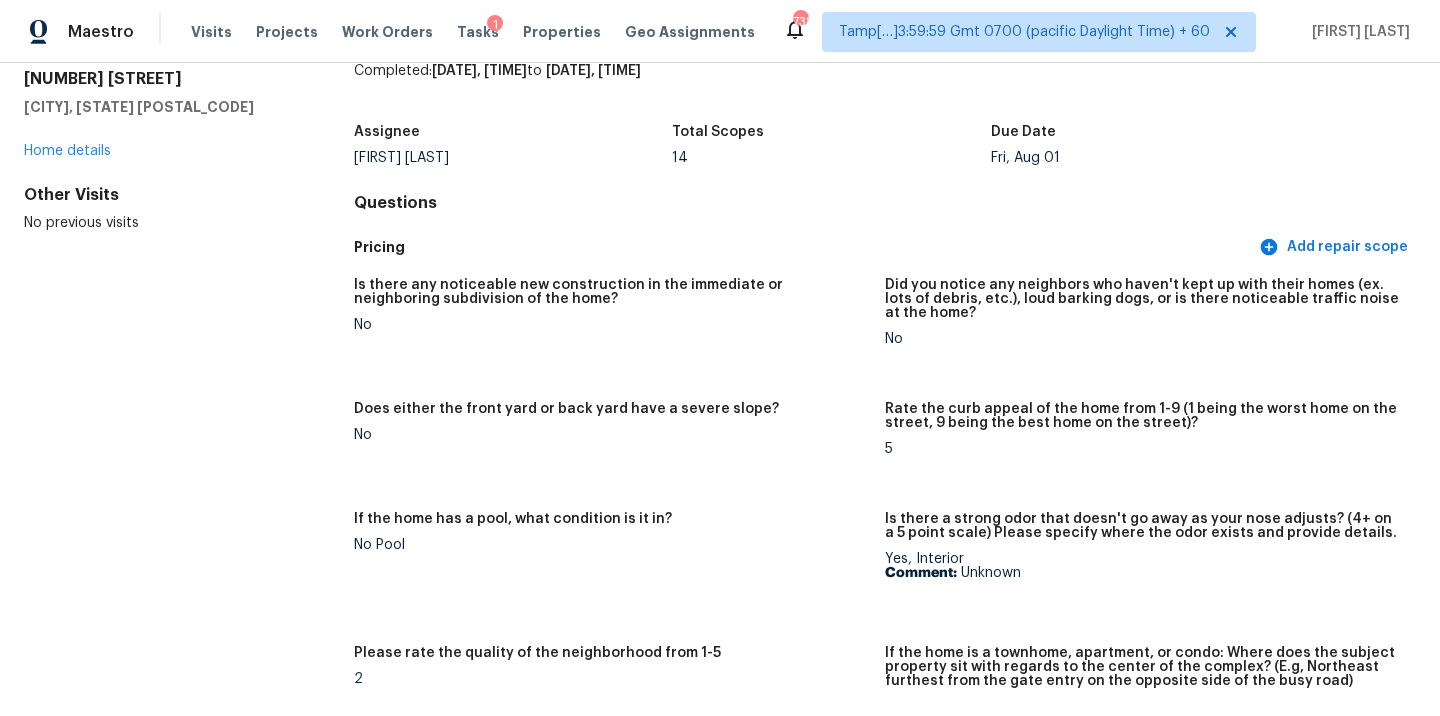 scroll, scrollTop: 60, scrollLeft: 0, axis: vertical 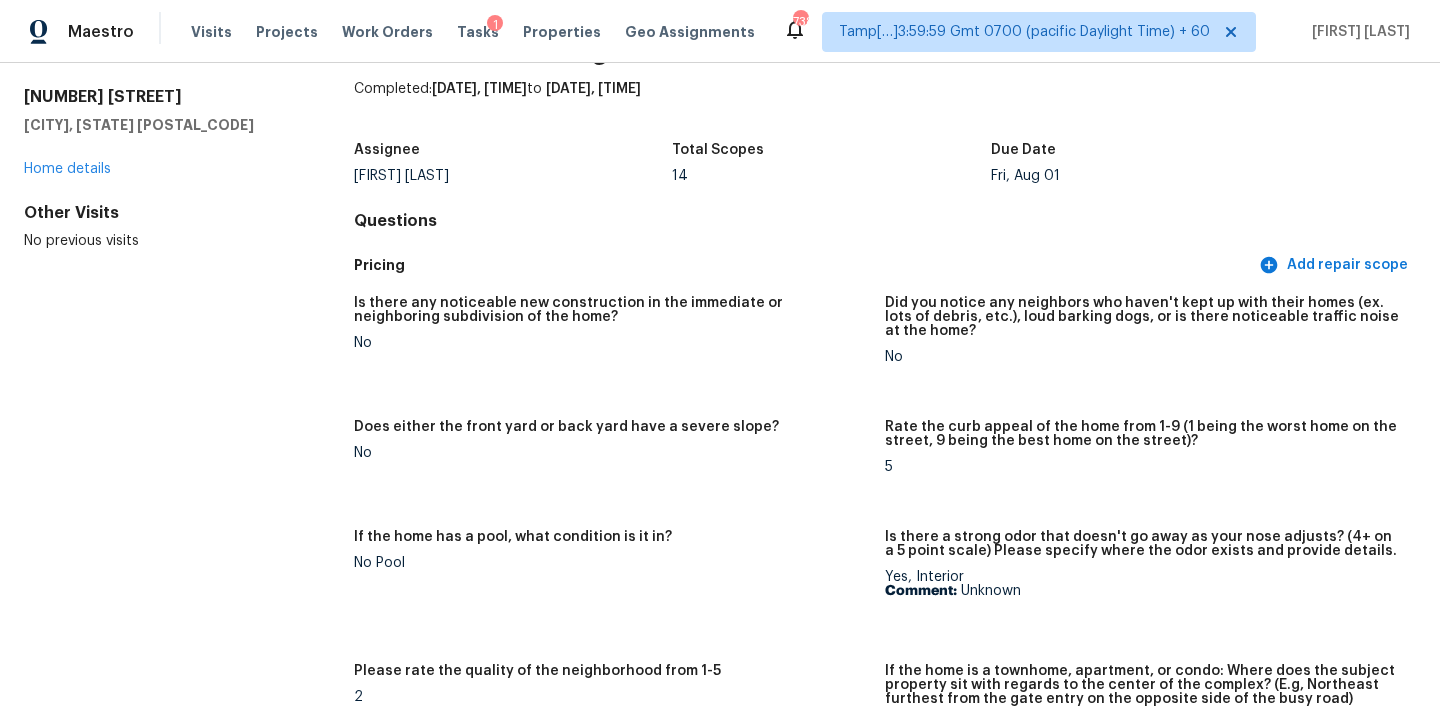 click on "Maestro Visits Projects Work Orders Tasks 1 Properties Geo Assignments 738 Tamp[…]3:59:59 Gmt 0700 (pacific Daylight Time) + 60 Ravihari M" at bounding box center (720, 31) 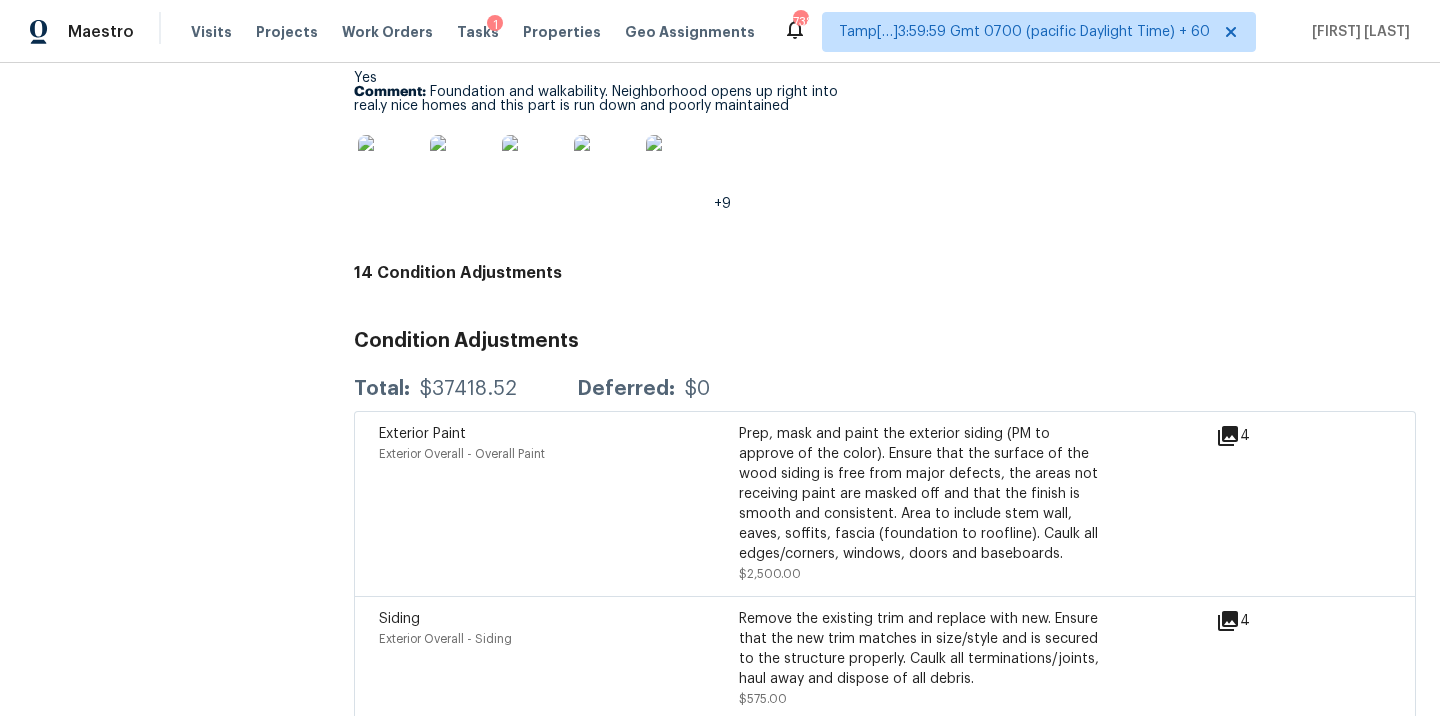 scroll, scrollTop: 4974, scrollLeft: 0, axis: vertical 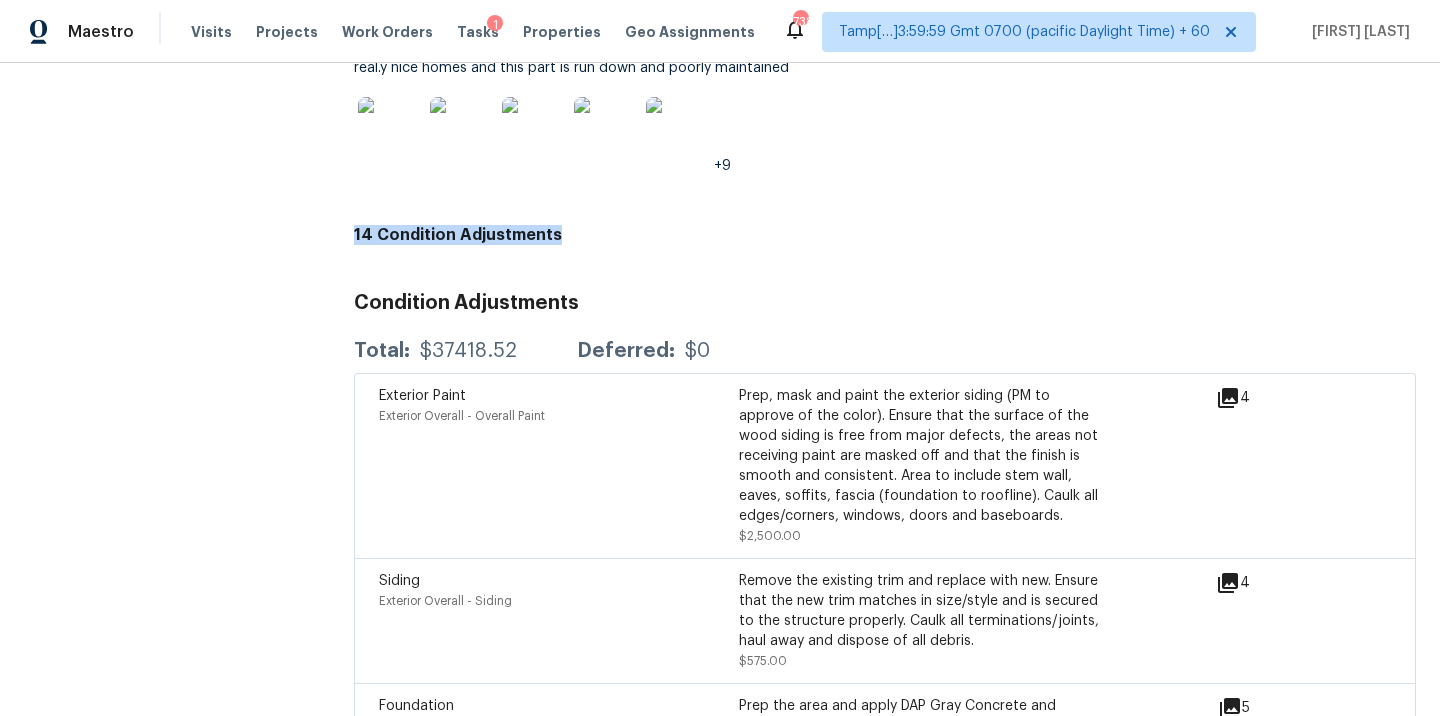 drag, startPoint x: 392, startPoint y: 218, endPoint x: 570, endPoint y: 218, distance: 178 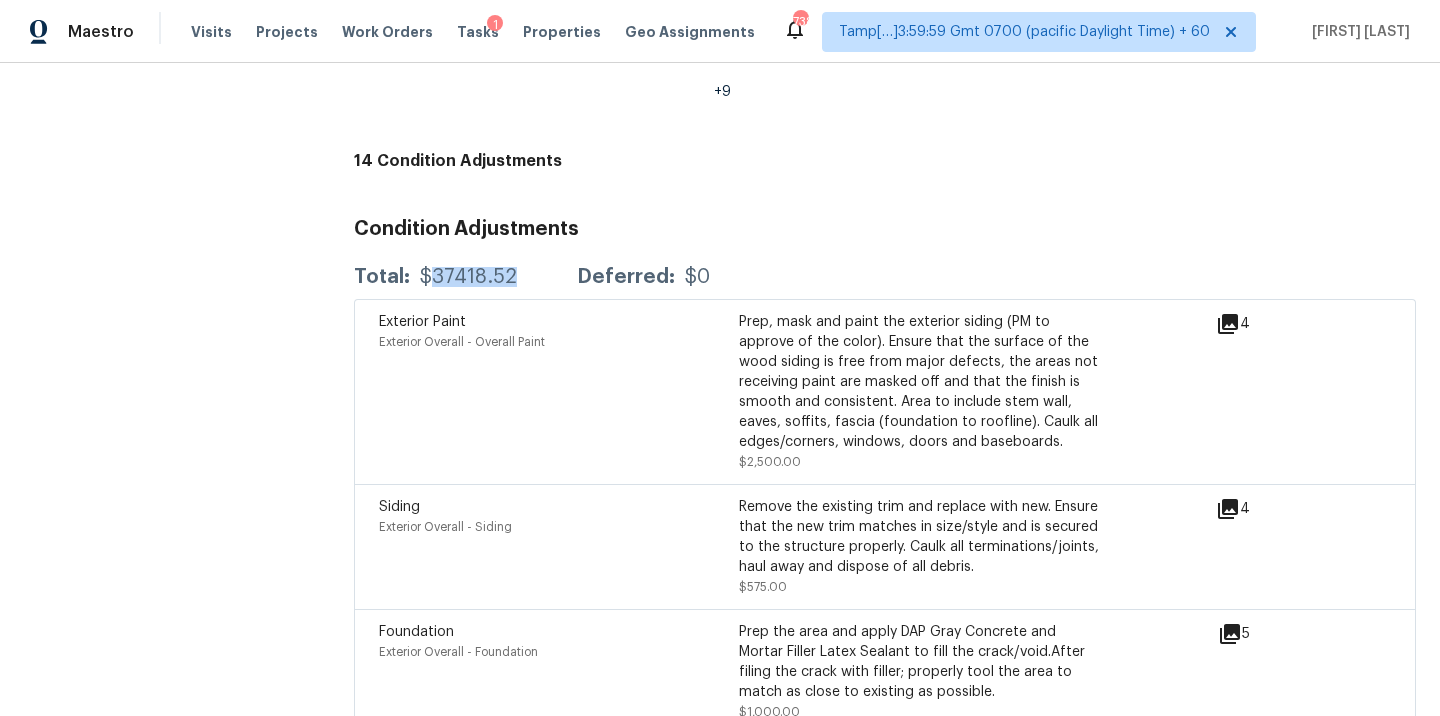 drag, startPoint x: 426, startPoint y: 262, endPoint x: 522, endPoint y: 262, distance: 96 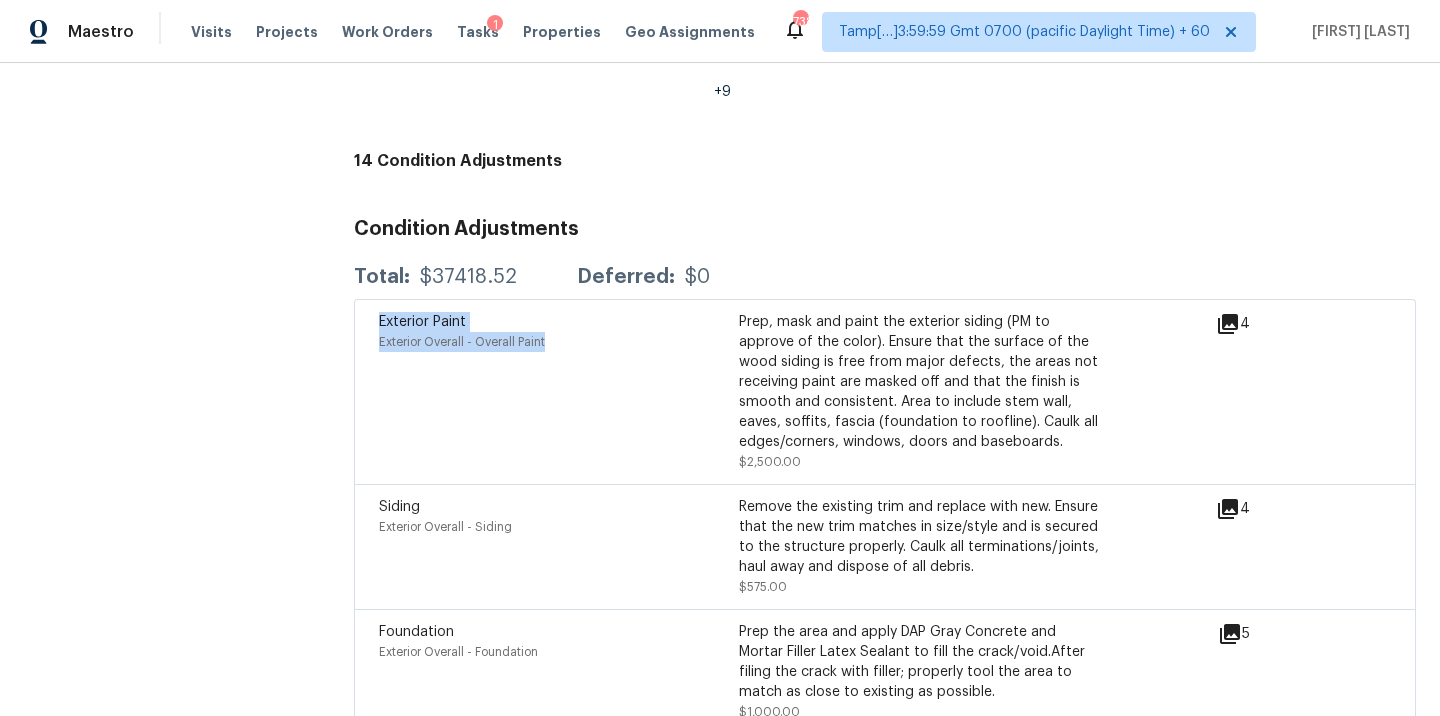 drag, startPoint x: 375, startPoint y: 305, endPoint x: 592, endPoint y: 357, distance: 223.14345 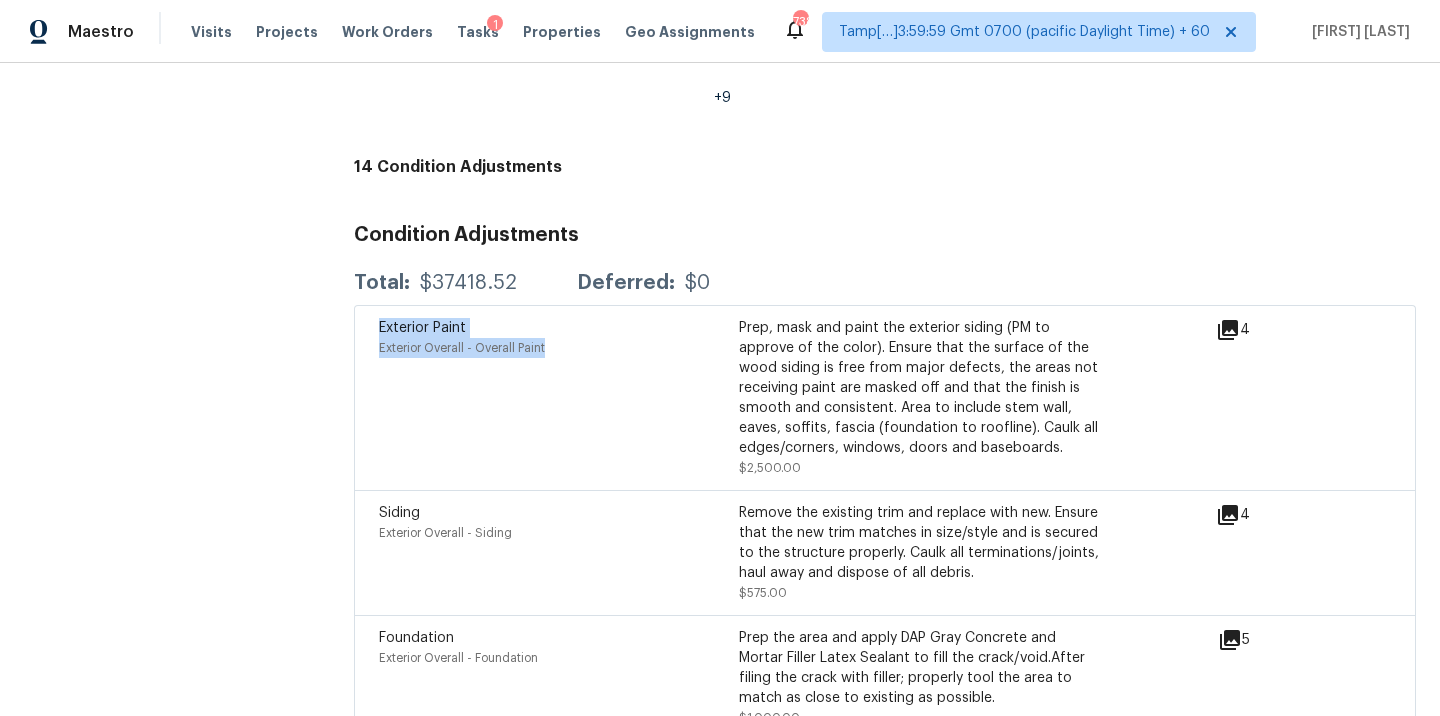 scroll, scrollTop: 5033, scrollLeft: 0, axis: vertical 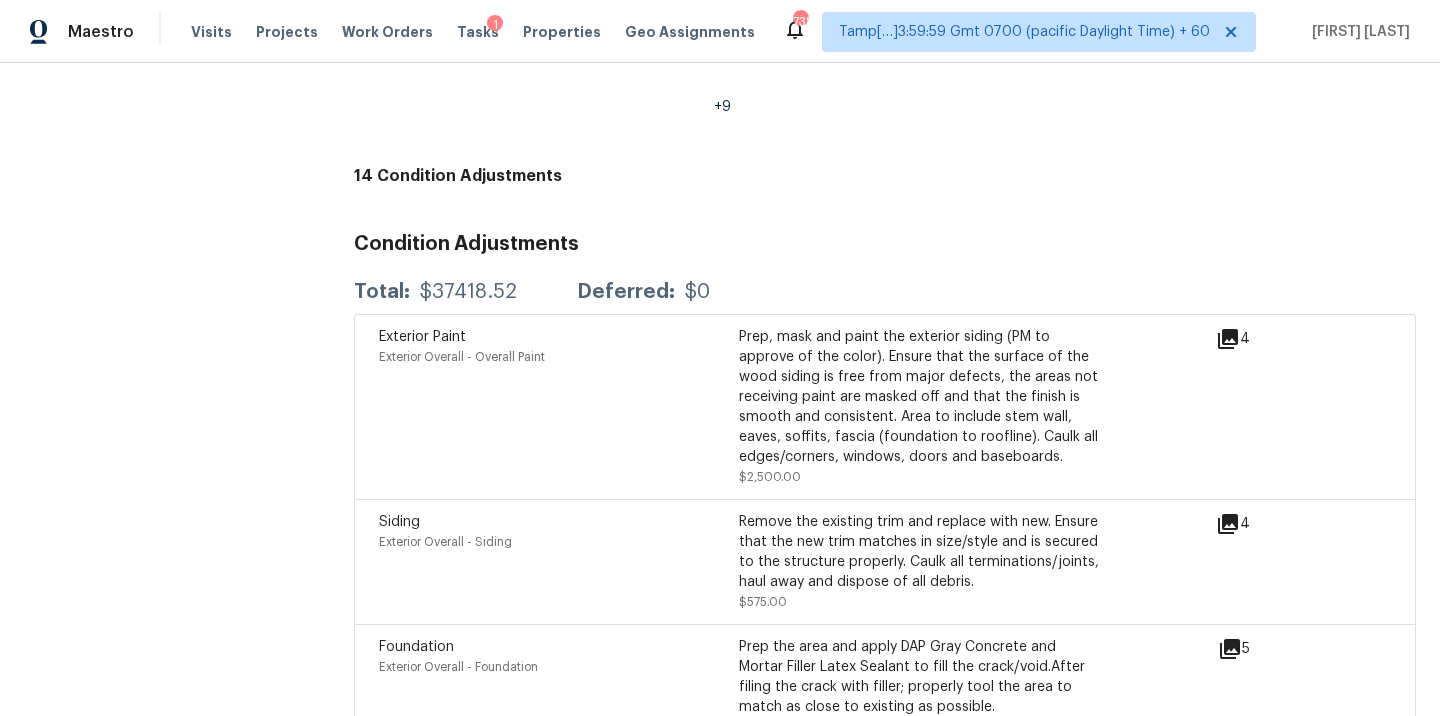 click on "All visits 4004 Peacock Ln Greenville, TX 75402 Home details Other Visits No previous visits In-Person Walkthrough Completed:  8/2/2025, 3:31 AM  to   8/2/2025, 4:33 AM Assignee Alicia Anices Total Scopes 14 Due Date Fri, Aug 01 Questions Pricing Add repair scope Is there any noticeable new construction in the immediate or neighboring subdivision of the home? No Did you notice any neighbors who haven't kept up with their homes (ex. lots of debris, etc.), loud barking dogs, or is there noticeable traffic noise at the home? No Does either the front yard or back yard have a severe slope? No Rate the curb appeal of the home from 1-9 (1 being the worst home on the street, 9 being the best home on the street)? 5 If the home has a pool, what condition is it in? No Pool Is there a strong odor that doesn't go away as your nose adjusts? (4+ on a 5 point scale) Please specify where the odor exists and provide details. Yes, Interior Comment:   Unknown  Please rate the quality of the neighborhood from 1-5 2 Exterior PVC 2" at bounding box center (720, -1308) 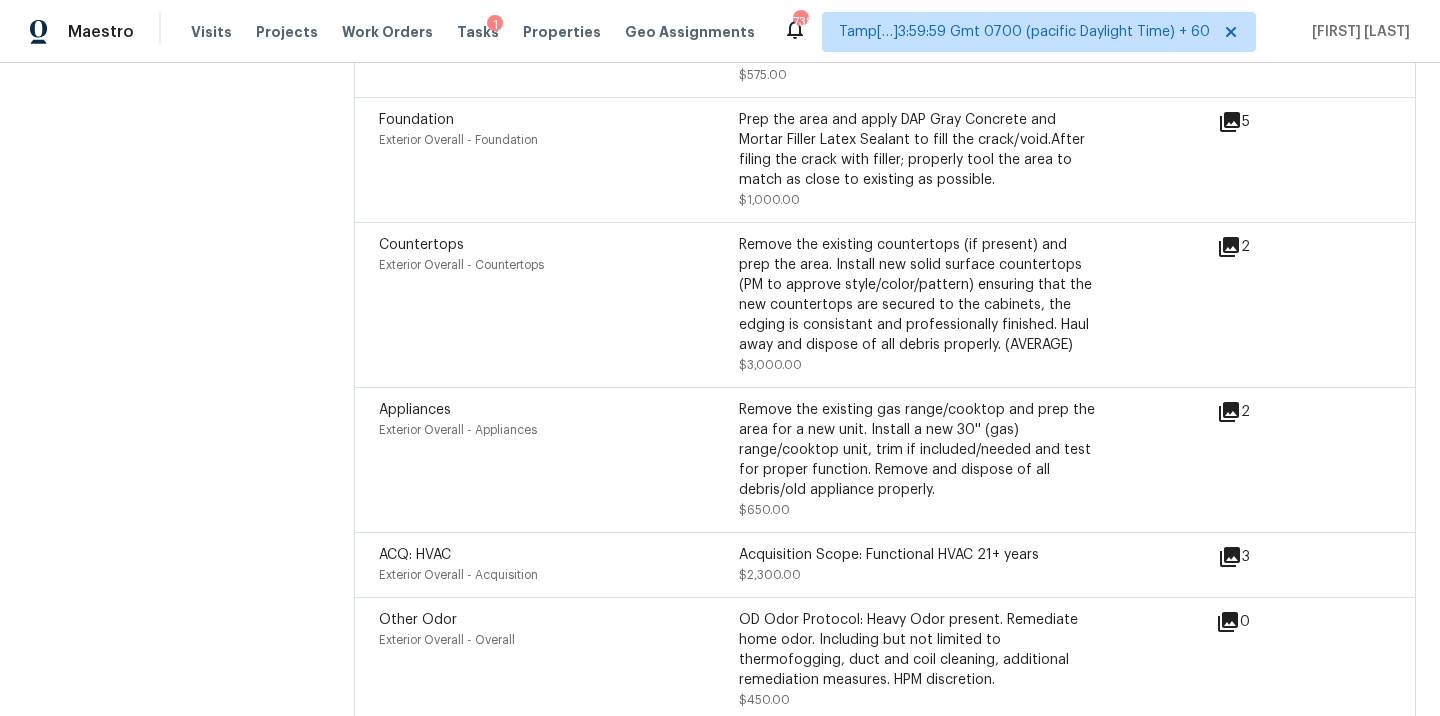 scroll, scrollTop: 5575, scrollLeft: 0, axis: vertical 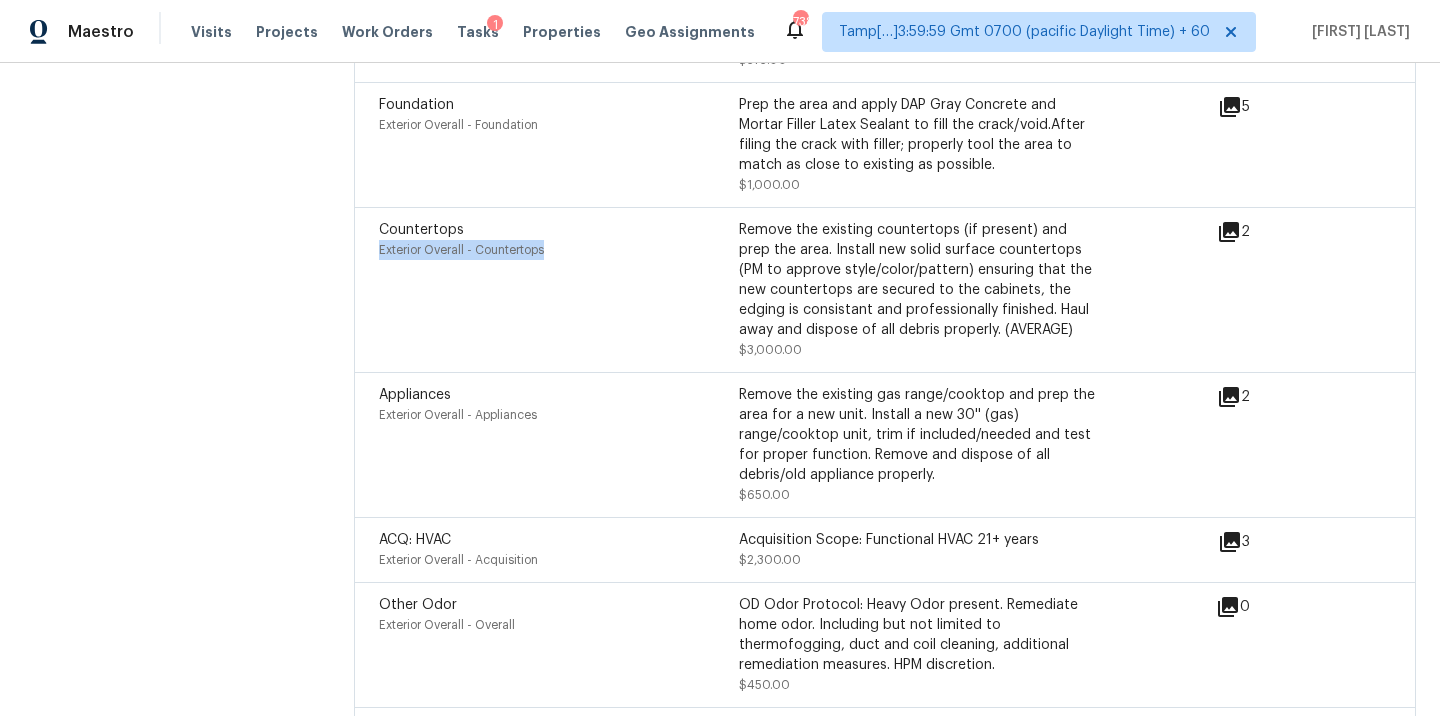 drag, startPoint x: 403, startPoint y: 240, endPoint x: 570, endPoint y: 239, distance: 167.00299 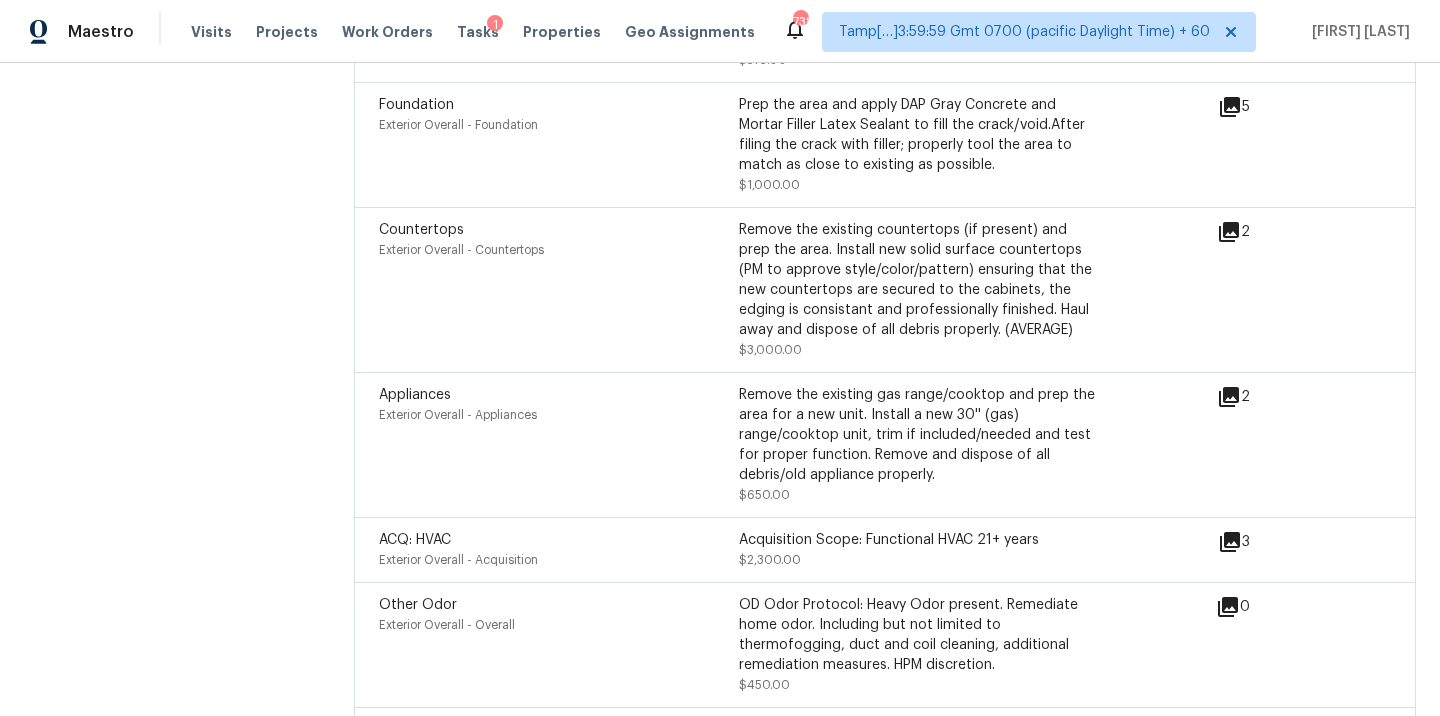 click on "All visits 4004 Peacock Ln Greenville, TX 75402 Home details Other Visits No previous visits" at bounding box center [157, -1850] 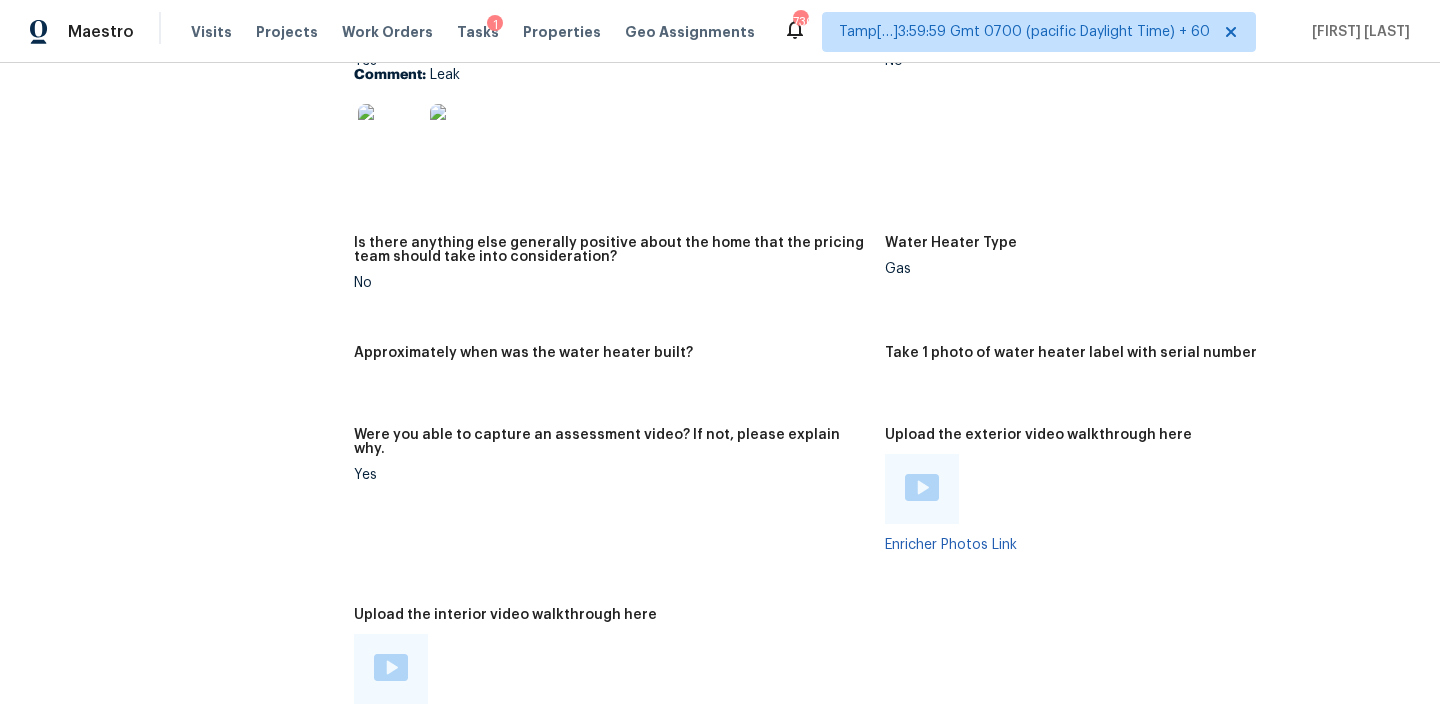 scroll, scrollTop: 3995, scrollLeft: 0, axis: vertical 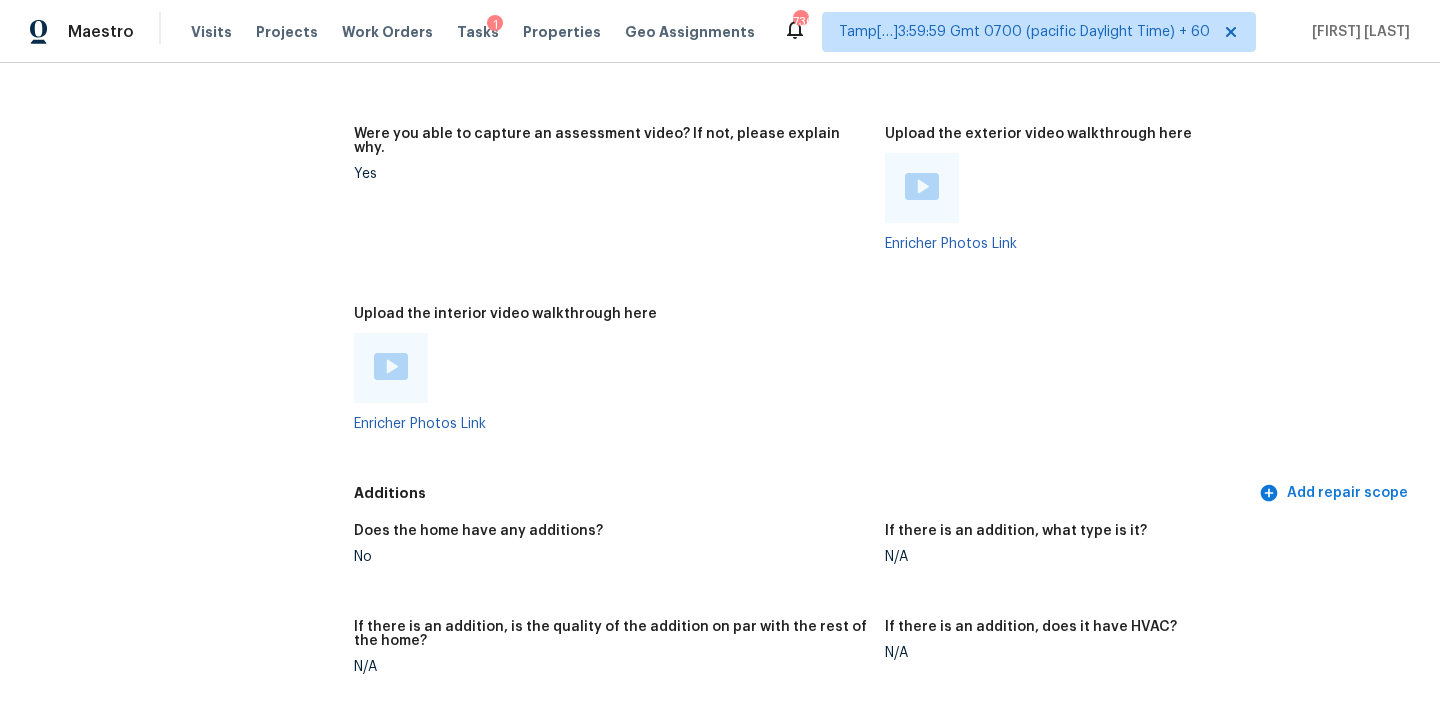 click at bounding box center (391, 366) 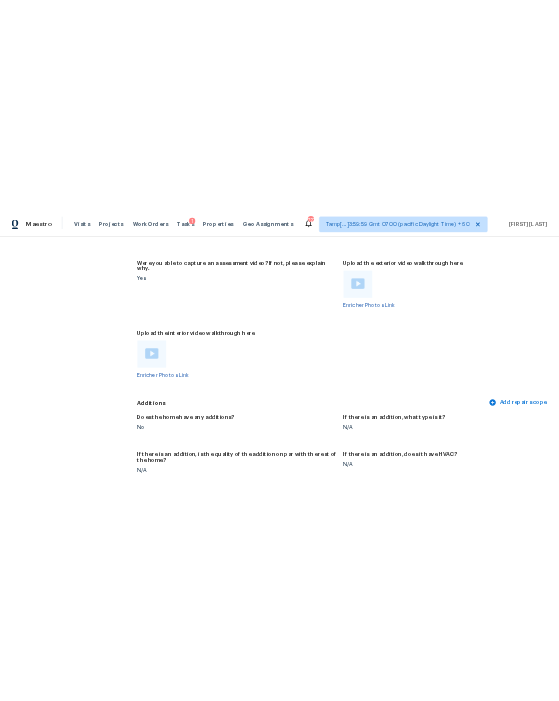 scroll, scrollTop: 4019, scrollLeft: 0, axis: vertical 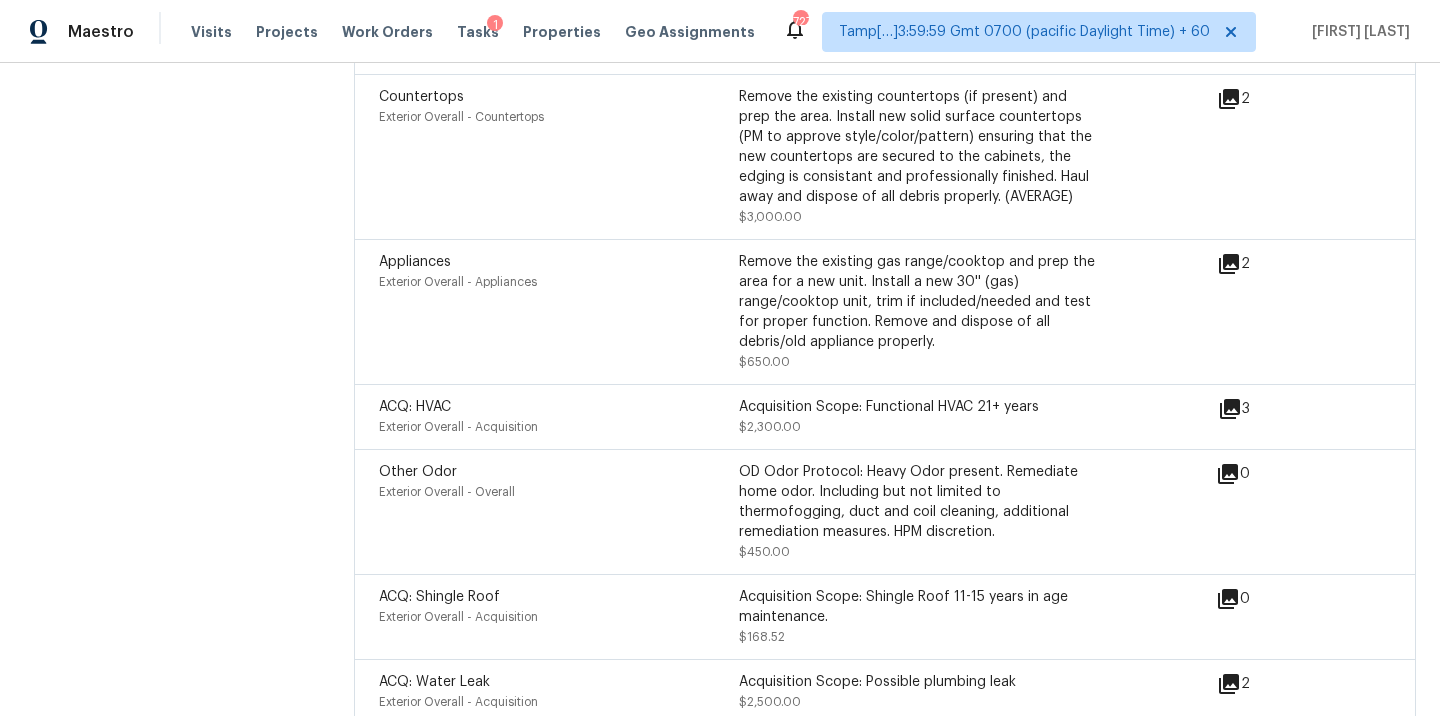 click on "All visits 4004 Peacock Ln Greenville, TX 75402 Home details Other Visits No previous visits" at bounding box center [157, -1983] 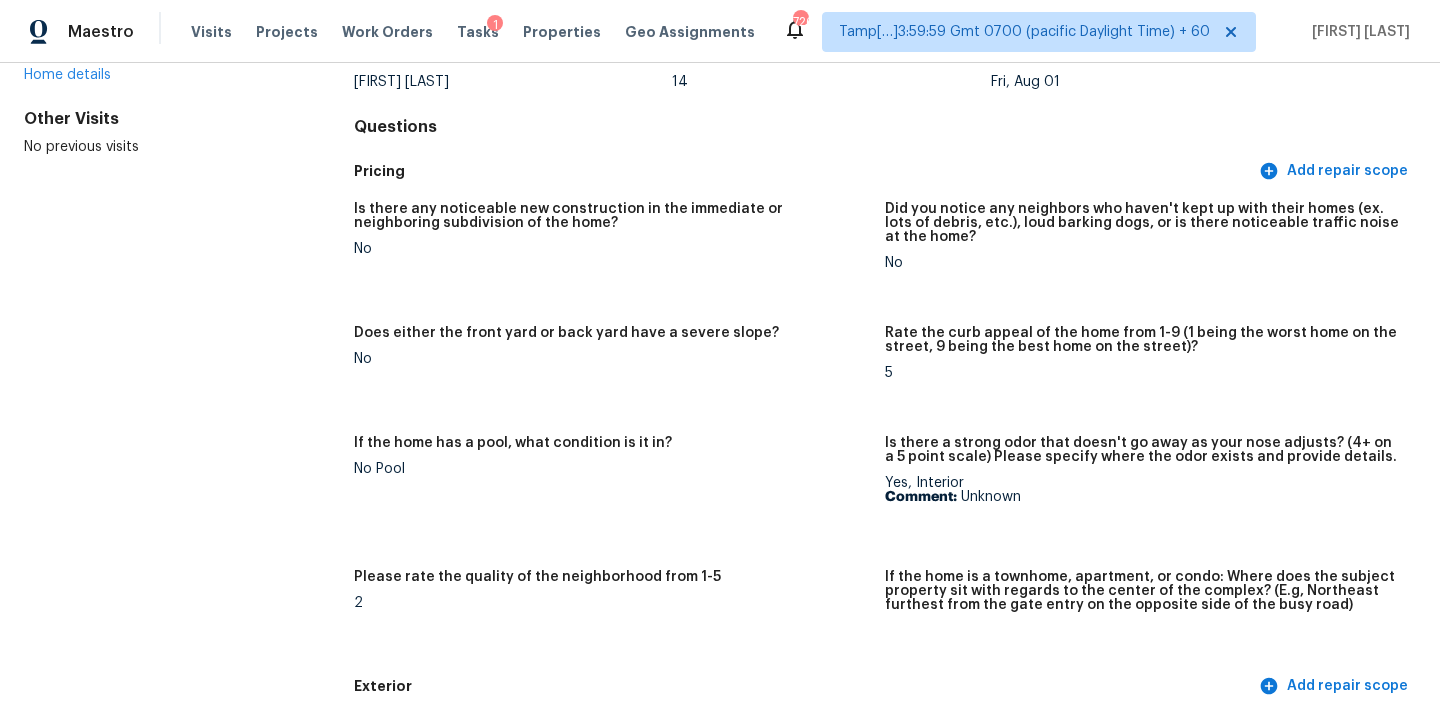 scroll, scrollTop: 231, scrollLeft: 0, axis: vertical 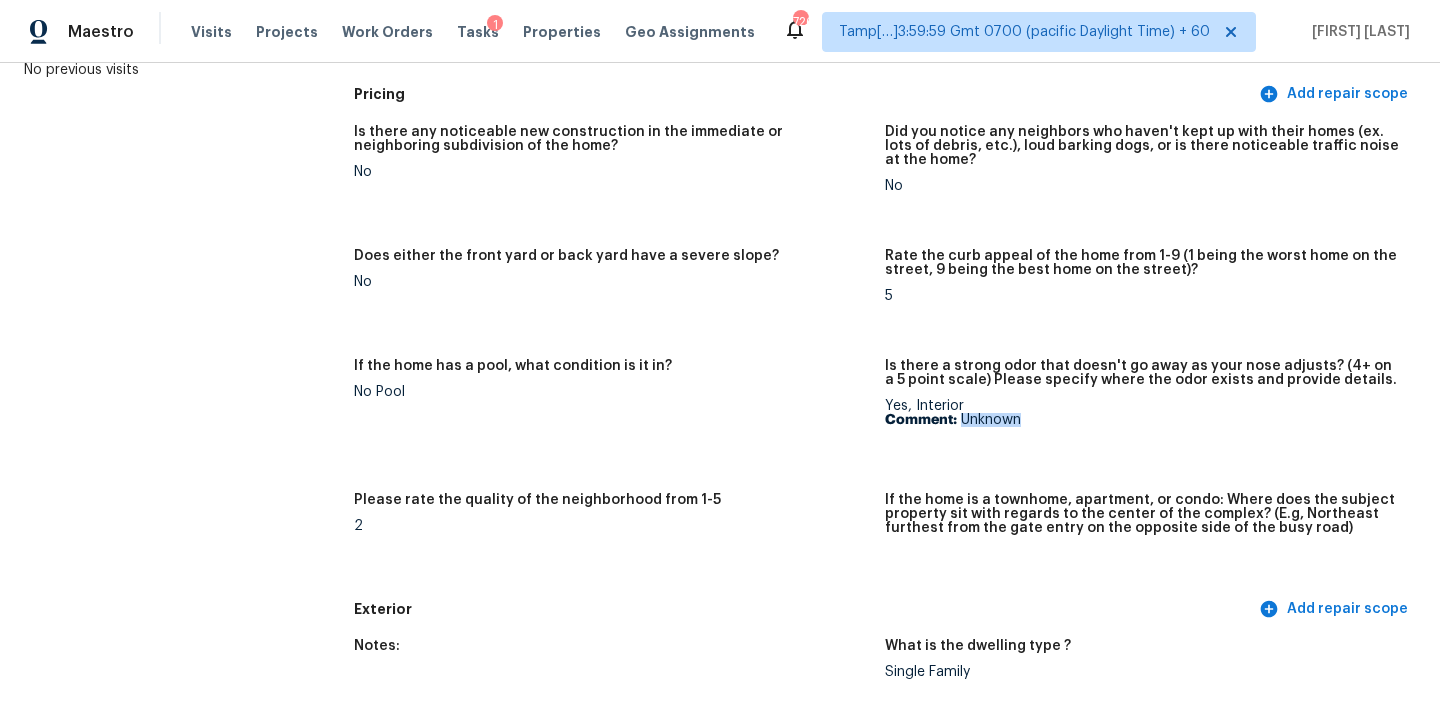 drag, startPoint x: 952, startPoint y: 419, endPoint x: 1115, endPoint y: 419, distance: 163 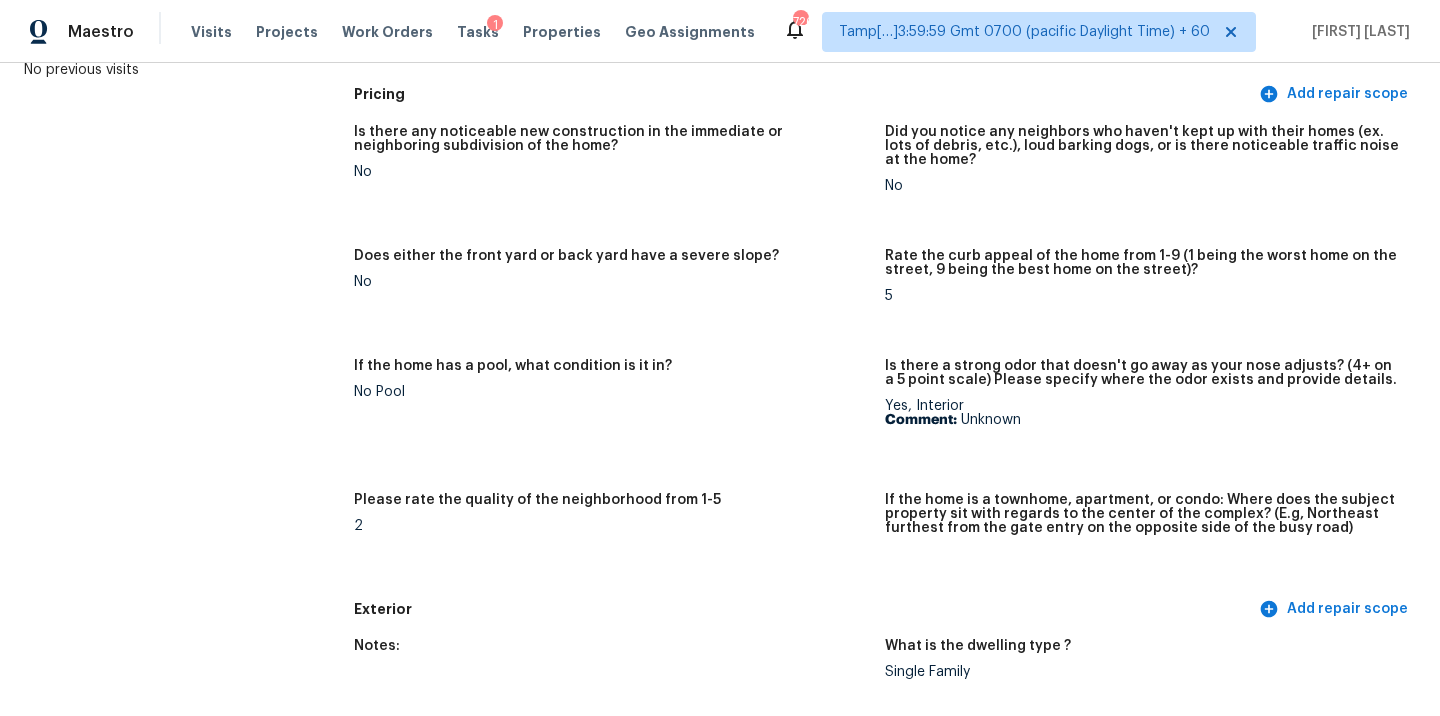 drag, startPoint x: 952, startPoint y: 403, endPoint x: 1022, endPoint y: 408, distance: 70.178345 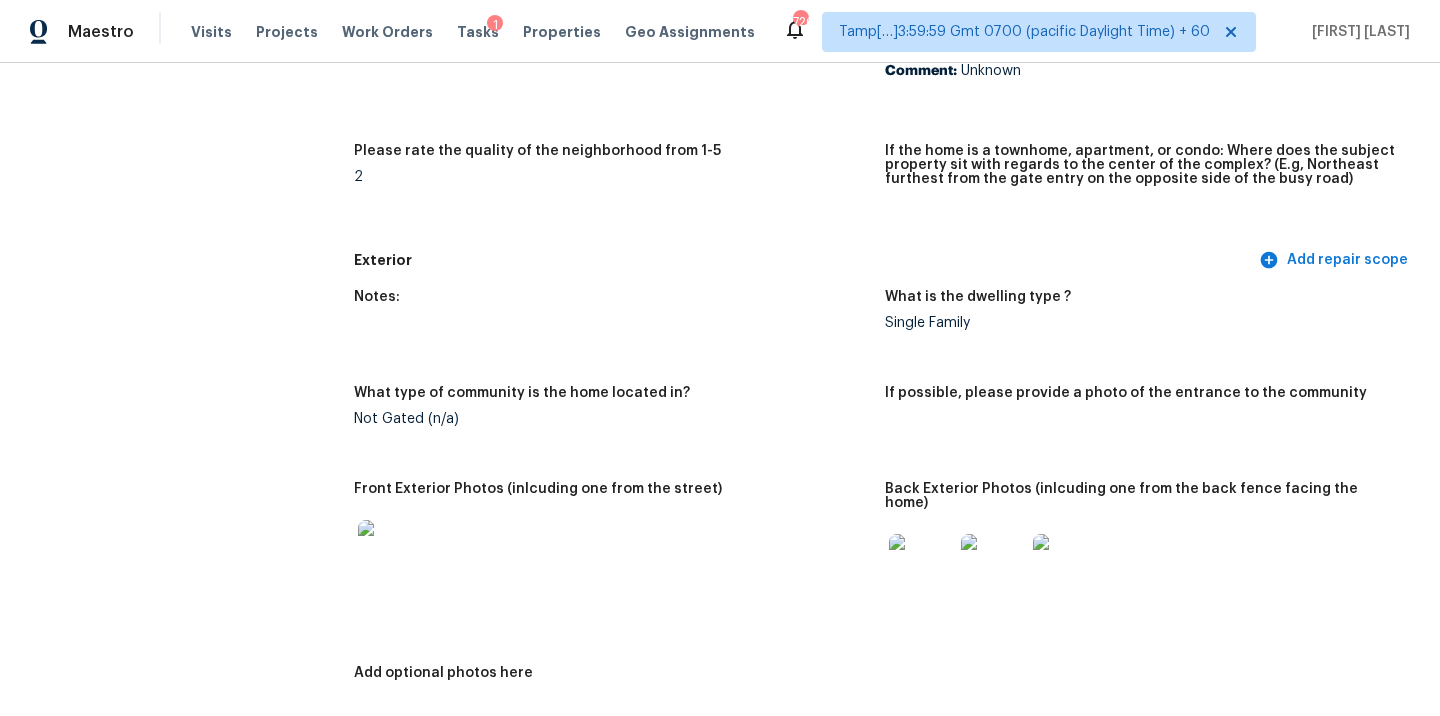 scroll, scrollTop: 5787, scrollLeft: 0, axis: vertical 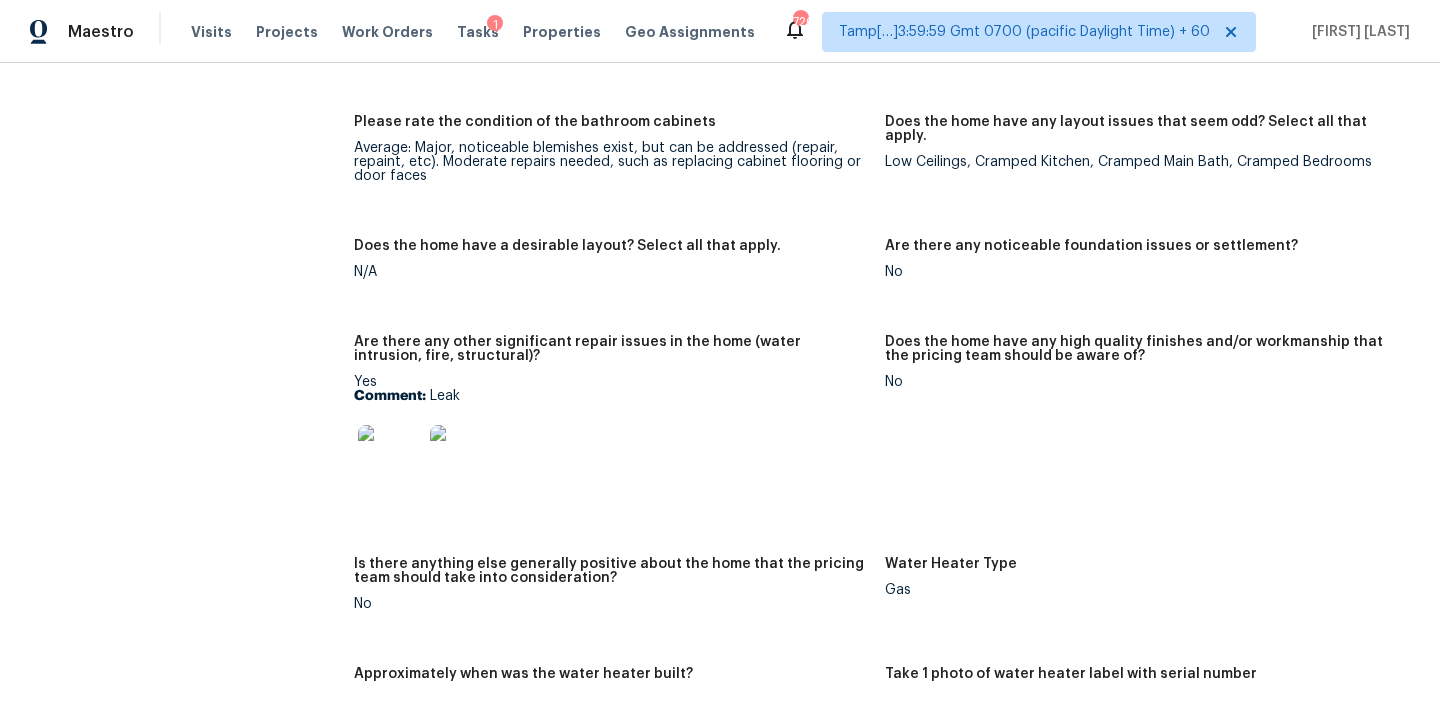 click at bounding box center (390, 457) 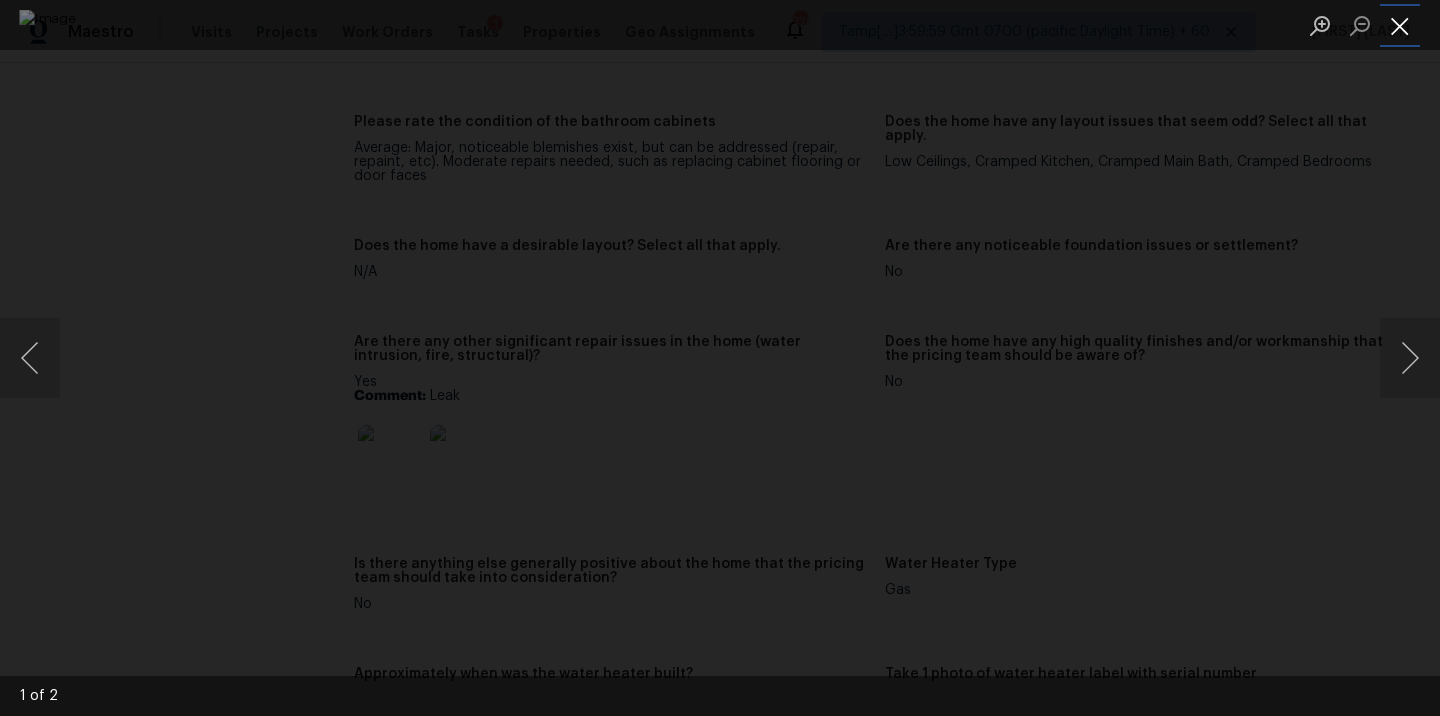 click at bounding box center (1400, 25) 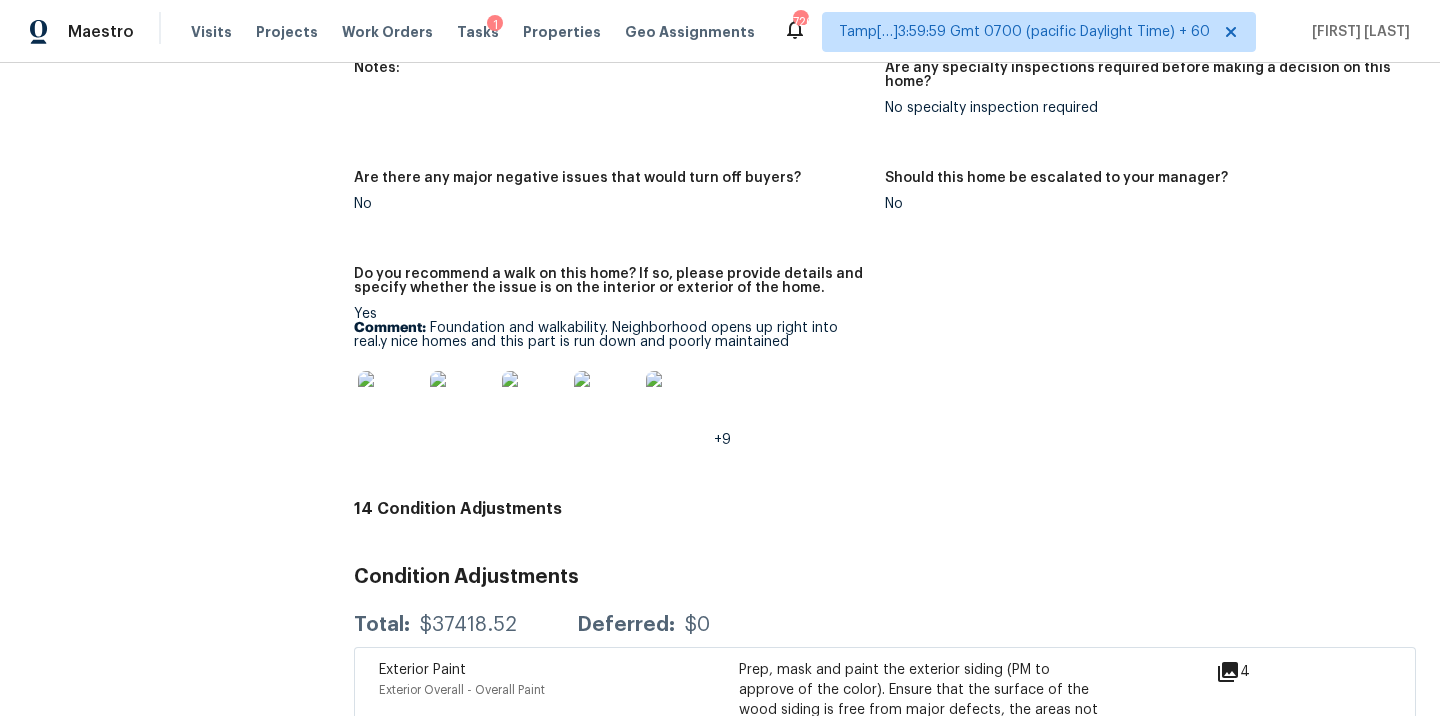 scroll, scrollTop: 4703, scrollLeft: 0, axis: vertical 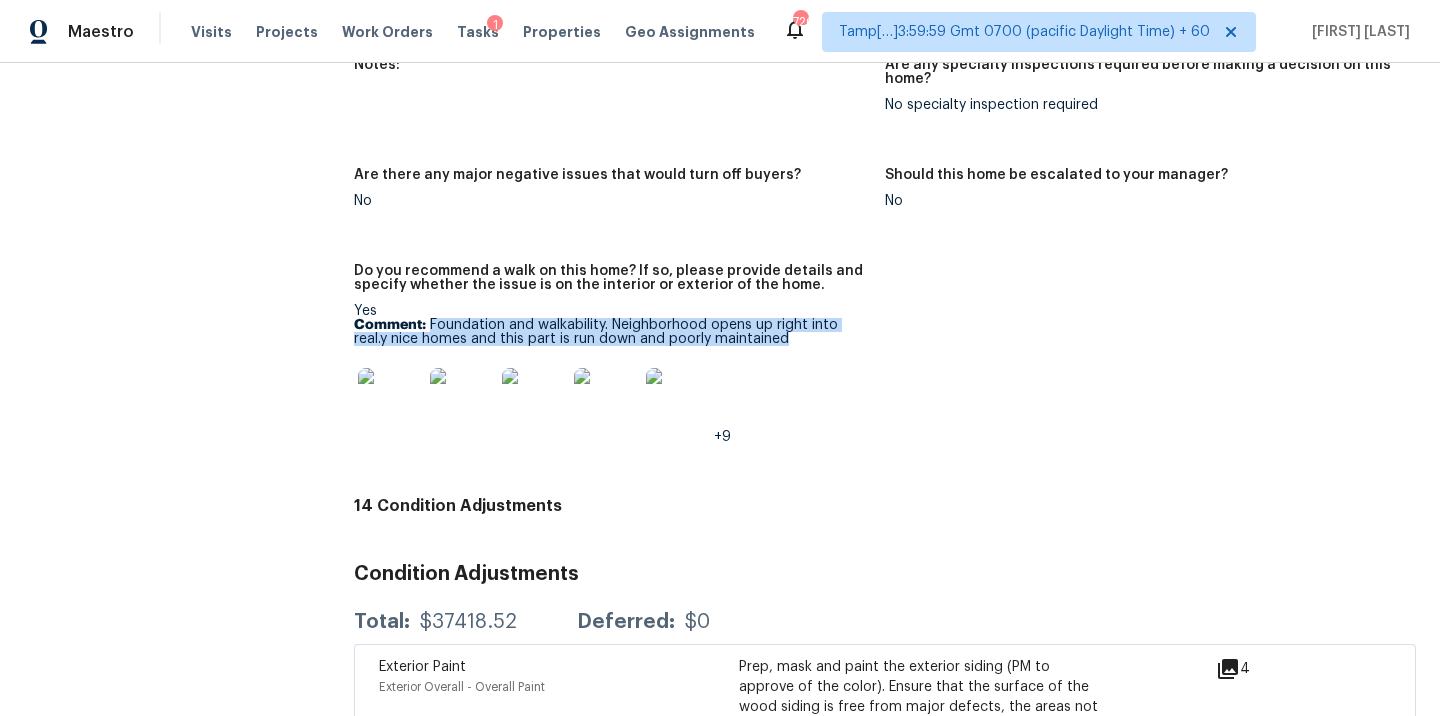 drag, startPoint x: 428, startPoint y: 314, endPoint x: 792, endPoint y: 331, distance: 364.39676 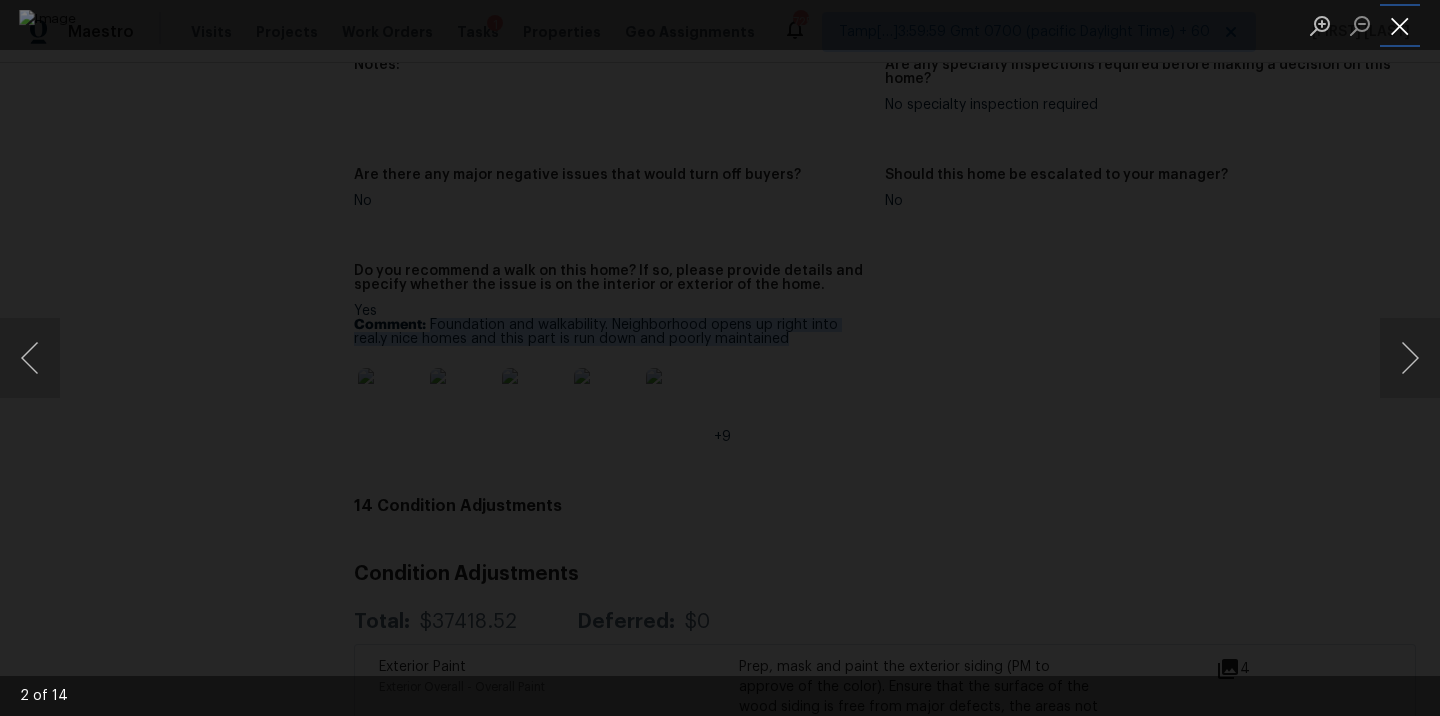 click at bounding box center (1400, 25) 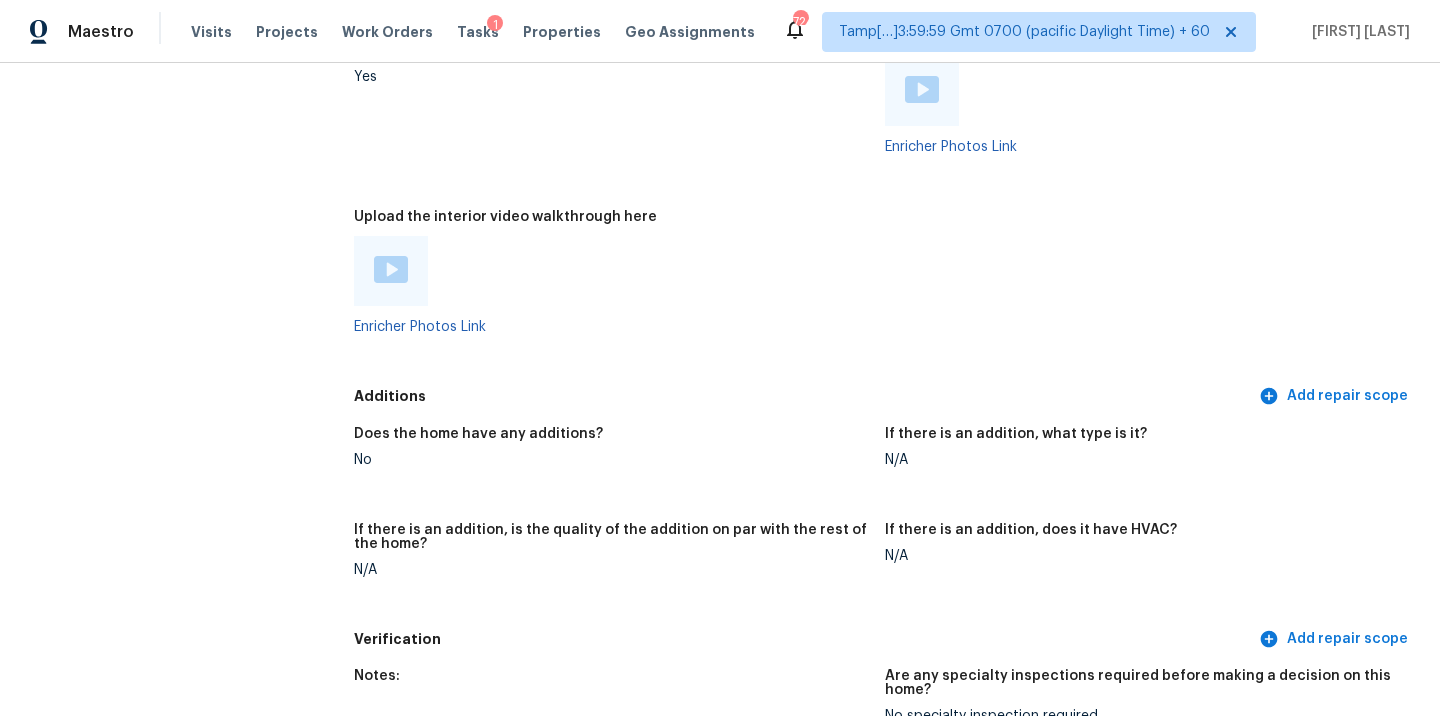 scroll, scrollTop: 3099, scrollLeft: 0, axis: vertical 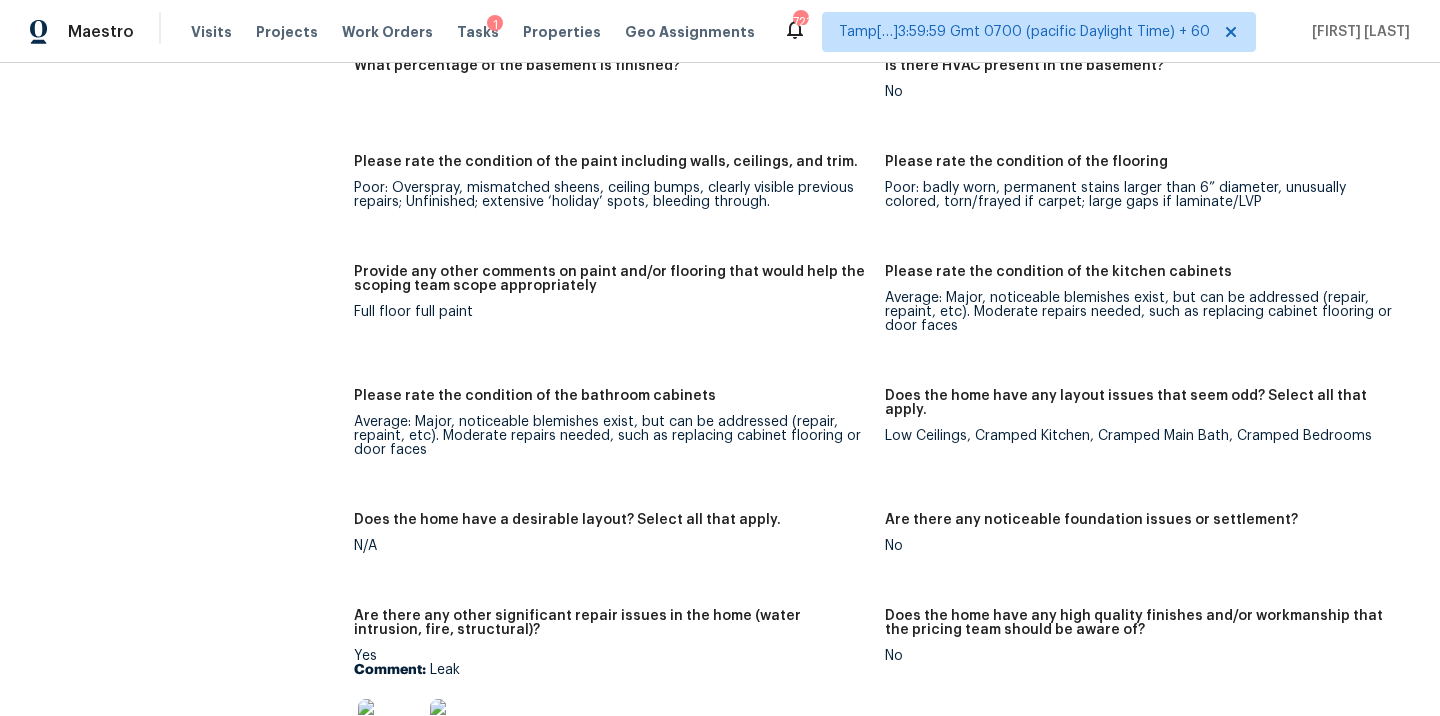 click on "Does the home have any layout issues that seem odd? Select all that apply. Low Ceilings, Cramped Kitchen, Cramped Main Bath, Cramped Bedrooms" at bounding box center [1150, 439] 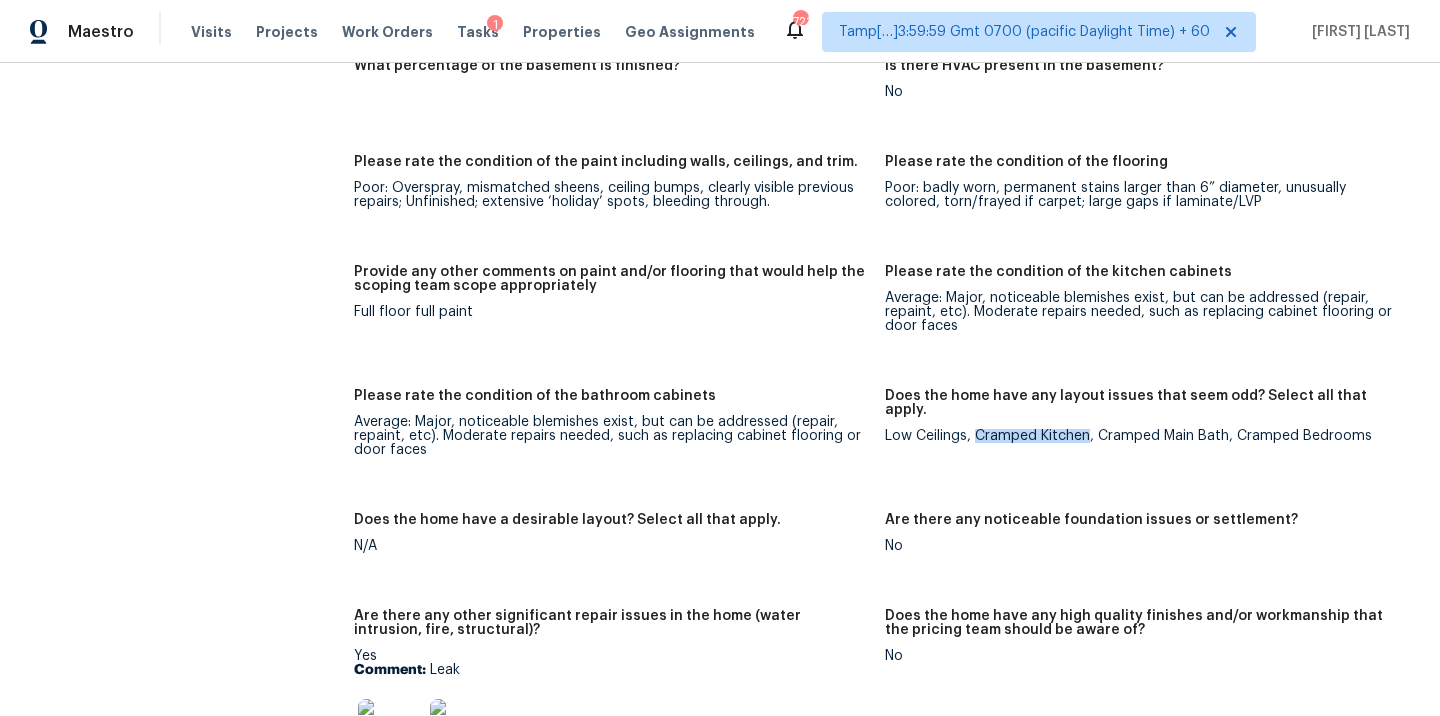 copy on "Cramped Kitchen" 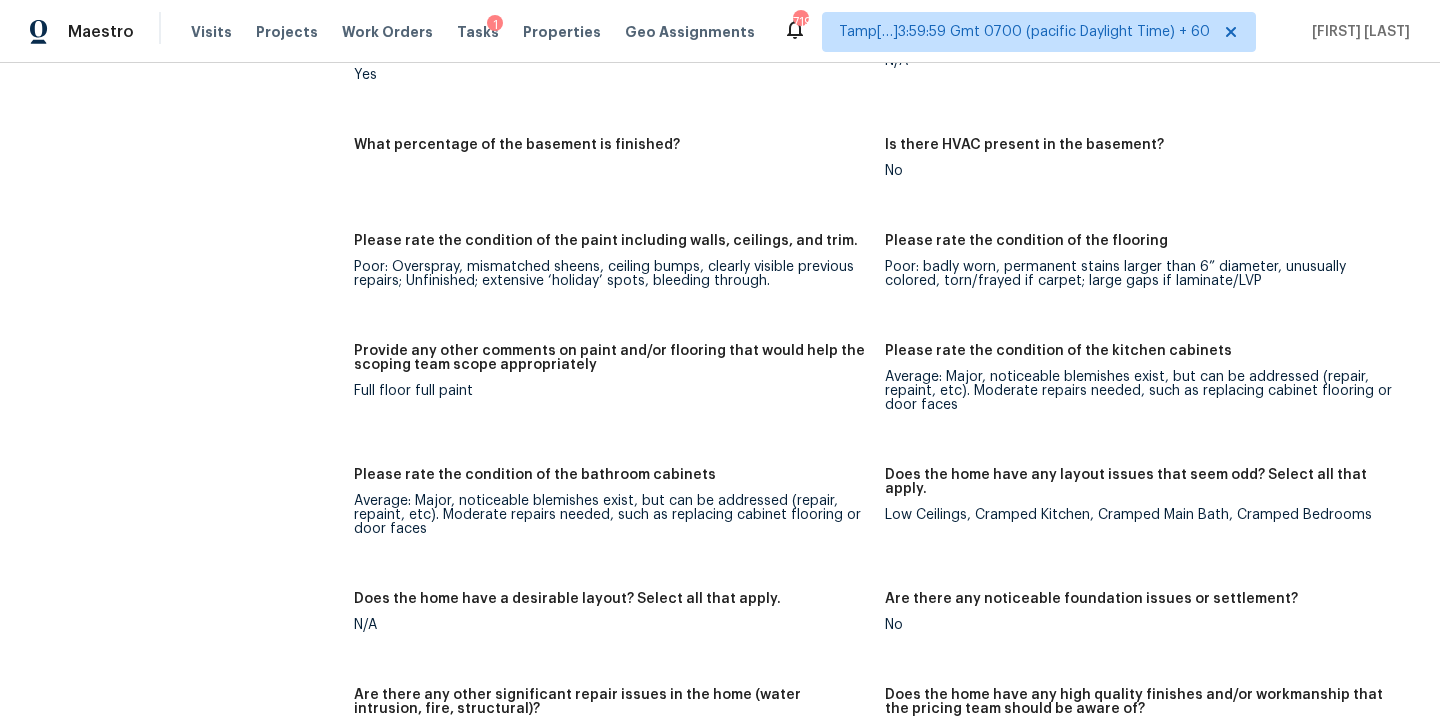 scroll, scrollTop: 3105, scrollLeft: 0, axis: vertical 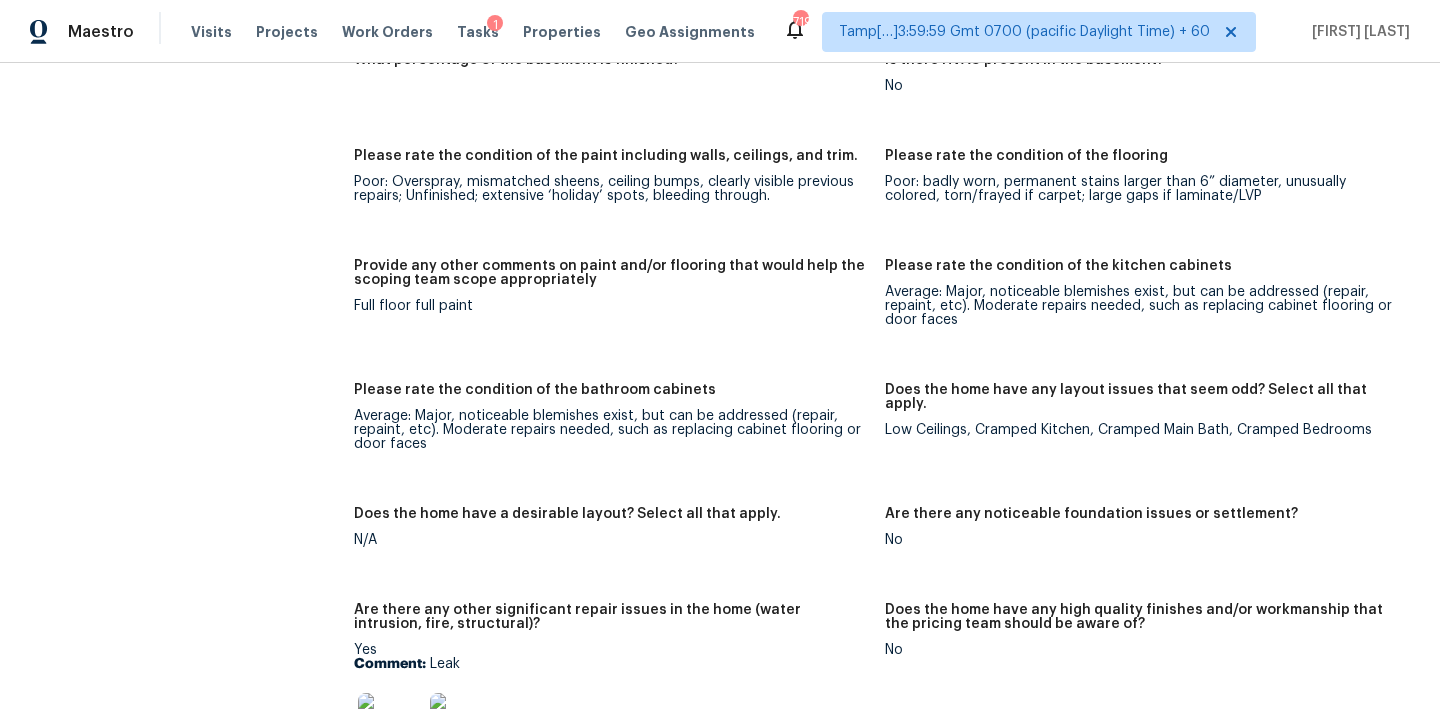 drag, startPoint x: 365, startPoint y: 305, endPoint x: 532, endPoint y: 305, distance: 167 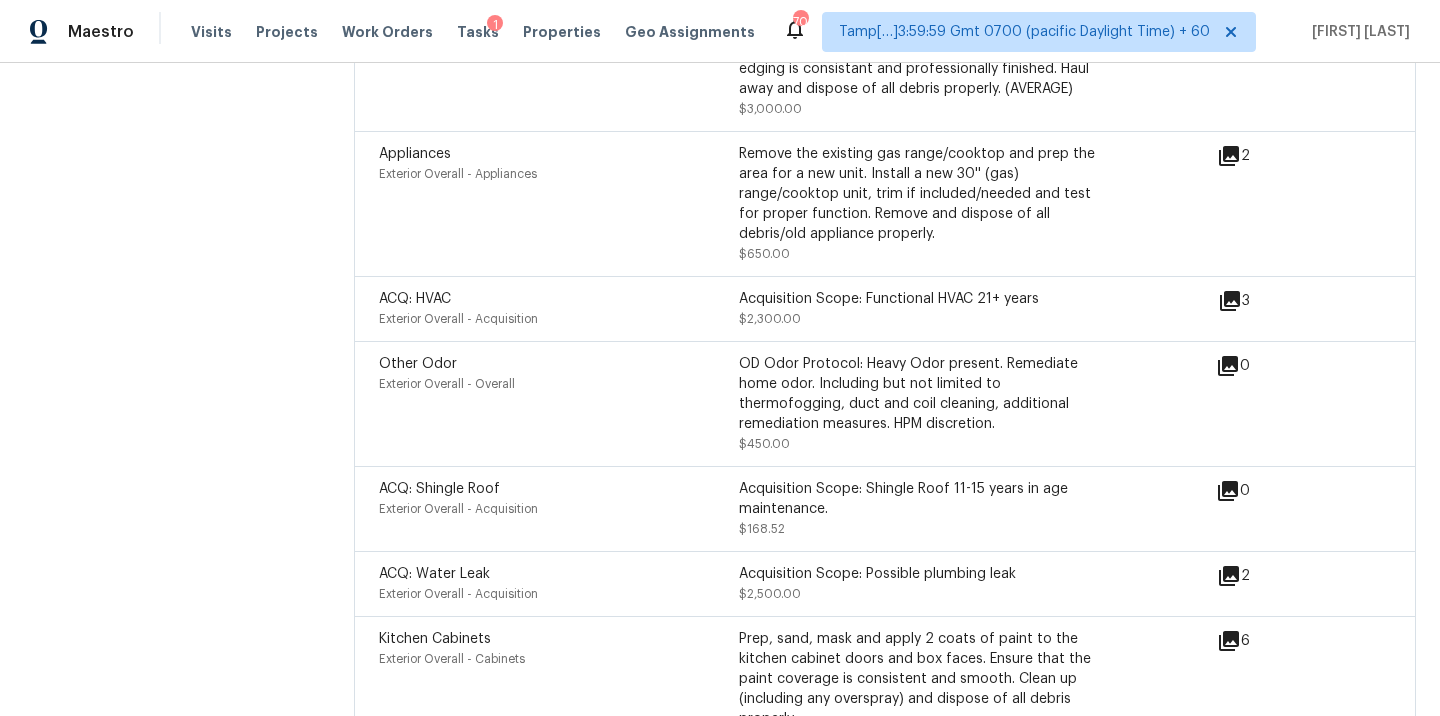 scroll, scrollTop: 5815, scrollLeft: 0, axis: vertical 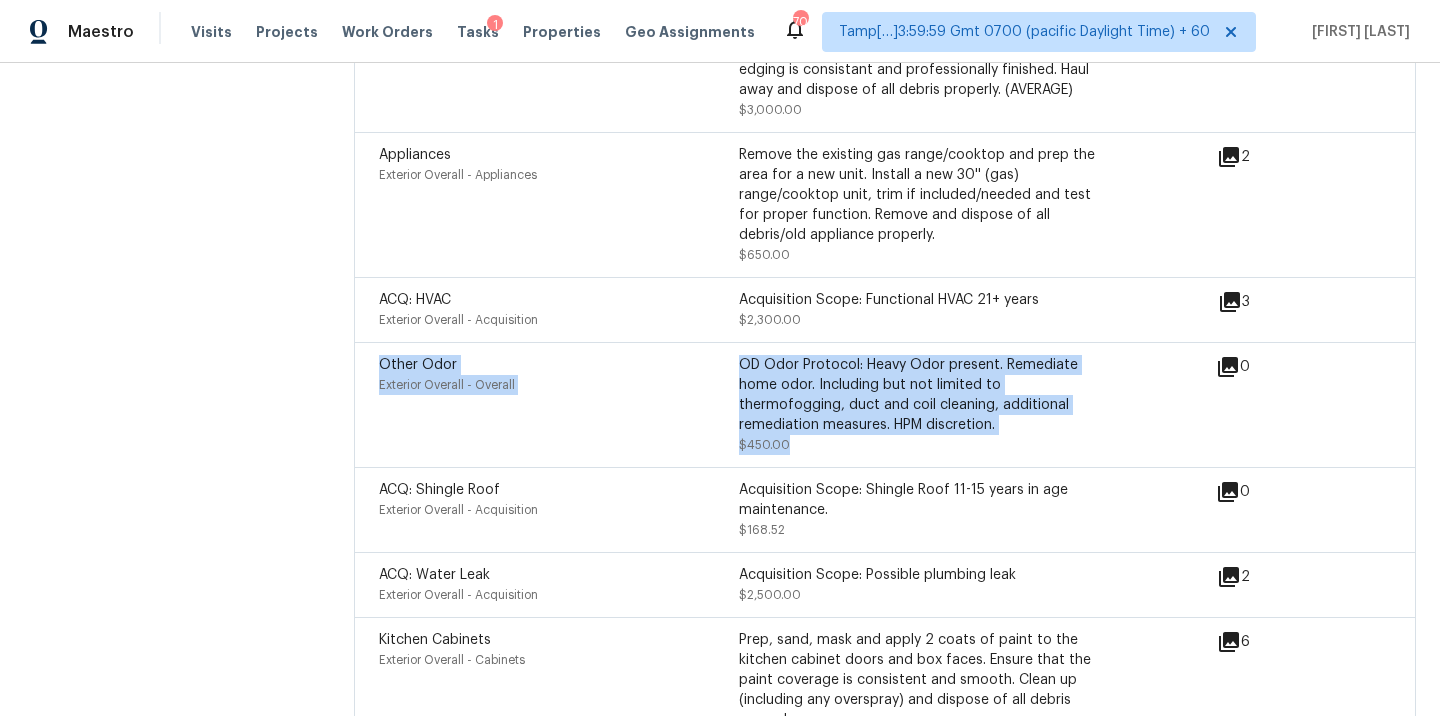drag, startPoint x: 377, startPoint y: 350, endPoint x: 1020, endPoint y: 451, distance: 650.88403 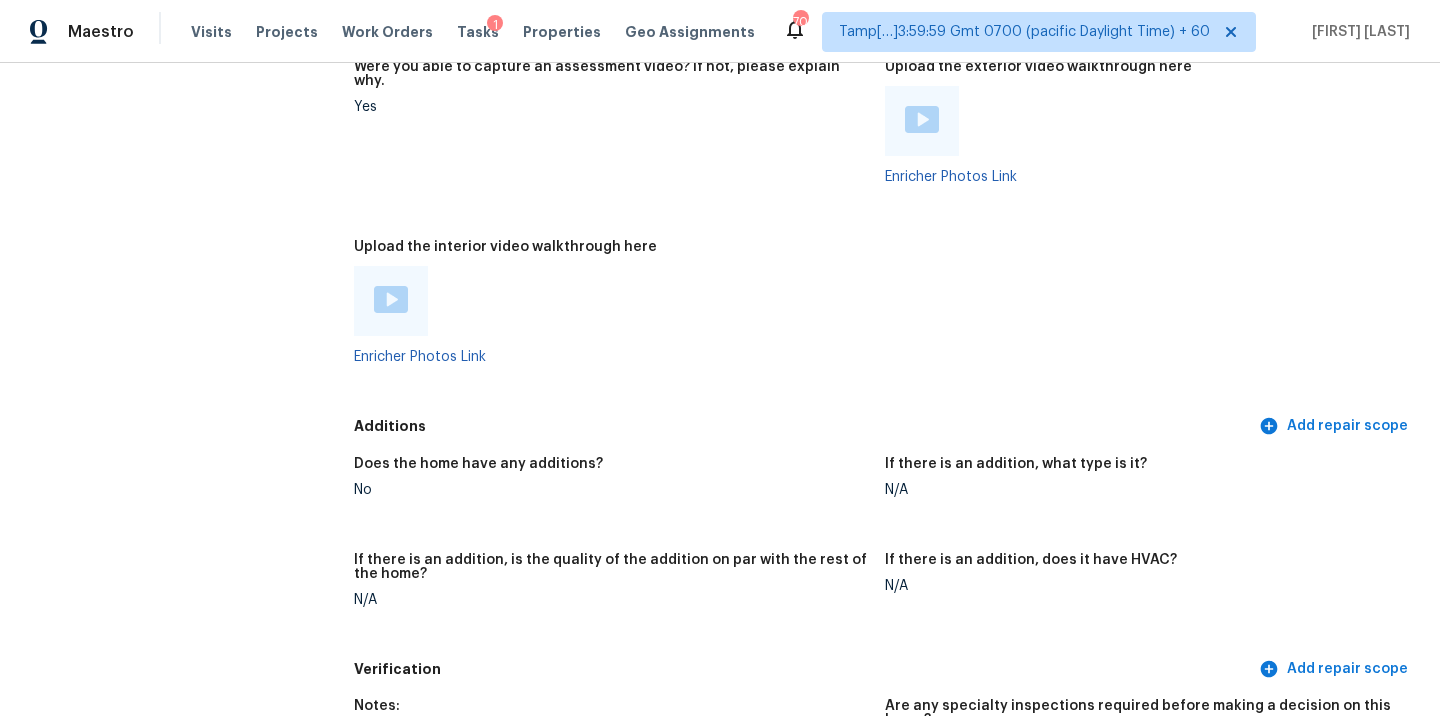 scroll, scrollTop: 3857, scrollLeft: 0, axis: vertical 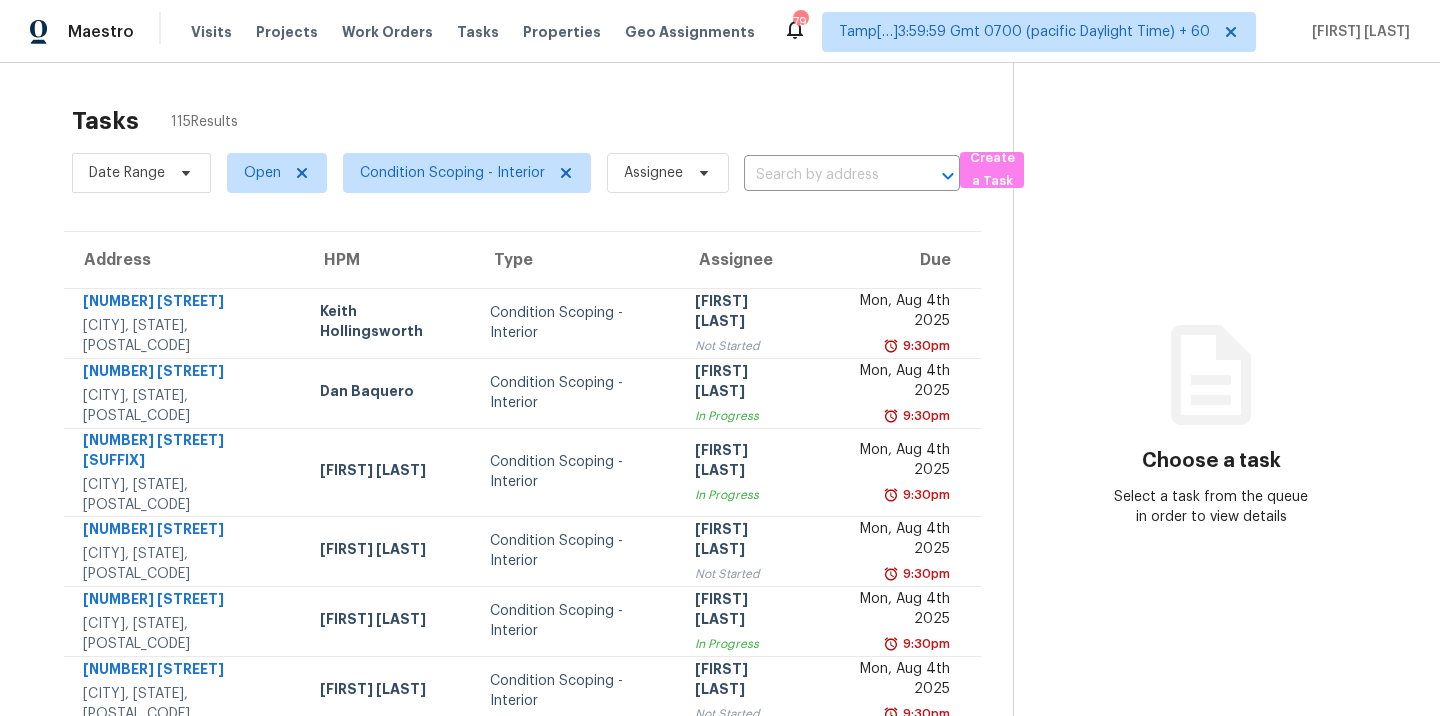 click on "Tasks 115 Results Date Range Open Condition Scoping - Interior Assignee ​ Create a Task Address HPM Type Assignee Due [NUMBER] [STREET] [CITY], [STATE], [POSTAL_CODE] [FIRST] [LAST] Condition Scoping - Interior [FIRST] [LAST] Not Started [DAY_OF_WEEK], [MONTH] [DAY] [YEAR] [TIME] [NUMBER] [STREET] [CITY], [STATE], [POSTAL_CODE] [FIRST] [LAST] Condition Scoping - Interior [FIRST] [LAST] In Progress [DAY_OF_WEEK], [MONTH] [DAY] [YEAR] [TIME] [NUMBER] [STREET] [CITY], [STATE], [POSTAL_CODE] [FIRST] [LAST] Condition Scoping - Interior [FIRST] [LAST] In Progress [DAY_OF_WEEK], [MONTH] [DAY] [YEAR] [TIME] [NUMBER] [STREET] [CITY], [STATE], [POSTAL_CODE] [FIRST] [LAST] Condition Scoping - Interior [FIRST] [LAST] Not Started [DAY_OF_WEEK], [MONTH] [DAY] [YEAR] [TIME] [NUMBER] [STREET] [CITY], [STATE], [POSTAL_CODE] [FIRST] [LAST] Condition Scoping - Interior [FIRST] [LAST] In Progress [DAY_OF_WEEK], [MONTH] [DAY] [YEAR] [TIME] [NUMBER] [STREET] [CITY], [STATE], [POSTAL_CODE] [FIRST] [LAST] Condition Scoping - Interior [FIRST] [LAST] Not Started [DAY_OF_WEEK], [MONTH] [DAY] [YEAR] [TIME]" at bounding box center (720, 561) 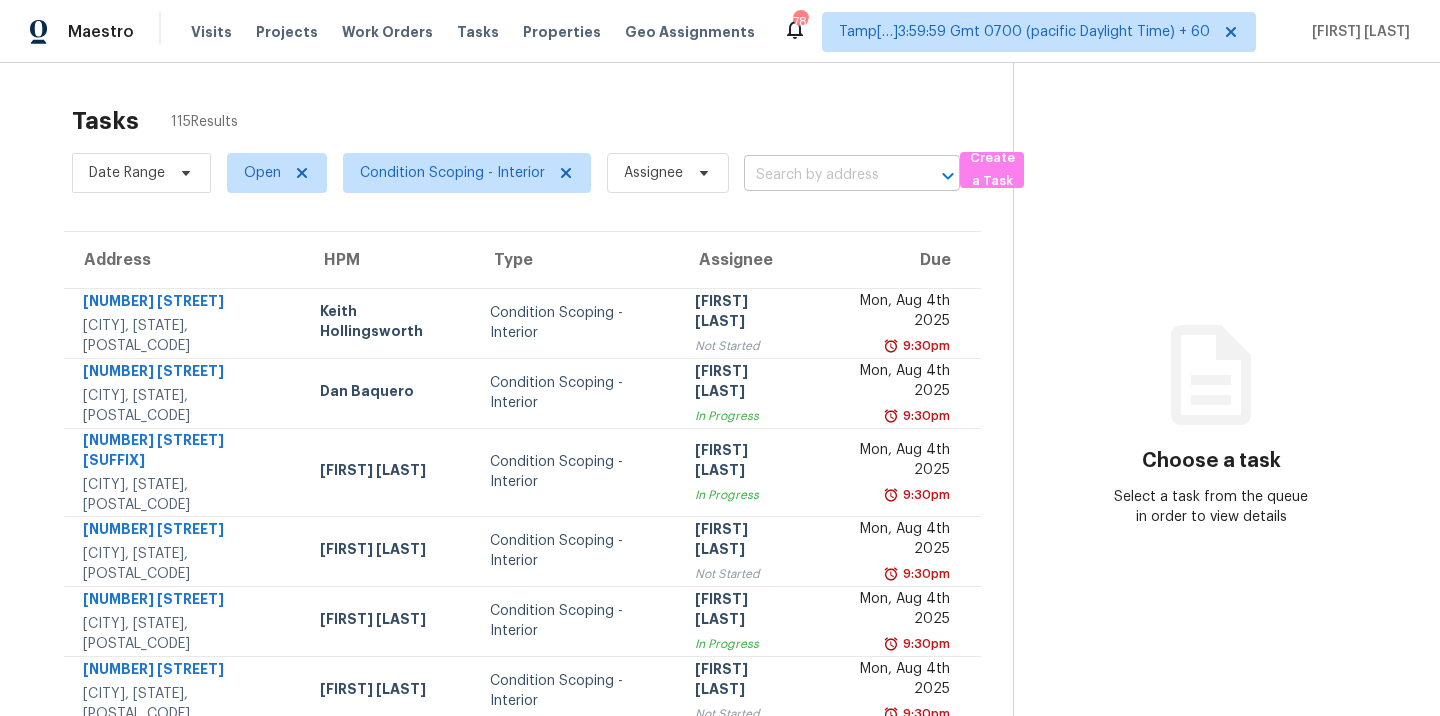 click at bounding box center [824, 175] 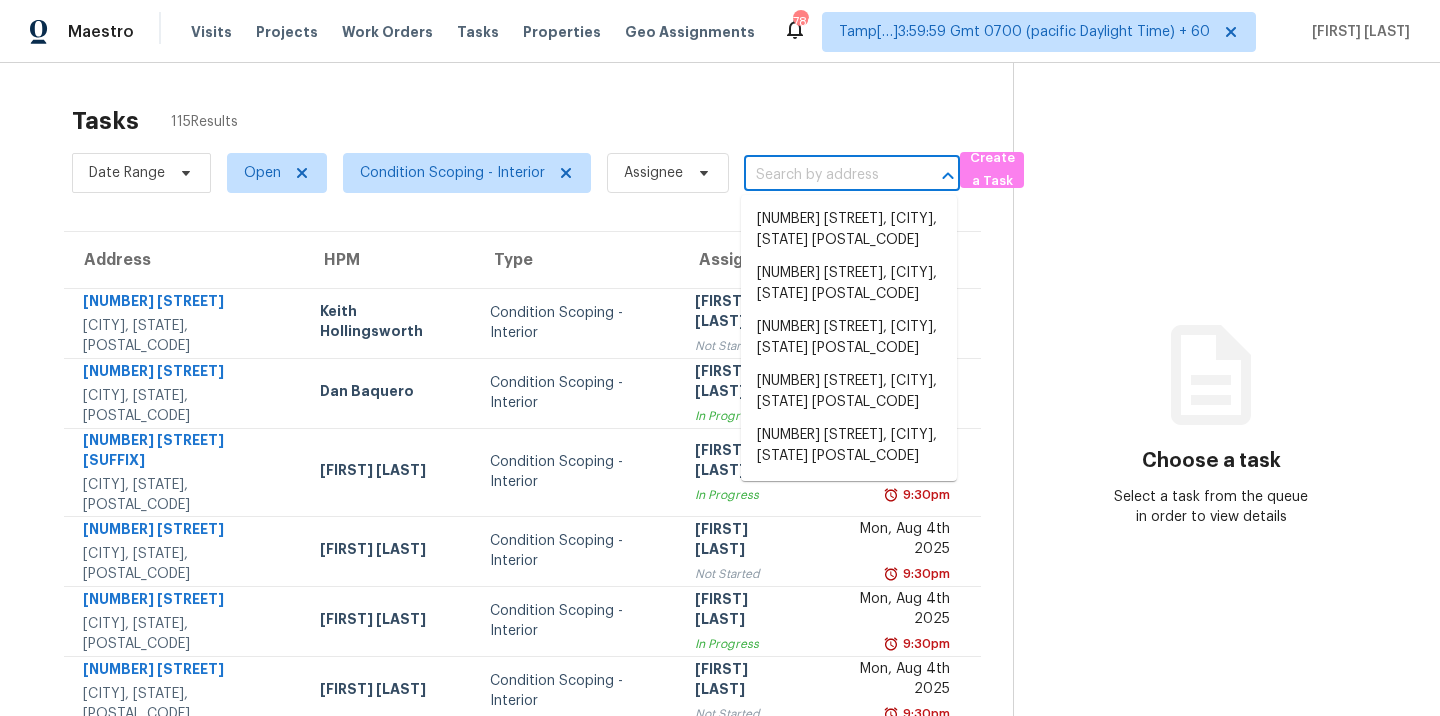 paste on "[NUMBER] [STREET], [CITY], [STATE] [POSTAL_CODE]" 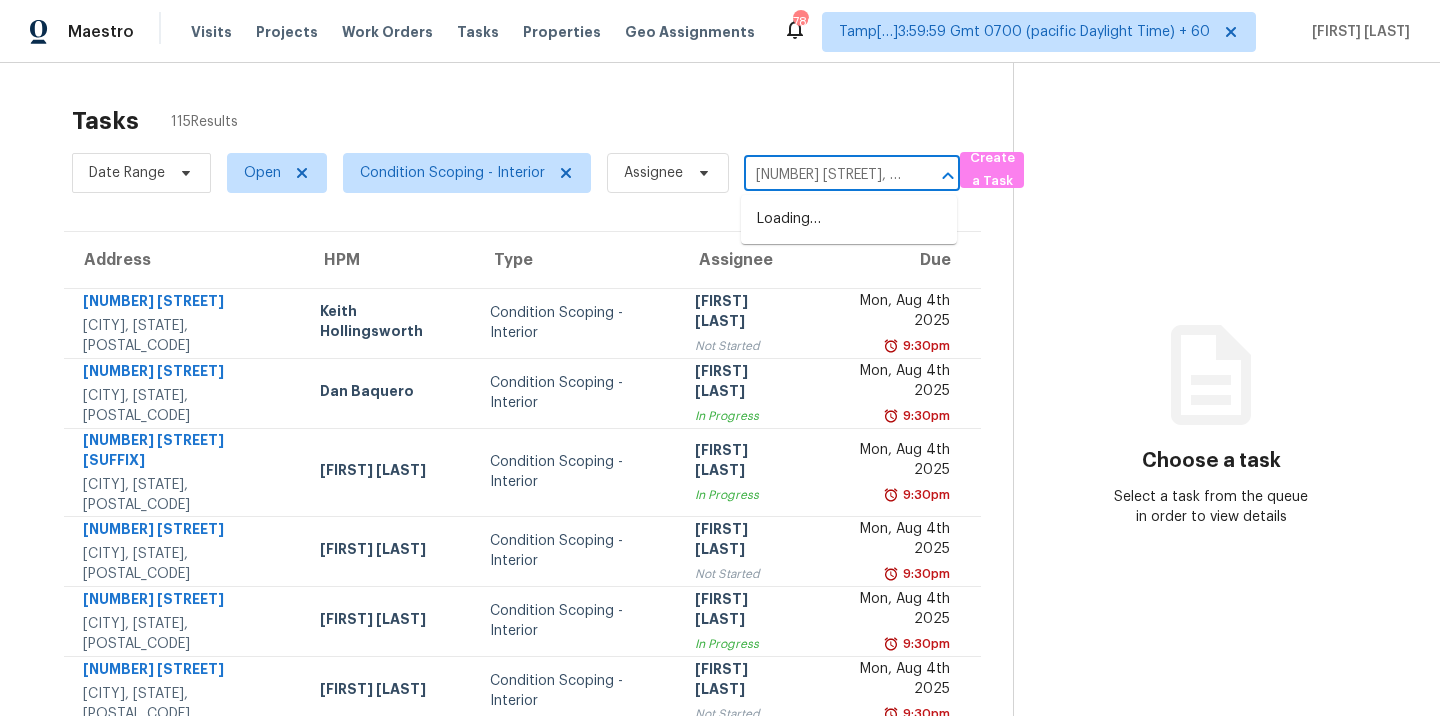 scroll, scrollTop: 0, scrollLeft: 109, axis: horizontal 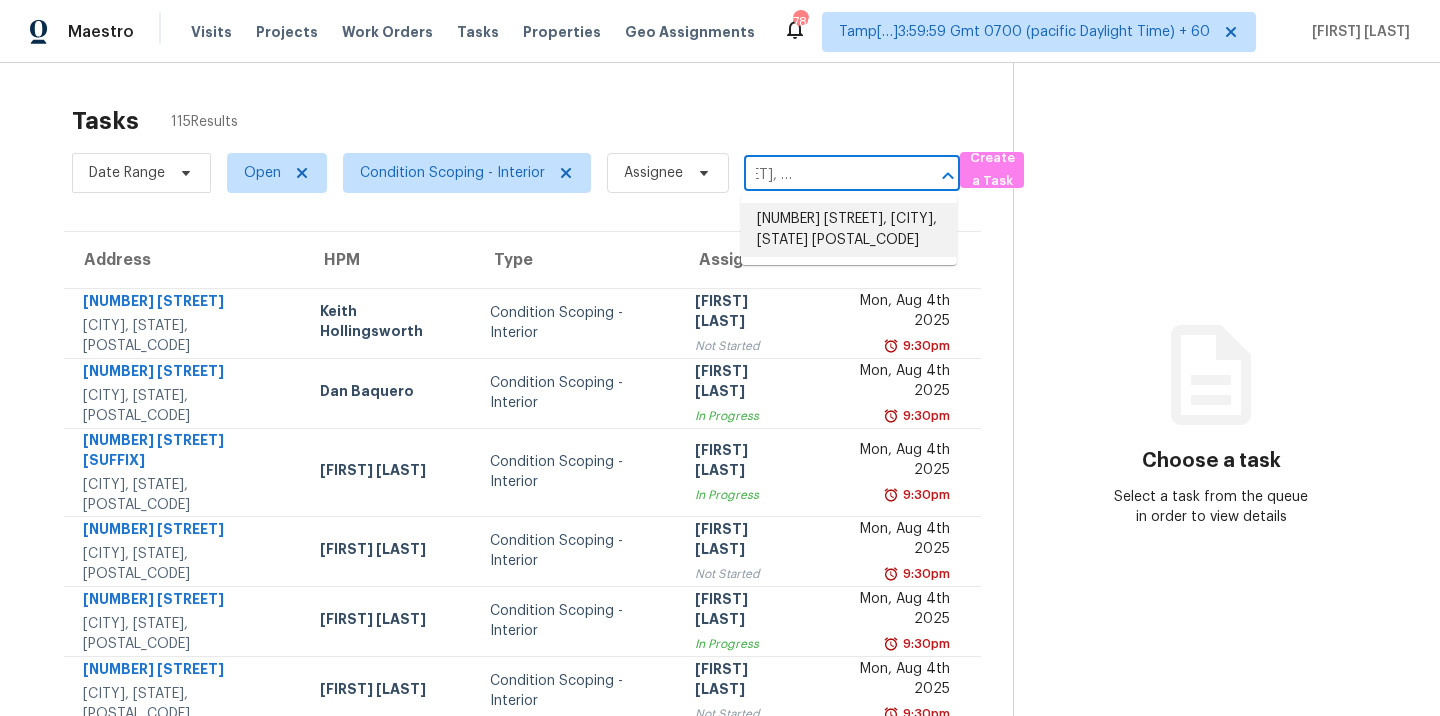 click on "[NUMBER] [STREET], [CITY], [STATE] [POSTAL_CODE]" at bounding box center (849, 230) 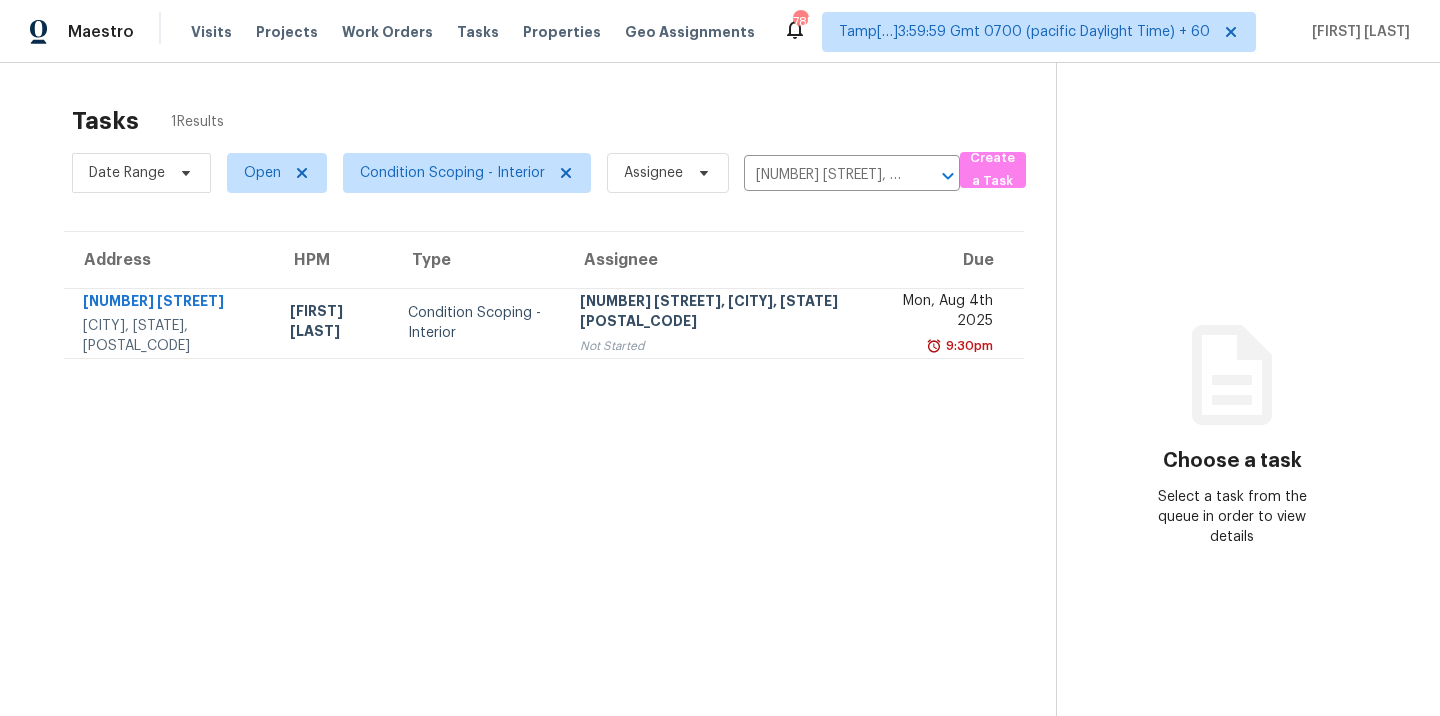 click on "Tasks 1 Results Date Range Open Condition Scoping - Interior Assignee [NUMBER] [STREET], [CITY], [STATE] ​ Create a Task Address HPM Type Assignee Due [NUMBER] [STREET] [CITY], [STATE], [POSTAL_CODE] [FIRST] [LAST] Condition Scoping - Interior [FIRST] [LAST] Not Started [DAY_OF_WEEK], [MONTH] [DAY] [YEAR] [TIME]" at bounding box center [544, 437] 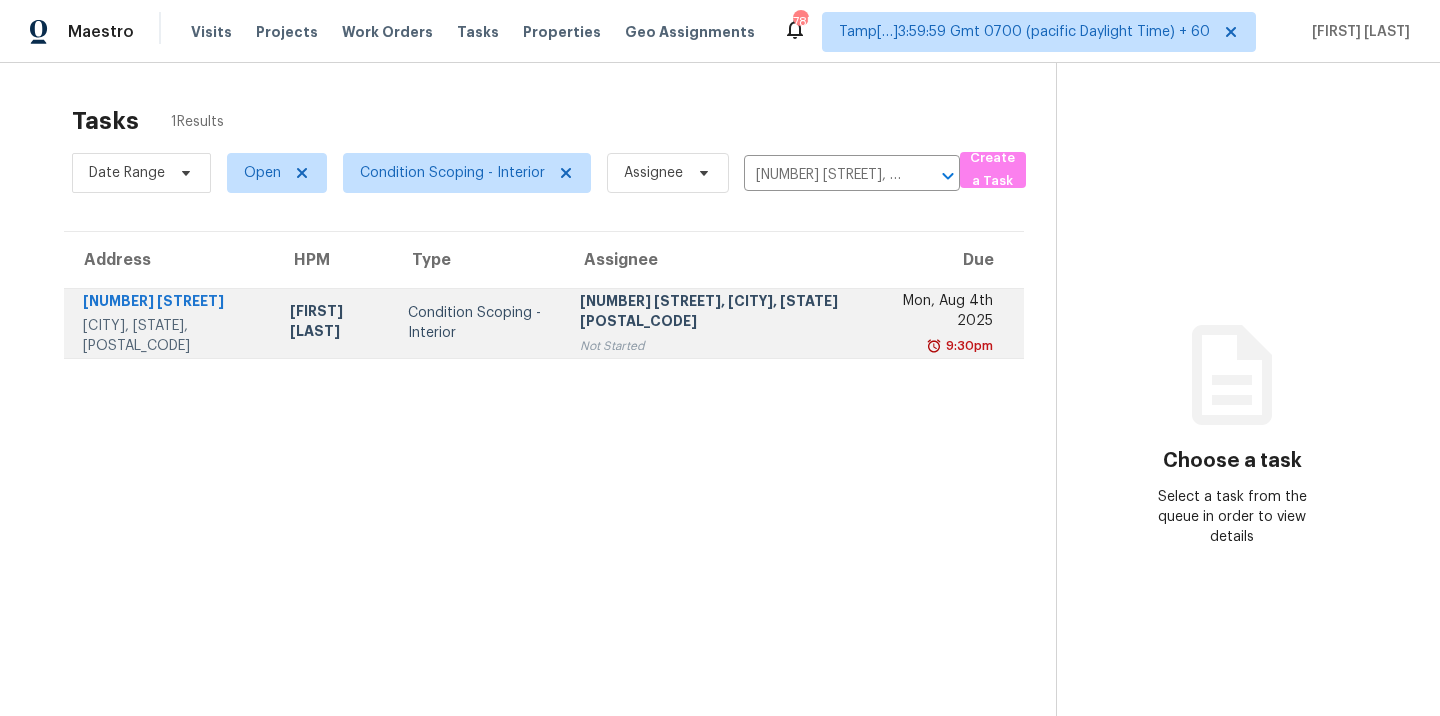 click on "[DAY_OF_WEEK], [MONTH] [DAY] [YEAR] [TIME]" at bounding box center [949, 323] 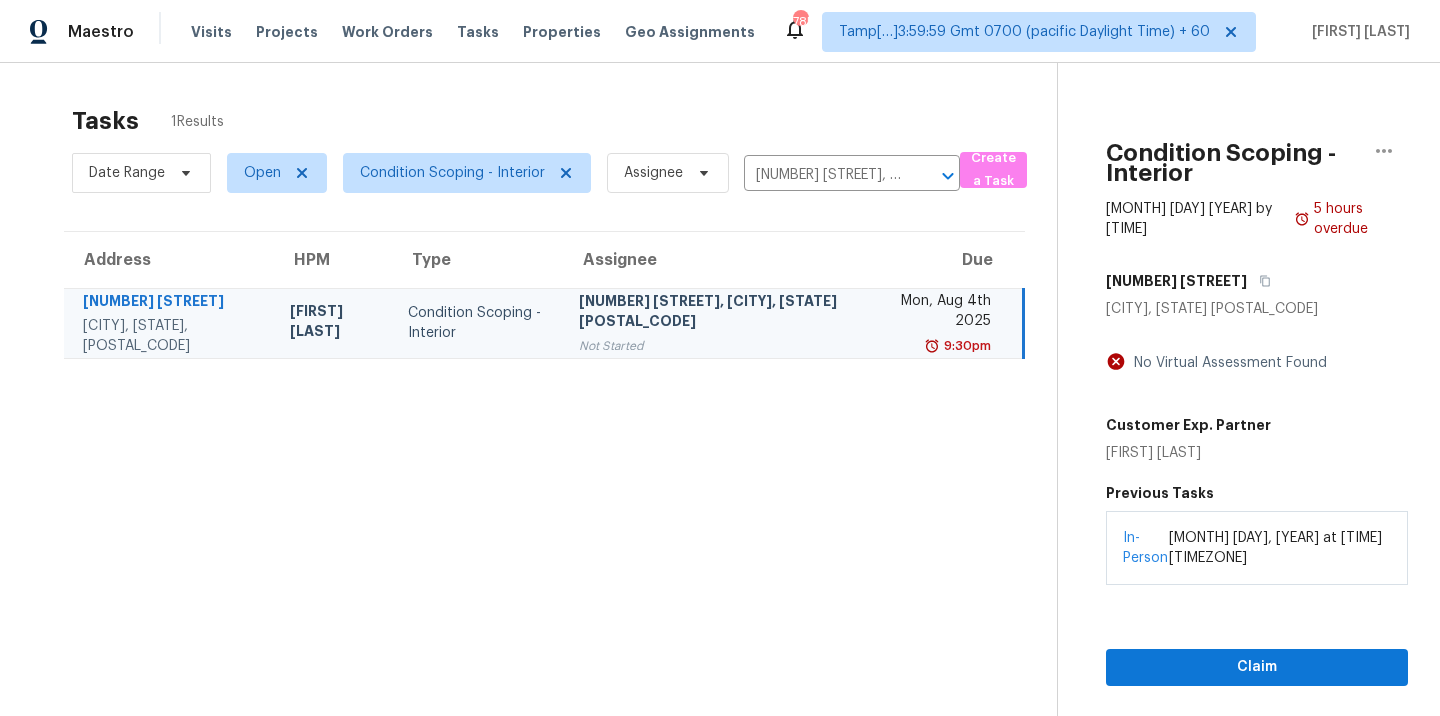 click on "Maestro Visits Projects Work Orders Tasks Properties Geo Assignments [NUMBER] Tamp[…] [TIME] [TIMEZONE] [OFFSET] [FIRST] [LAST]" at bounding box center [720, 31] 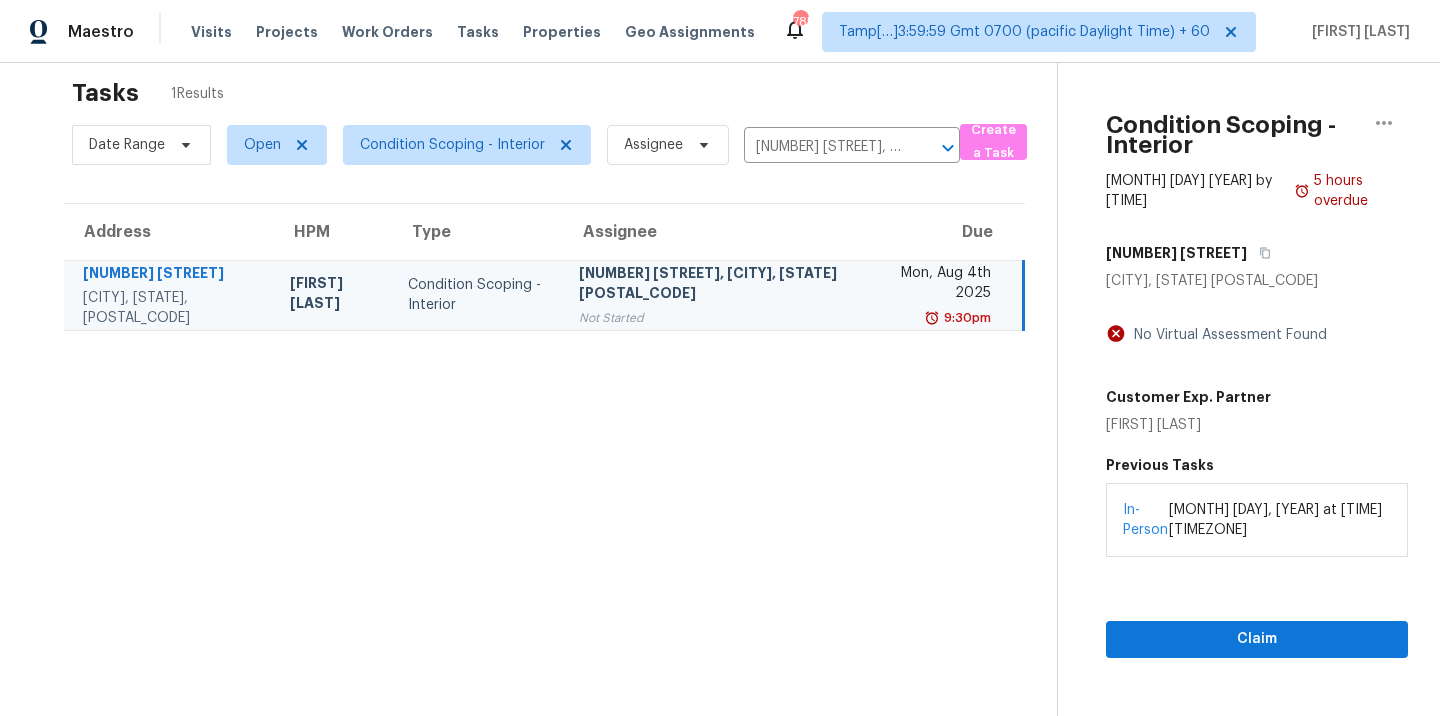 scroll, scrollTop: 36, scrollLeft: 0, axis: vertical 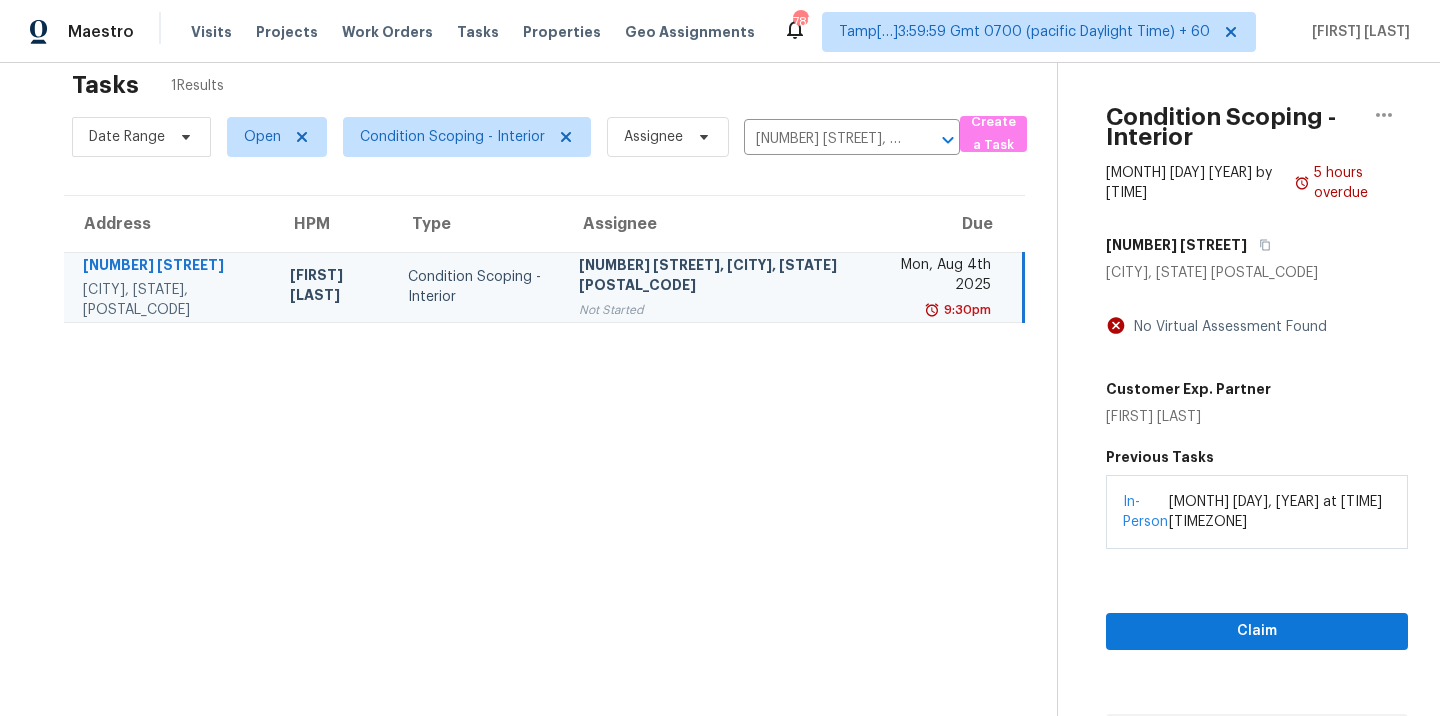 click on "Tasks 1 Results Date Range Open Condition Scoping - Interior Assignee [NUMBER] [STREET], [CITY], [STATE] ​ Create a Task Address HPM Type Assignee Due [NUMBER] [STREET] [CITY], [STATE], [POSTAL_CODE] [FIRST] [LAST] Condition Scoping - Interior [FIRST] [LAST] Not Started [DAY_OF_WEEK], [MONTH] [DAY] [YEAR] [TIME]" at bounding box center [544, 404] 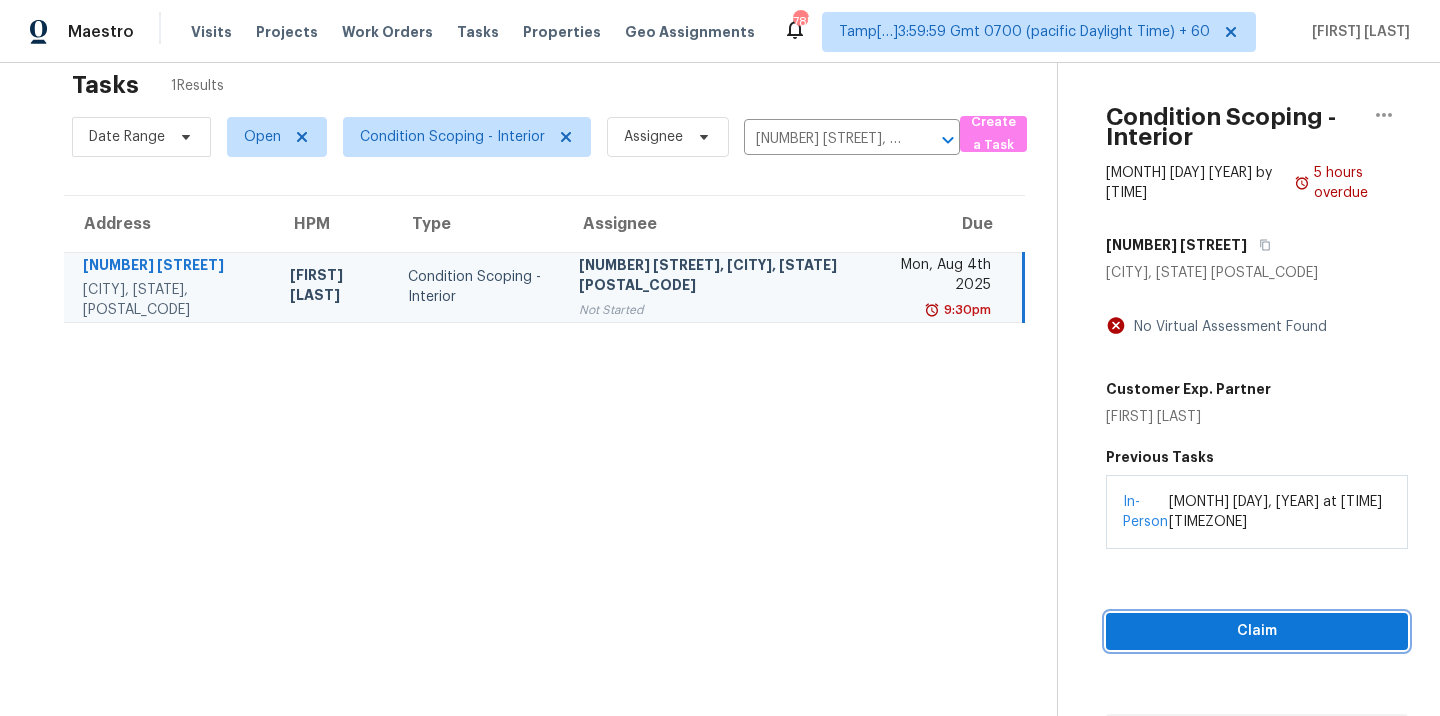 click on "Claim" at bounding box center [1257, 631] 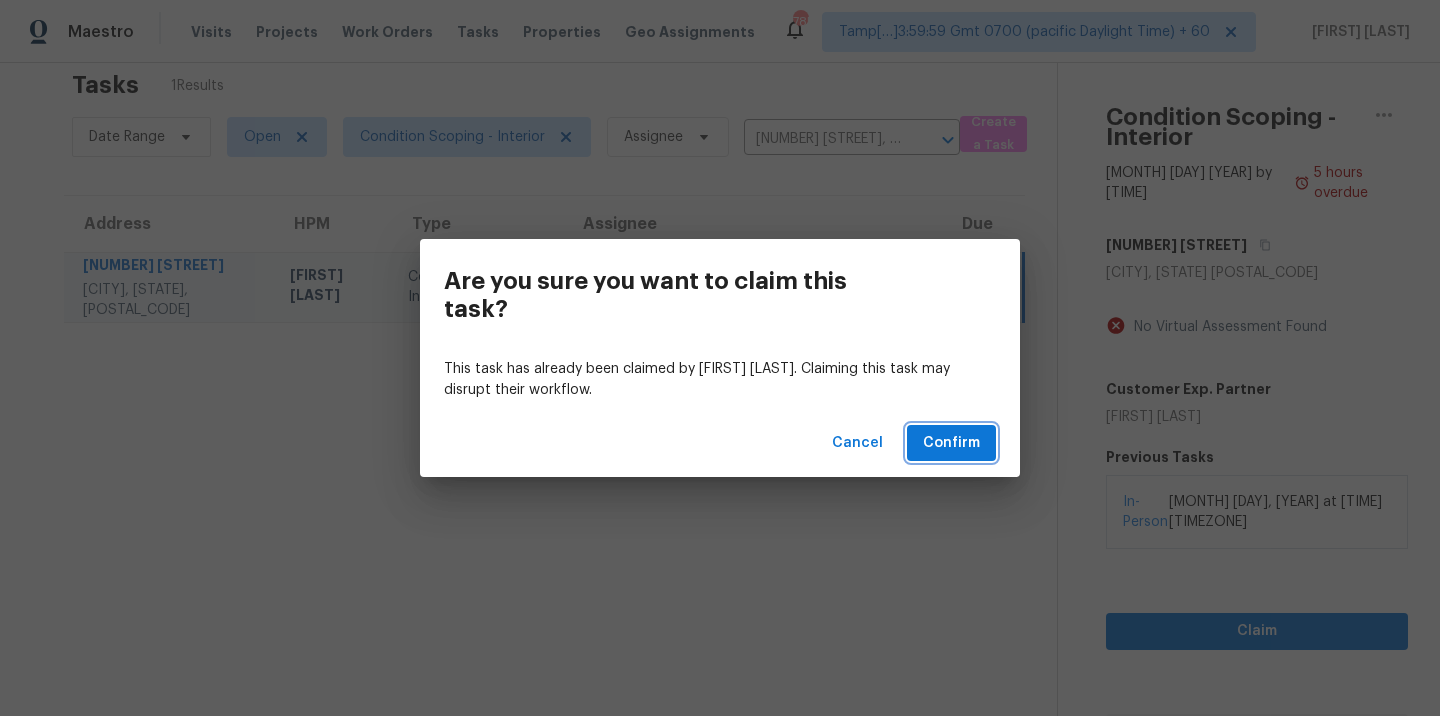 drag, startPoint x: 954, startPoint y: 427, endPoint x: 844, endPoint y: 304, distance: 165.01212 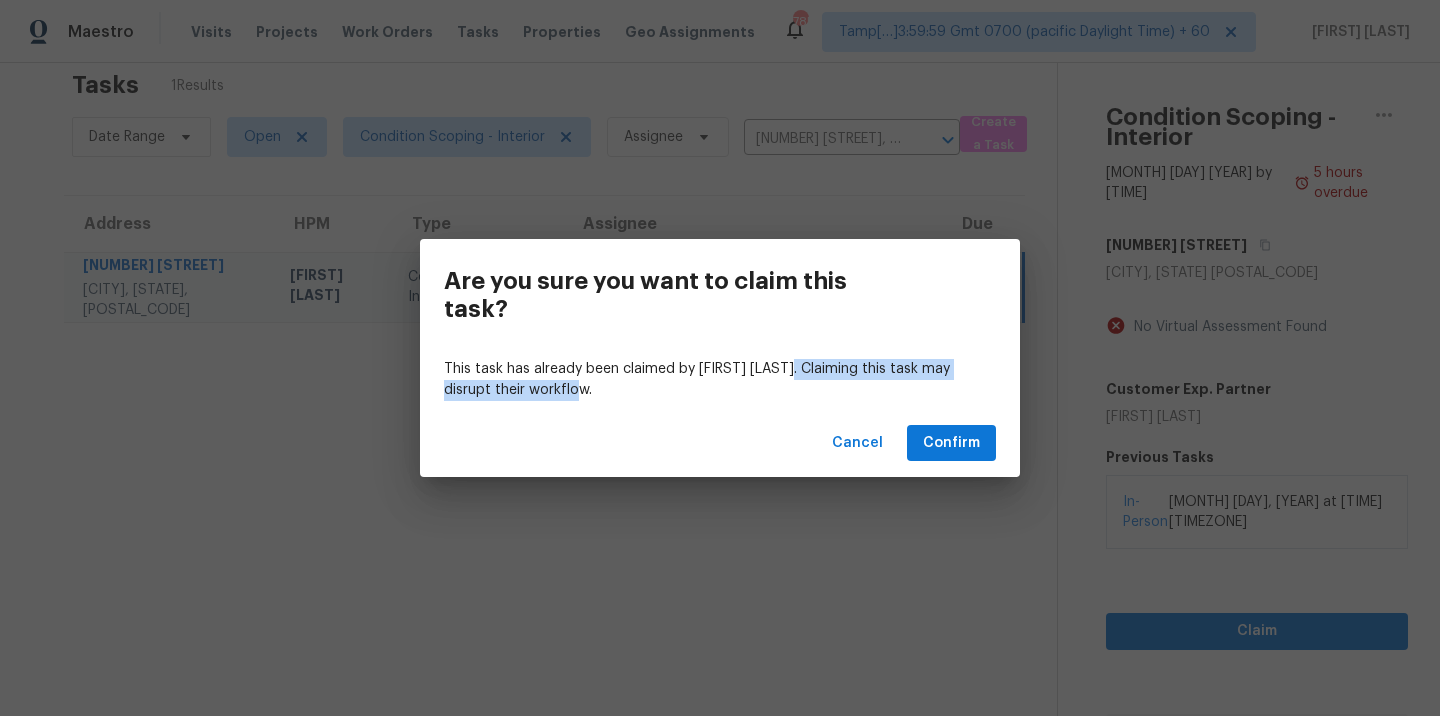 drag, startPoint x: 792, startPoint y: 372, endPoint x: 792, endPoint y: 401, distance: 29 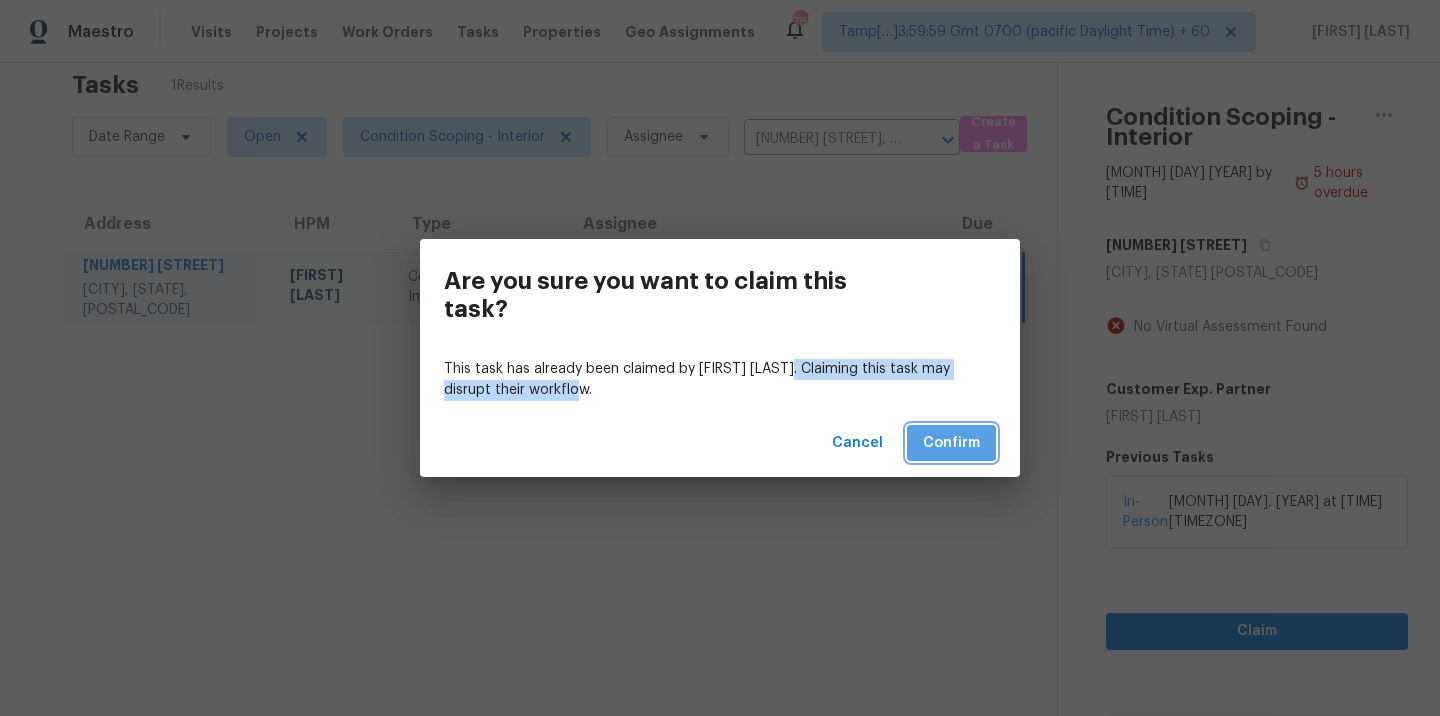 click on "Confirm" at bounding box center (951, 443) 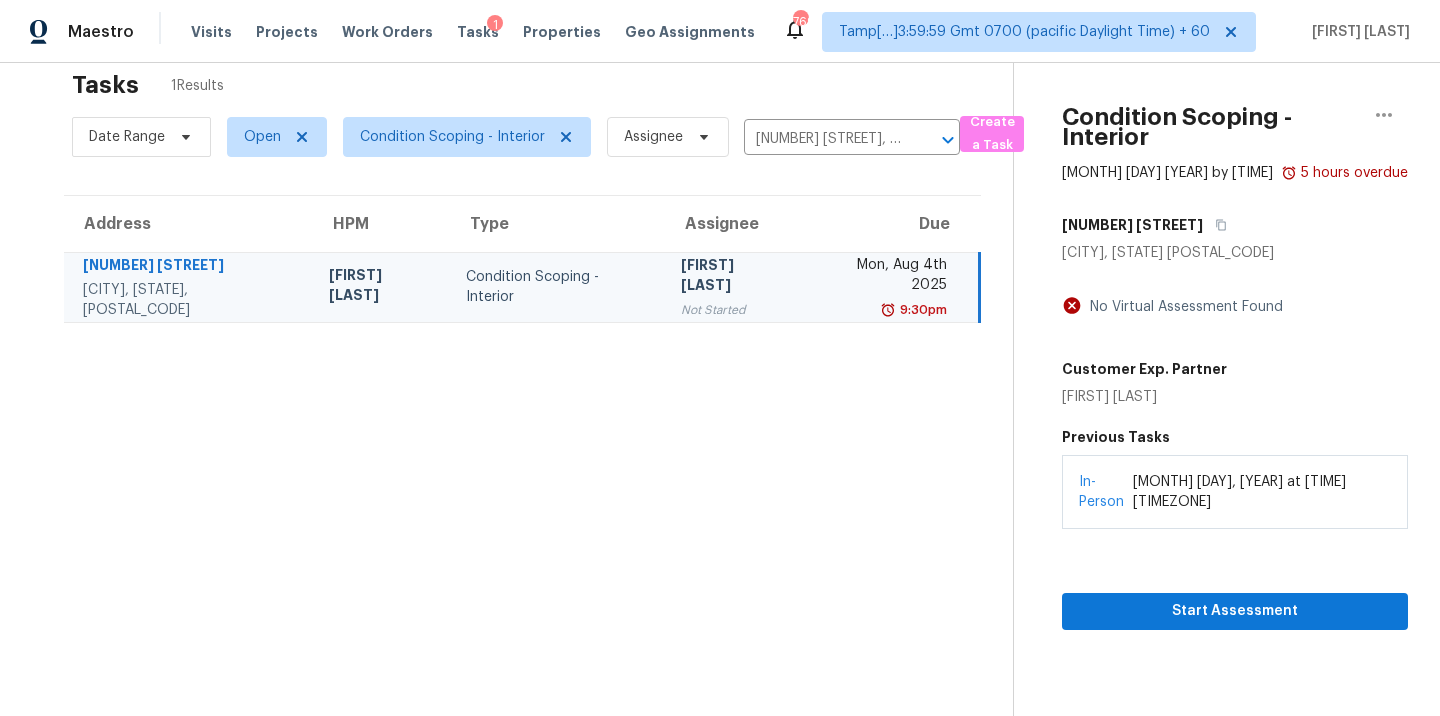 scroll, scrollTop: 78, scrollLeft: 0, axis: vertical 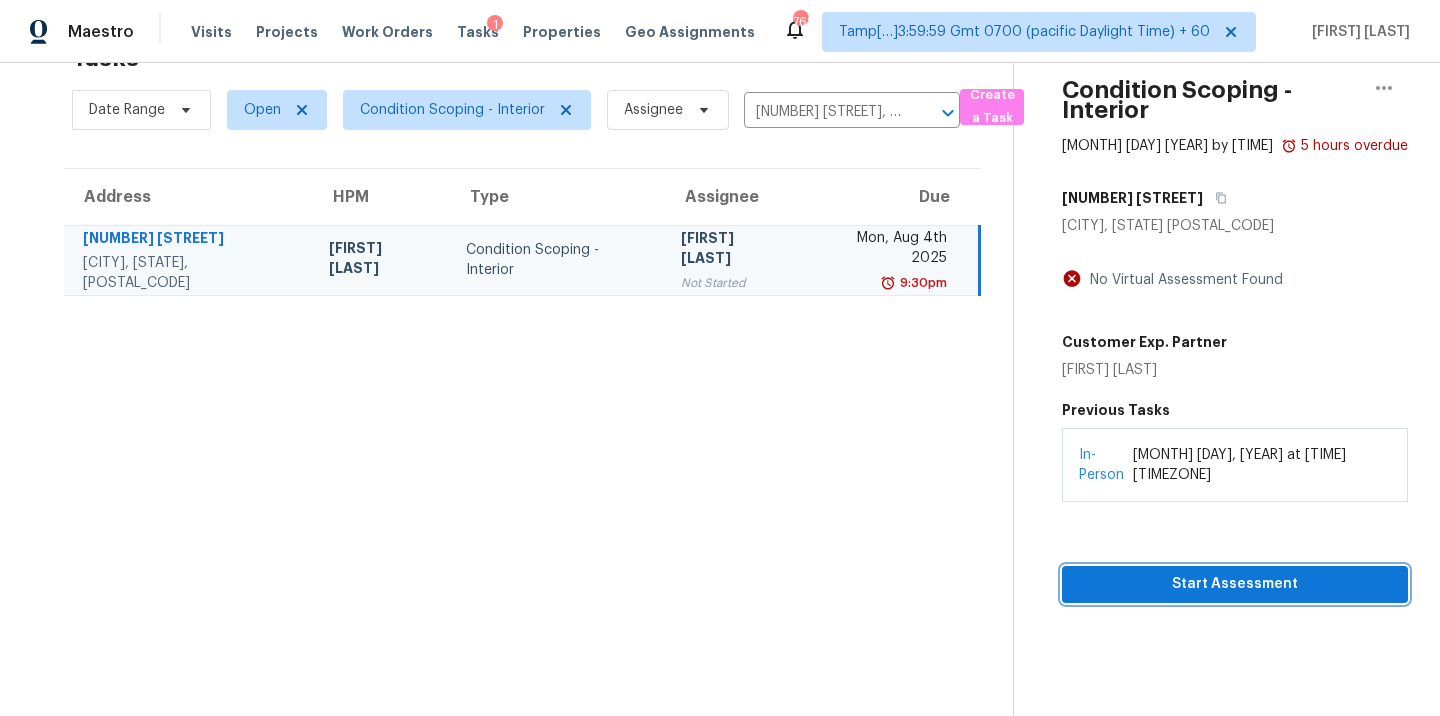 click on "Start Assessment" at bounding box center [1235, 584] 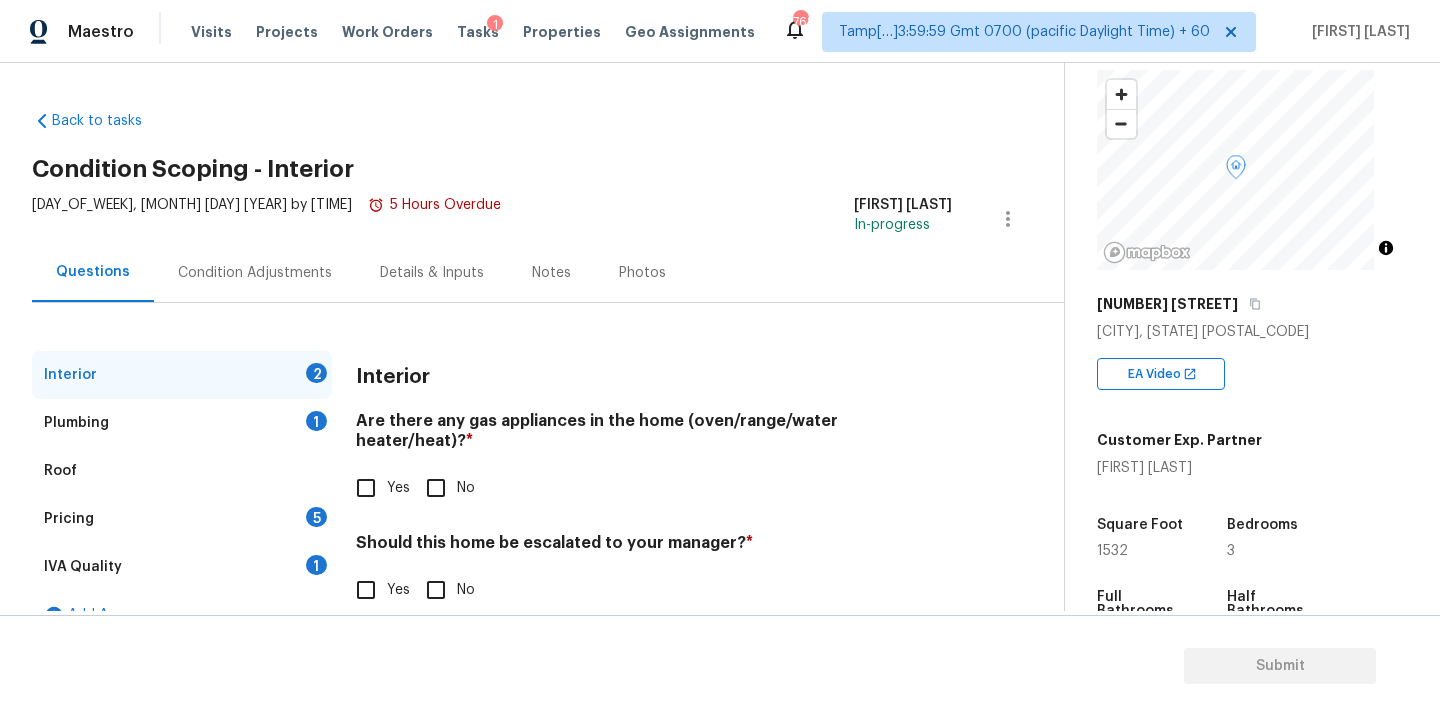 scroll, scrollTop: 113, scrollLeft: 0, axis: vertical 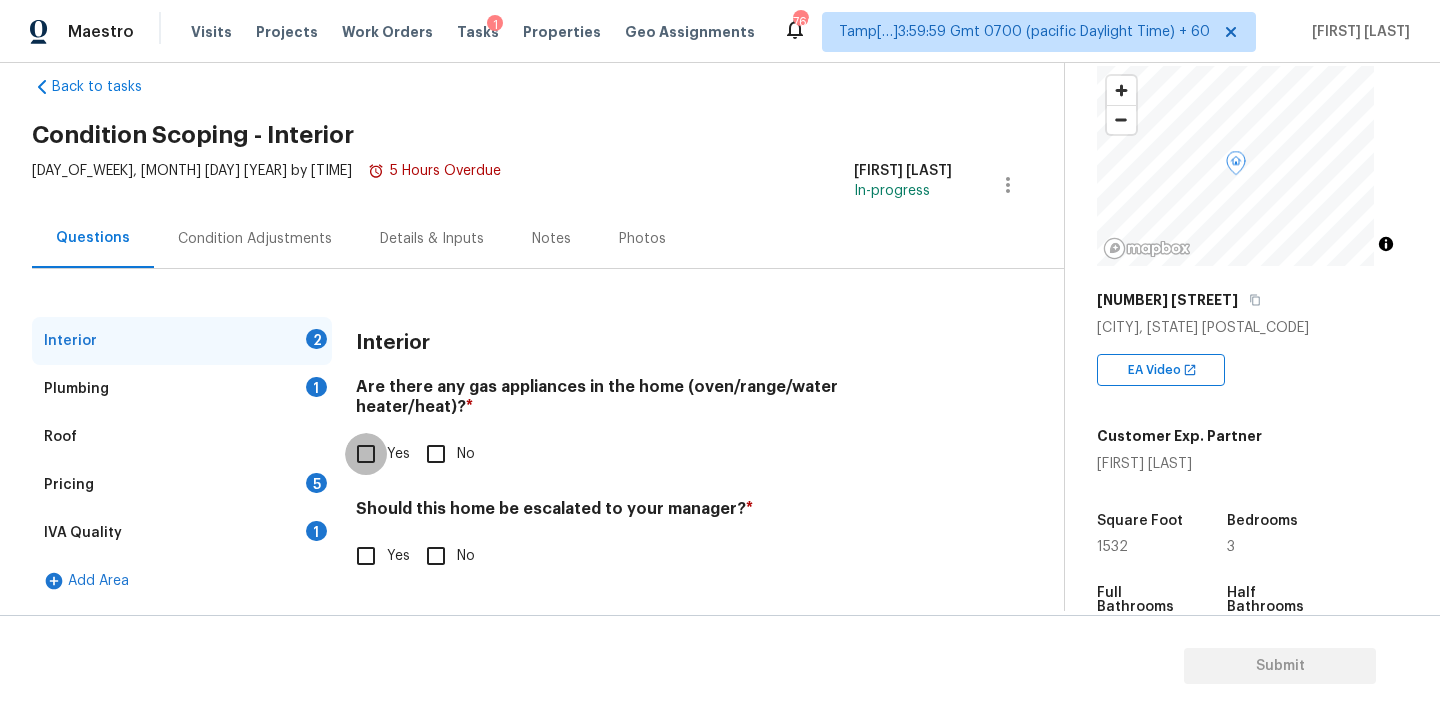 click on "Yes" at bounding box center [366, 454] 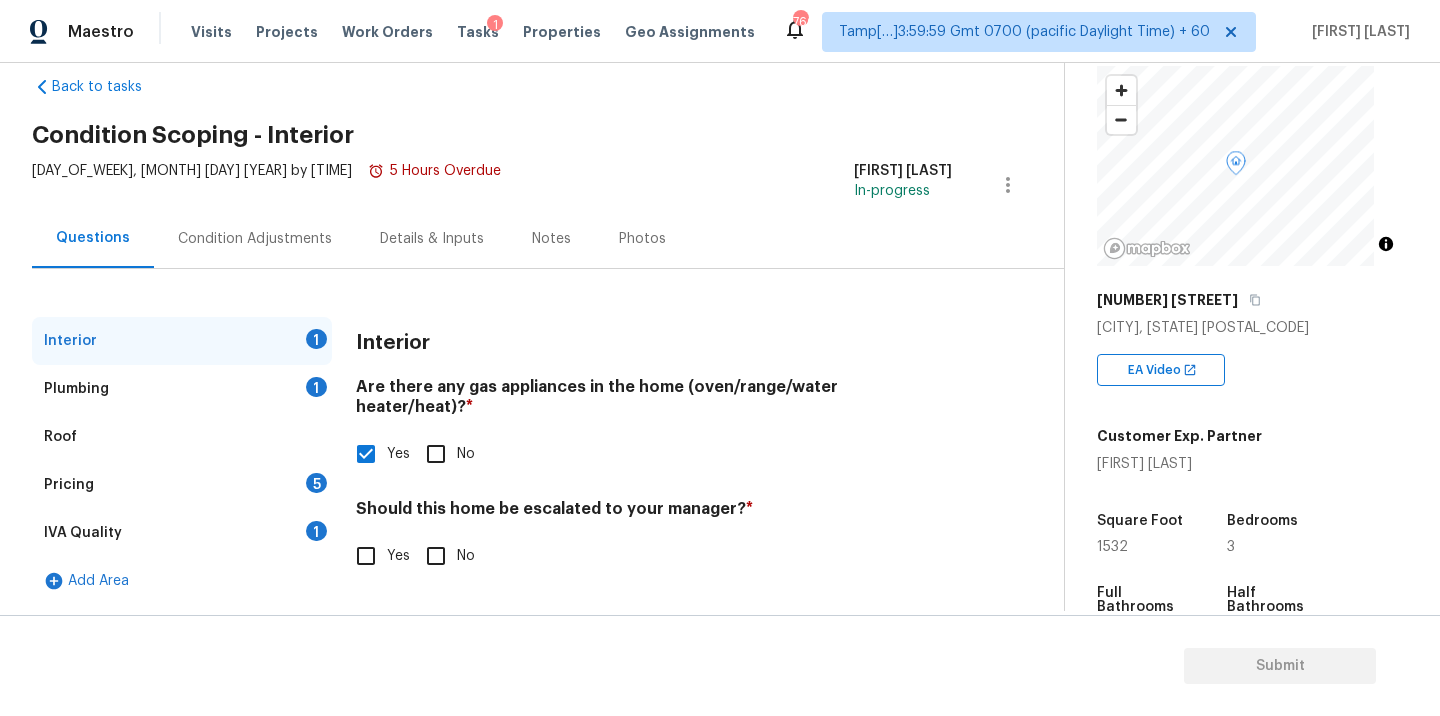 click on "Yes" at bounding box center (366, 556) 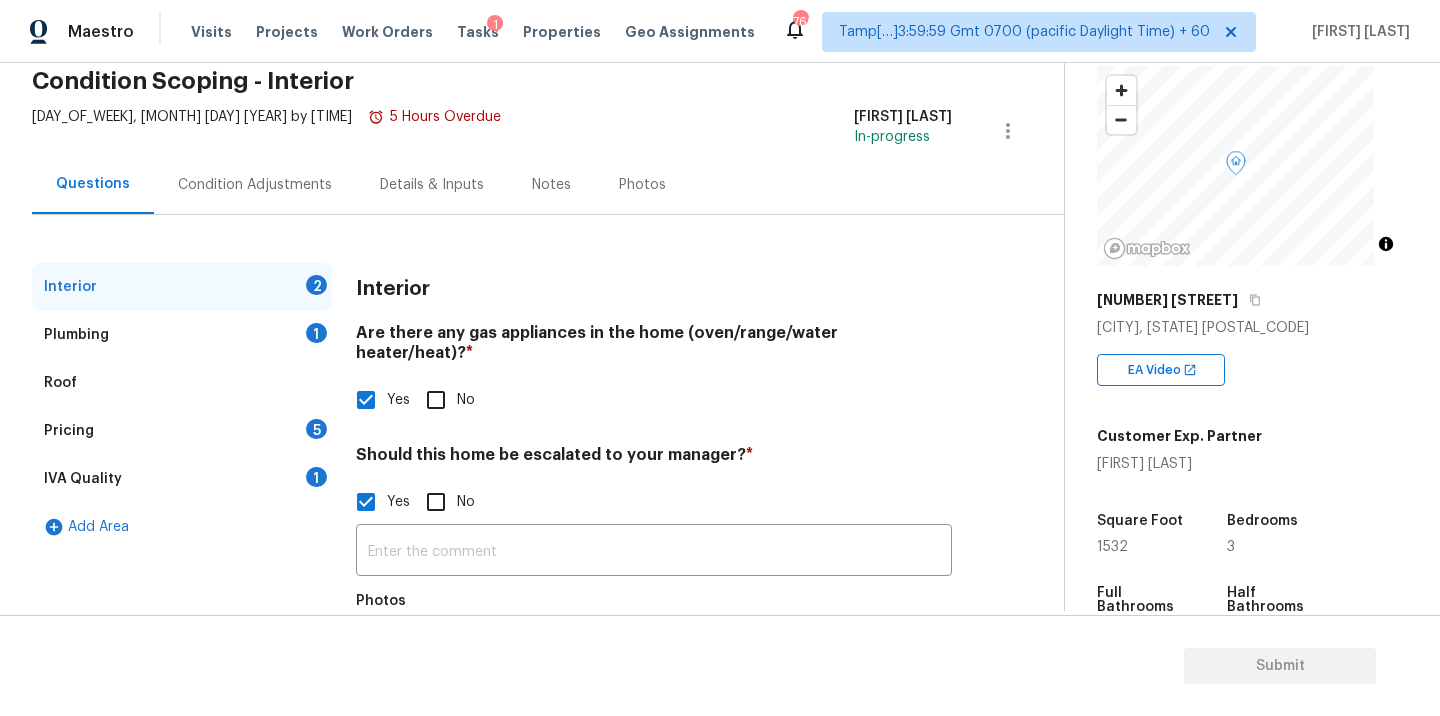 scroll, scrollTop: 121, scrollLeft: 0, axis: vertical 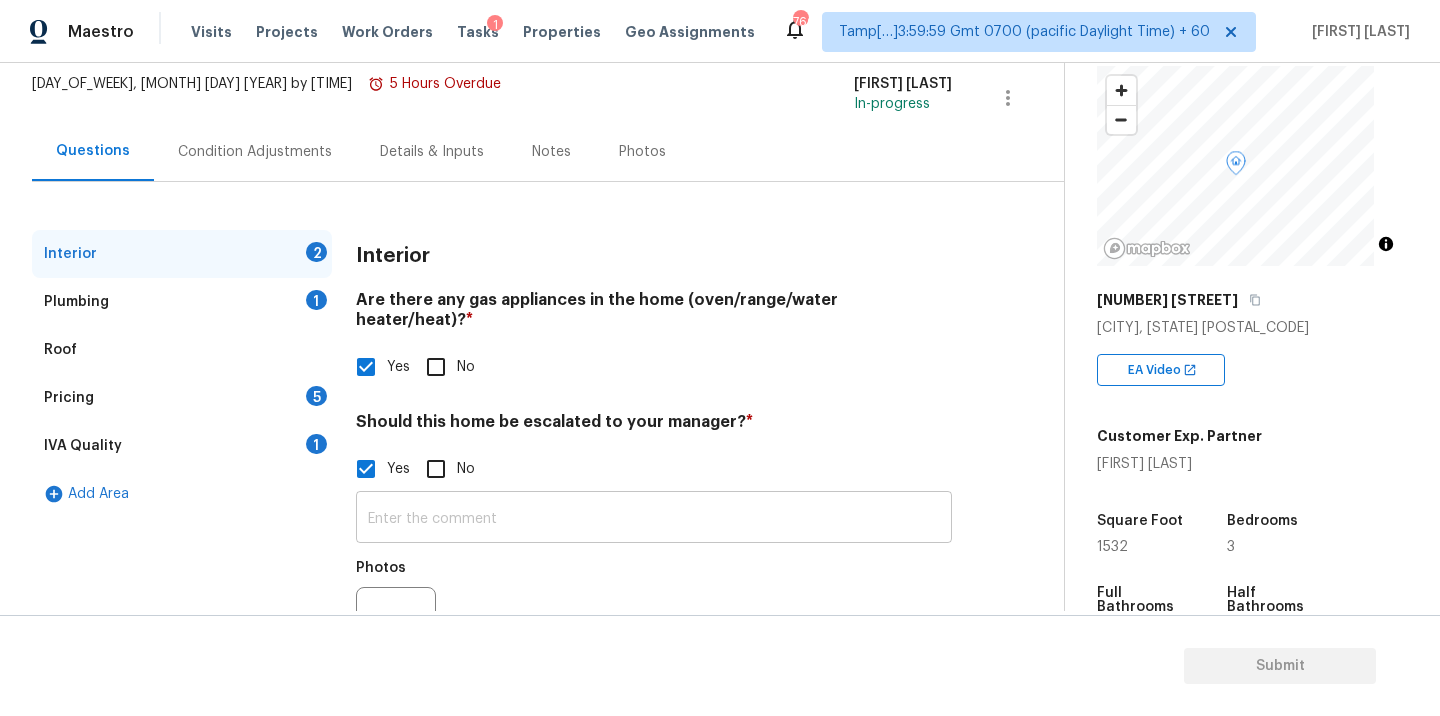 click at bounding box center (654, 519) 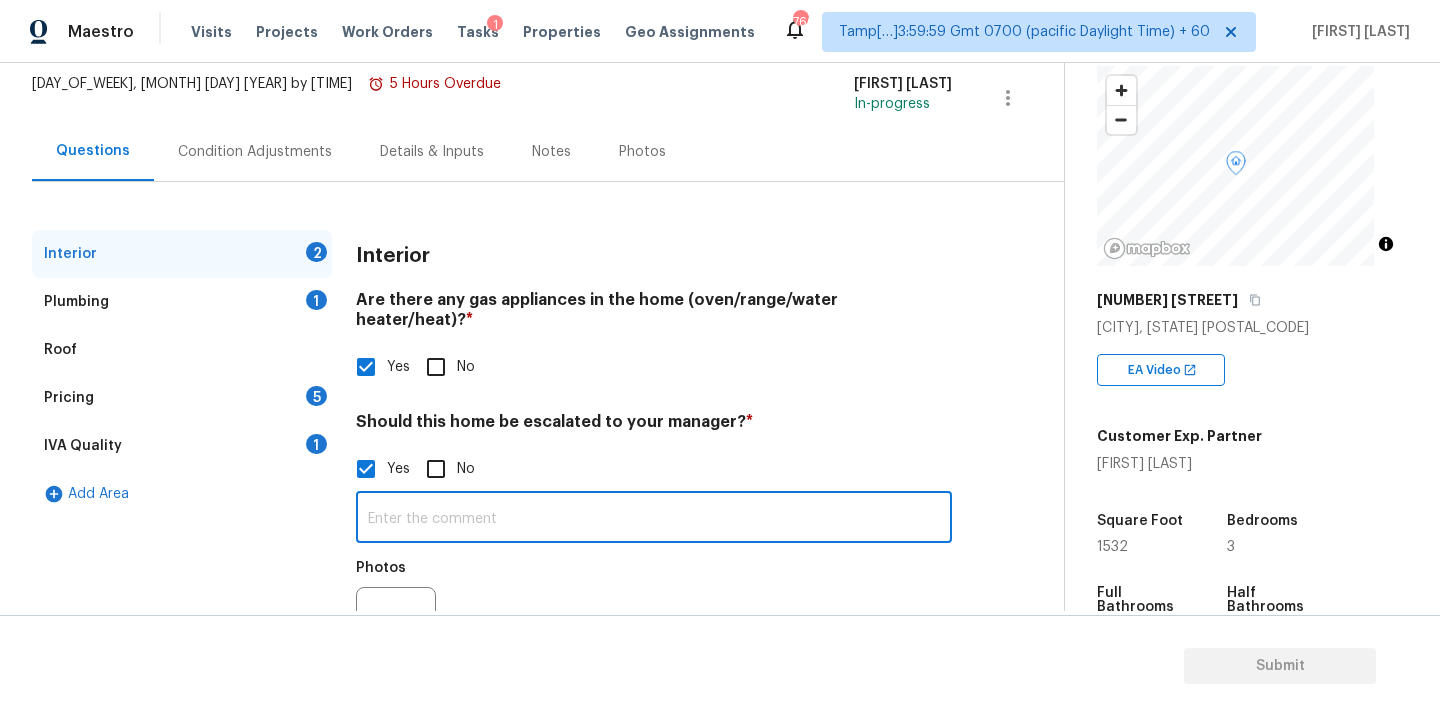 paste on "Foundation and walkability. Neighborhood opens up right into real.y nice homes and this part is run down and poorly maintained" 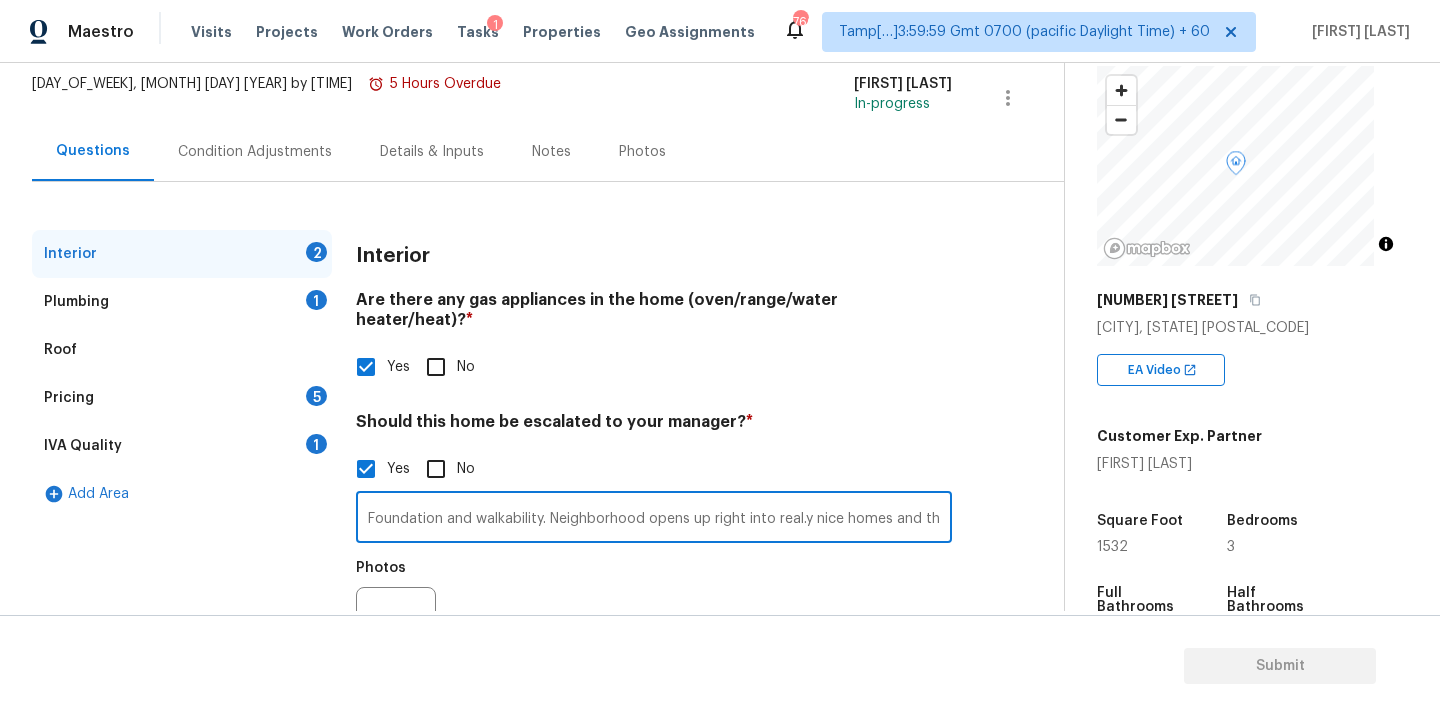 scroll, scrollTop: 0, scrollLeft: 291, axis: horizontal 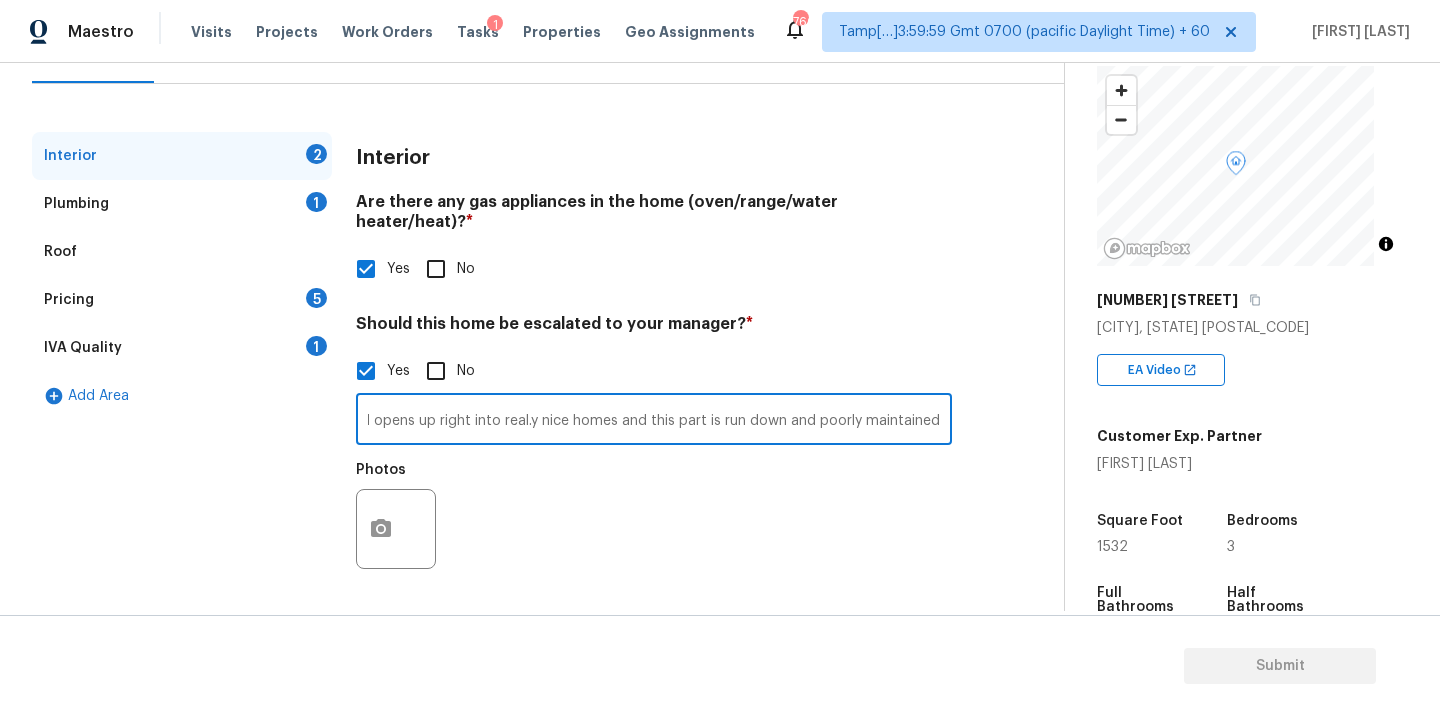 type on "Foundation and walkability. Neighborhood opens up right into real.y nice homes and this part is run down and poorly maintained" 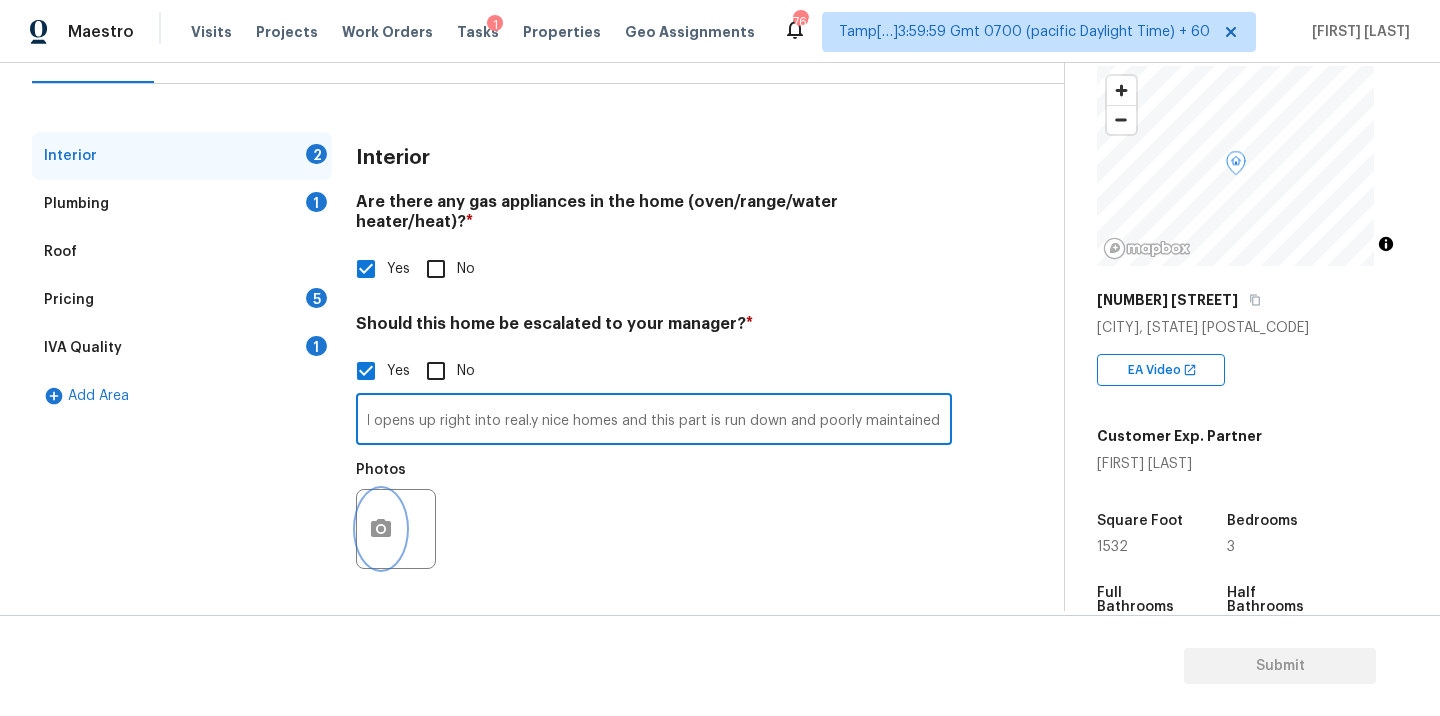 click 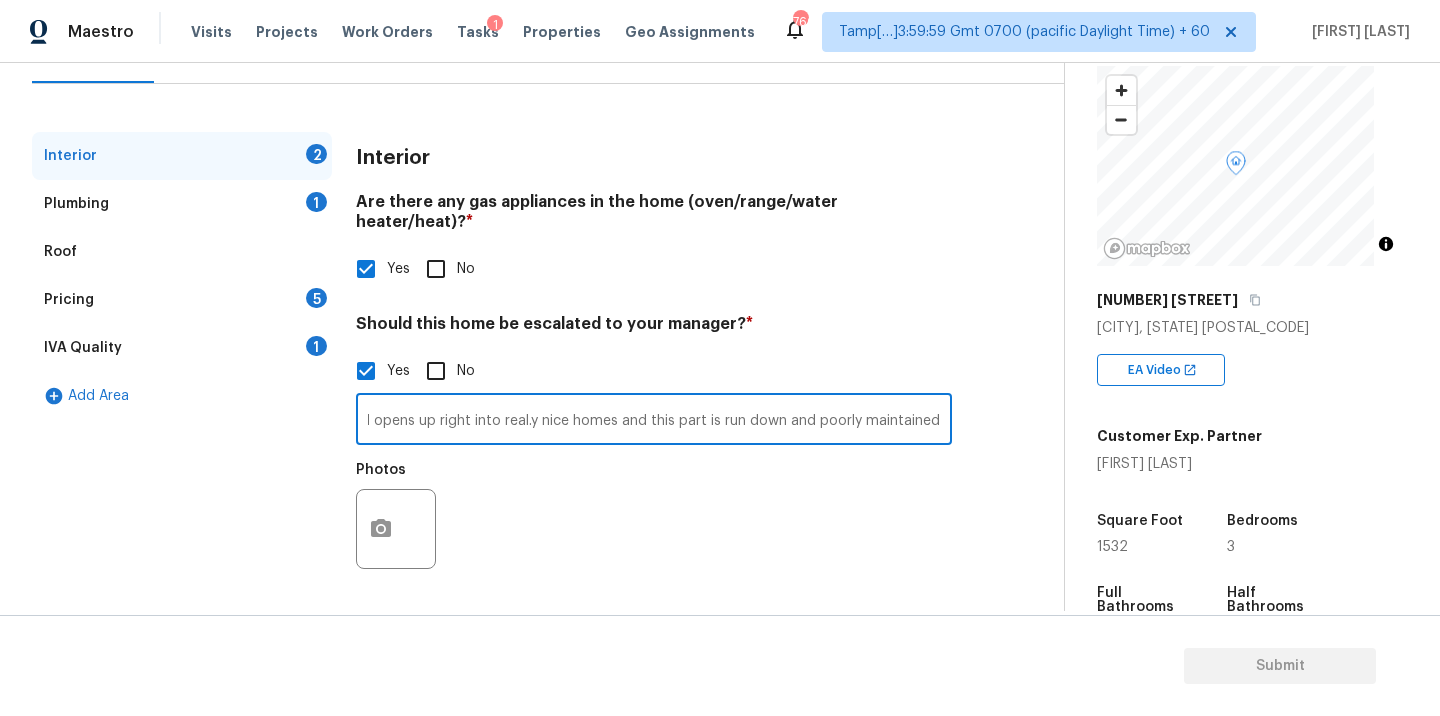 scroll, scrollTop: 0, scrollLeft: 0, axis: both 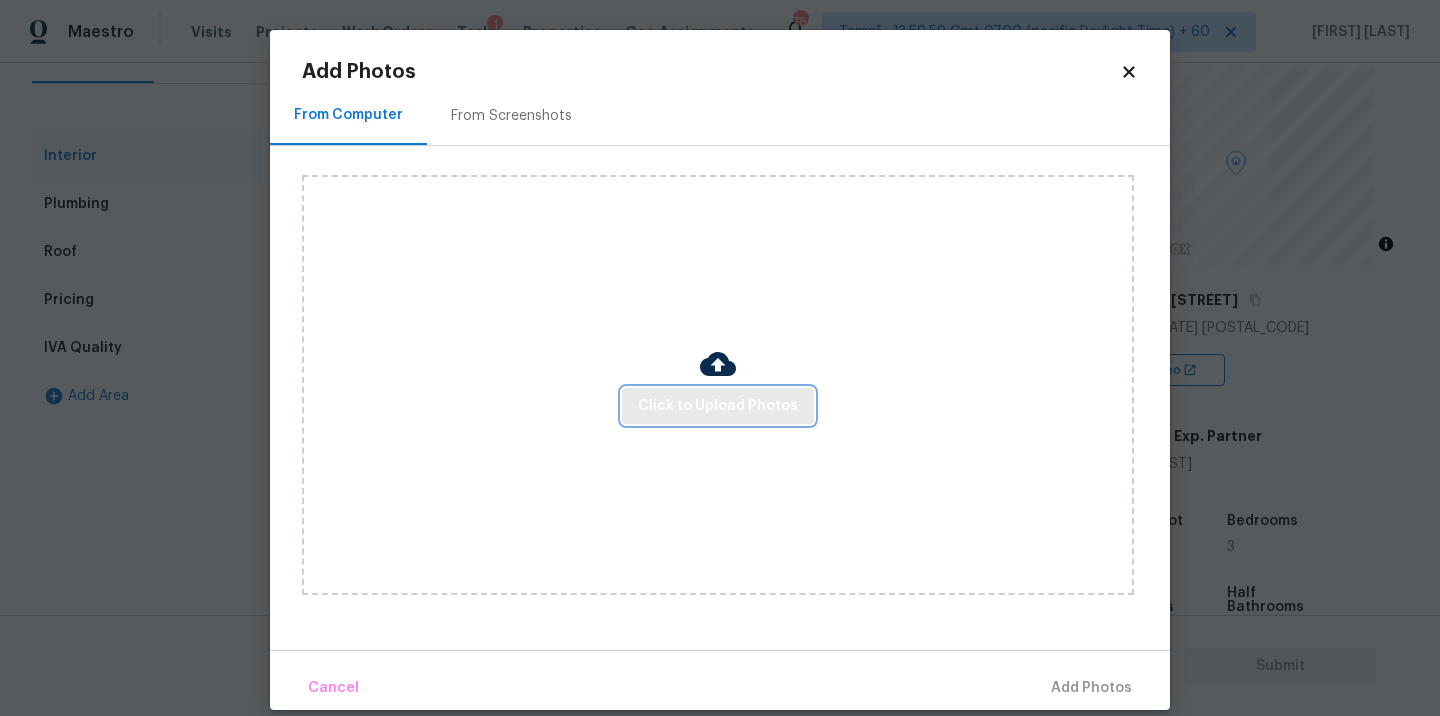 click on "Click to Upload Photos" at bounding box center [718, 406] 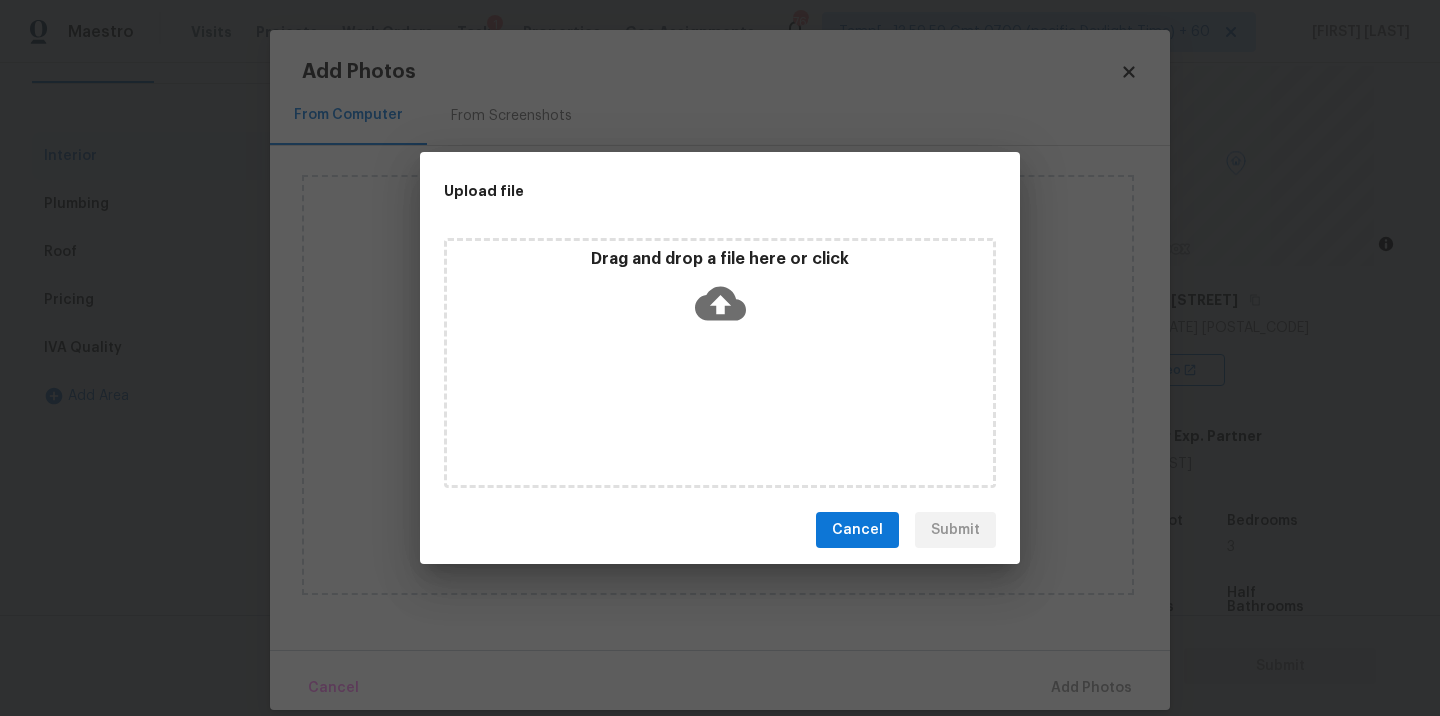 click 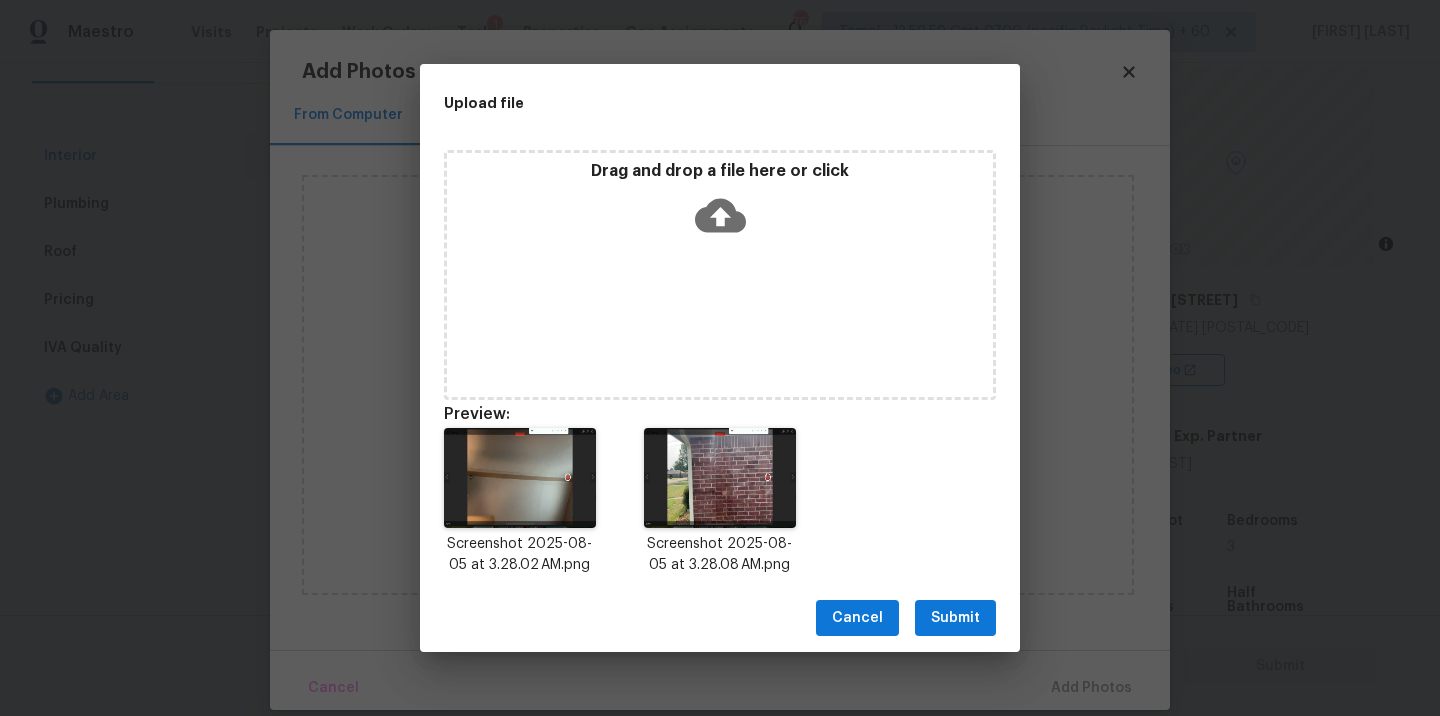 click on "Submit" at bounding box center (955, 618) 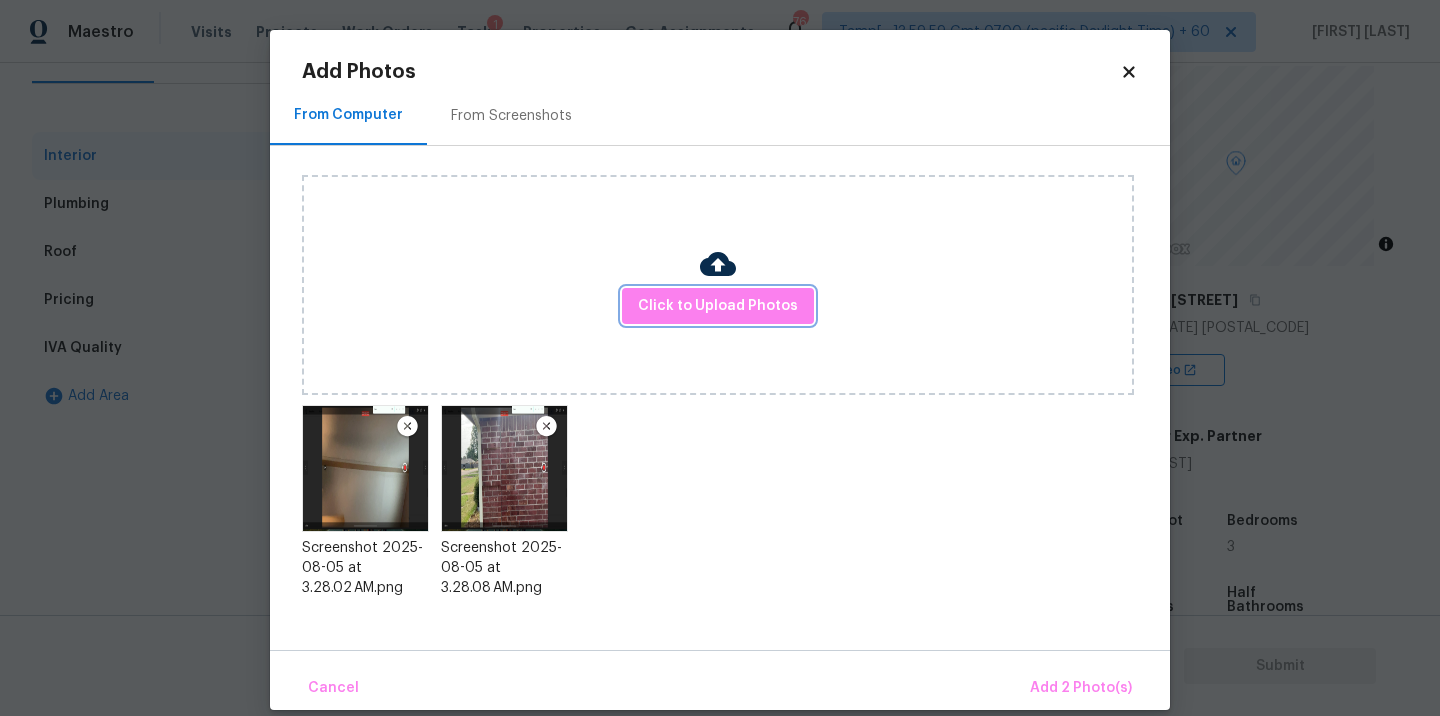 scroll, scrollTop: 24, scrollLeft: 0, axis: vertical 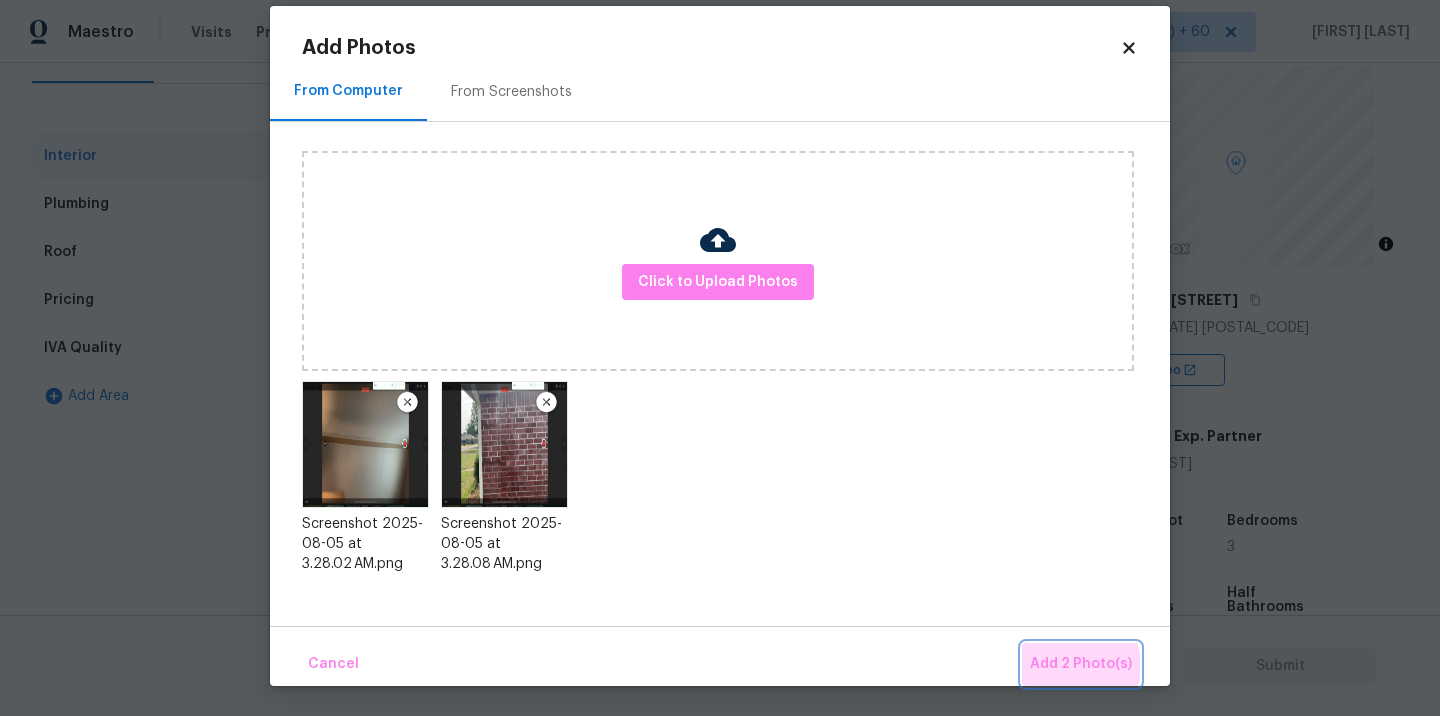 click on "Add 2 Photo(s)" at bounding box center (1081, 664) 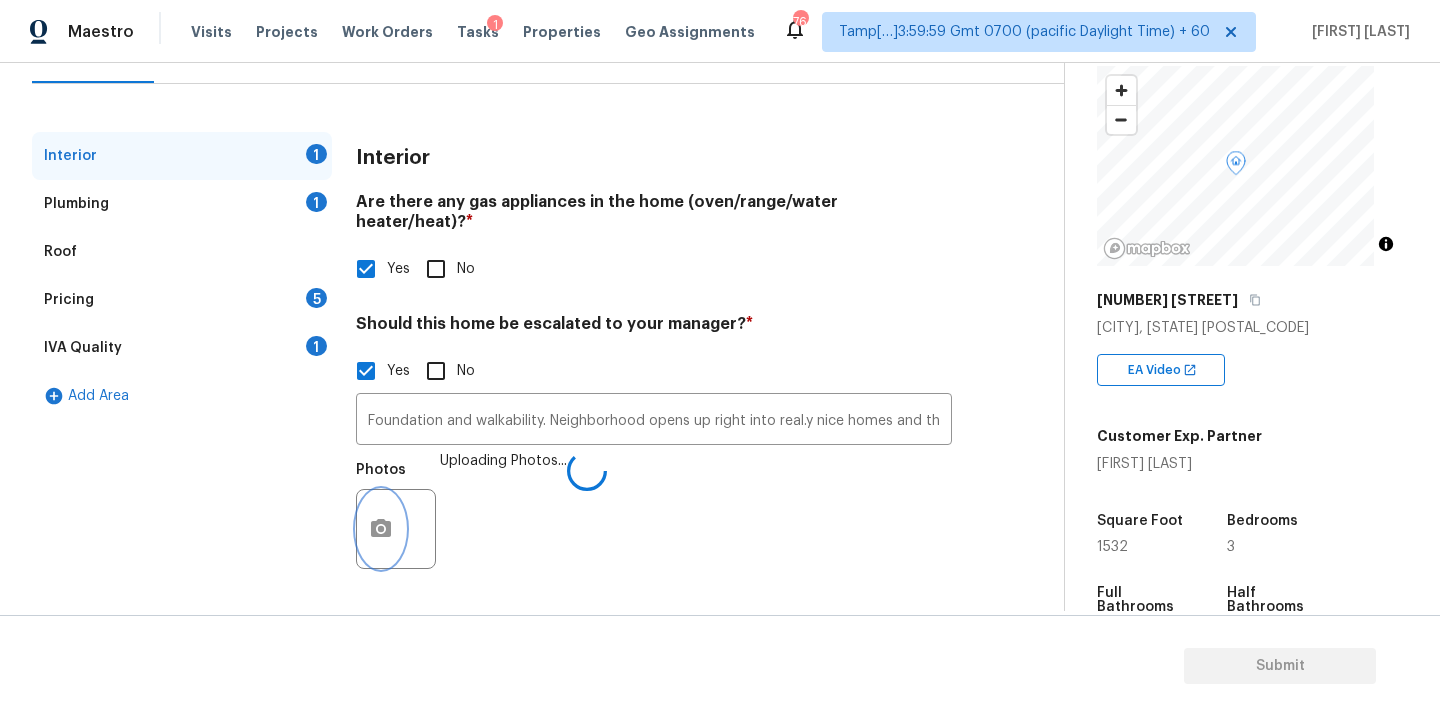 scroll, scrollTop: 0, scrollLeft: 0, axis: both 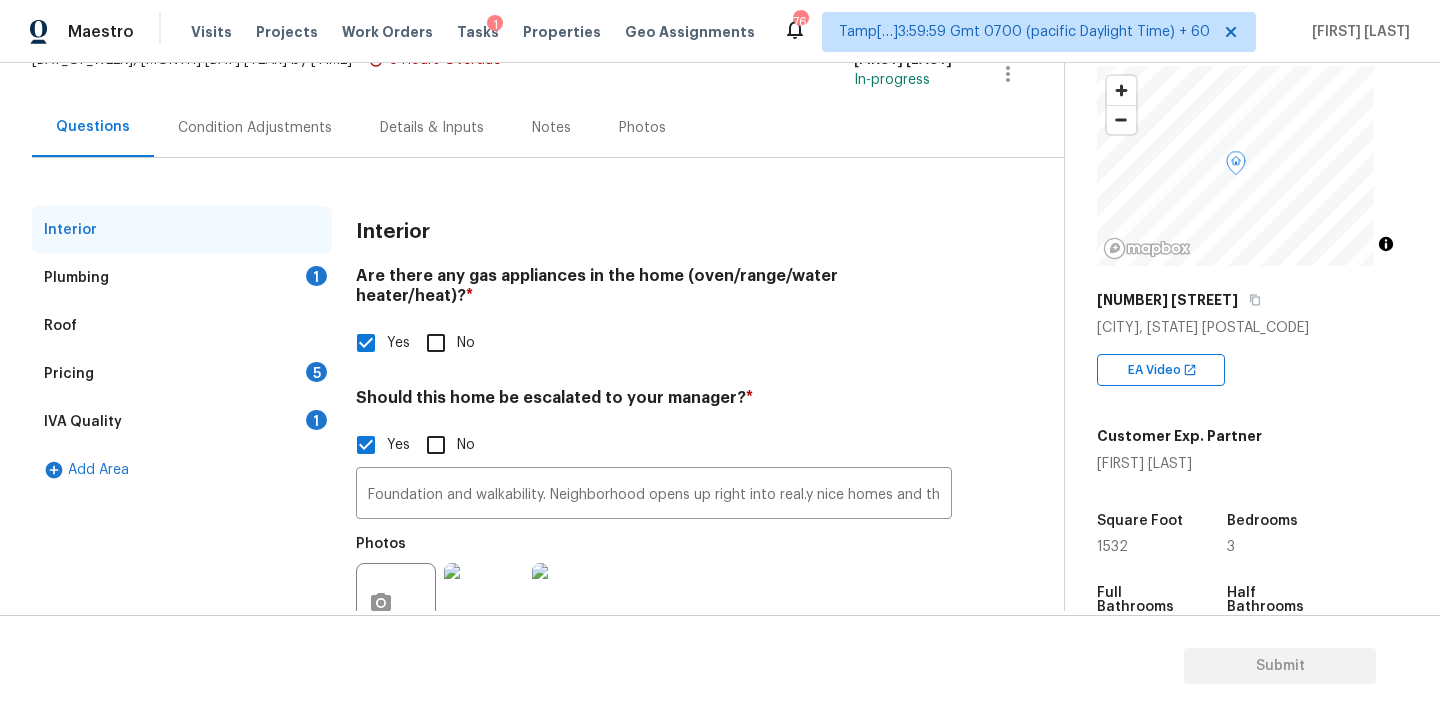 click on "Plumbing 1" at bounding box center (182, 278) 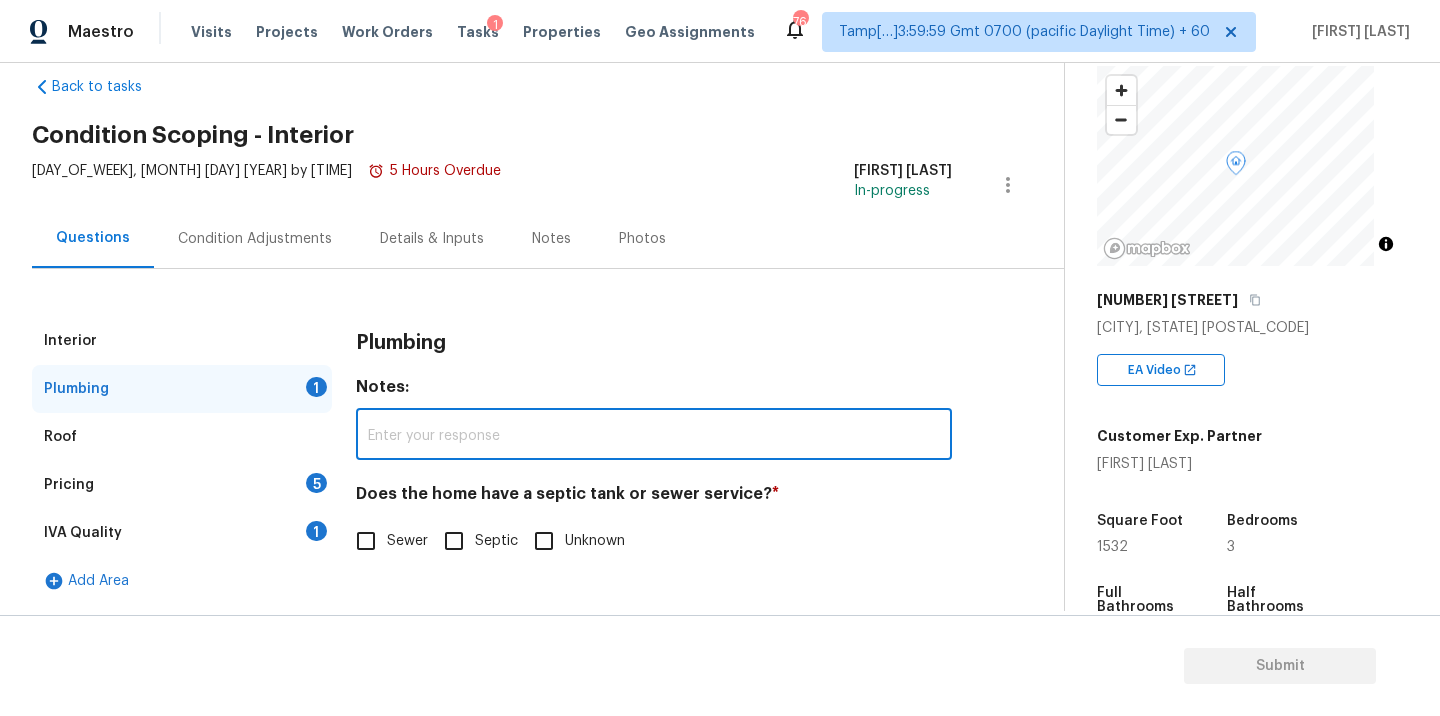 click at bounding box center (654, 436) 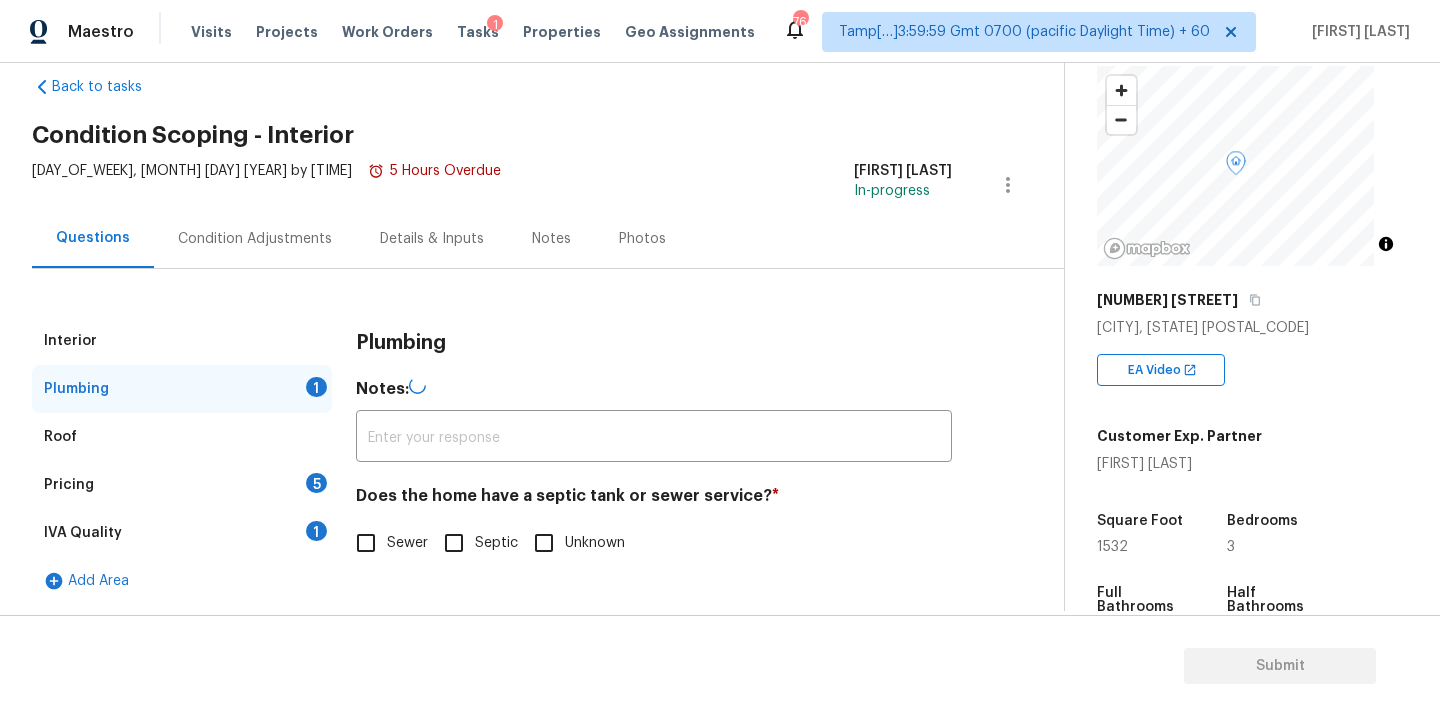 click on "Sewer" at bounding box center [407, 543] 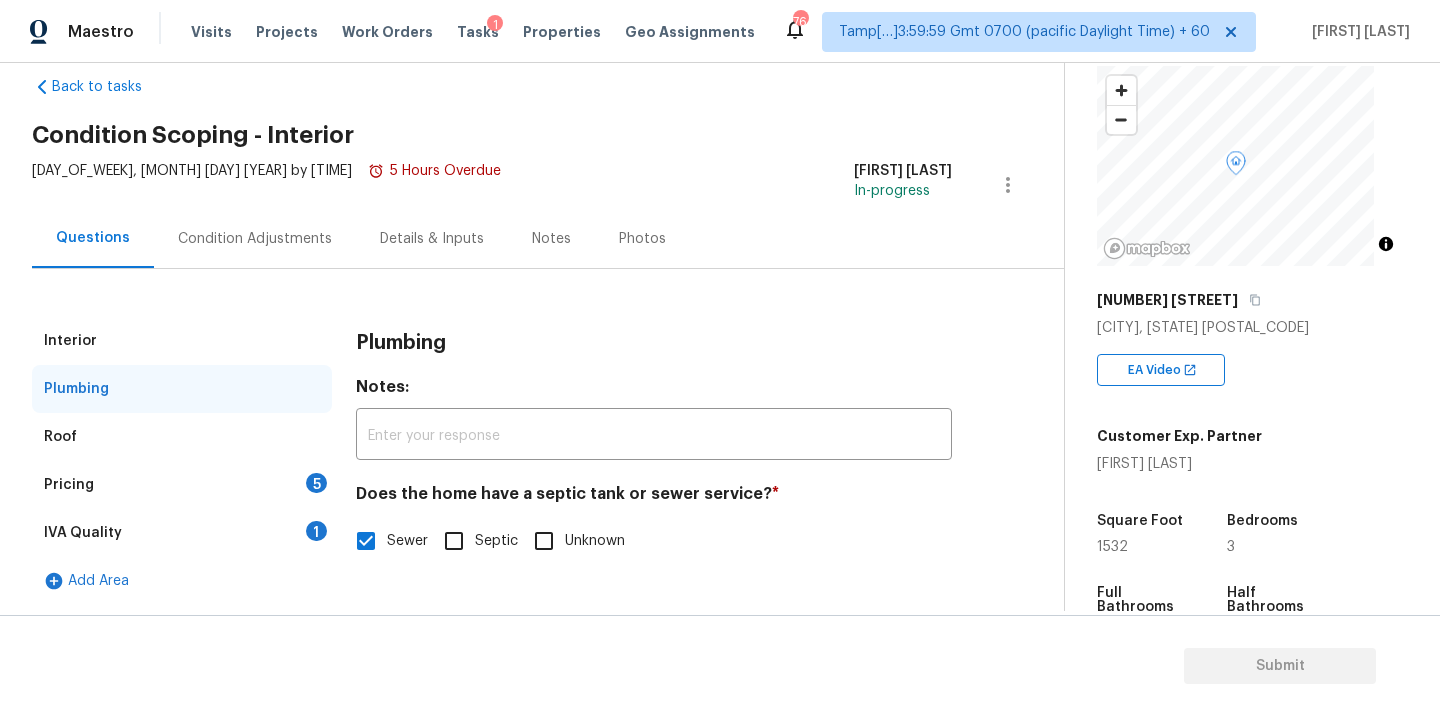 click on "Roof" at bounding box center (182, 437) 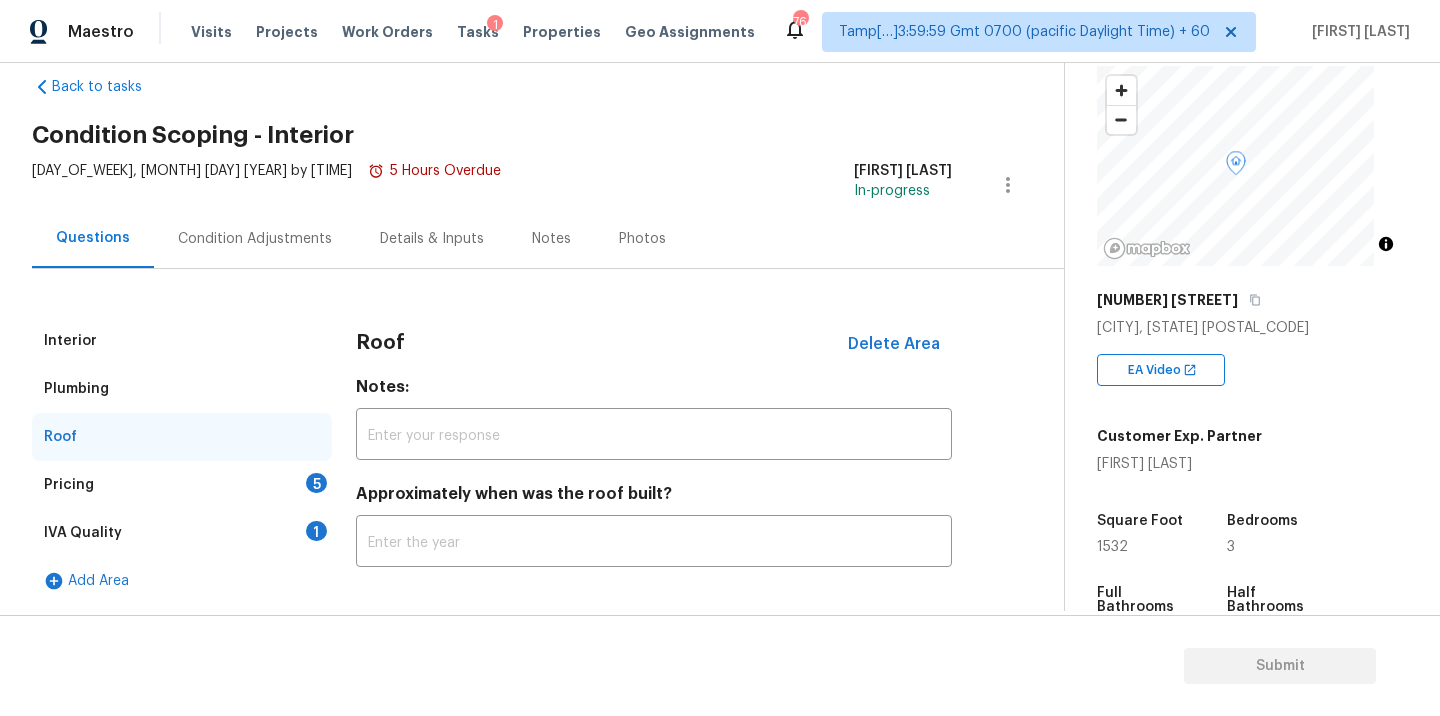 click on "Pricing 5" at bounding box center [182, 485] 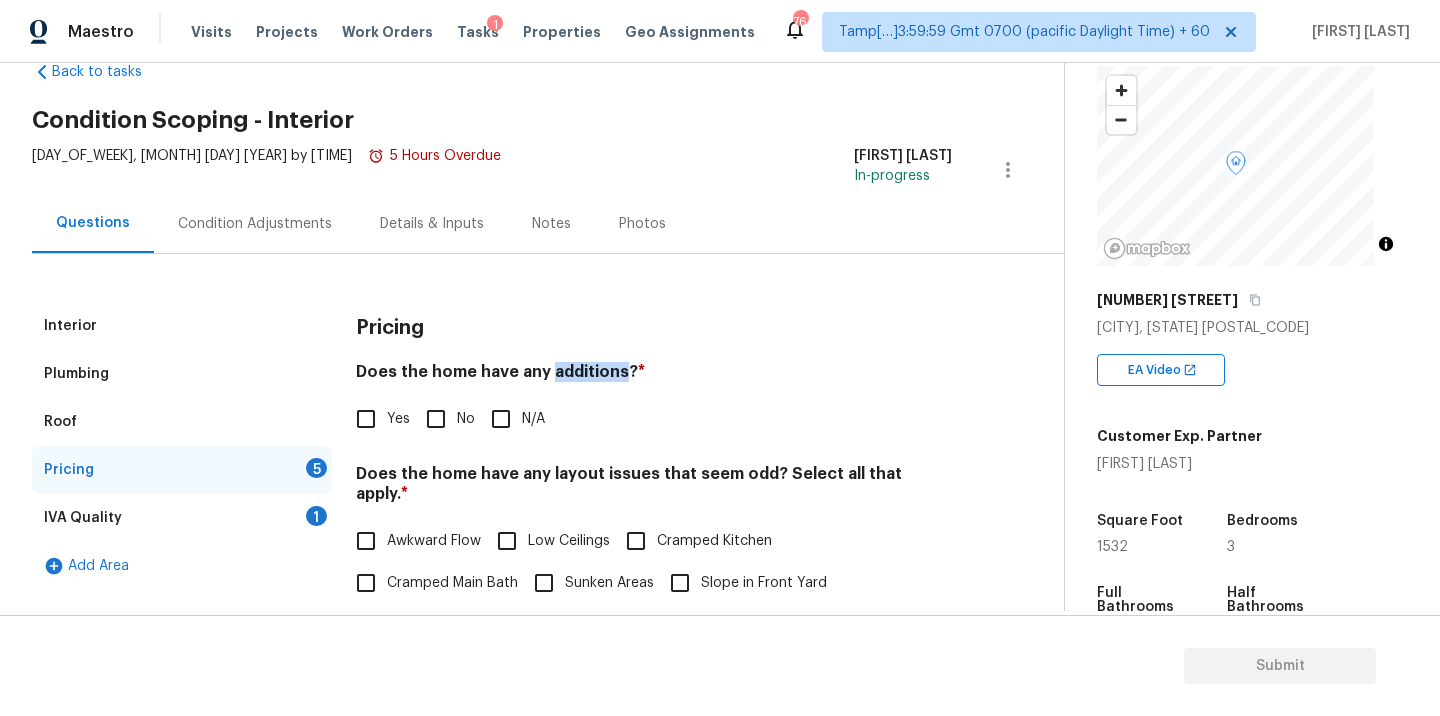 copy on "additions" 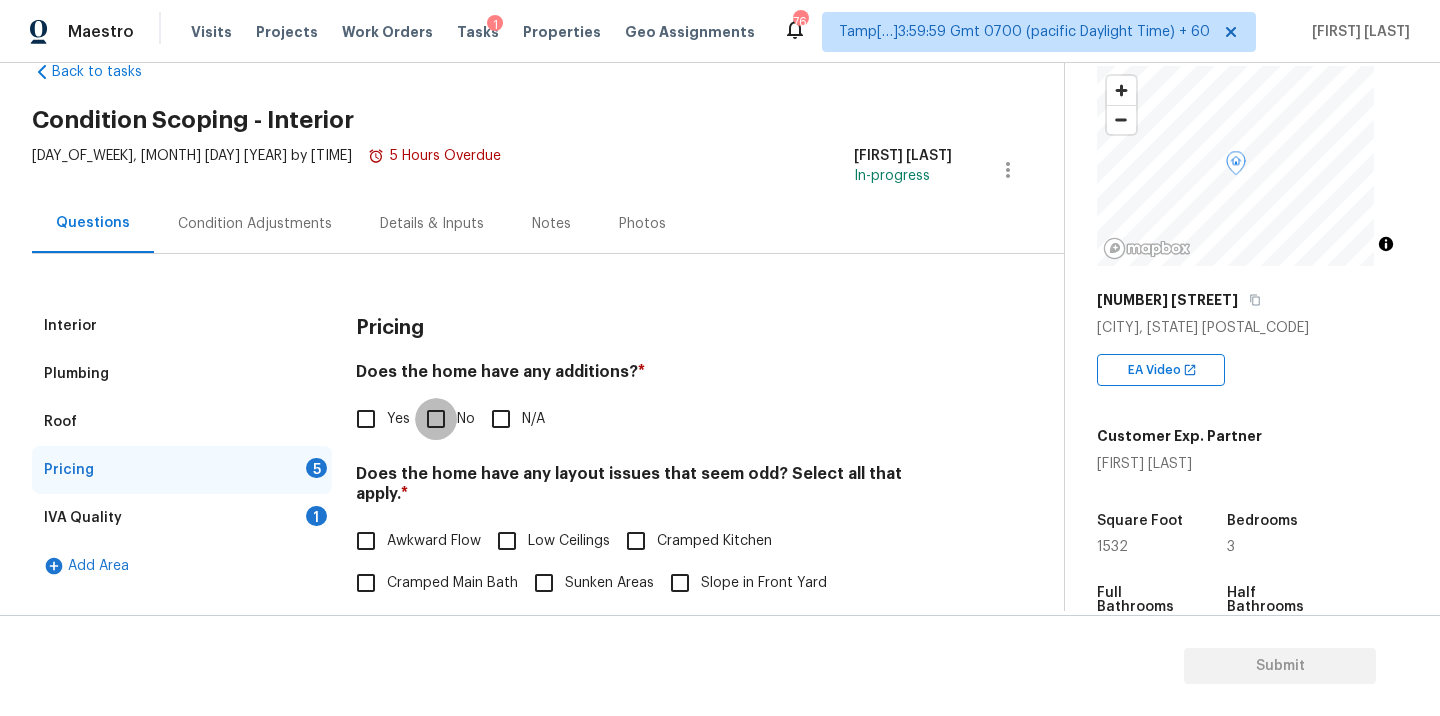 click on "No" at bounding box center (436, 419) 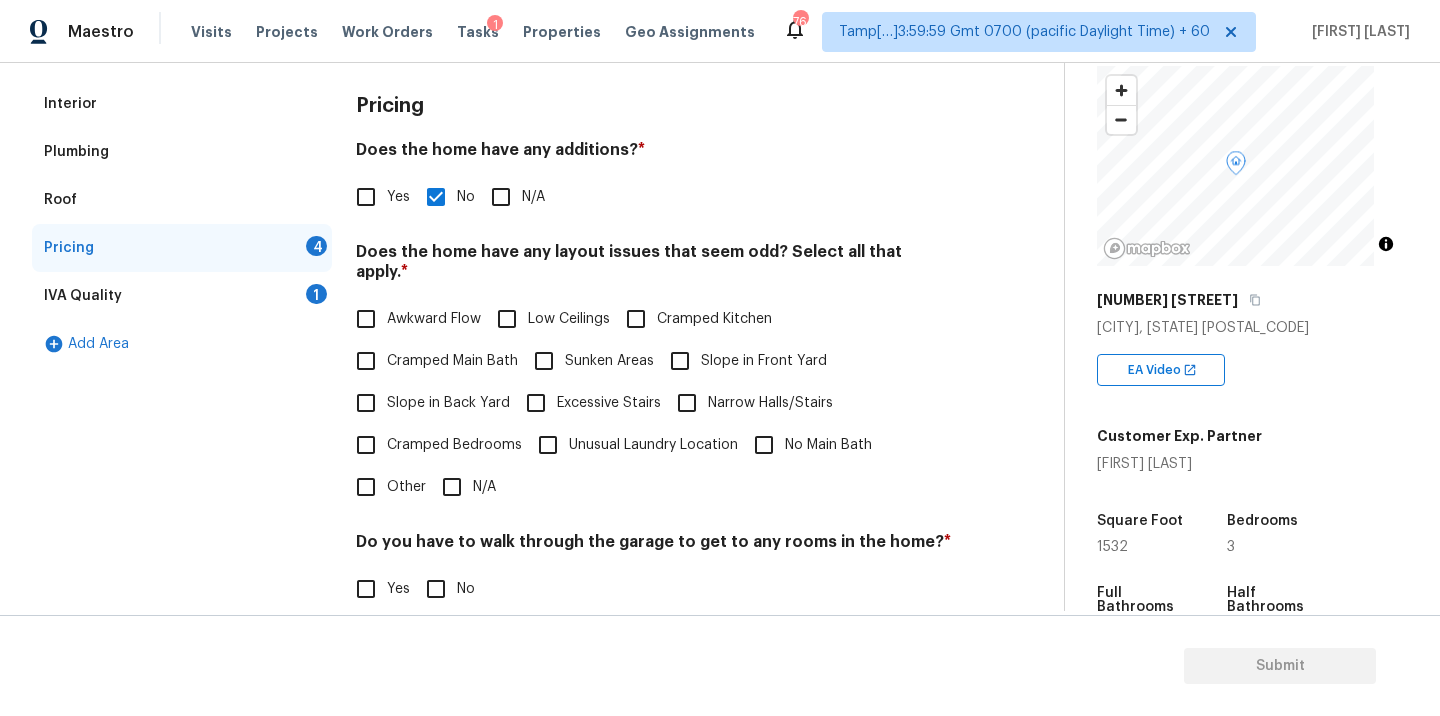 scroll, scrollTop: 272, scrollLeft: 0, axis: vertical 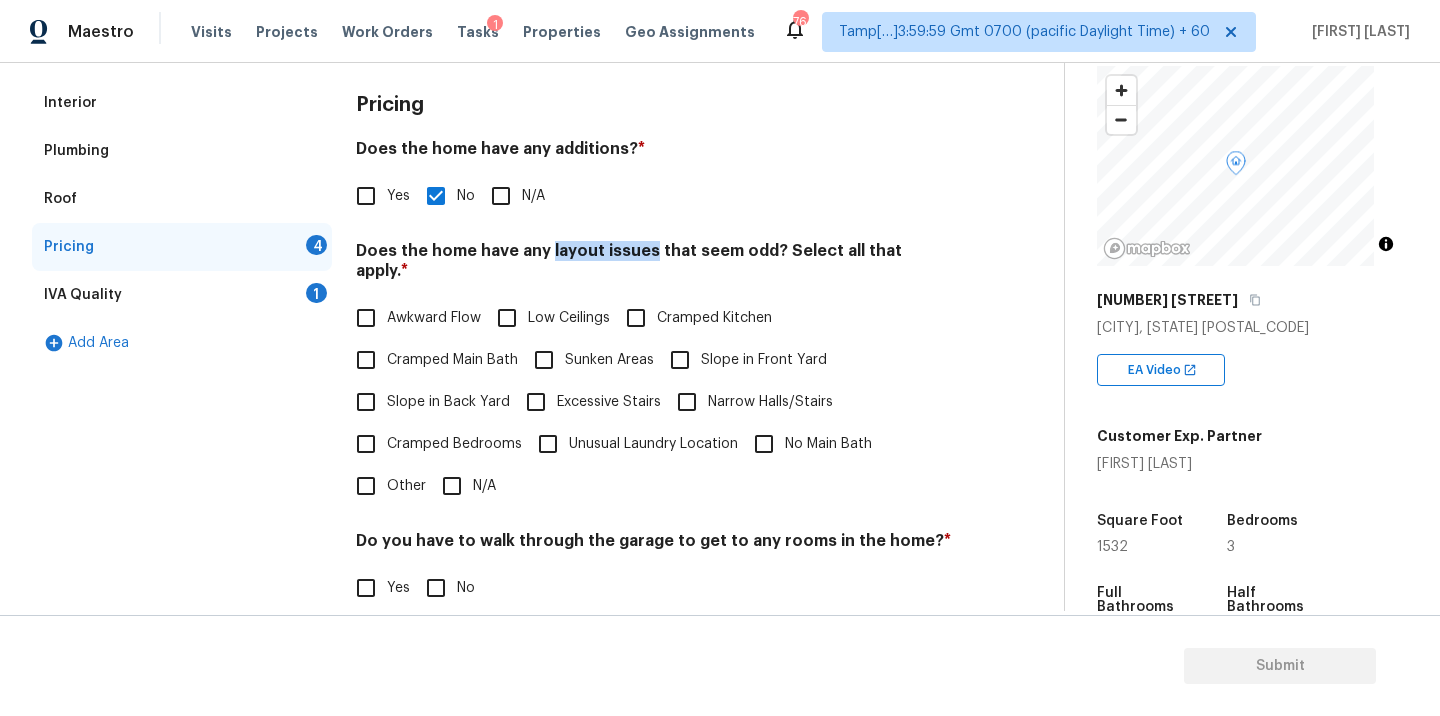 copy on "layout issues" 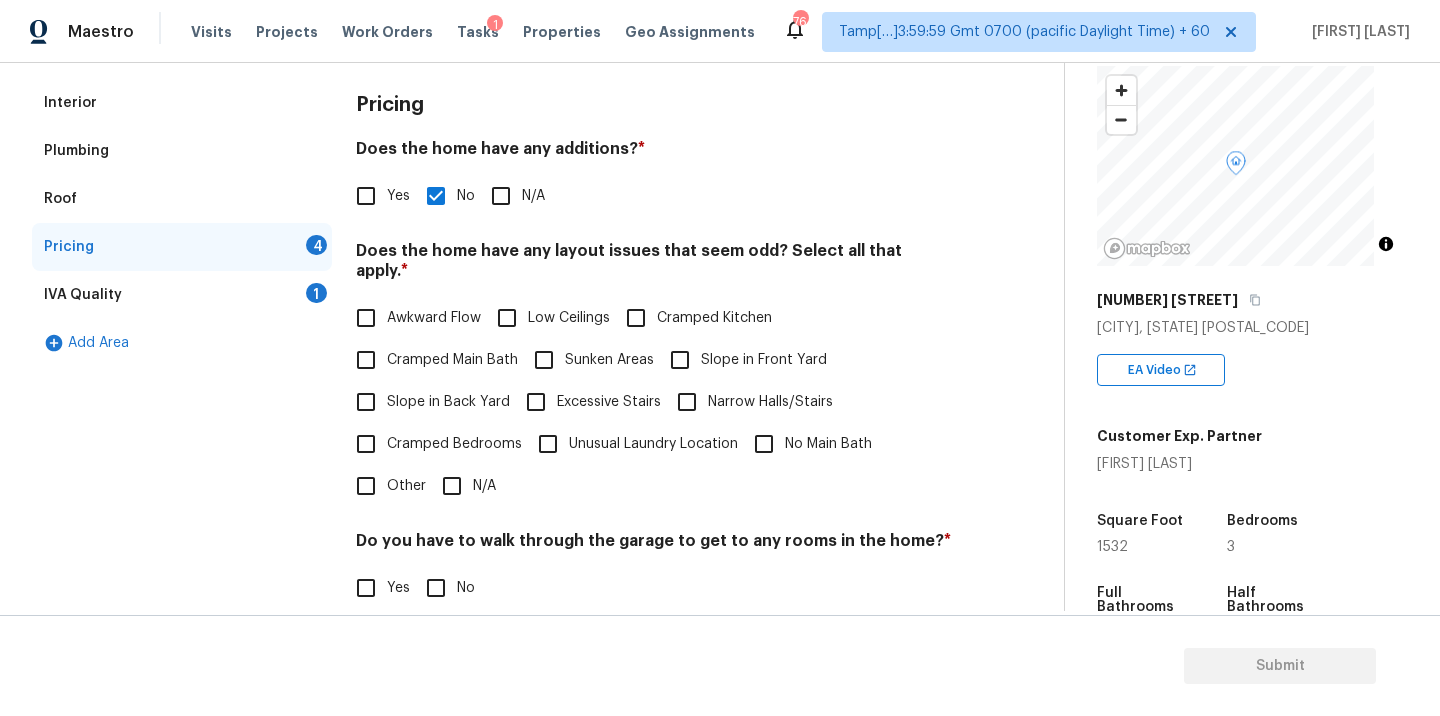click on "Low Ceilings" at bounding box center (569, 318) 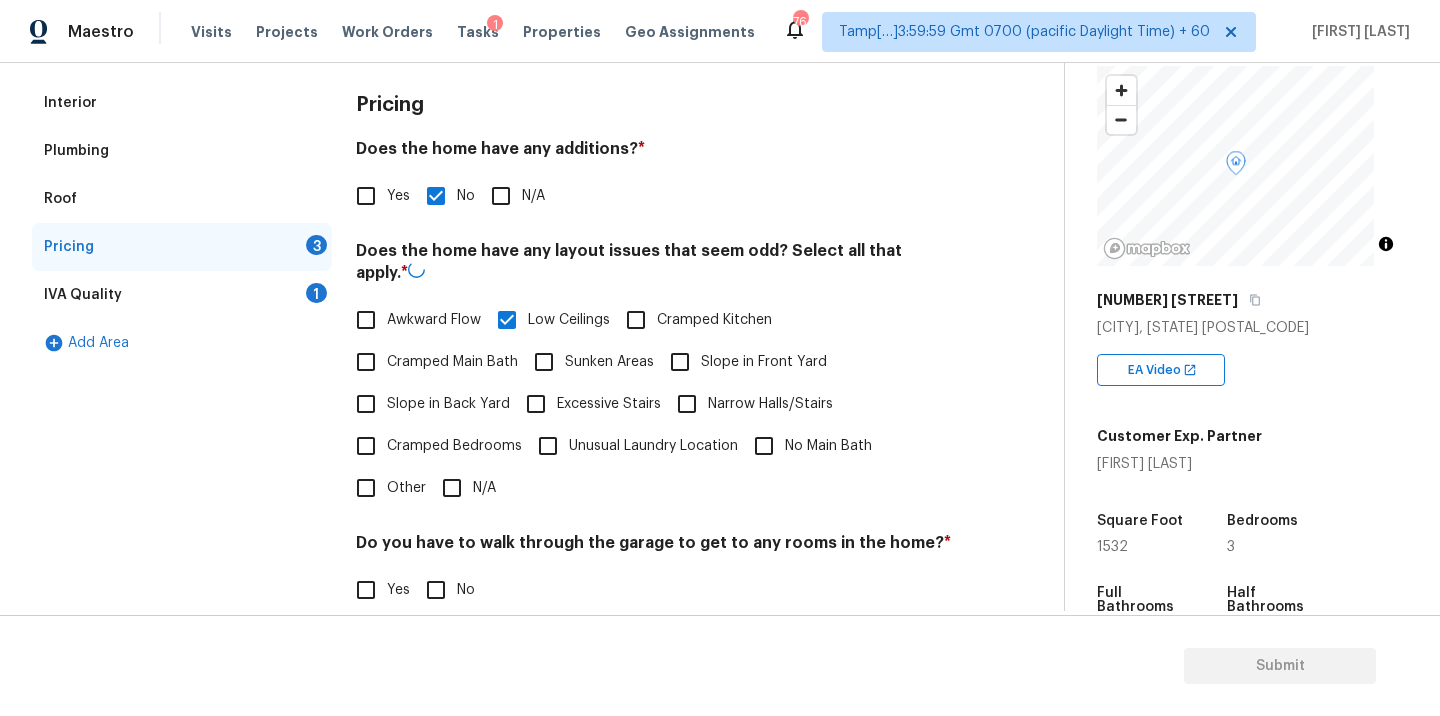 click on "Cramped Kitchen" at bounding box center (714, 320) 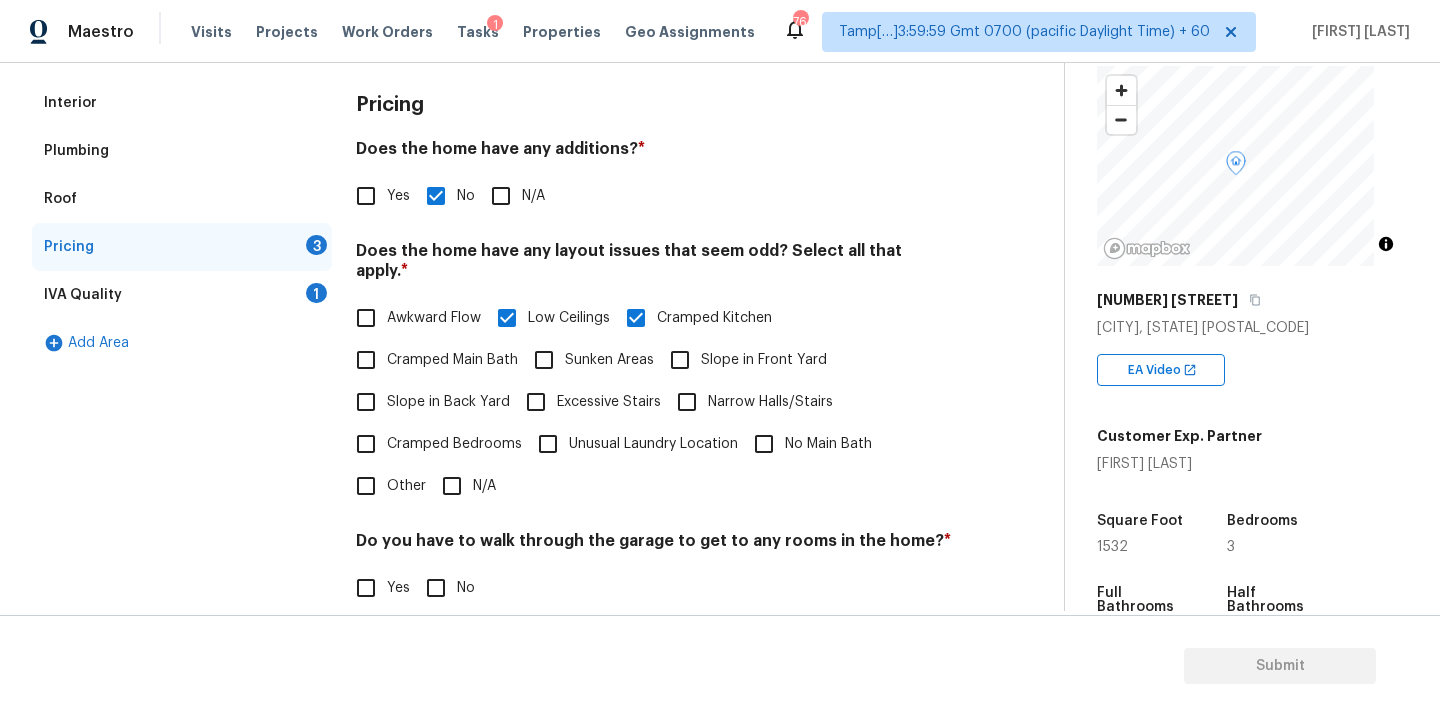 click on "Cramped Main Bath" at bounding box center [452, 360] 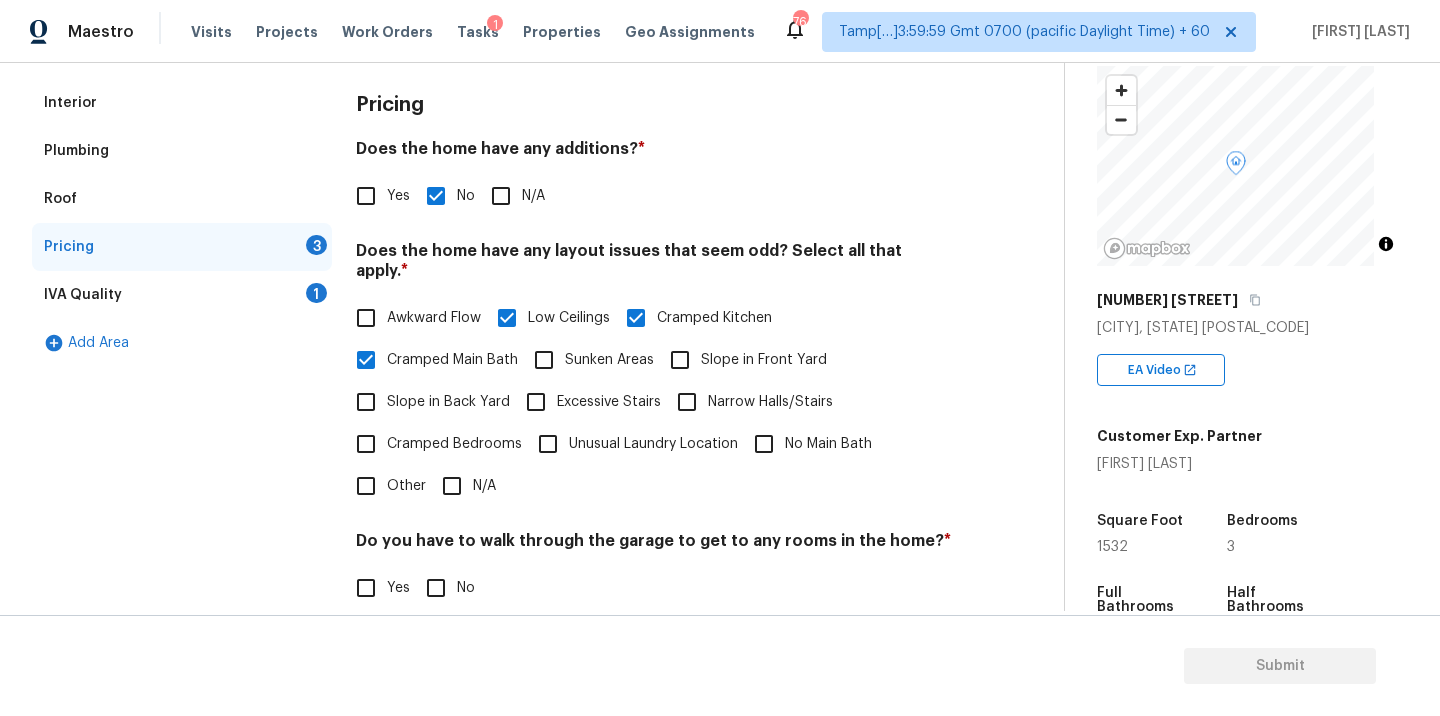 click on "Cramped Bedrooms" at bounding box center [454, 444] 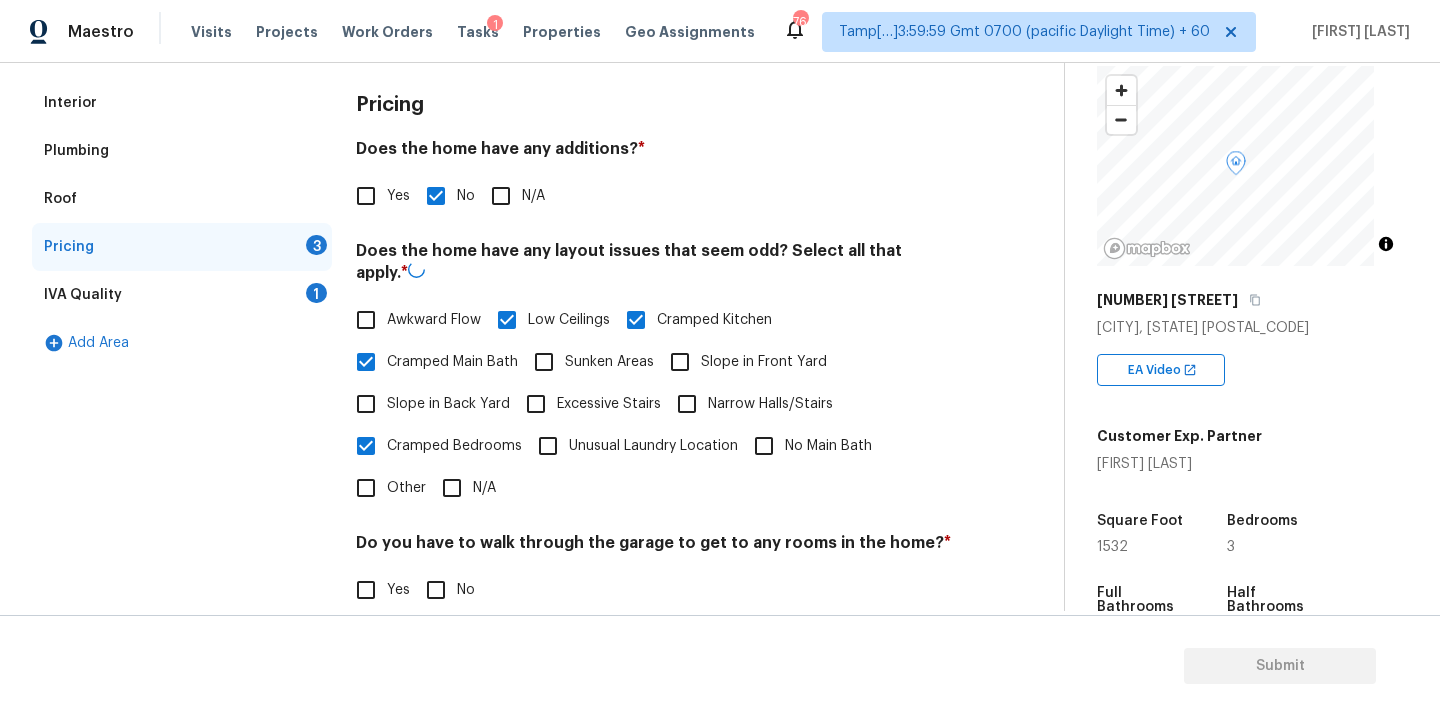 click on "Interior Plumbing Roof Pricing 3 IVA Quality 1 Add Area" at bounding box center [182, 459] 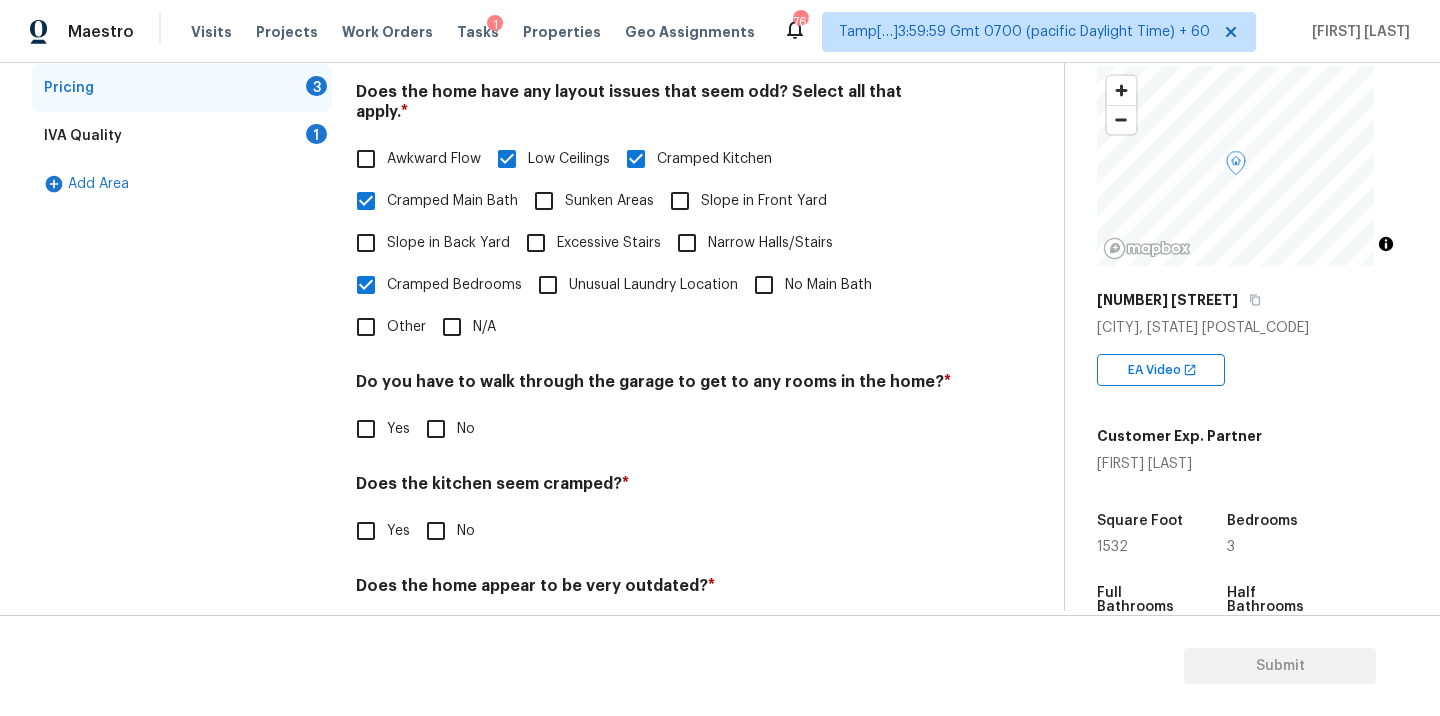 scroll, scrollTop: 484, scrollLeft: 0, axis: vertical 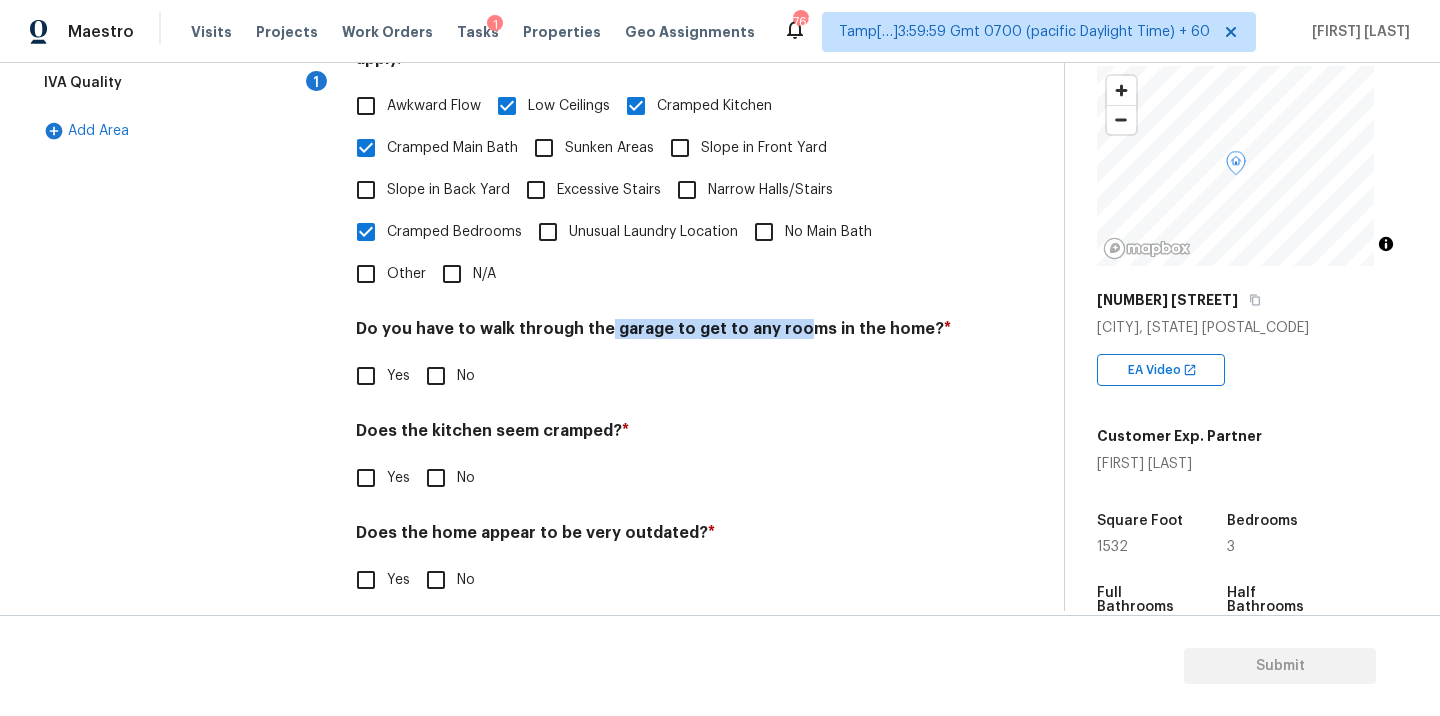 drag, startPoint x: 598, startPoint y: 329, endPoint x: 794, endPoint y: 337, distance: 196.1632 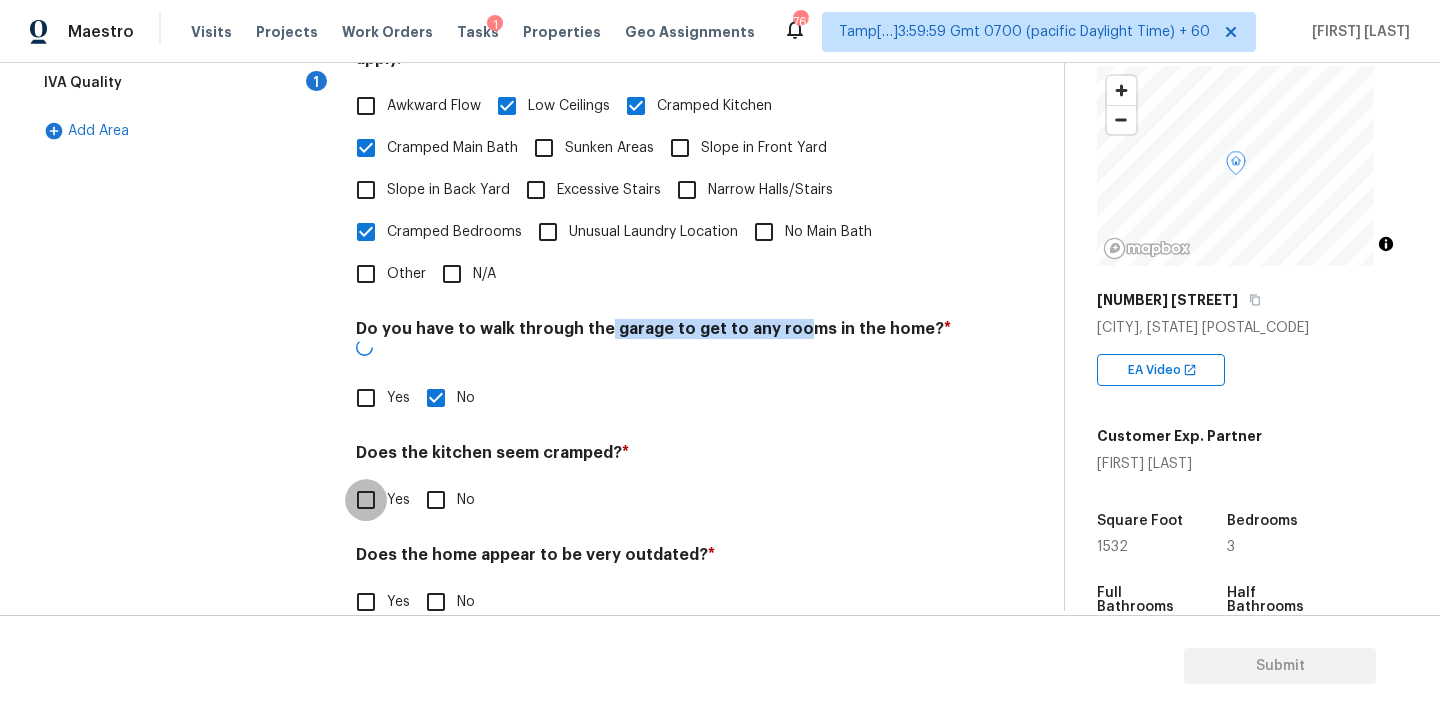 click on "Yes" at bounding box center [366, 500] 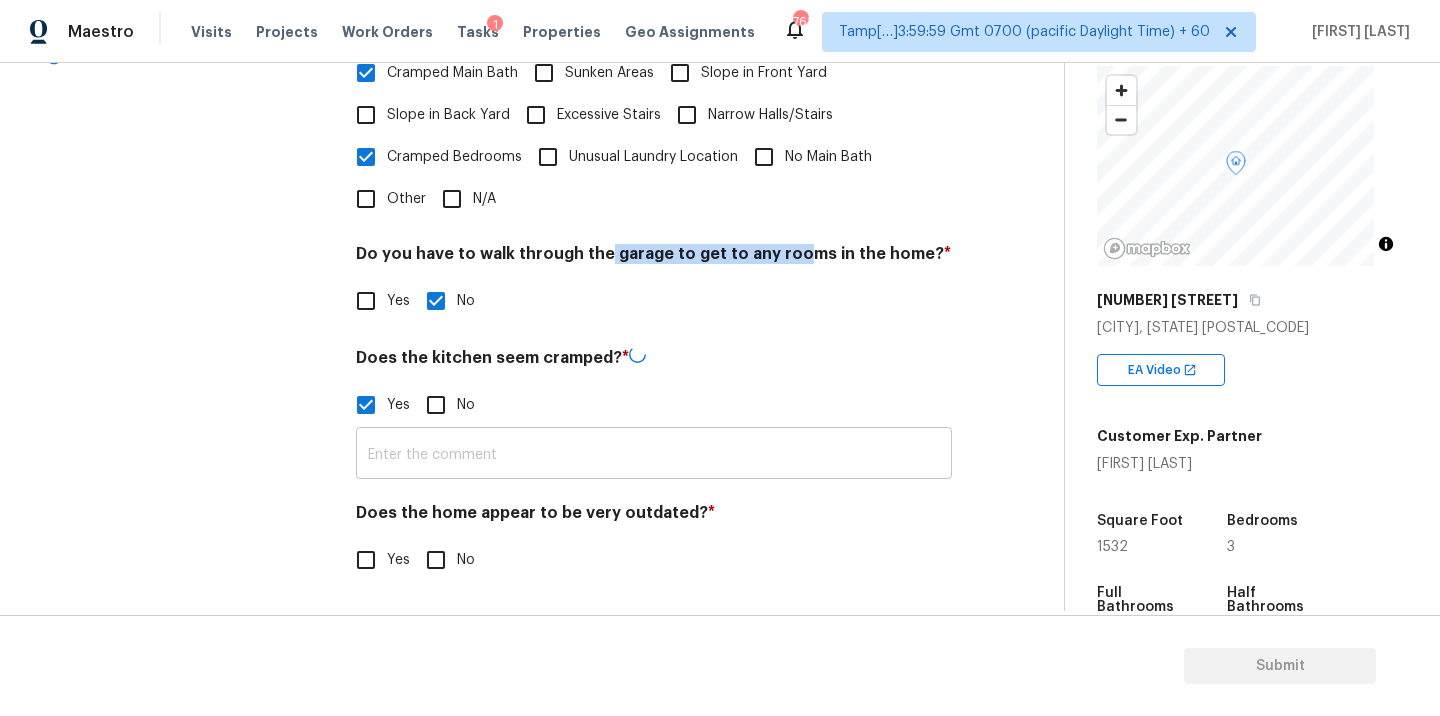 scroll, scrollTop: 572, scrollLeft: 0, axis: vertical 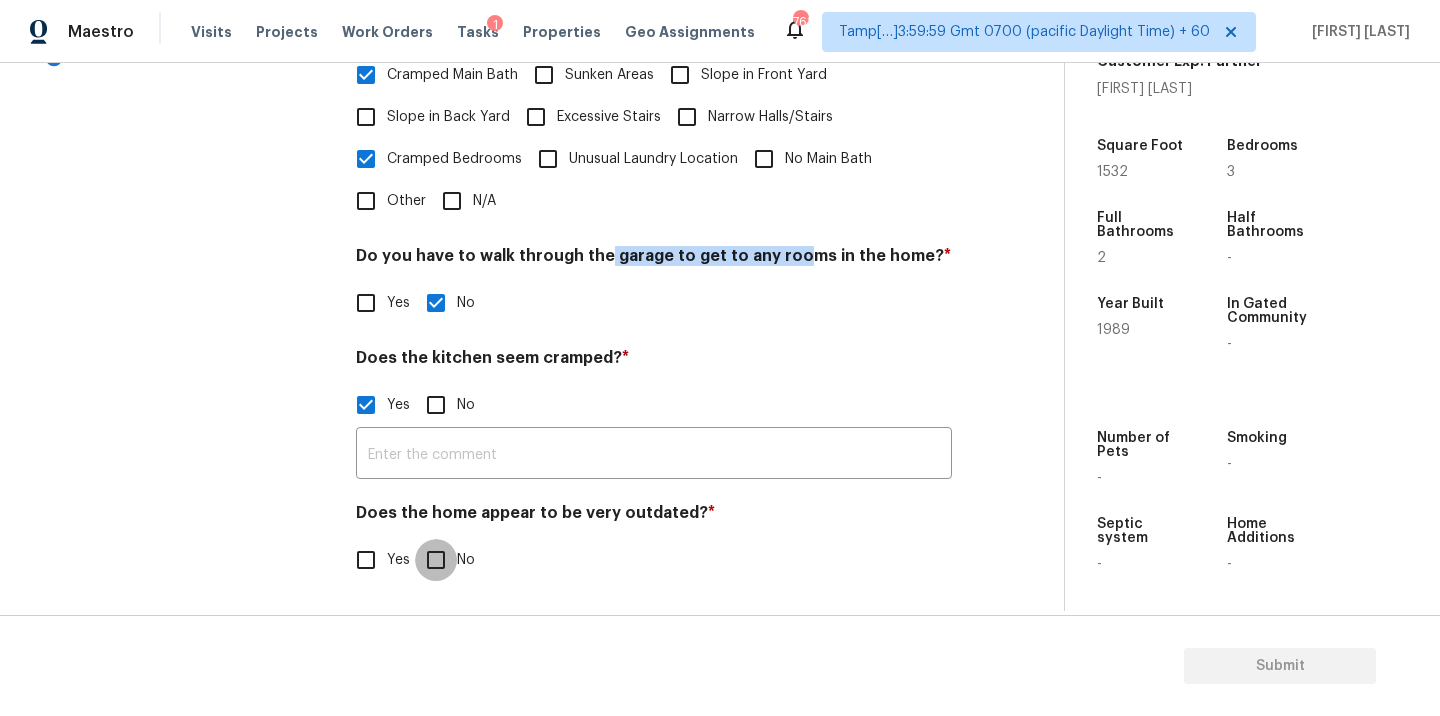 drag, startPoint x: 440, startPoint y: 557, endPoint x: 348, endPoint y: 555, distance: 92.021736 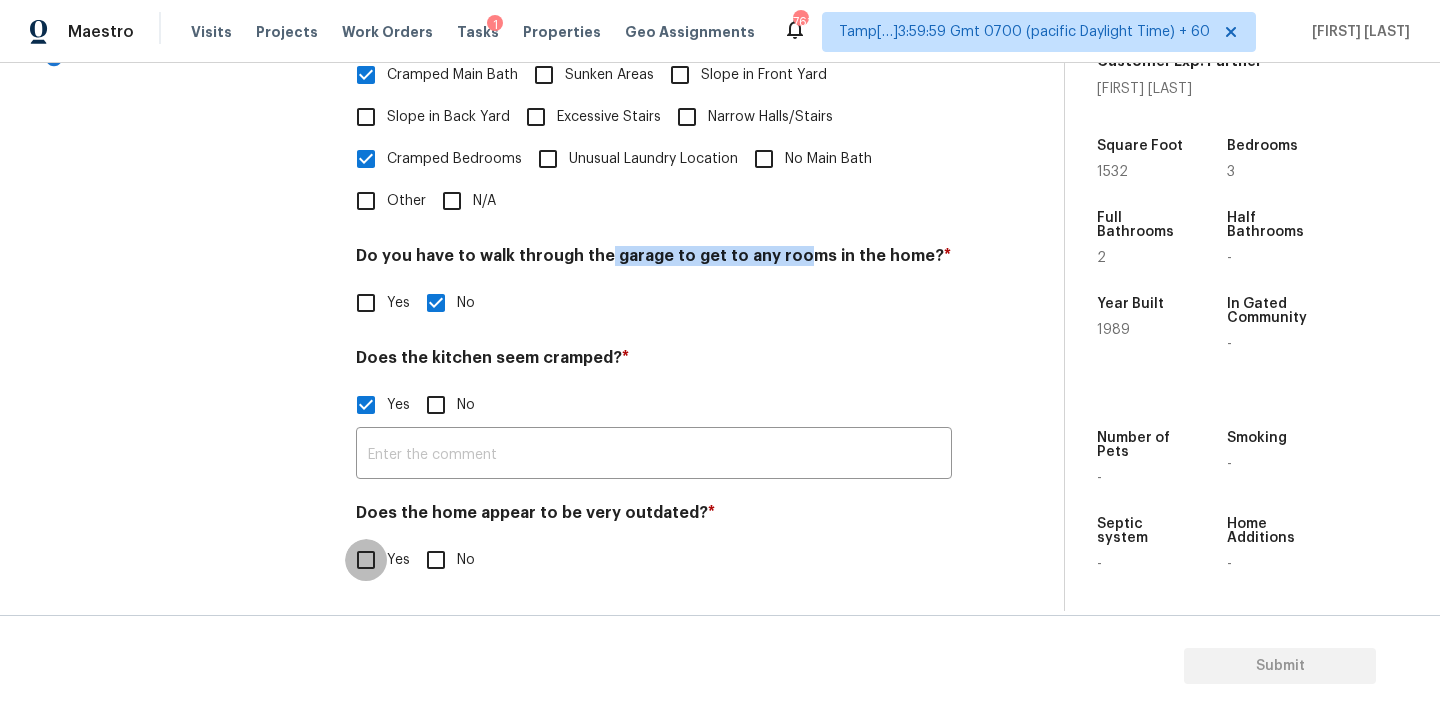 click on "Yes" at bounding box center (366, 560) 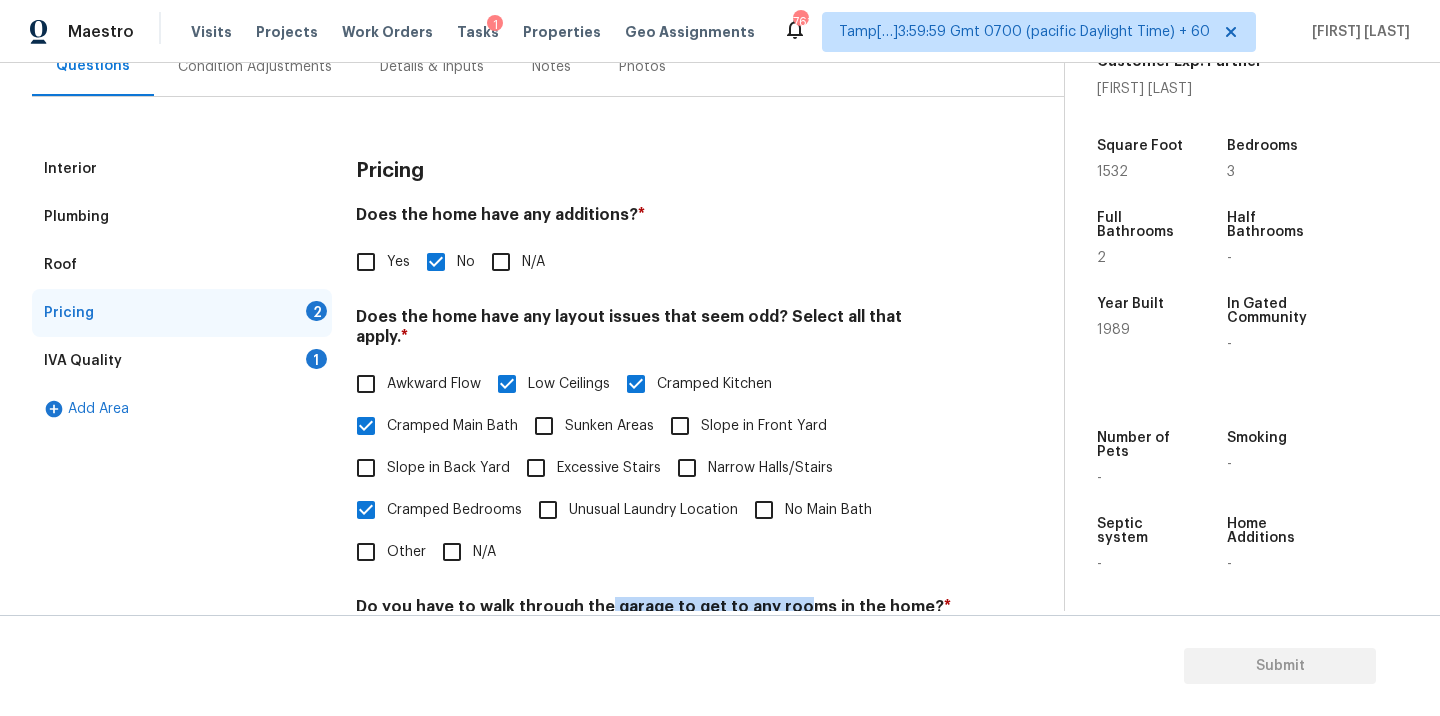 scroll, scrollTop: 0, scrollLeft: 0, axis: both 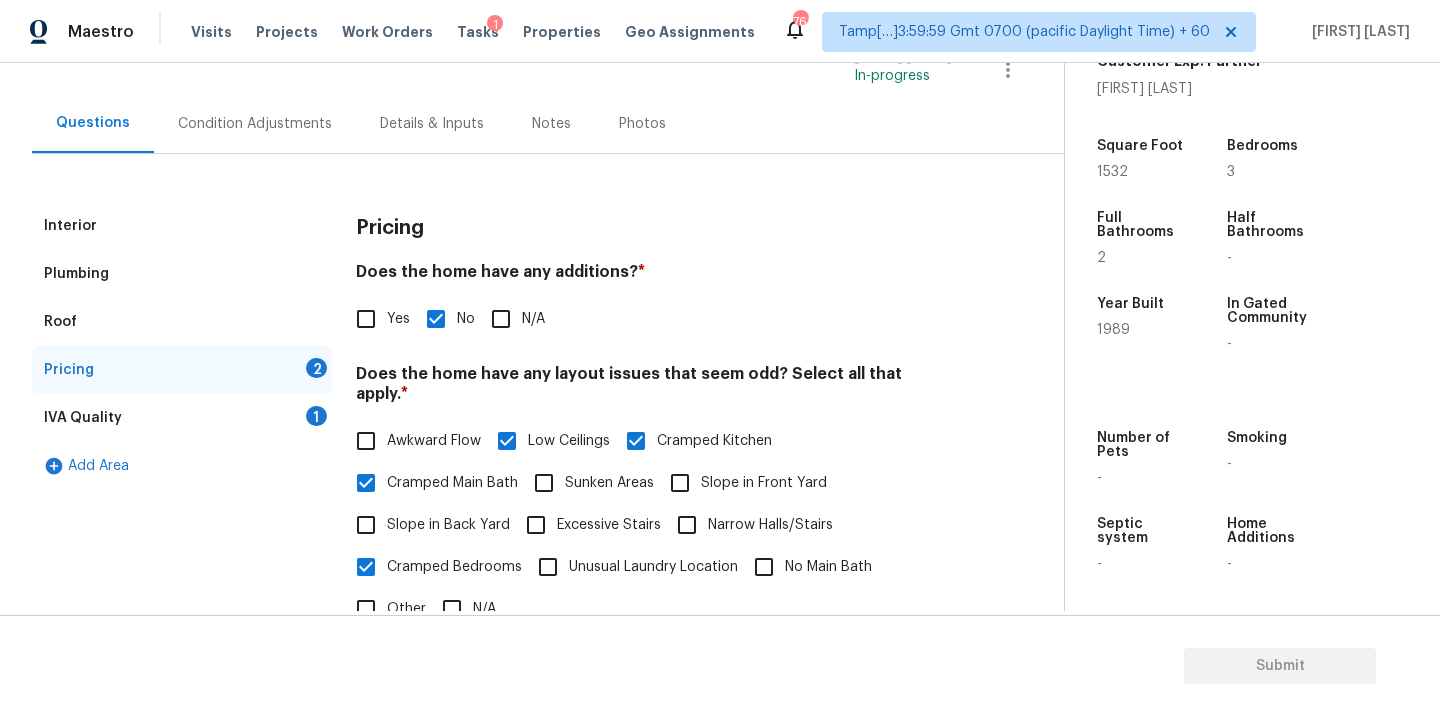 click on "IVA Quality 1" at bounding box center (182, 418) 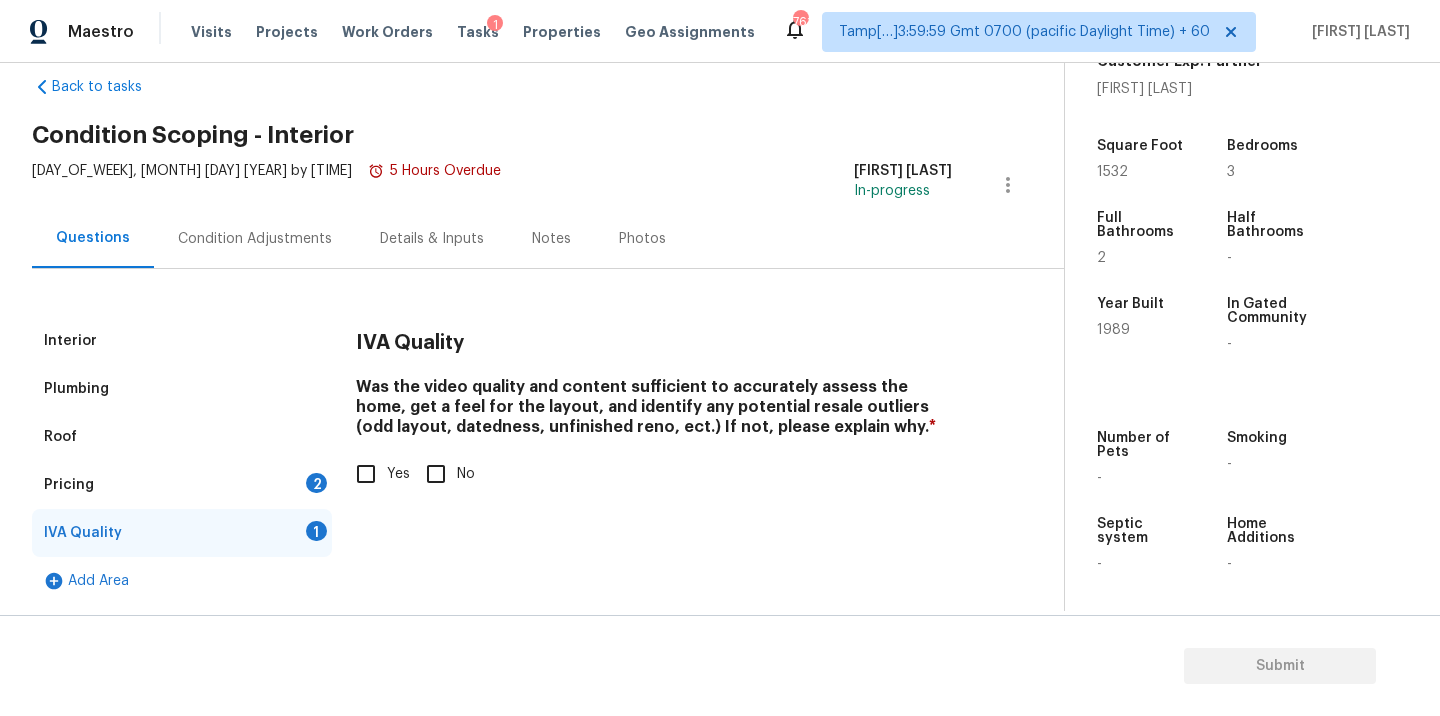 click on "Pricing 2" at bounding box center (182, 485) 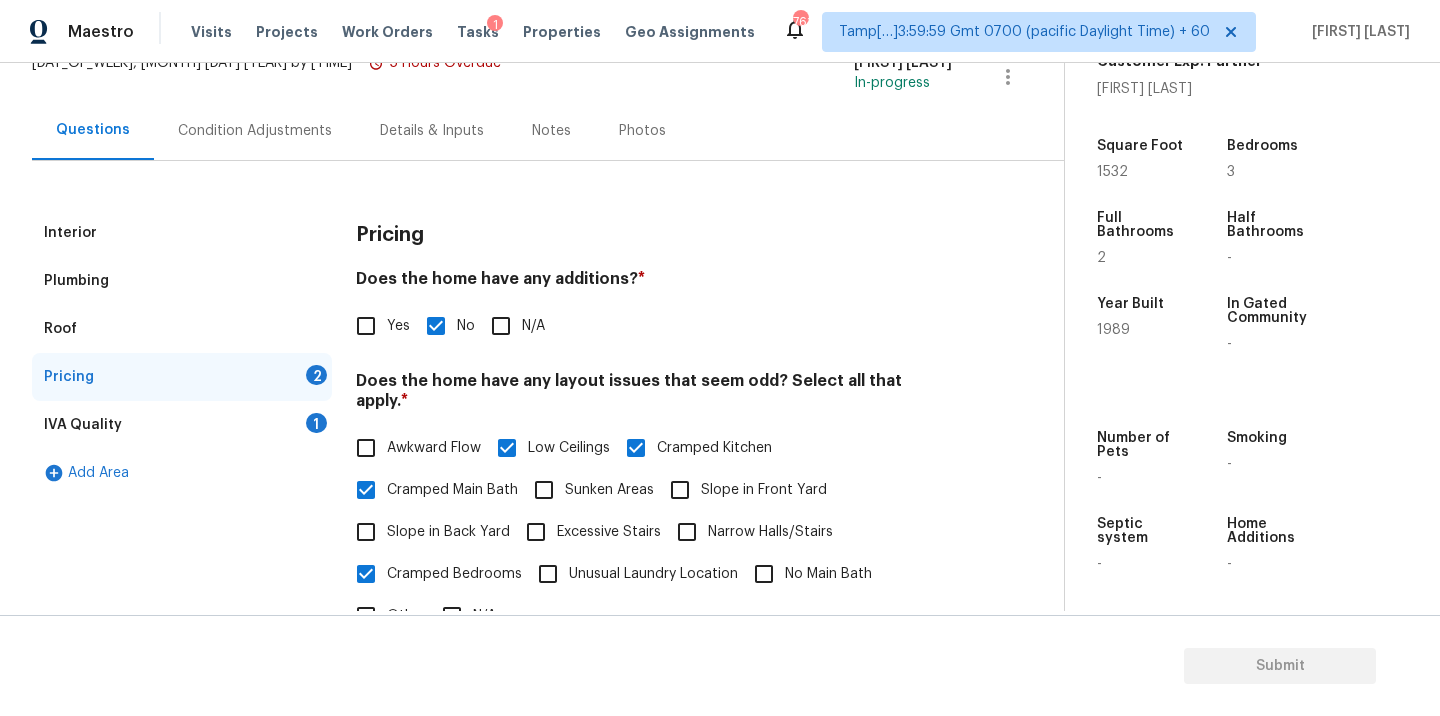 scroll, scrollTop: 626, scrollLeft: 0, axis: vertical 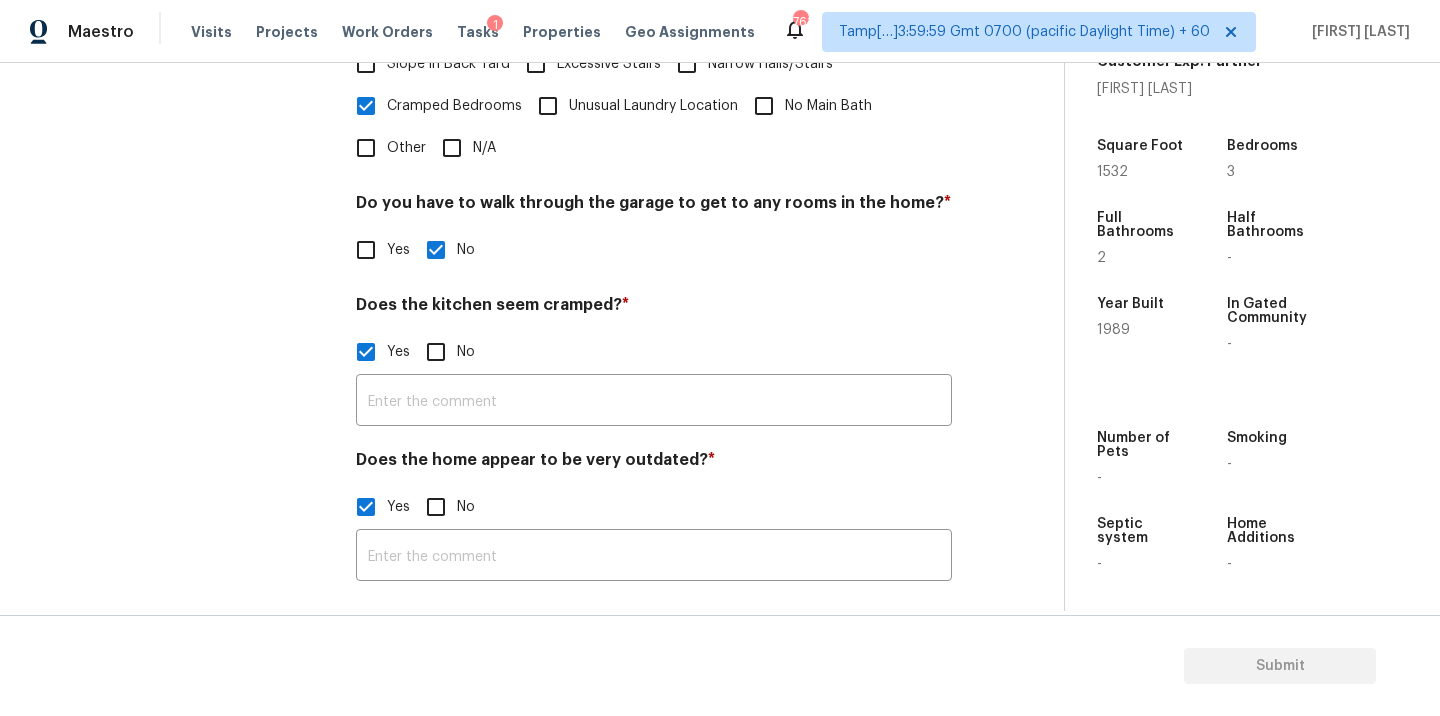 click on "No" at bounding box center [436, 507] 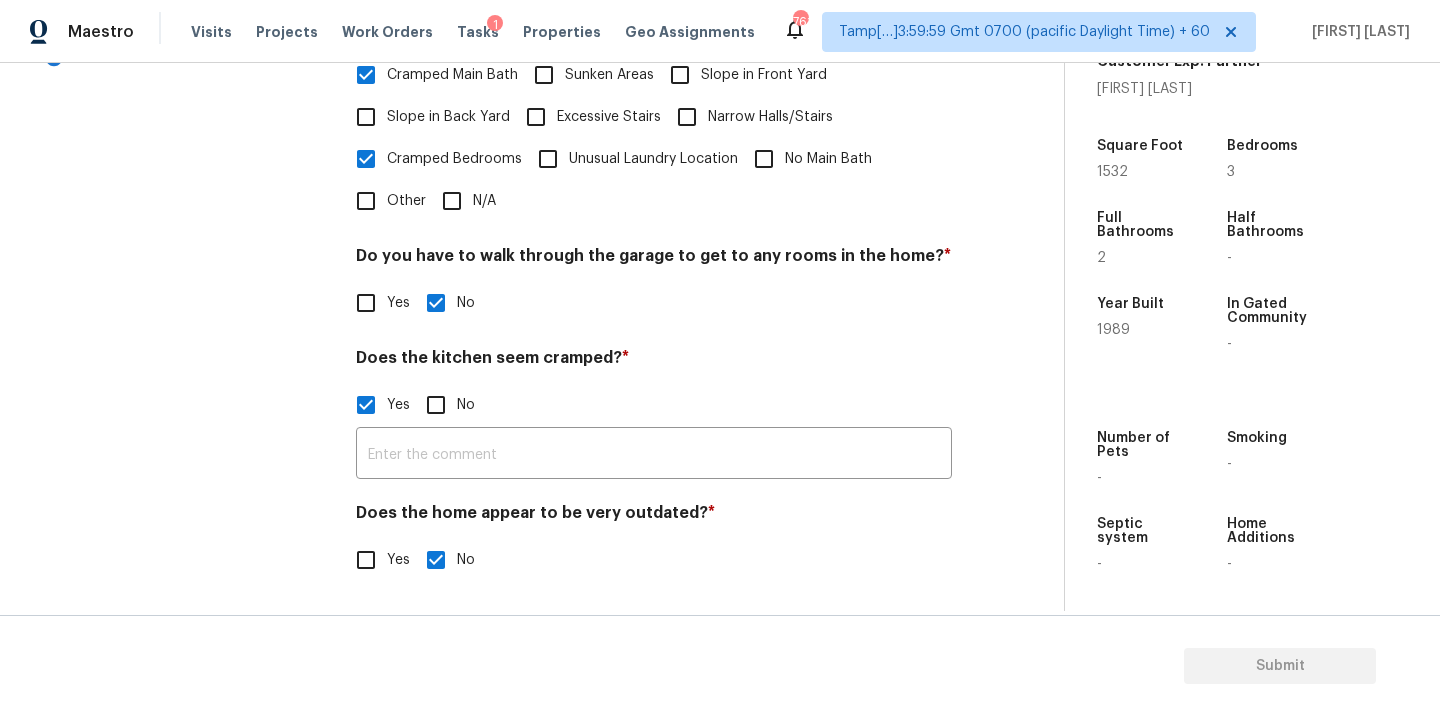 scroll, scrollTop: 572, scrollLeft: 0, axis: vertical 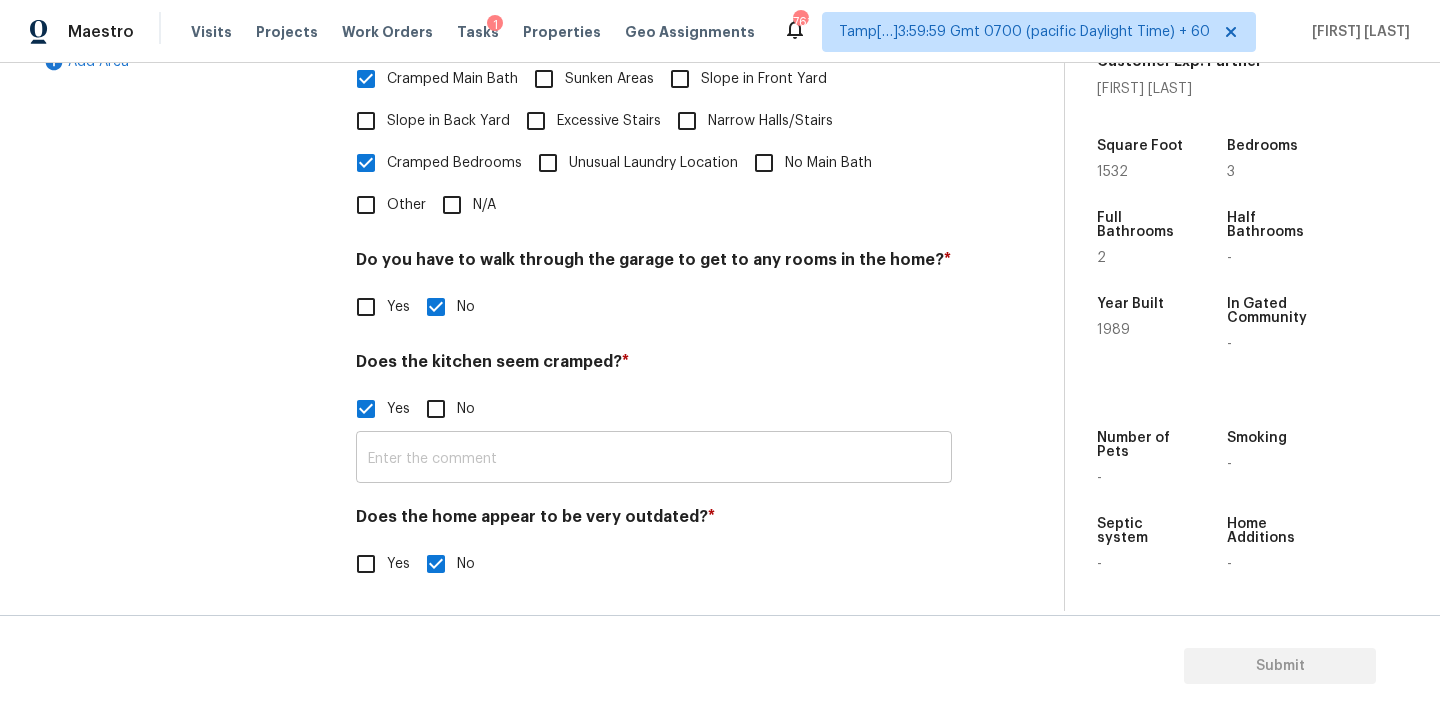 click at bounding box center (654, 459) 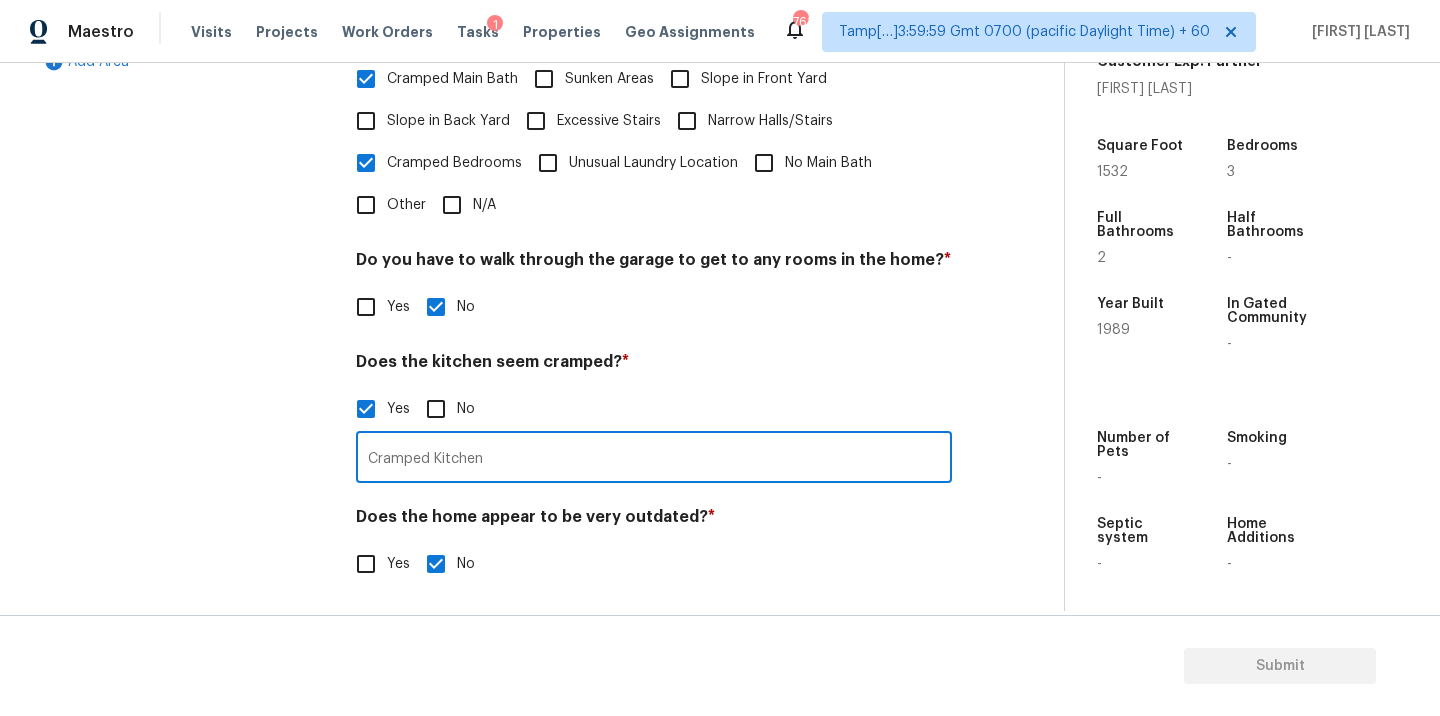 type on "Cramped Kitchen" 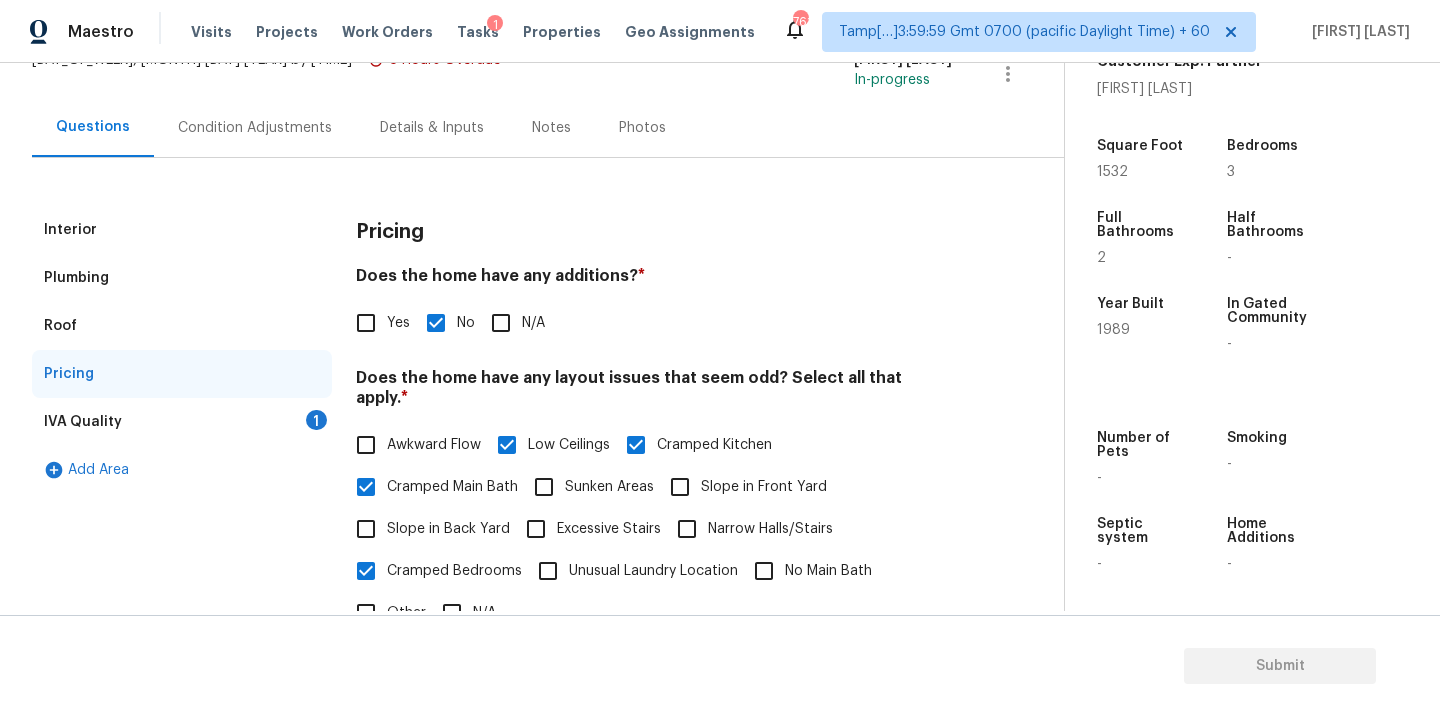 click on "Roof" at bounding box center (182, 326) 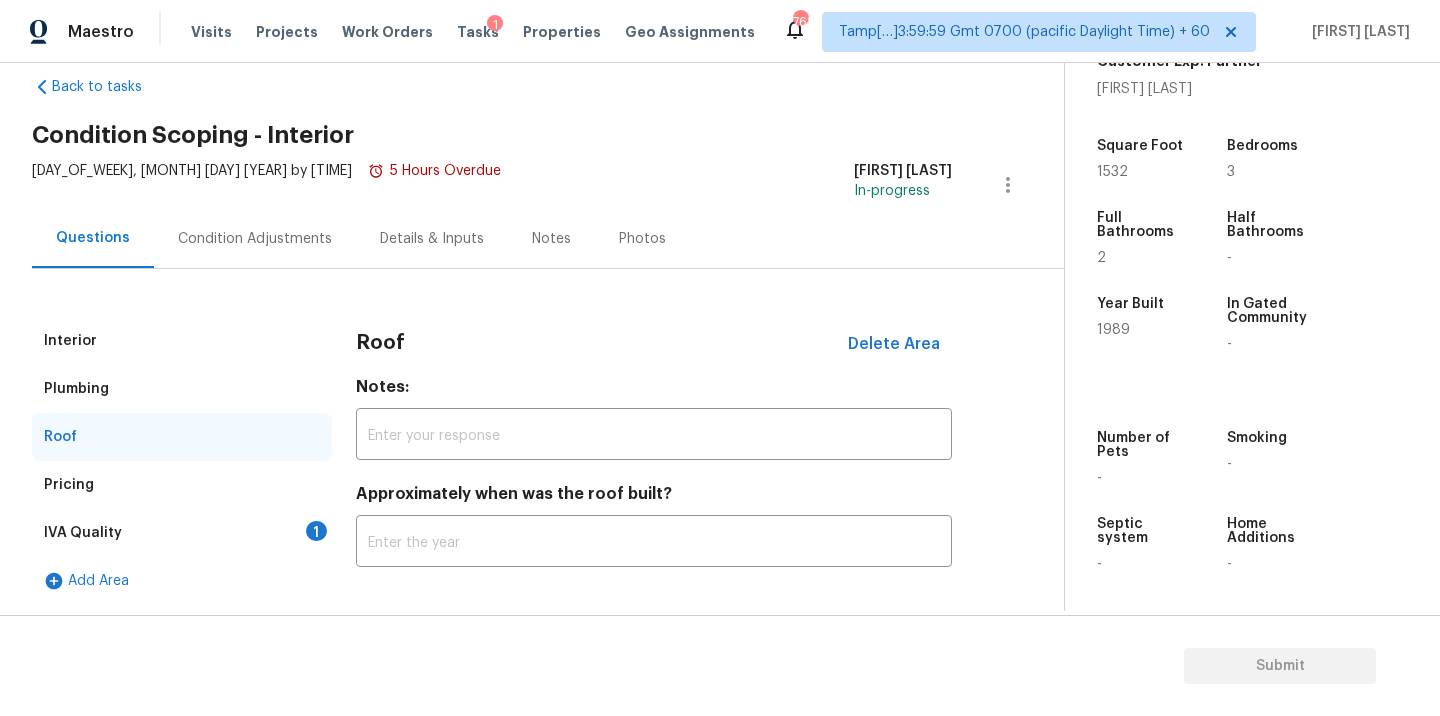 click on "Interior" at bounding box center (182, 341) 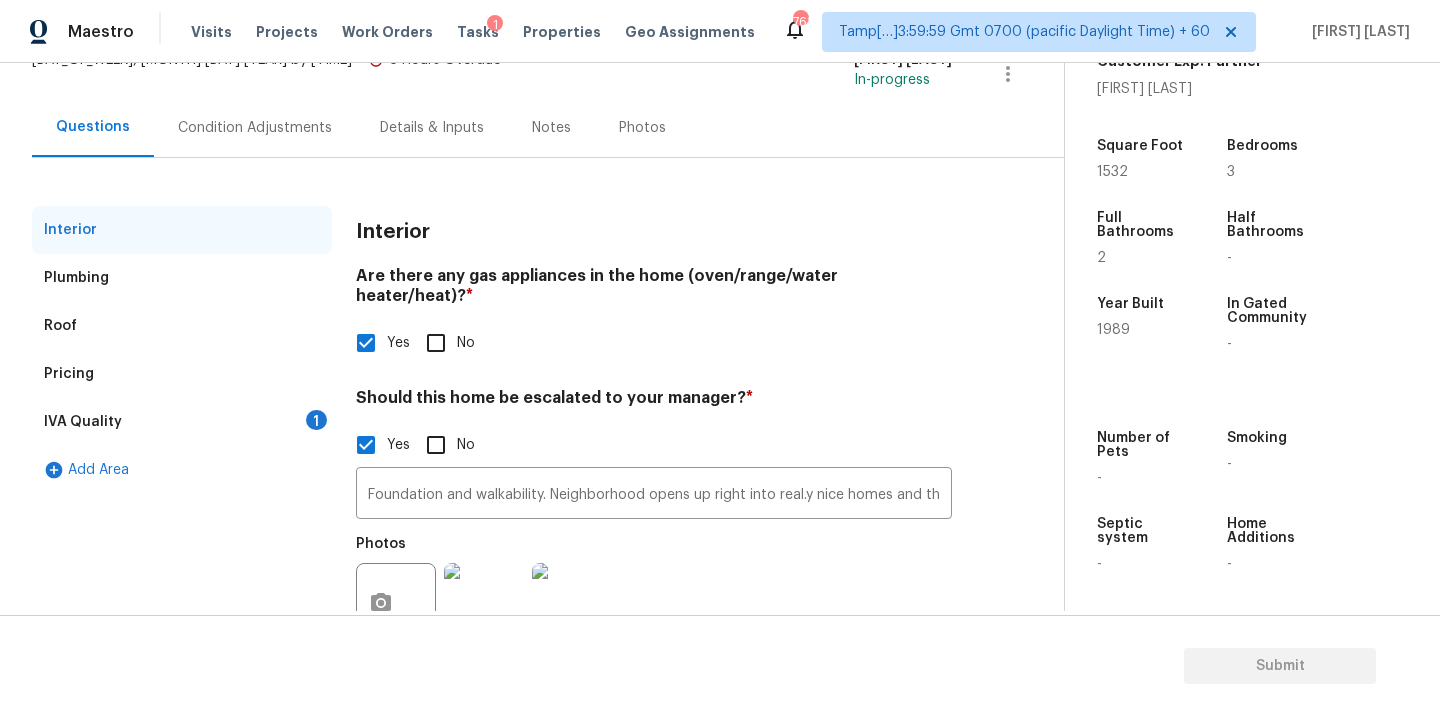 scroll, scrollTop: 234, scrollLeft: 0, axis: vertical 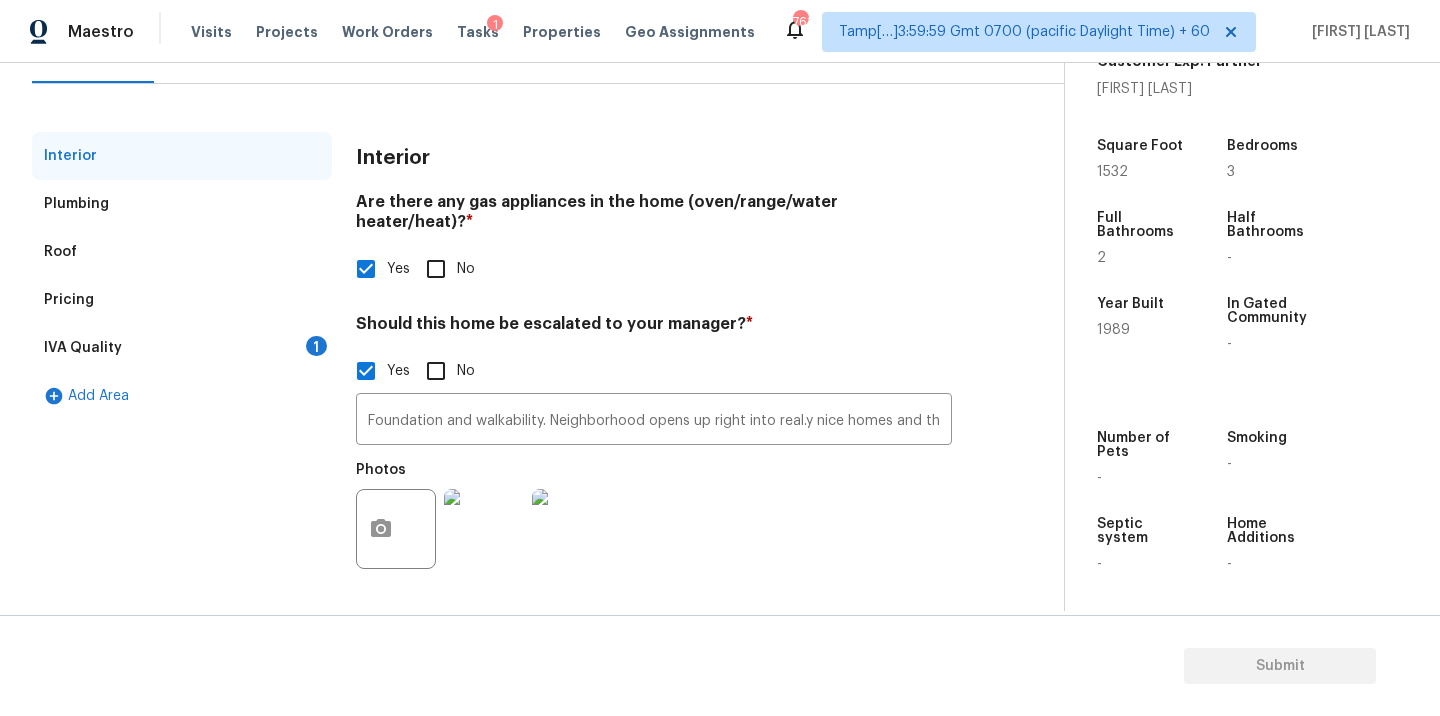 click on "IVA Quality 1" at bounding box center [182, 348] 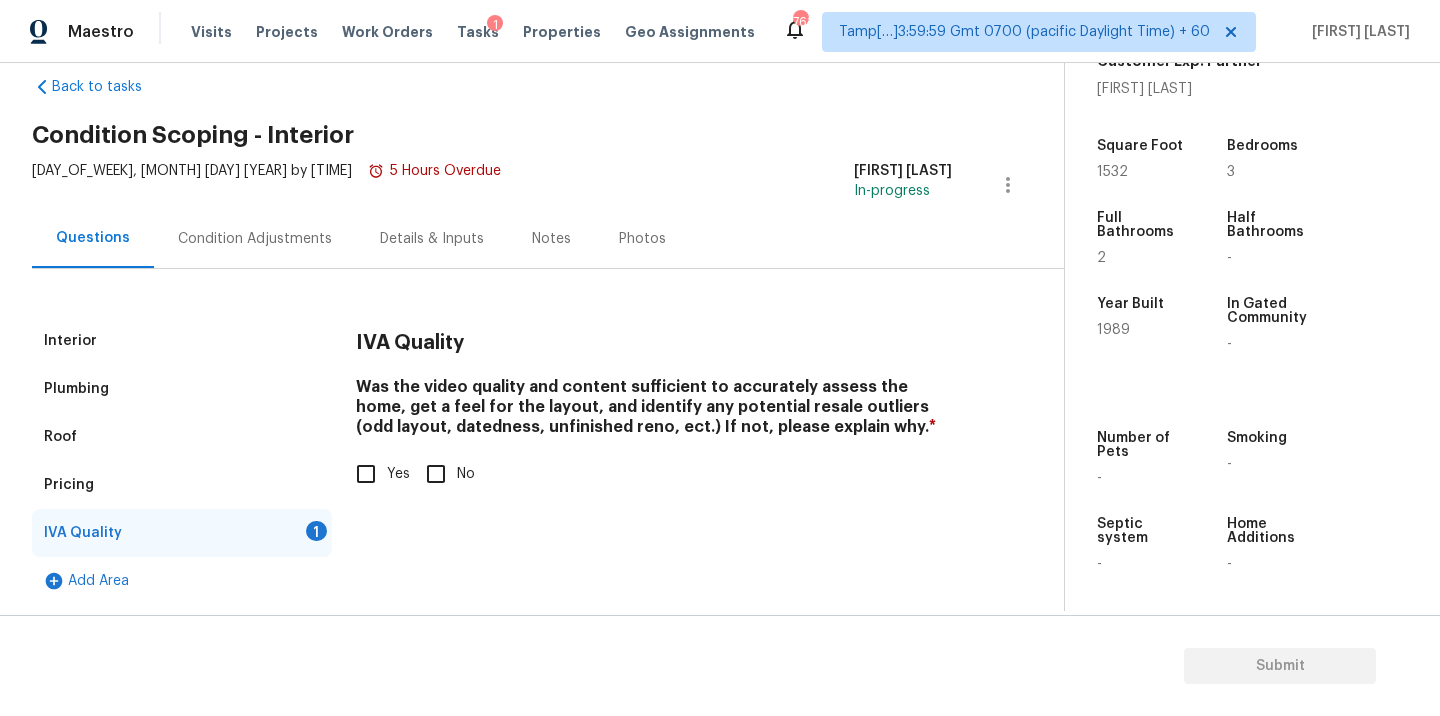 click on "Yes" at bounding box center (366, 474) 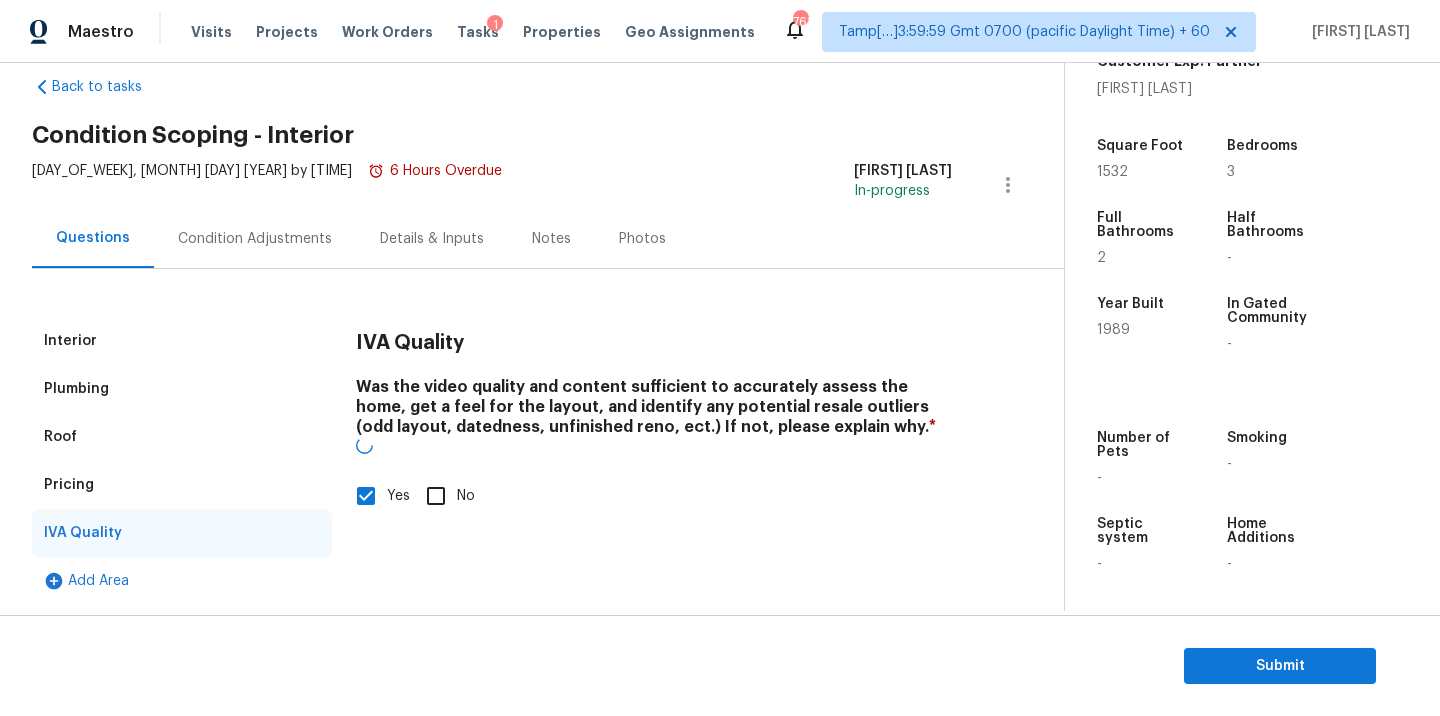 click on "Interior" at bounding box center [182, 341] 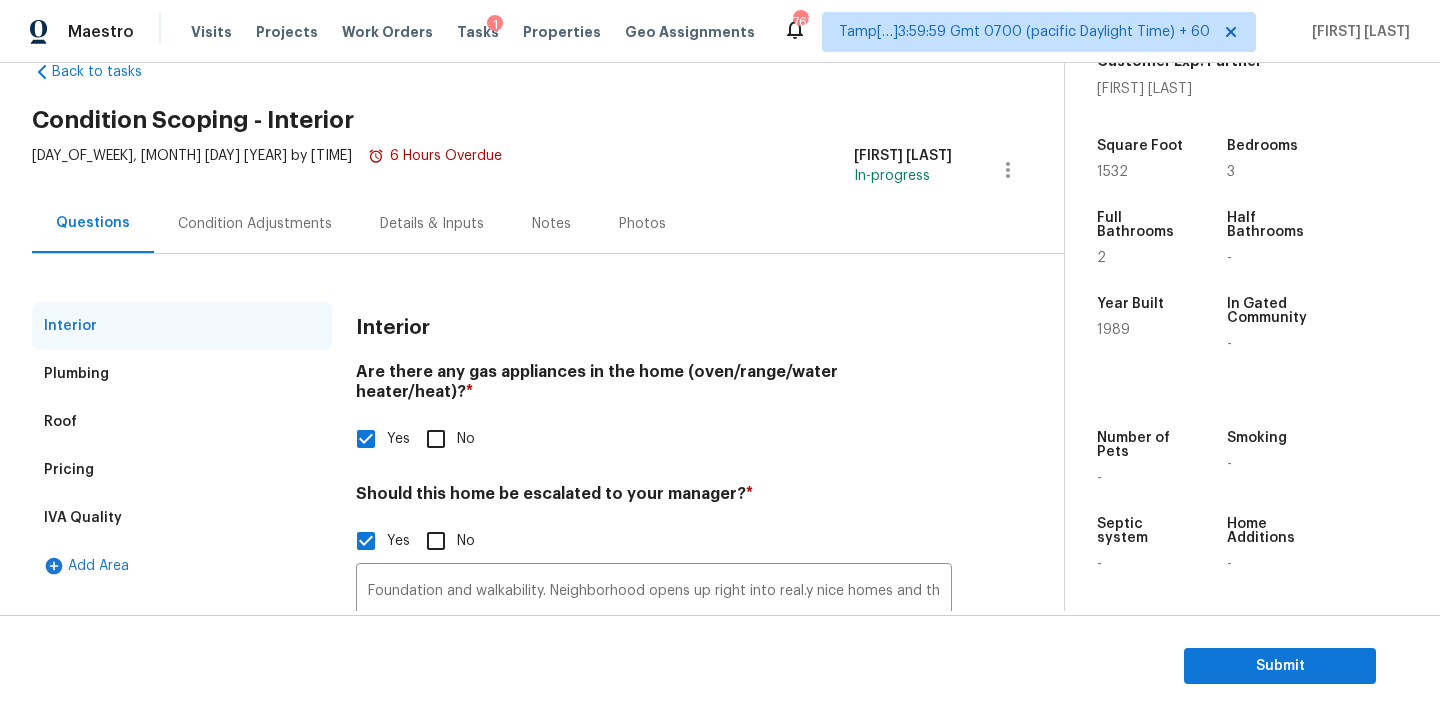 click on "Condition Scoping - Interior" at bounding box center (548, 120) 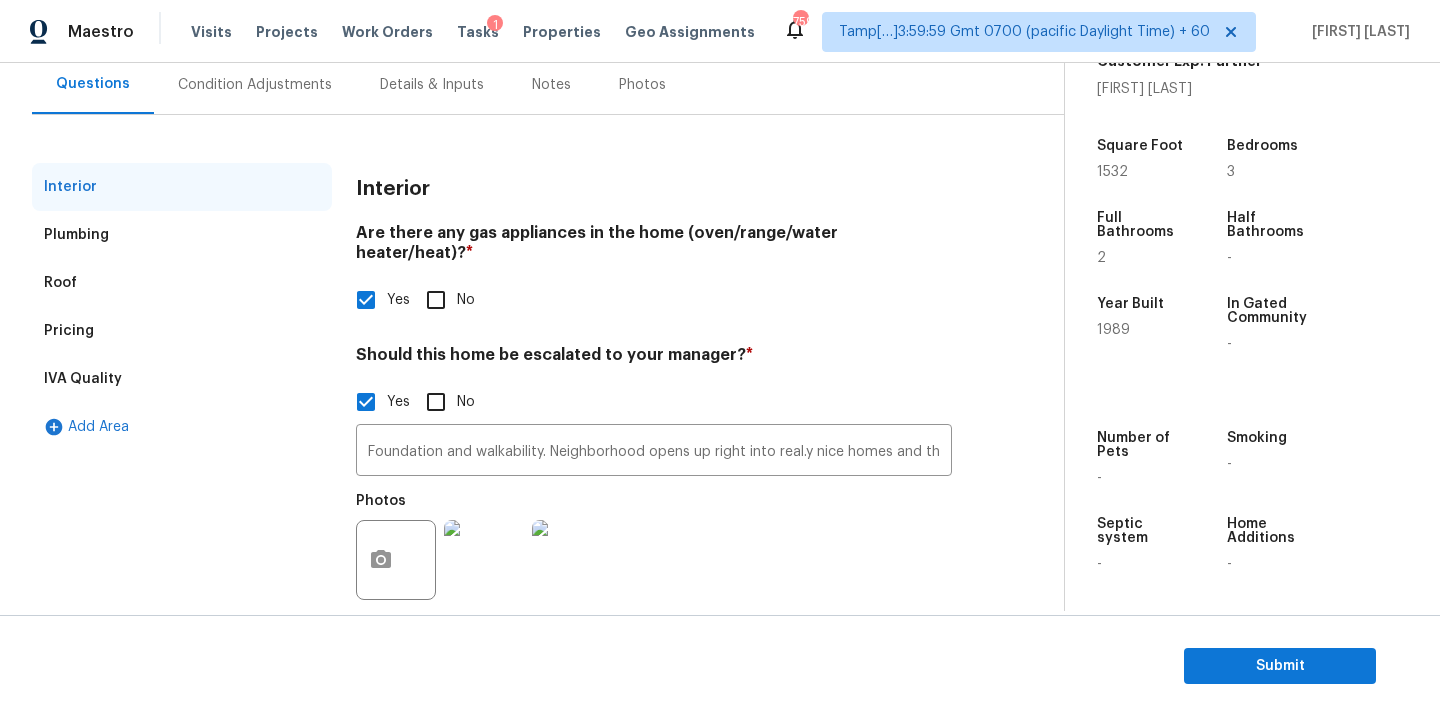 scroll, scrollTop: 234, scrollLeft: 0, axis: vertical 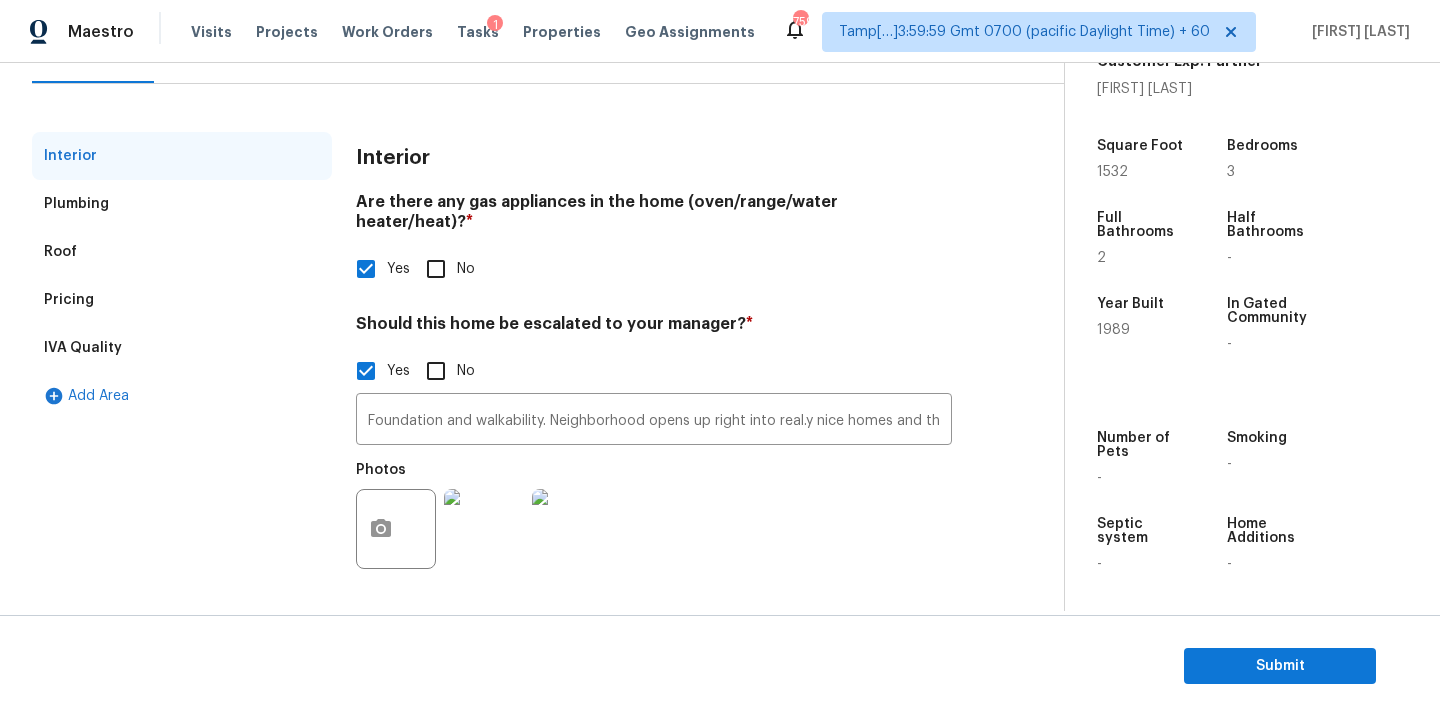 click on "Plumbing" at bounding box center (182, 204) 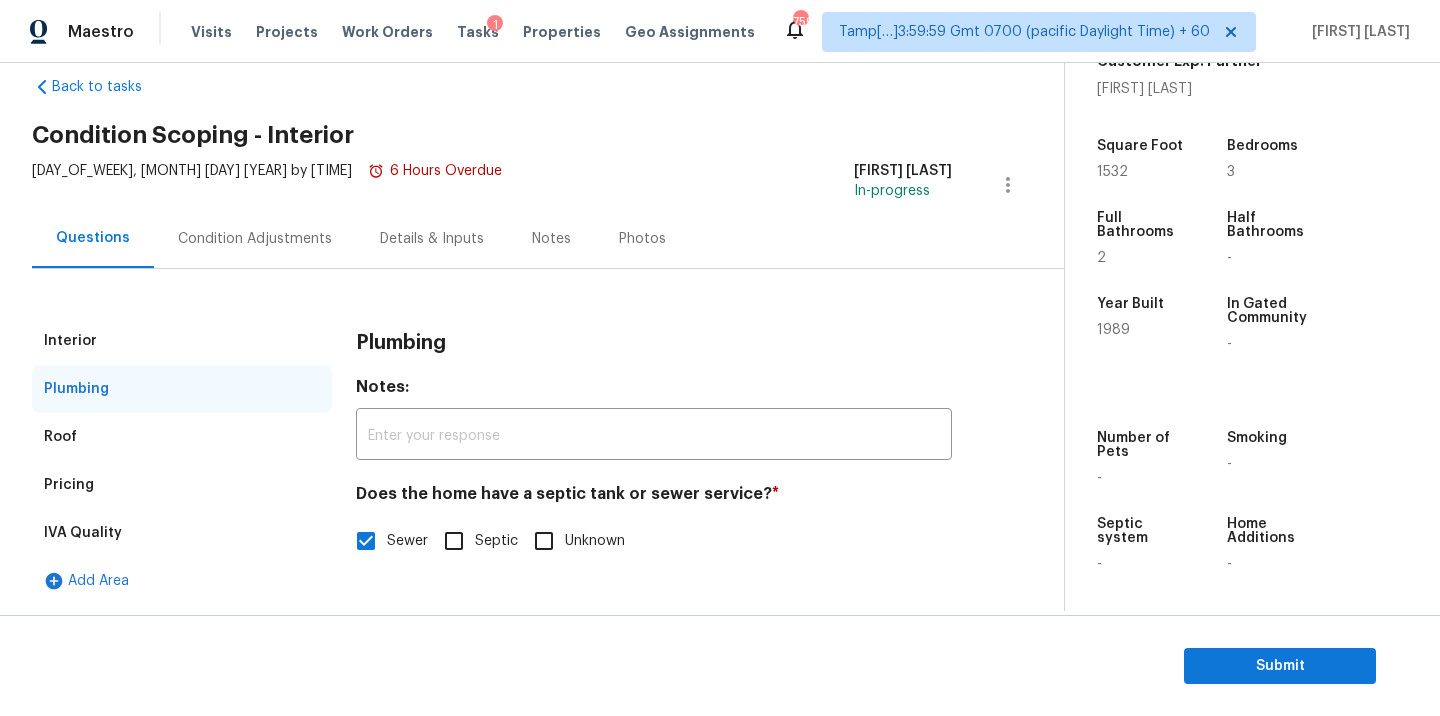 click on "Pricing" at bounding box center [182, 485] 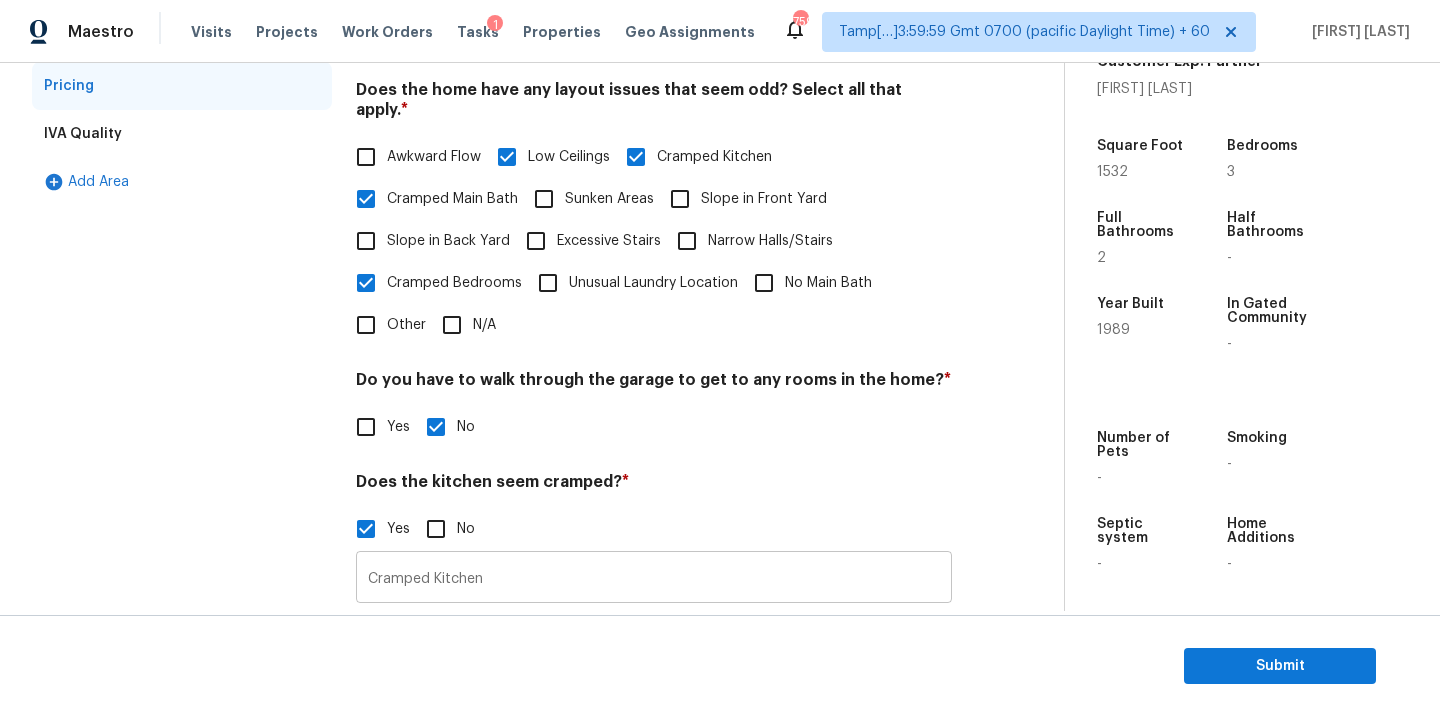 scroll, scrollTop: 124, scrollLeft: 0, axis: vertical 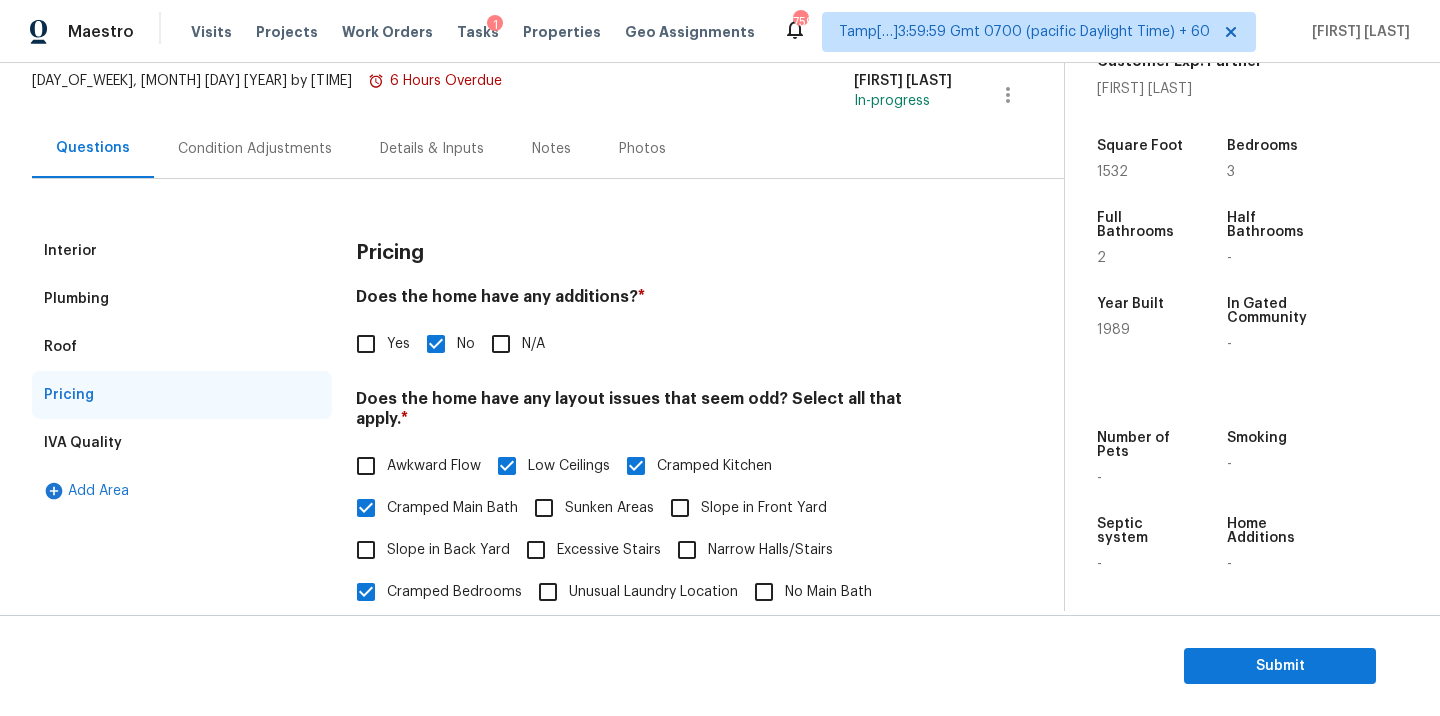 click on "IVA Quality" at bounding box center [182, 443] 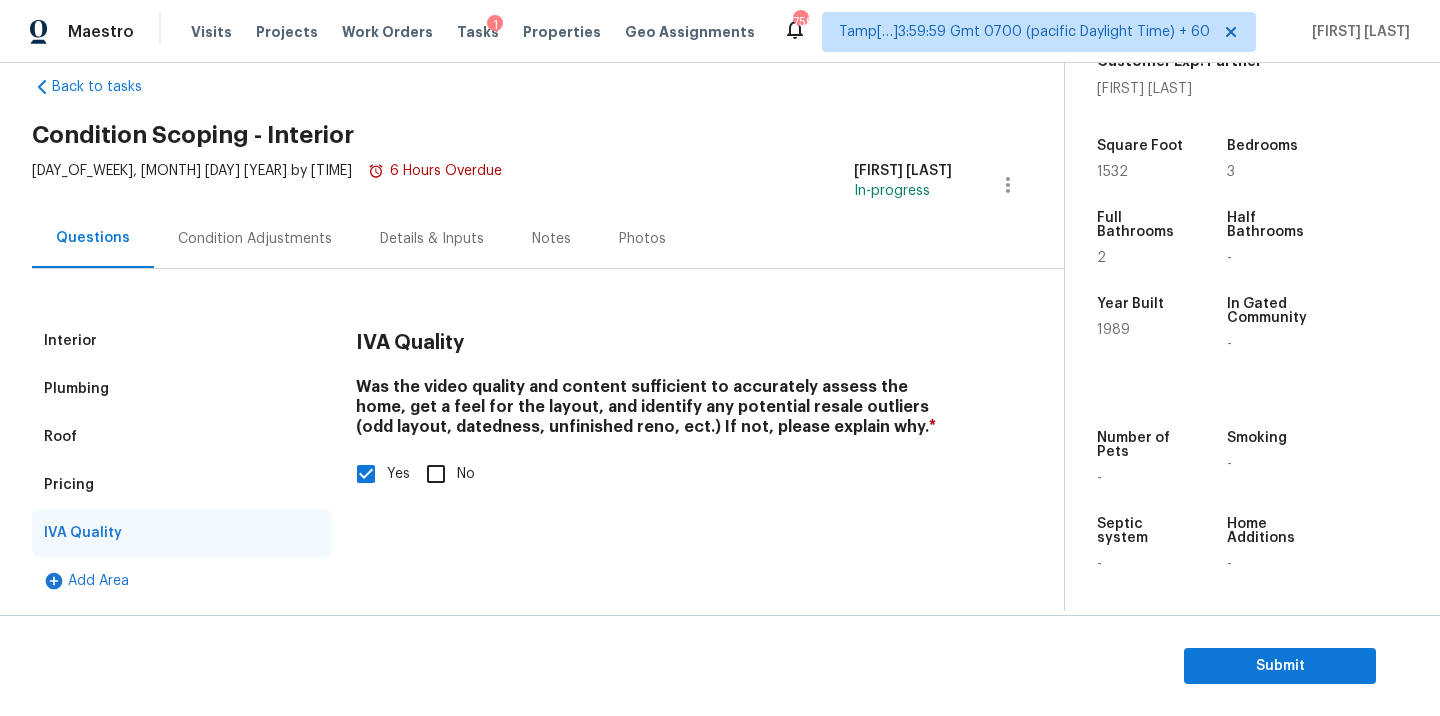 click on "Condition Adjustments" at bounding box center (255, 239) 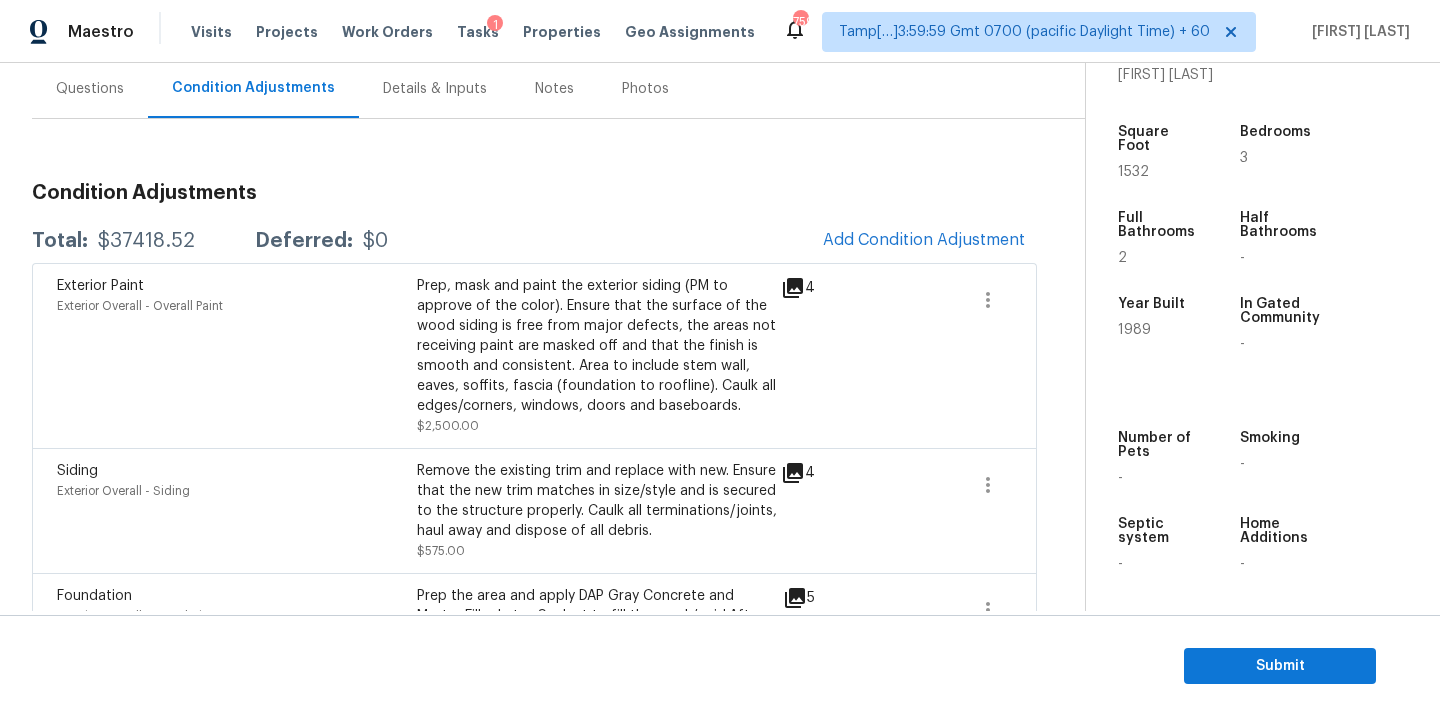 scroll, scrollTop: 275, scrollLeft: 0, axis: vertical 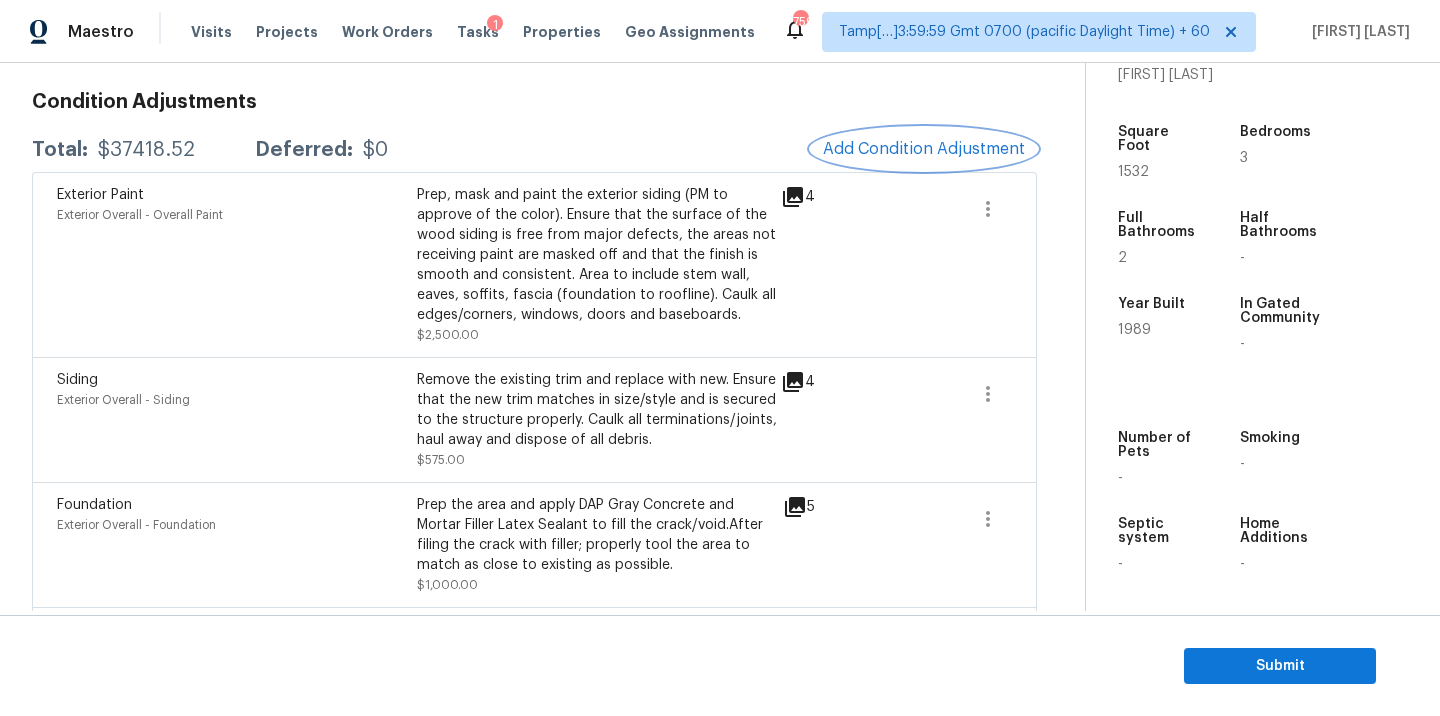 click on "Add Condition Adjustment" at bounding box center [924, 149] 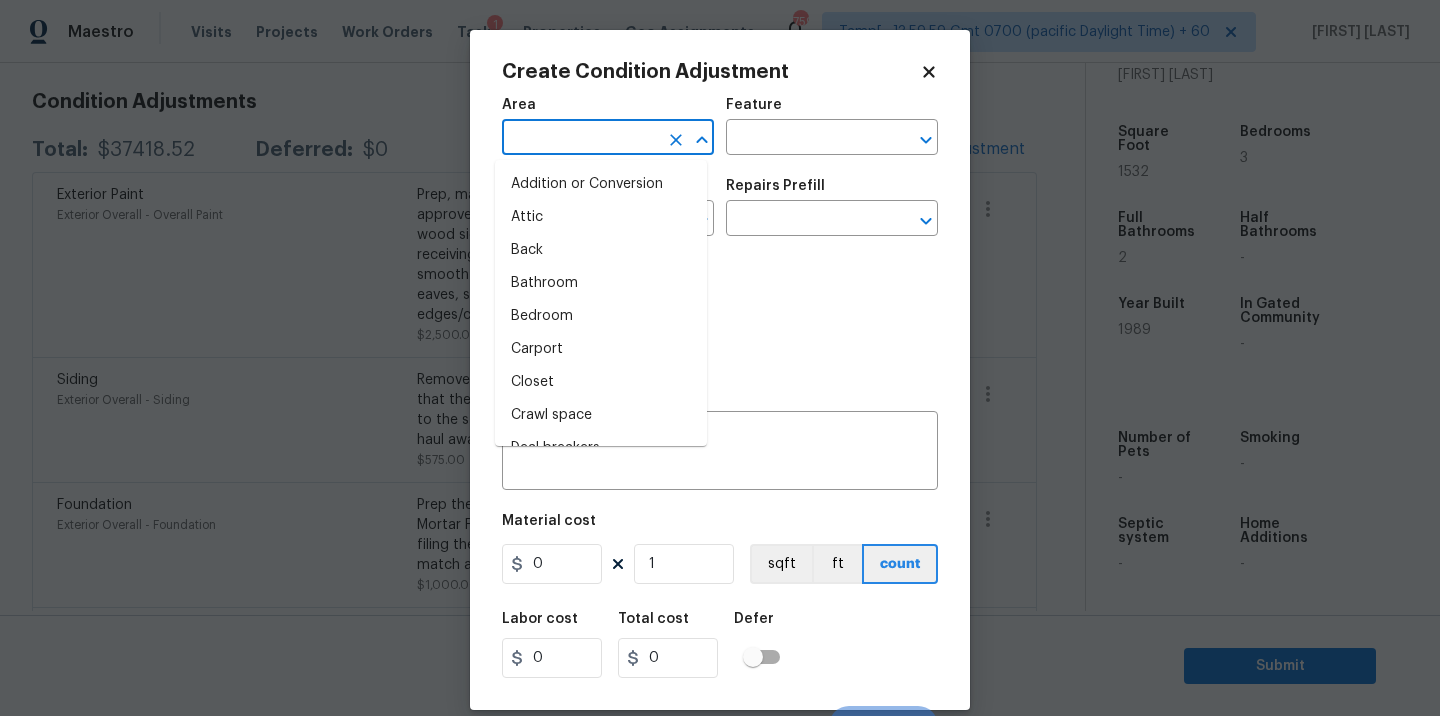 click at bounding box center (580, 139) 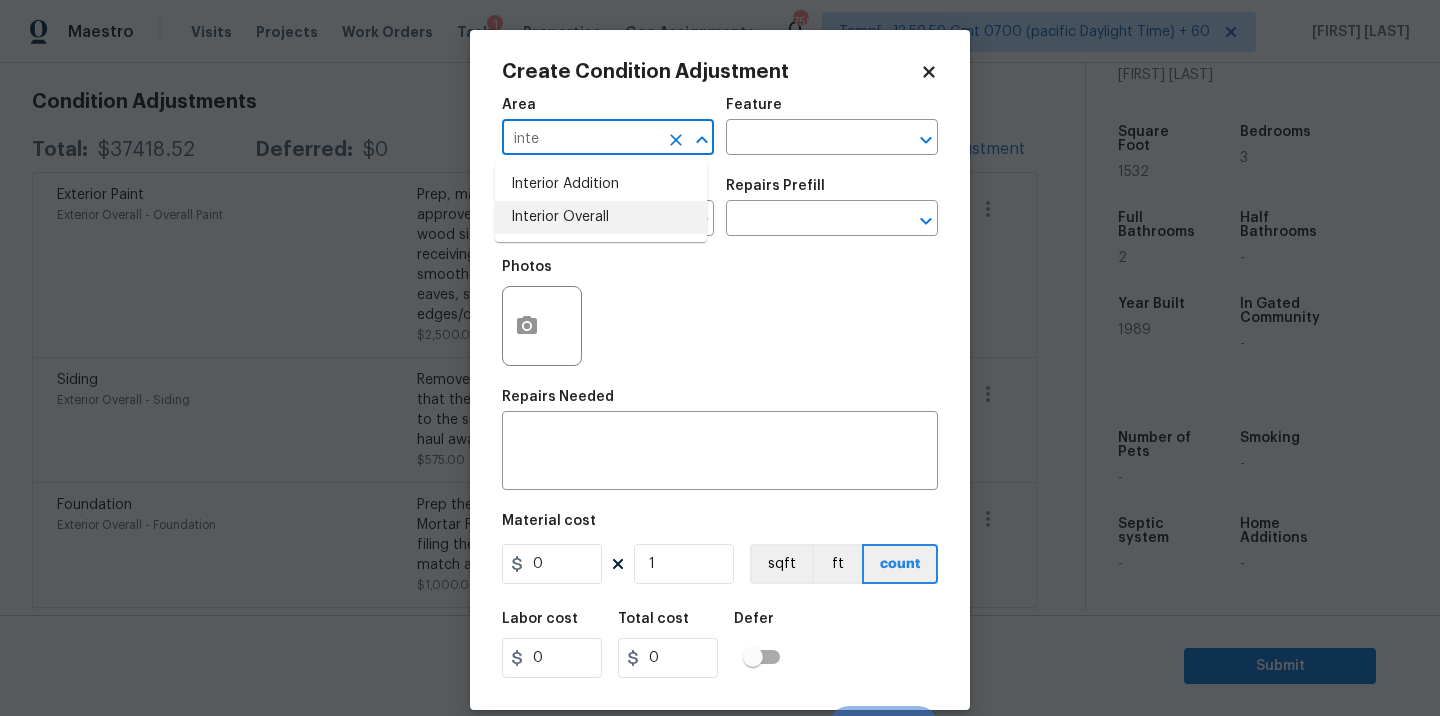 click on "Interior Overall" at bounding box center (601, 217) 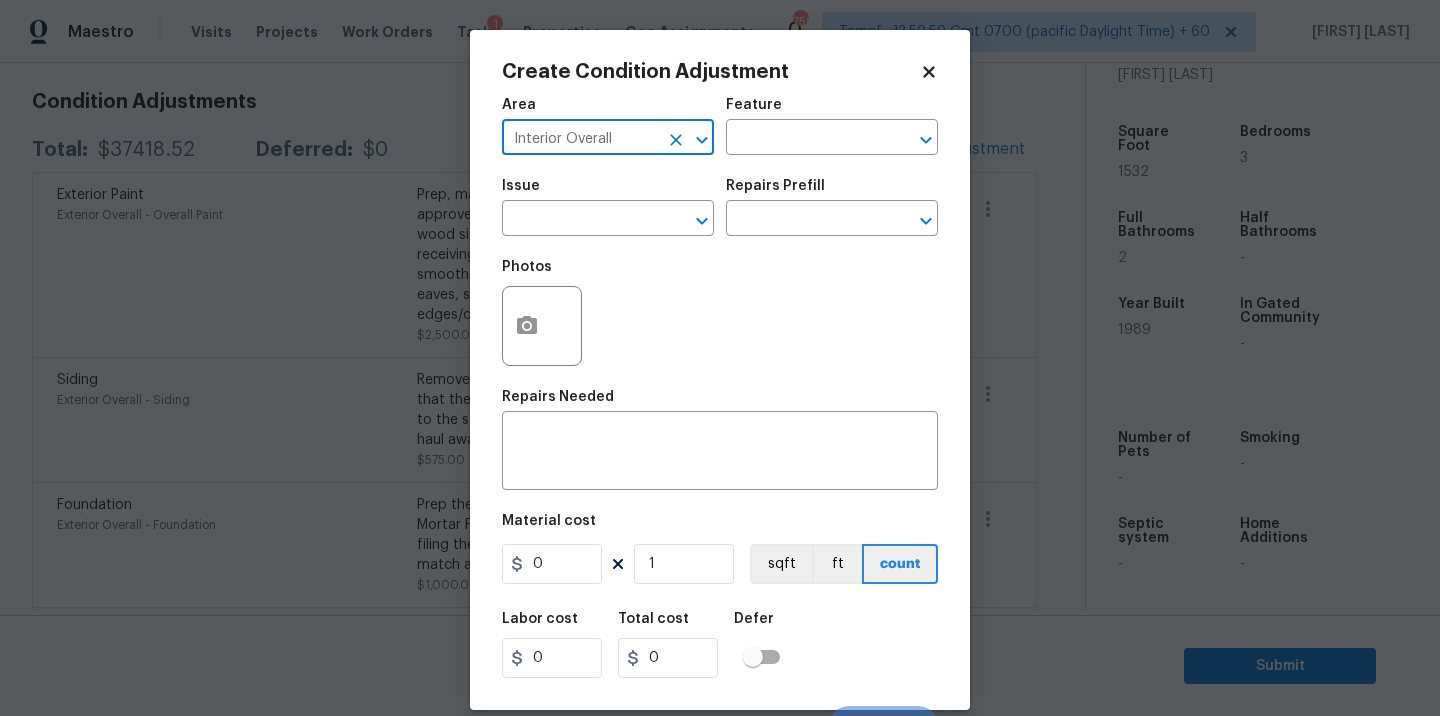 type on "Interior Overall" 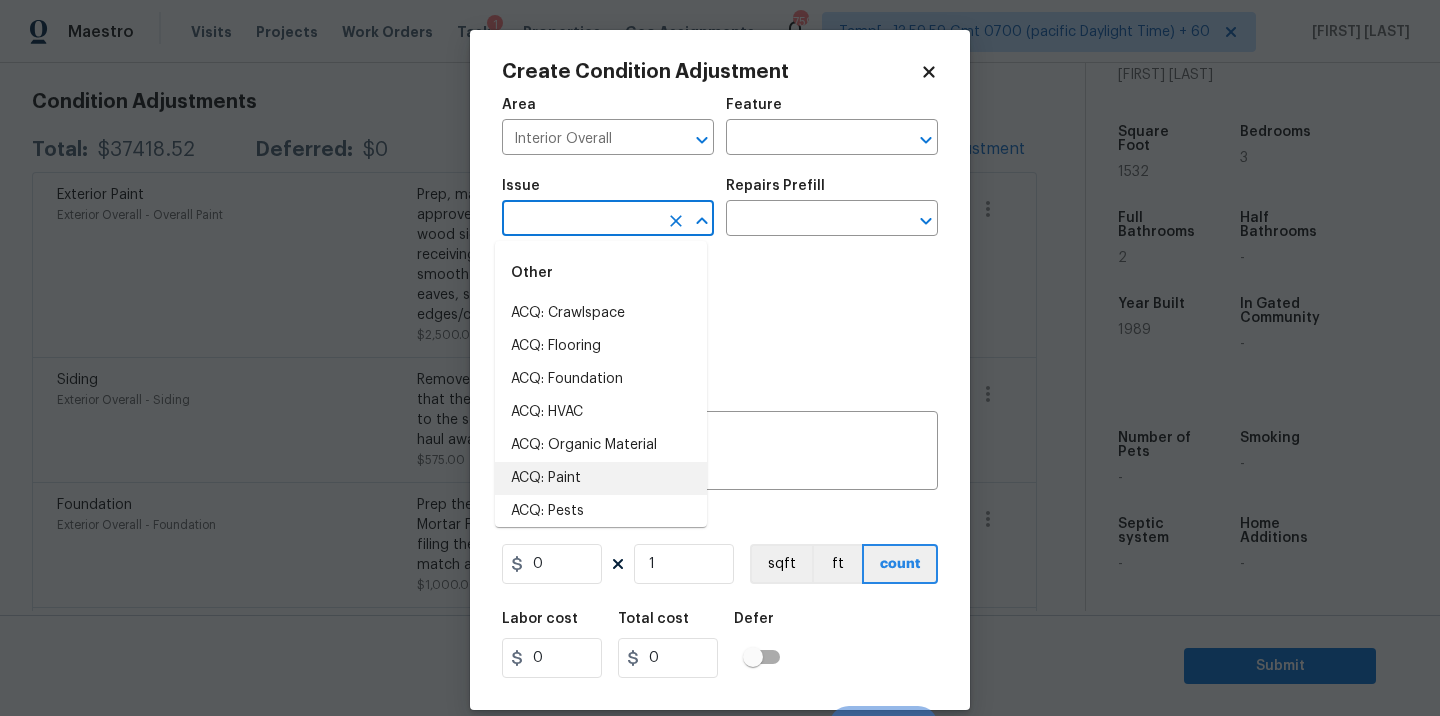 click on "ACQ: Paint" at bounding box center [601, 478] 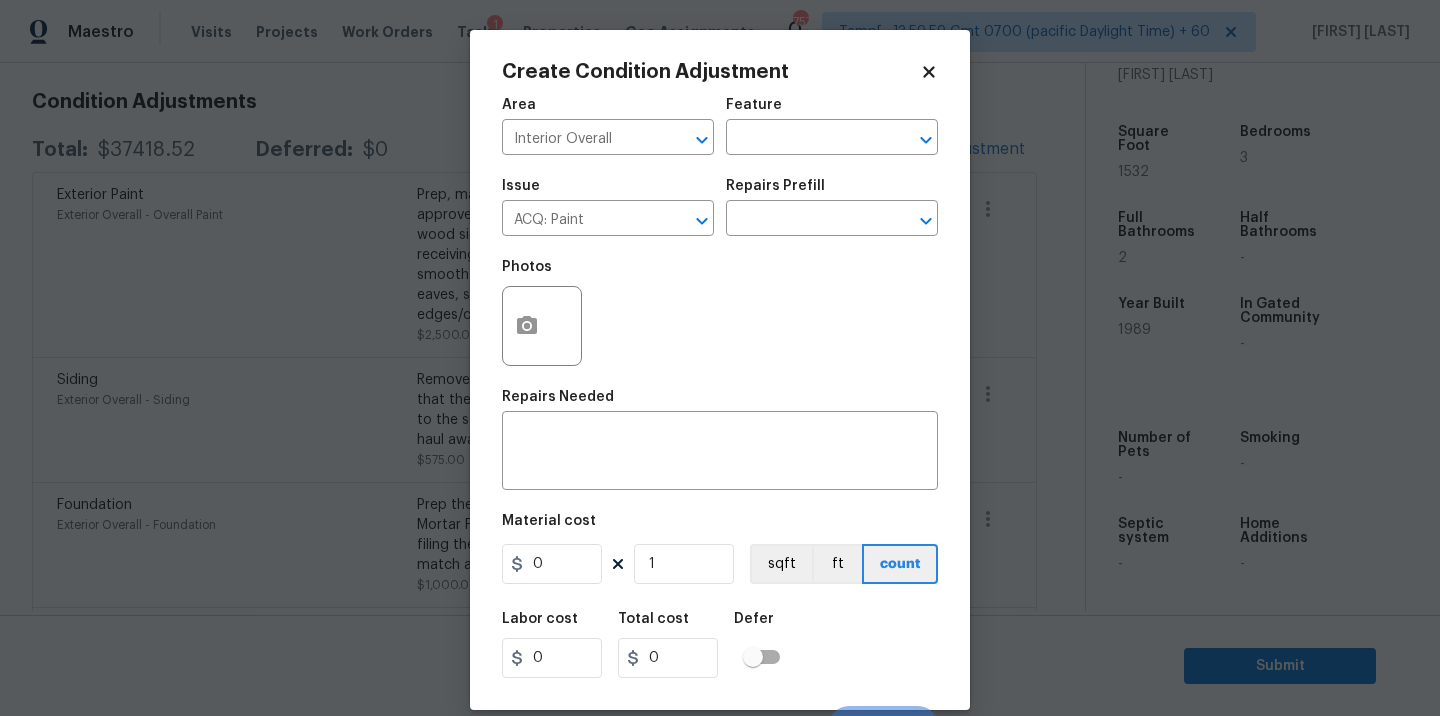 click on "Photos" at bounding box center (720, 313) 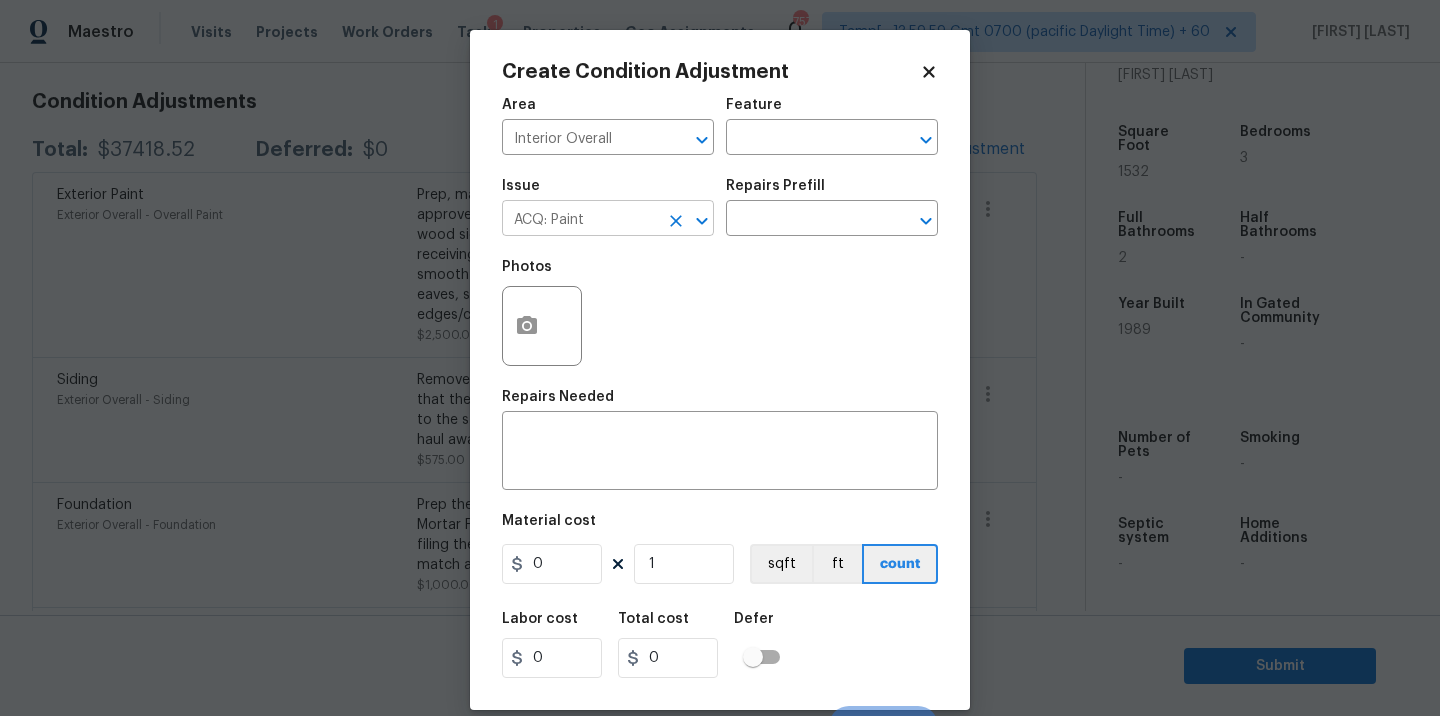 click on "ACQ: Paint" at bounding box center (580, 220) 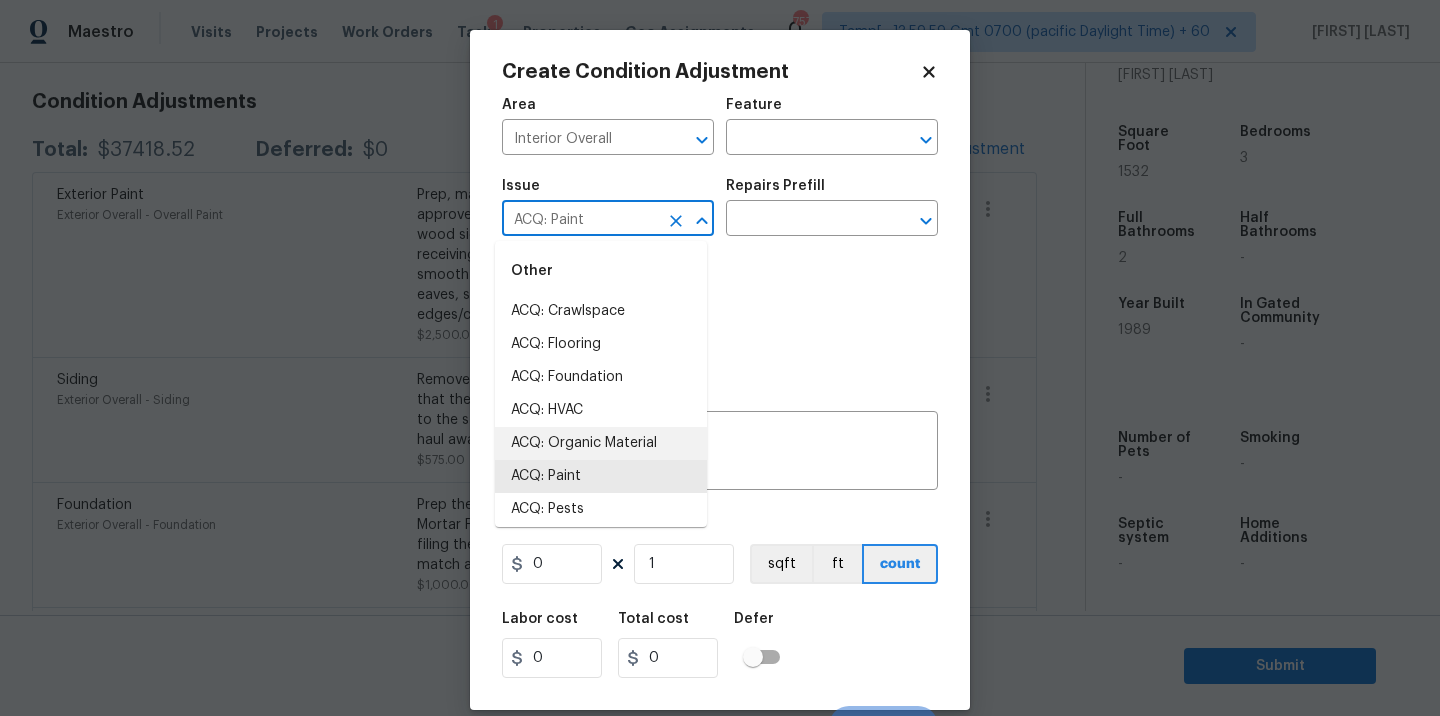 scroll, scrollTop: 0, scrollLeft: 0, axis: both 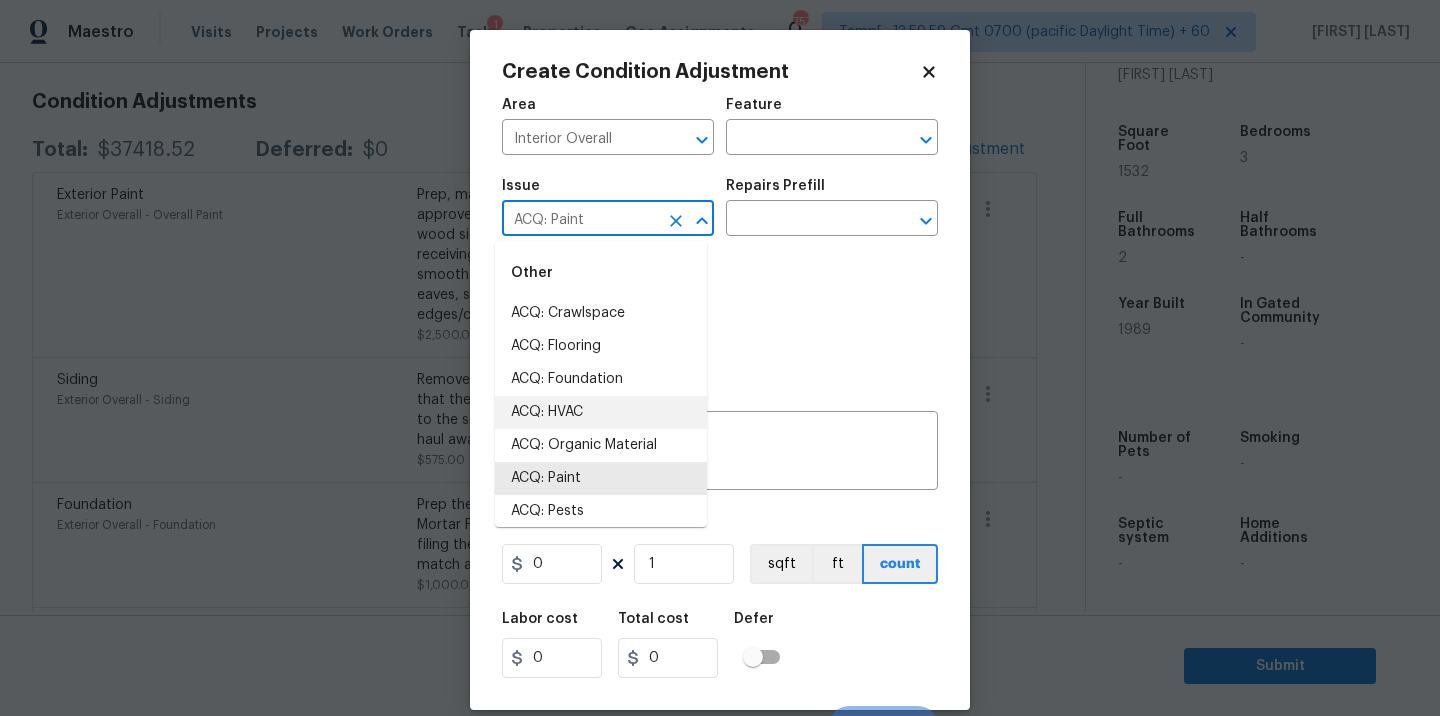 click on "Photos" at bounding box center [720, 313] 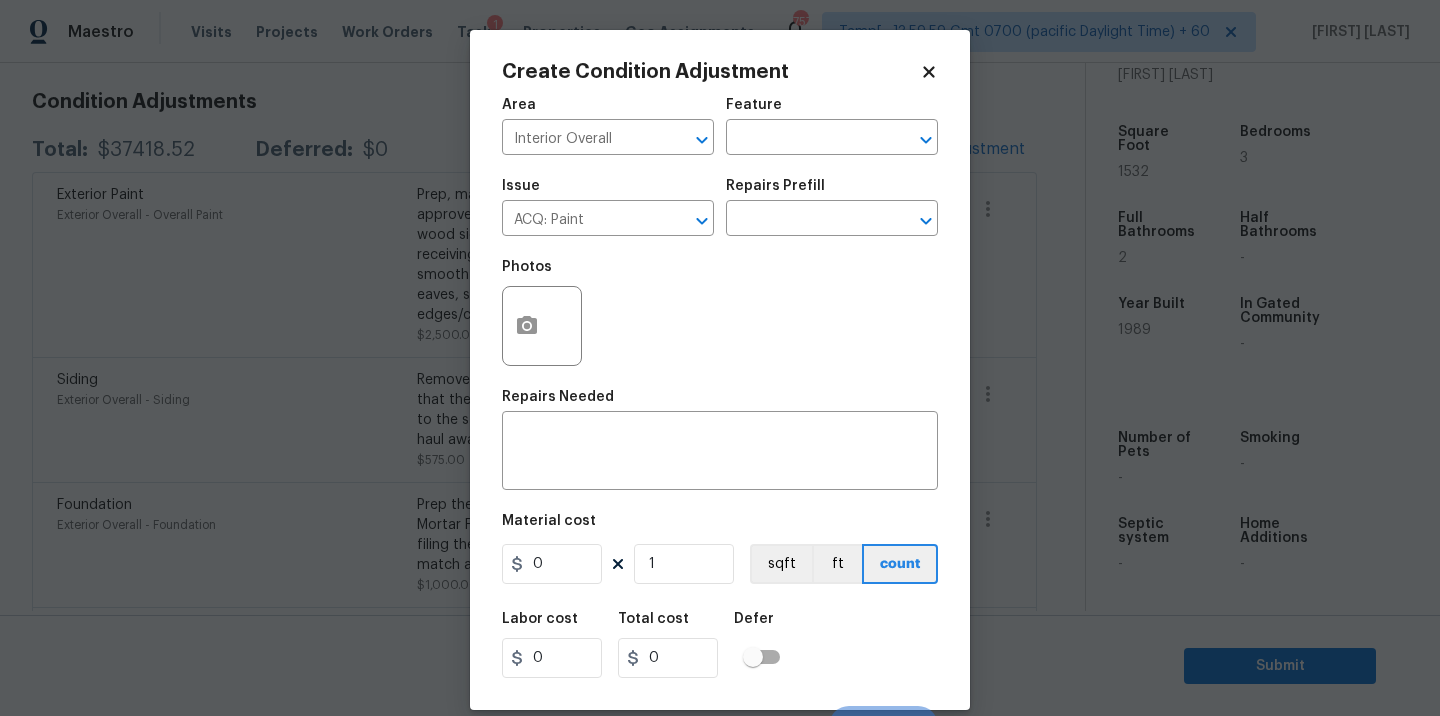 click on "Photos" at bounding box center (720, 313) 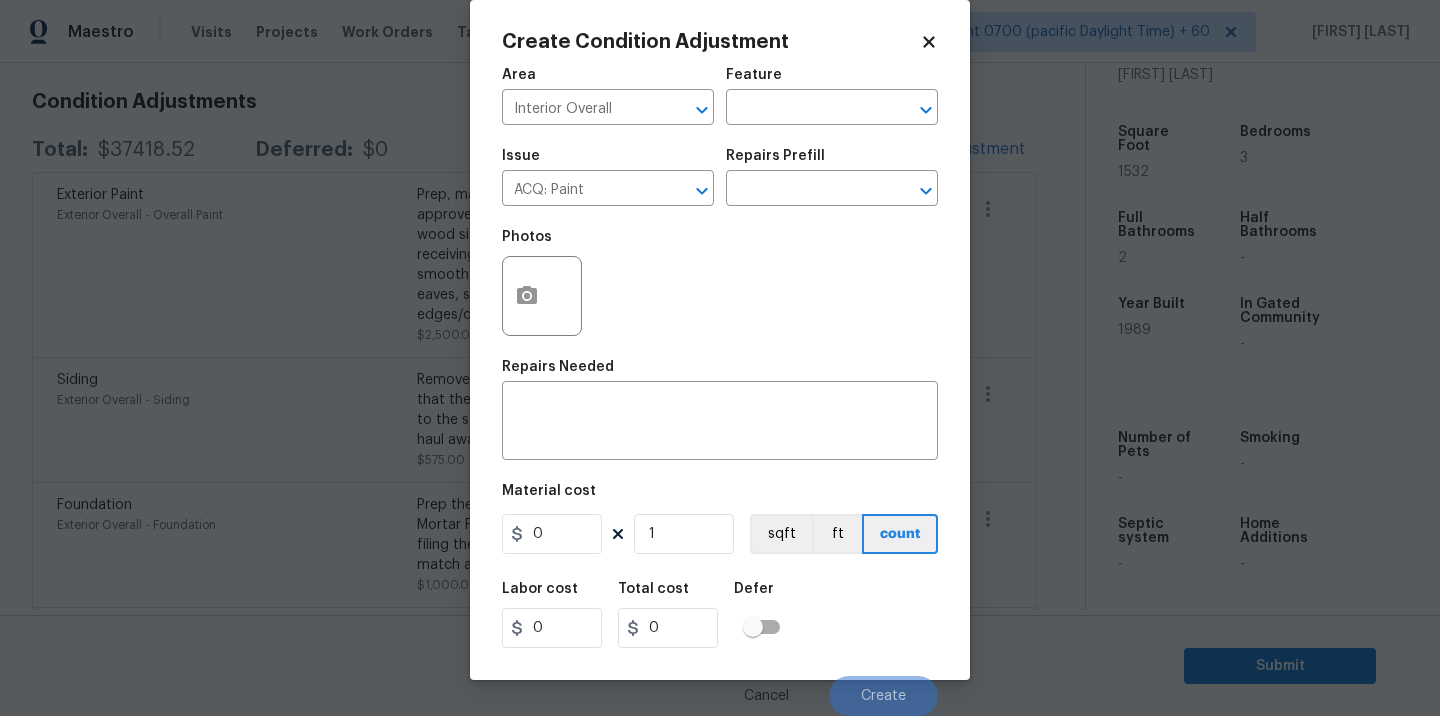 scroll, scrollTop: 0, scrollLeft: 0, axis: both 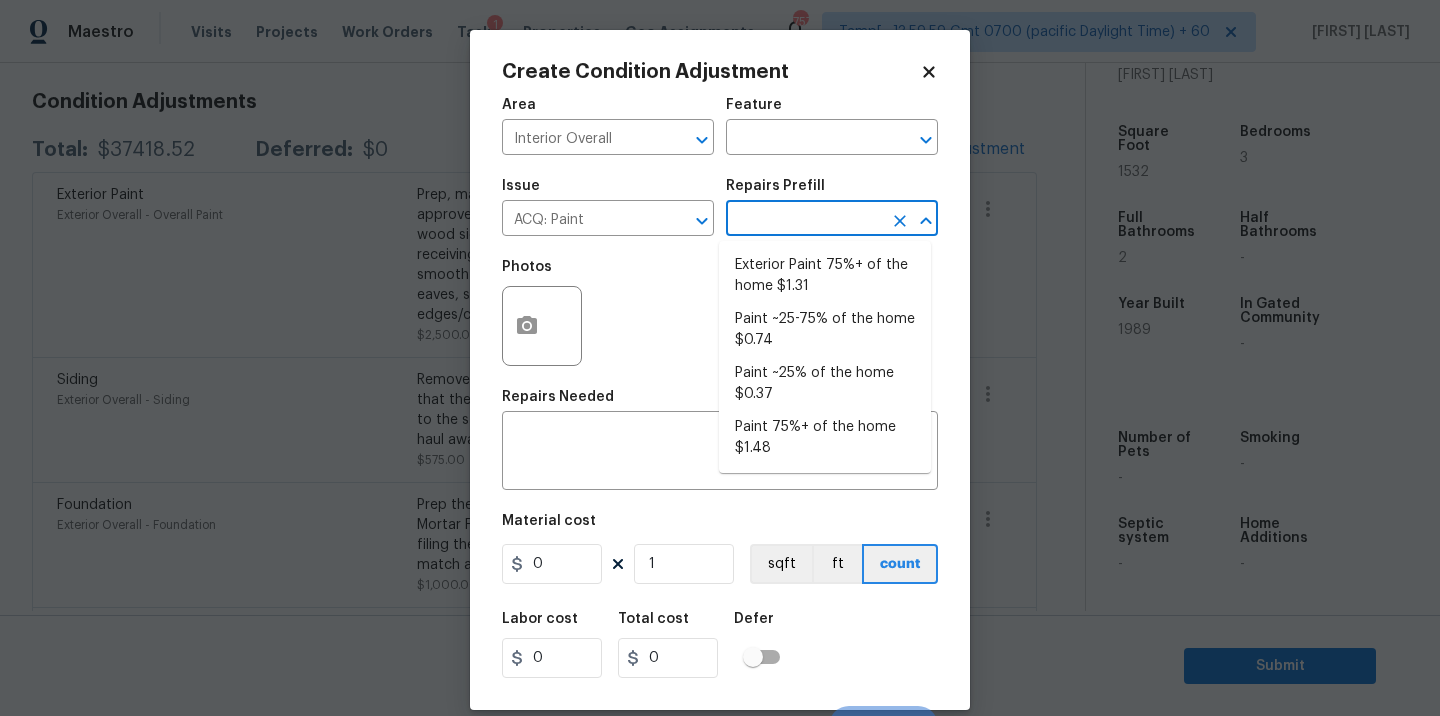 click at bounding box center (804, 220) 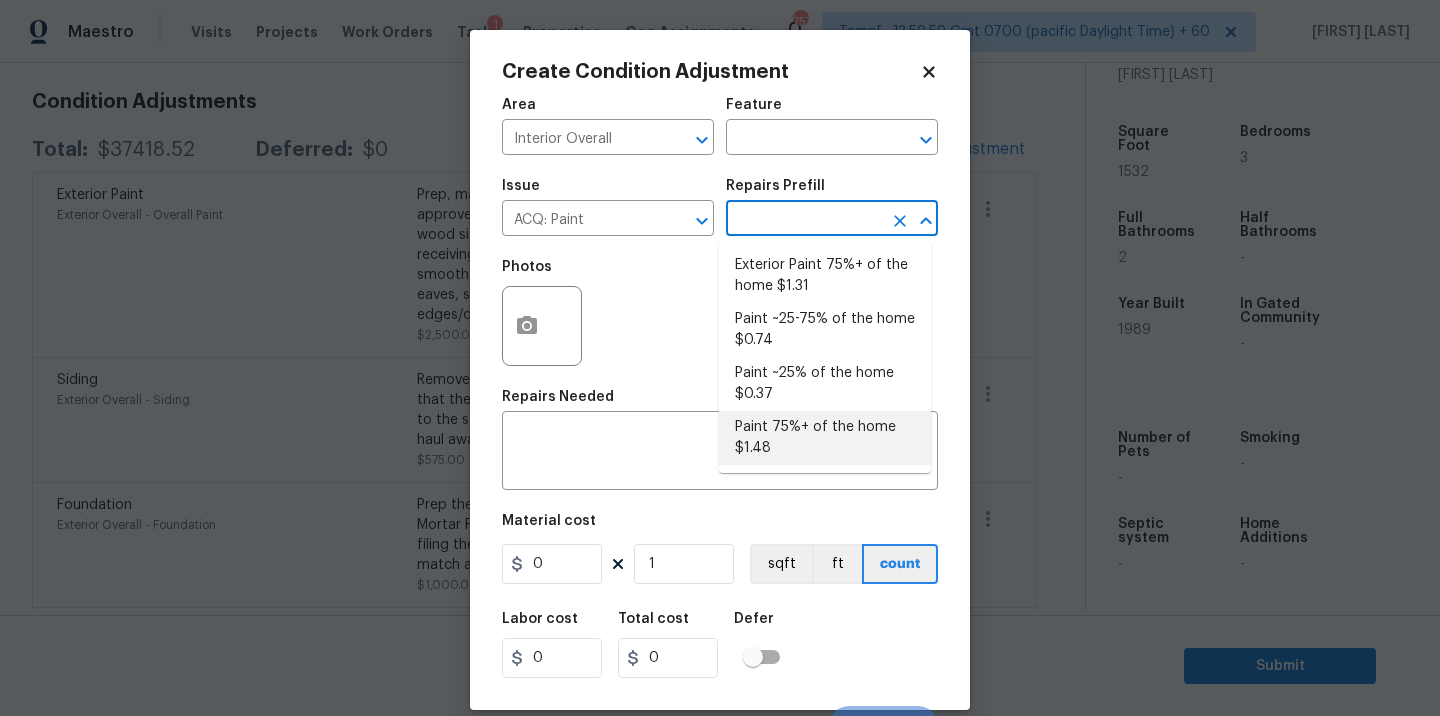 click on "Paint 75%+ of the home $1.48" at bounding box center (825, 438) 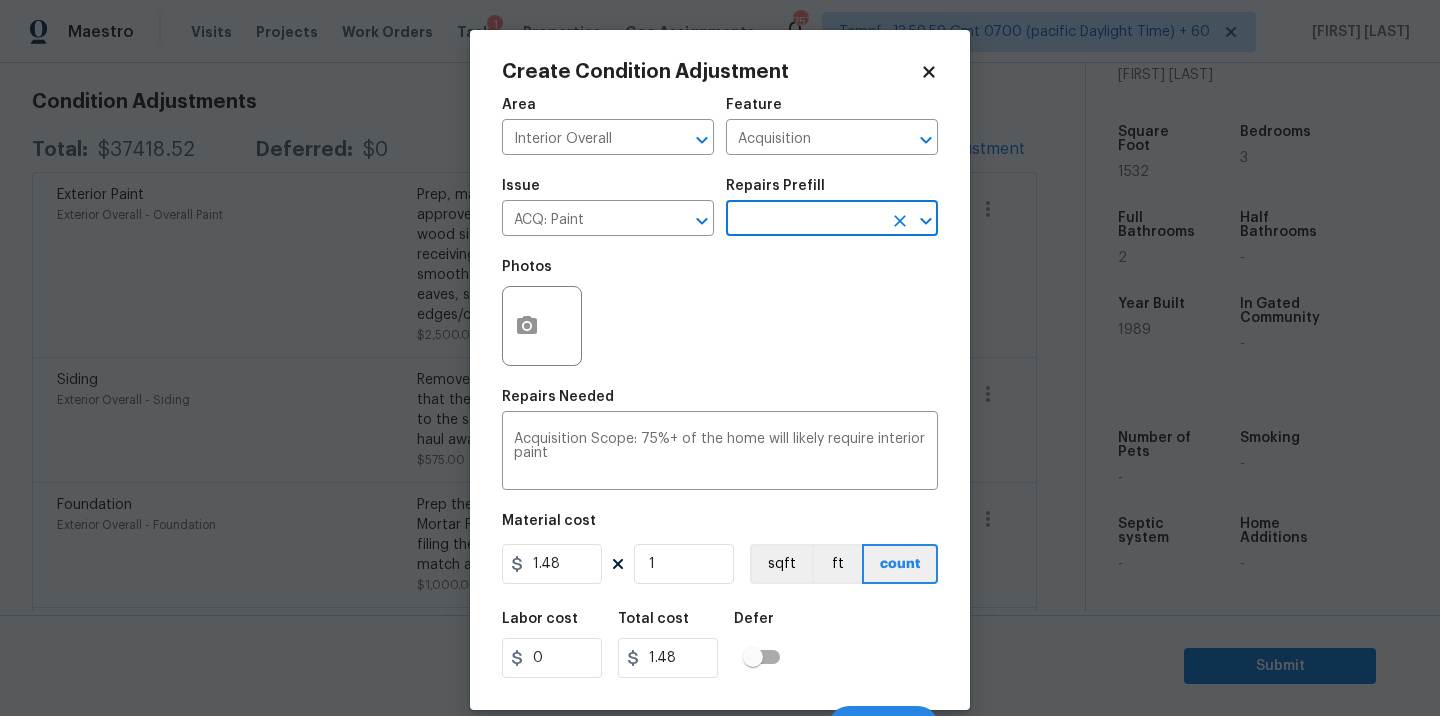 scroll, scrollTop: 31, scrollLeft: 0, axis: vertical 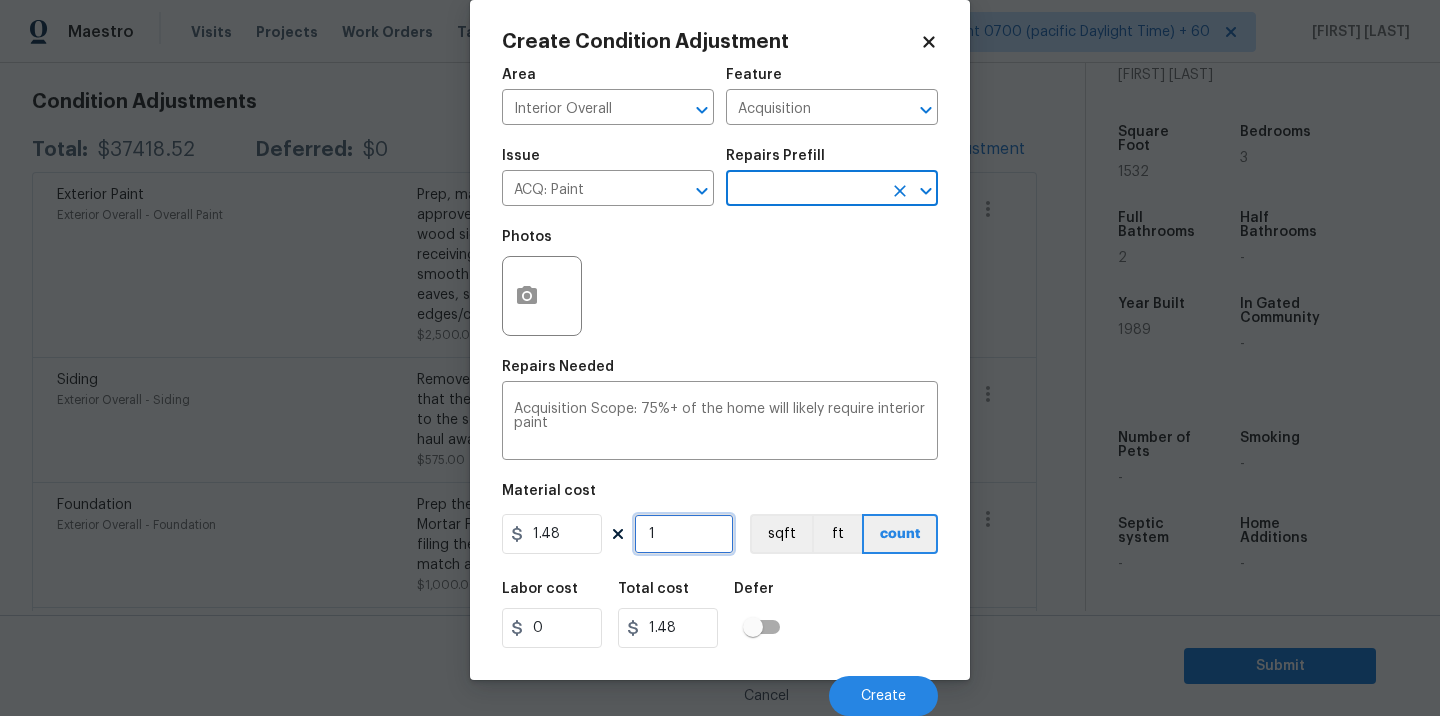 click on "1" at bounding box center (684, 534) 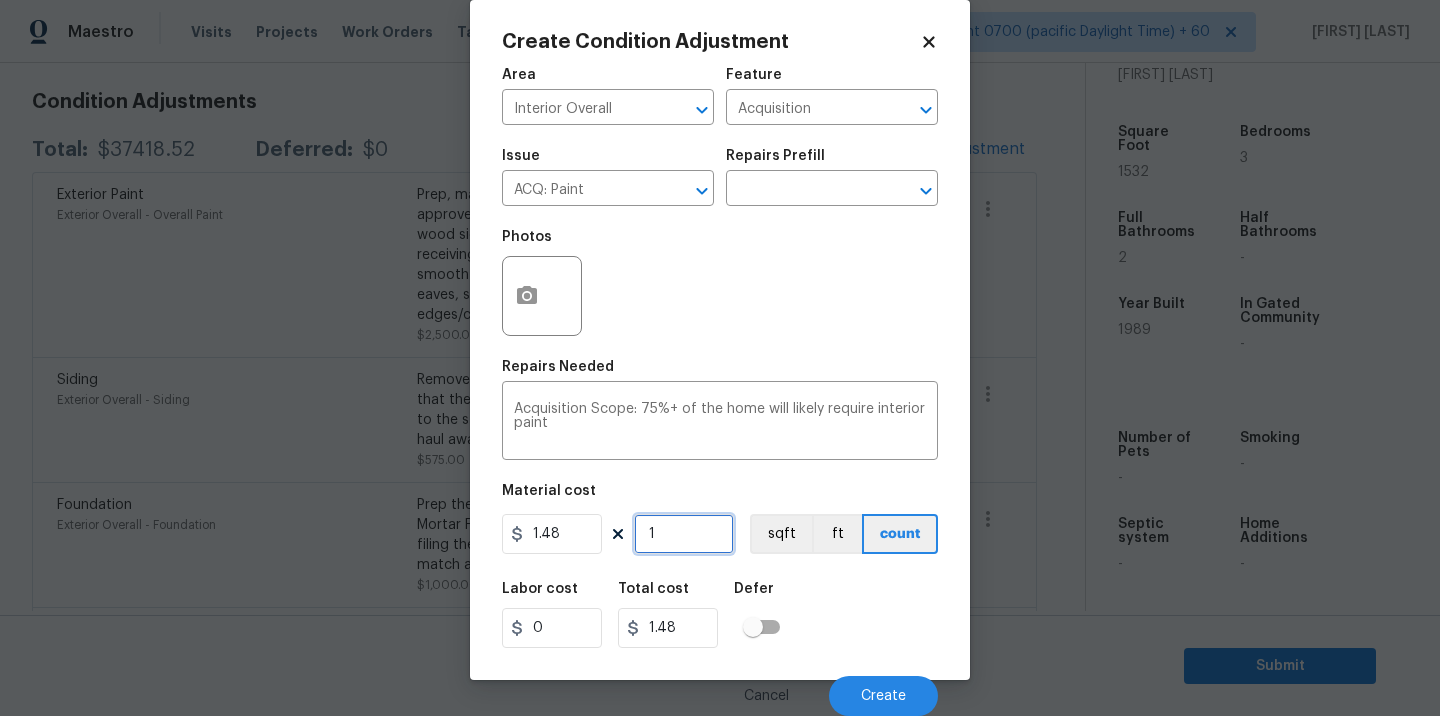 type on "0" 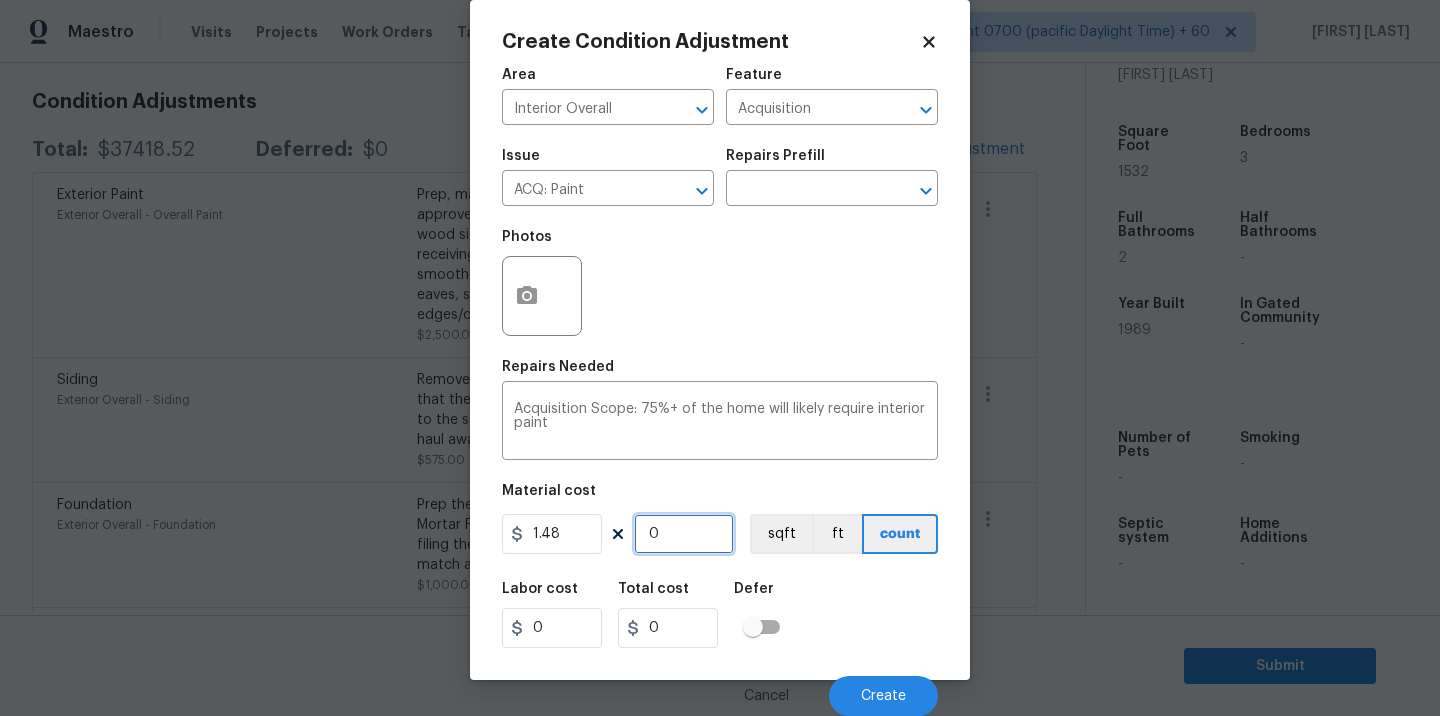 type on "1" 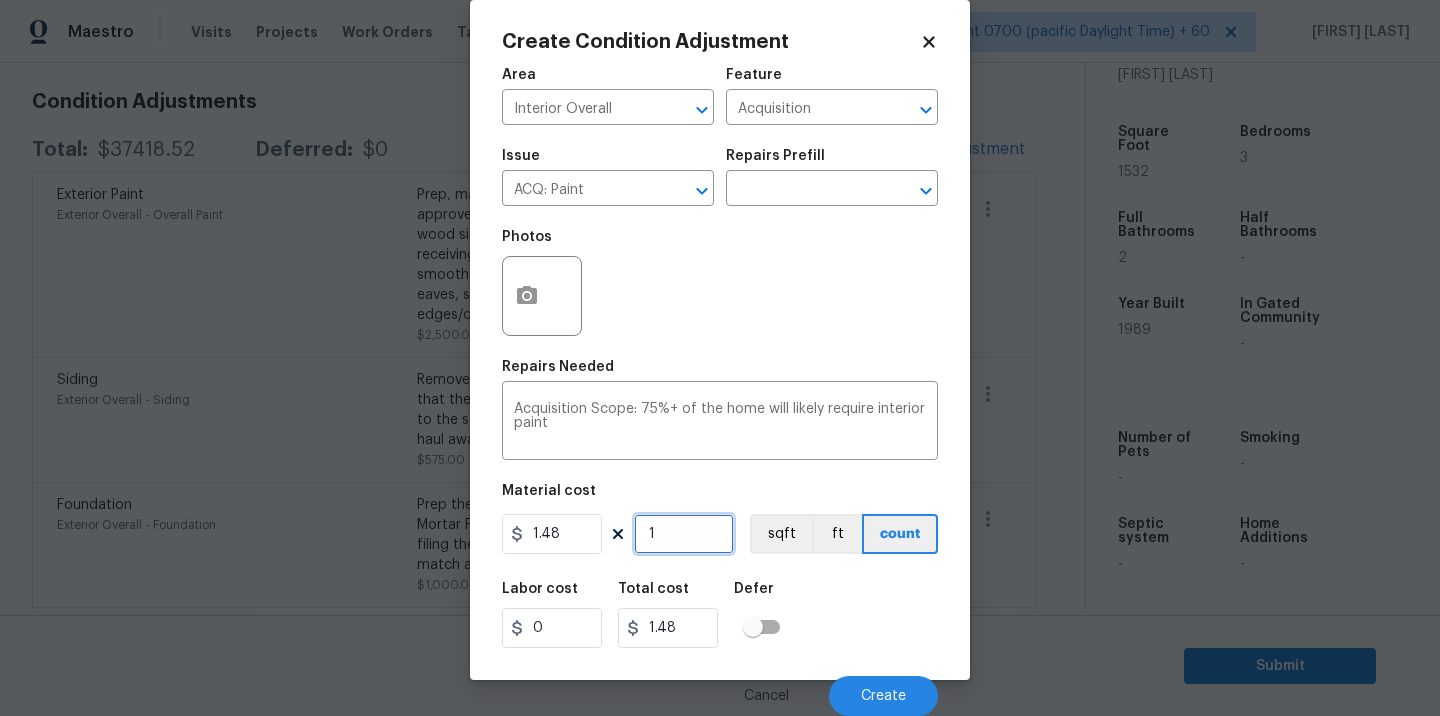 type on "15" 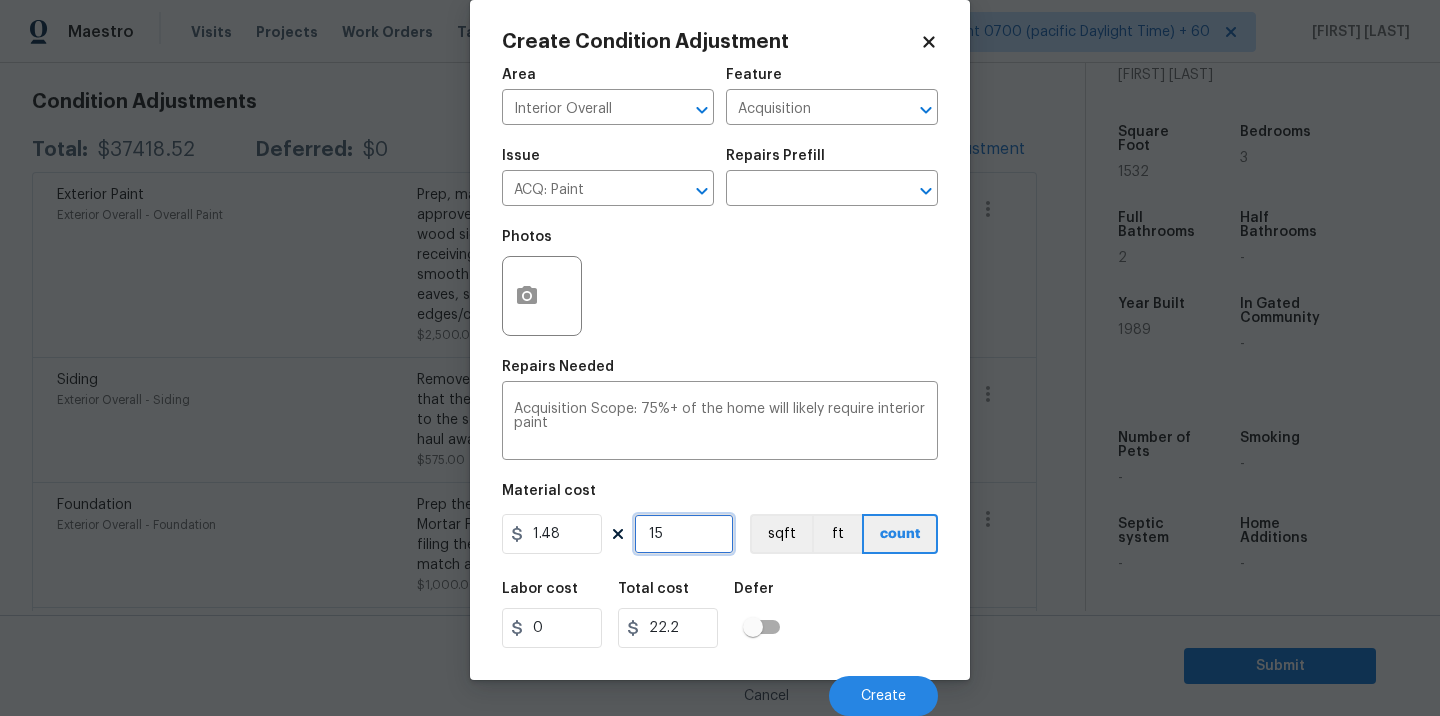 type on "153" 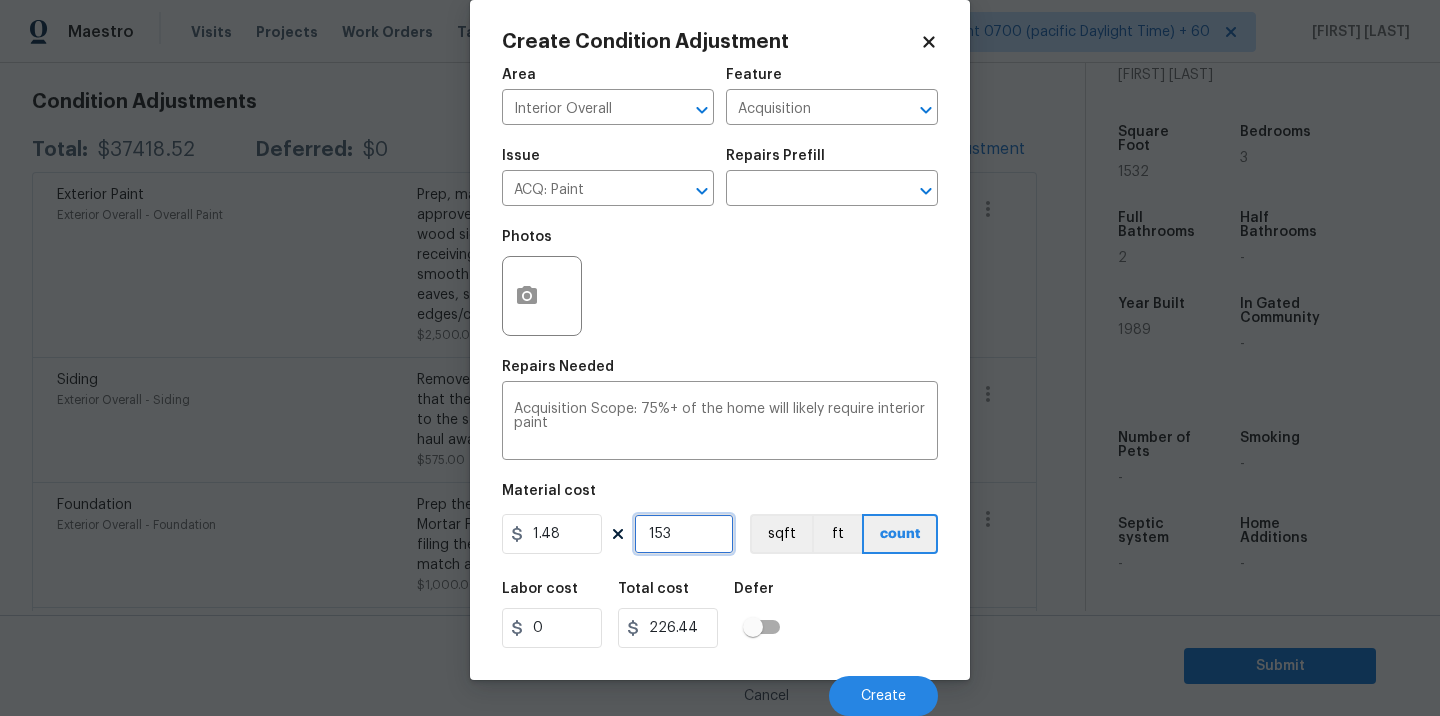 type on "1532" 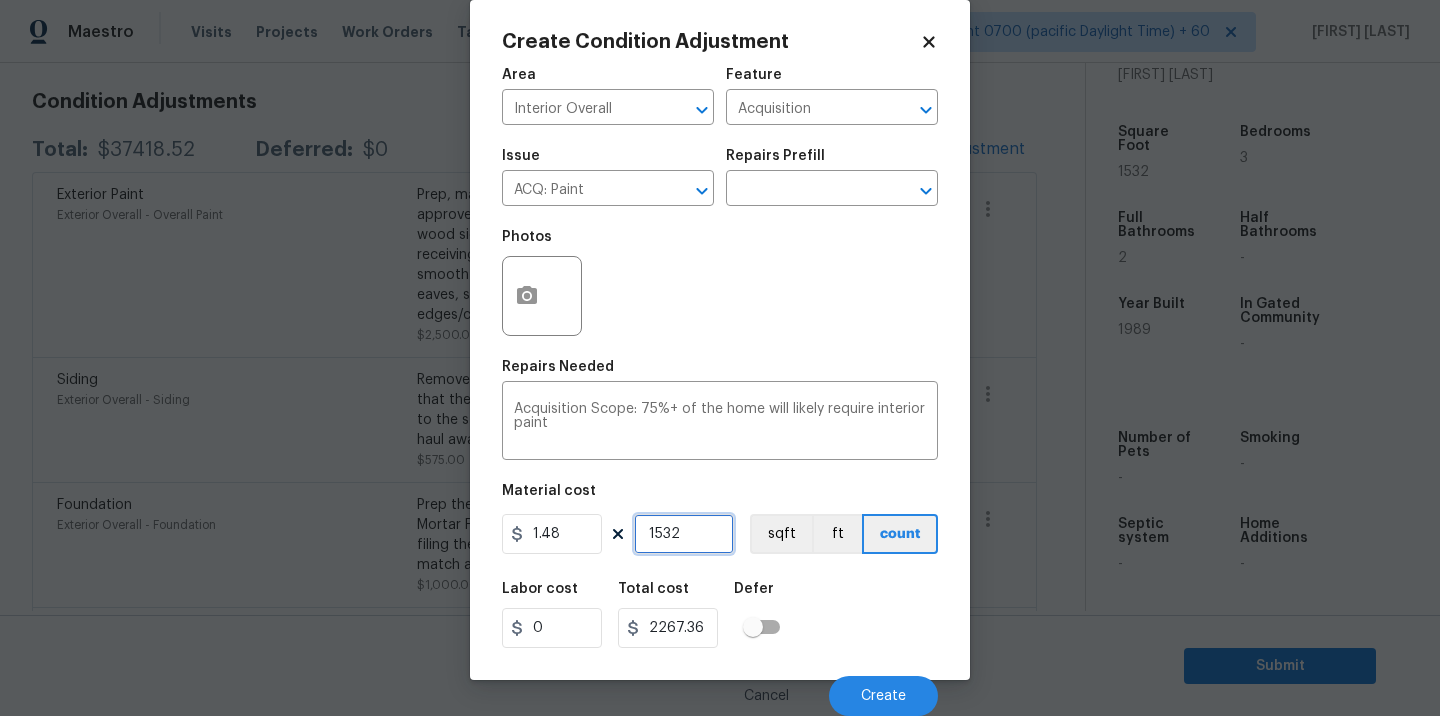 type on "1532" 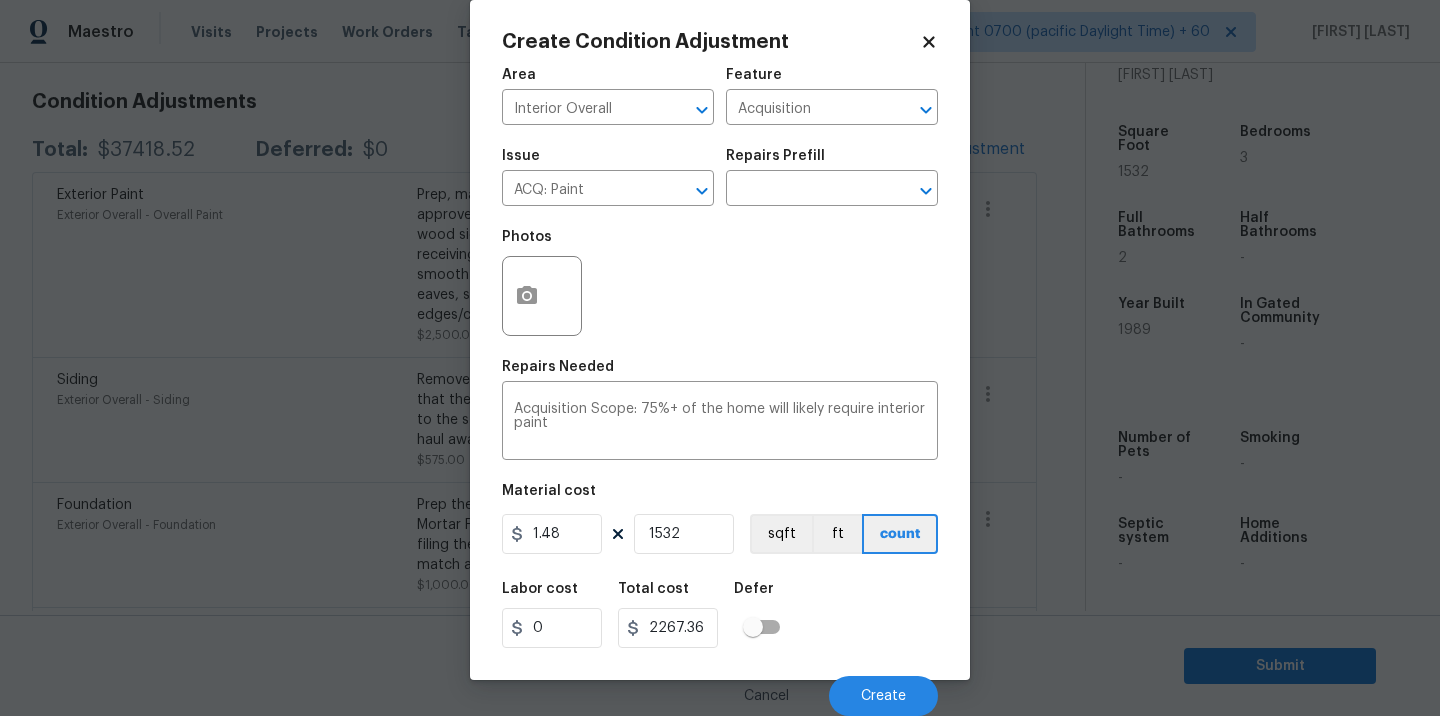 click on "Photos" at bounding box center (720, 283) 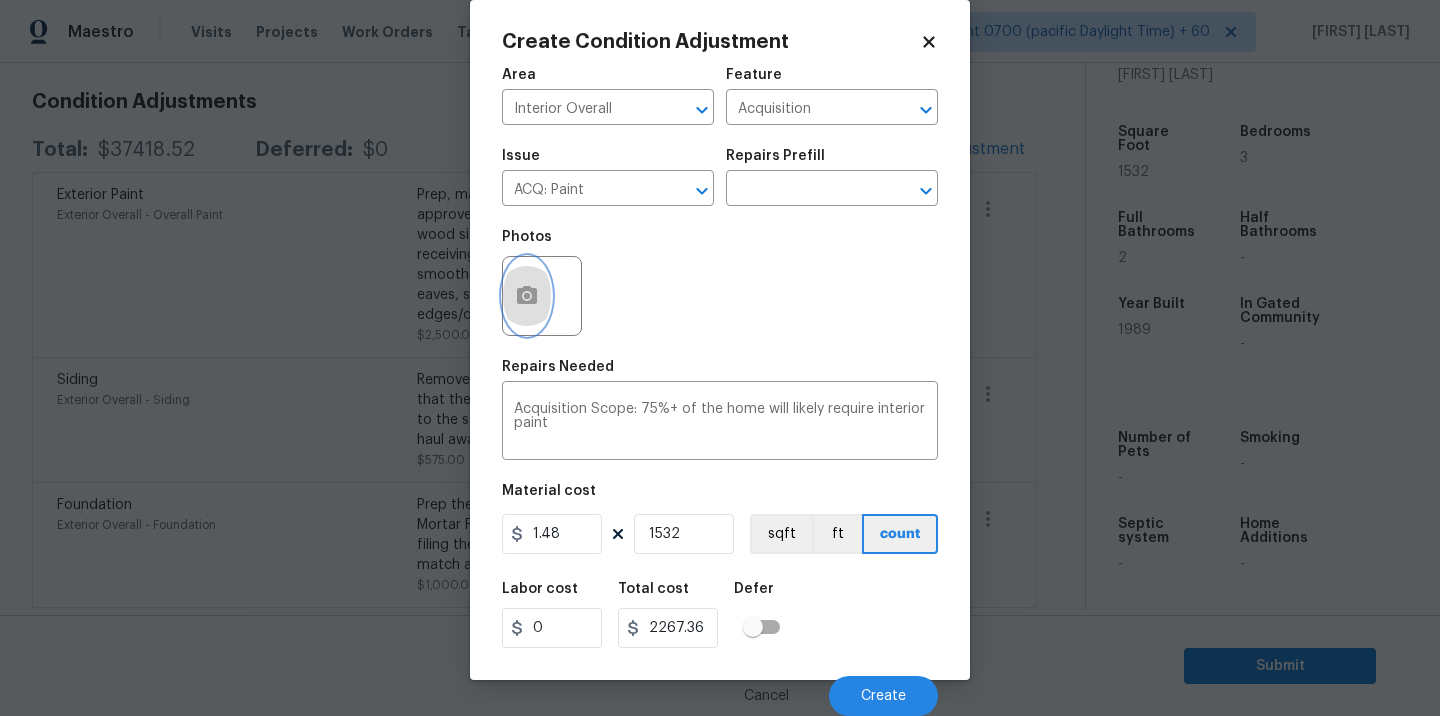 click 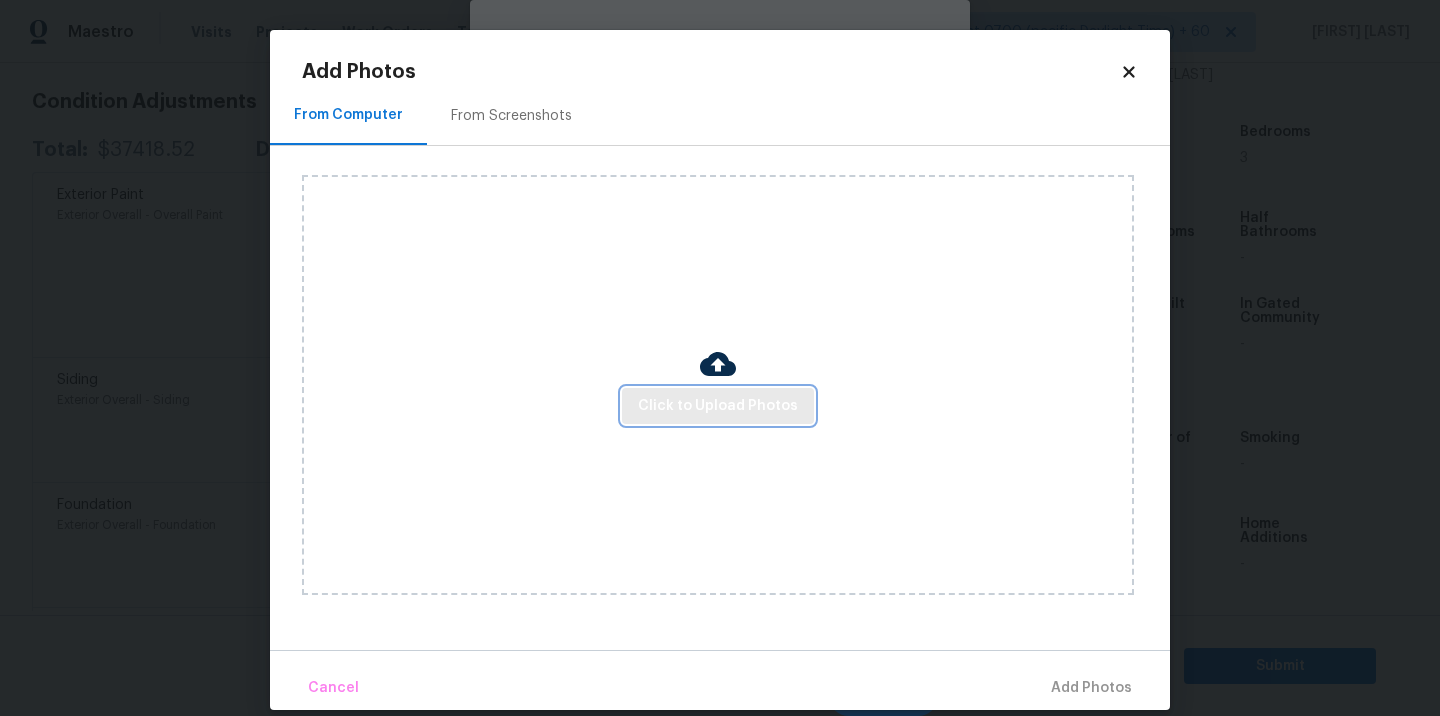 click on "Click to Upload Photos" at bounding box center [718, 406] 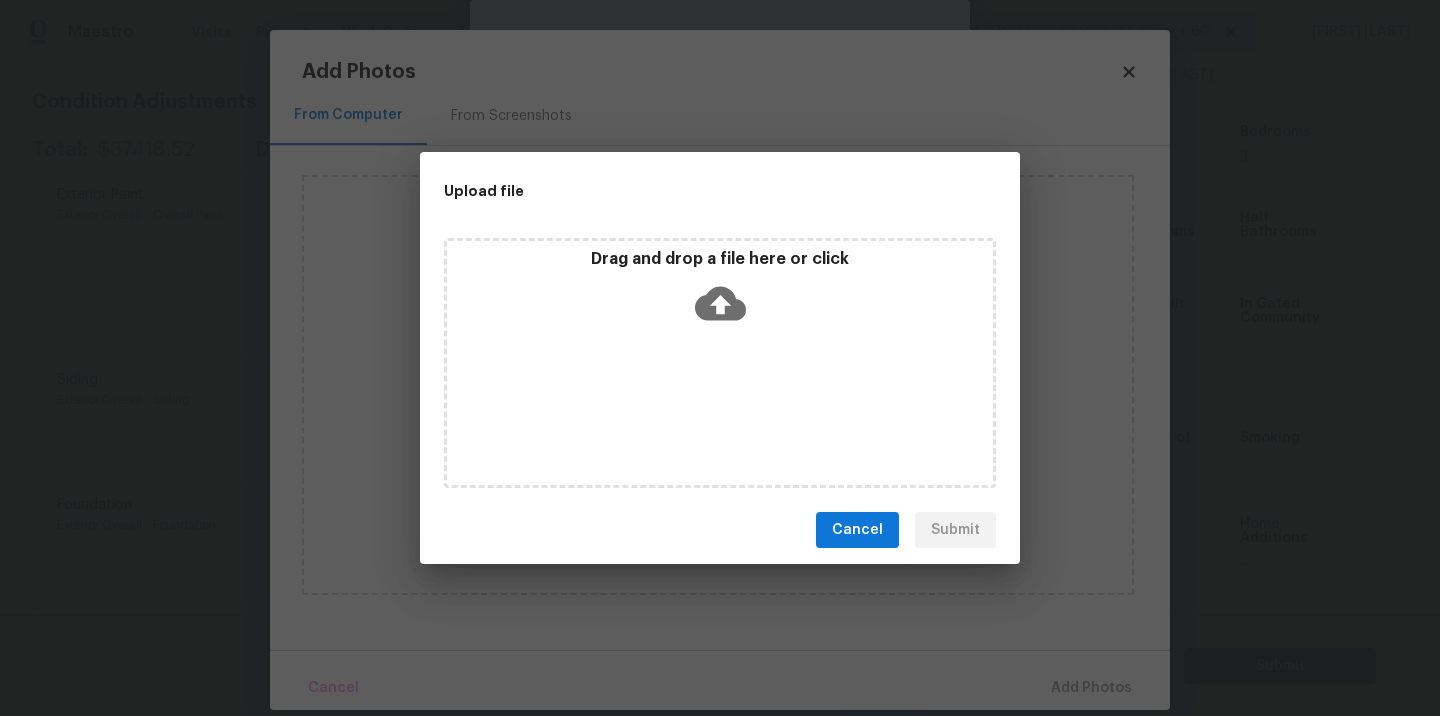click on "Cancel" at bounding box center [857, 530] 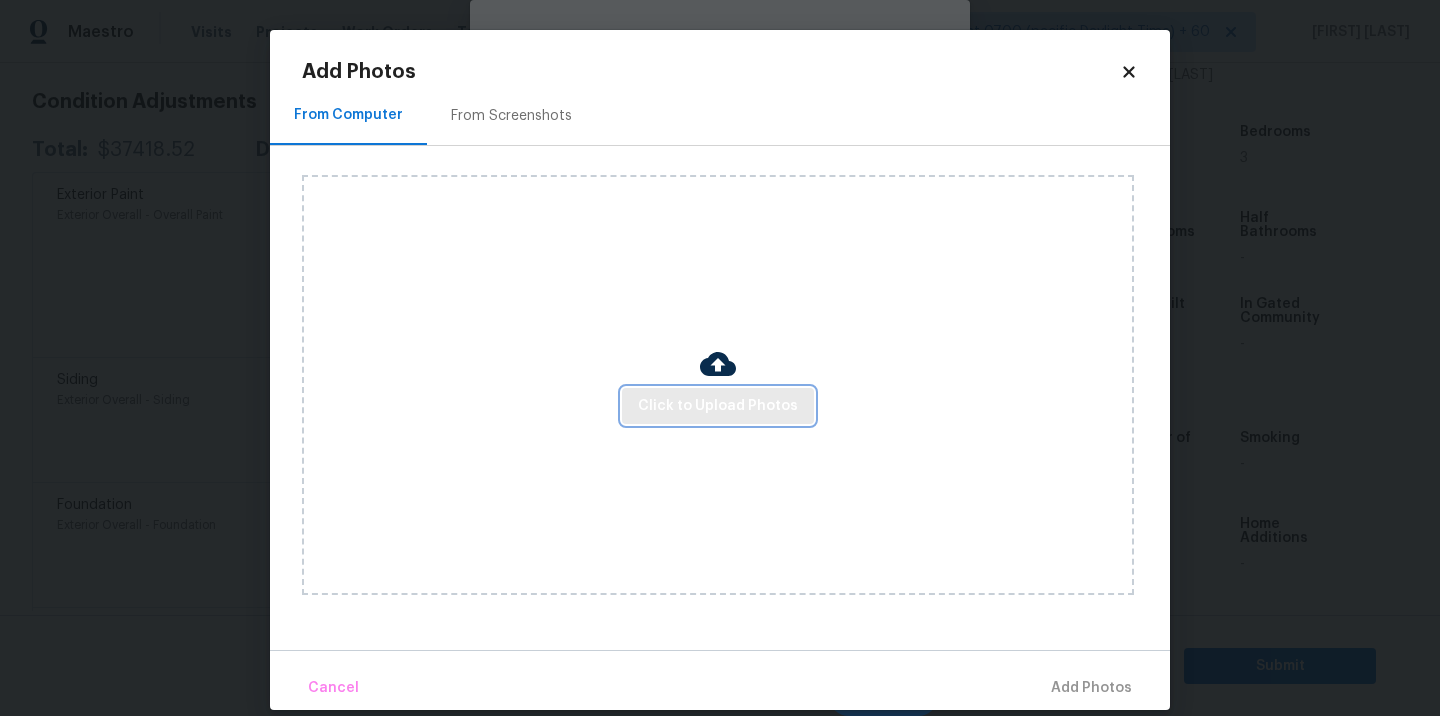 click on "Click to Upload Photos" at bounding box center (718, 406) 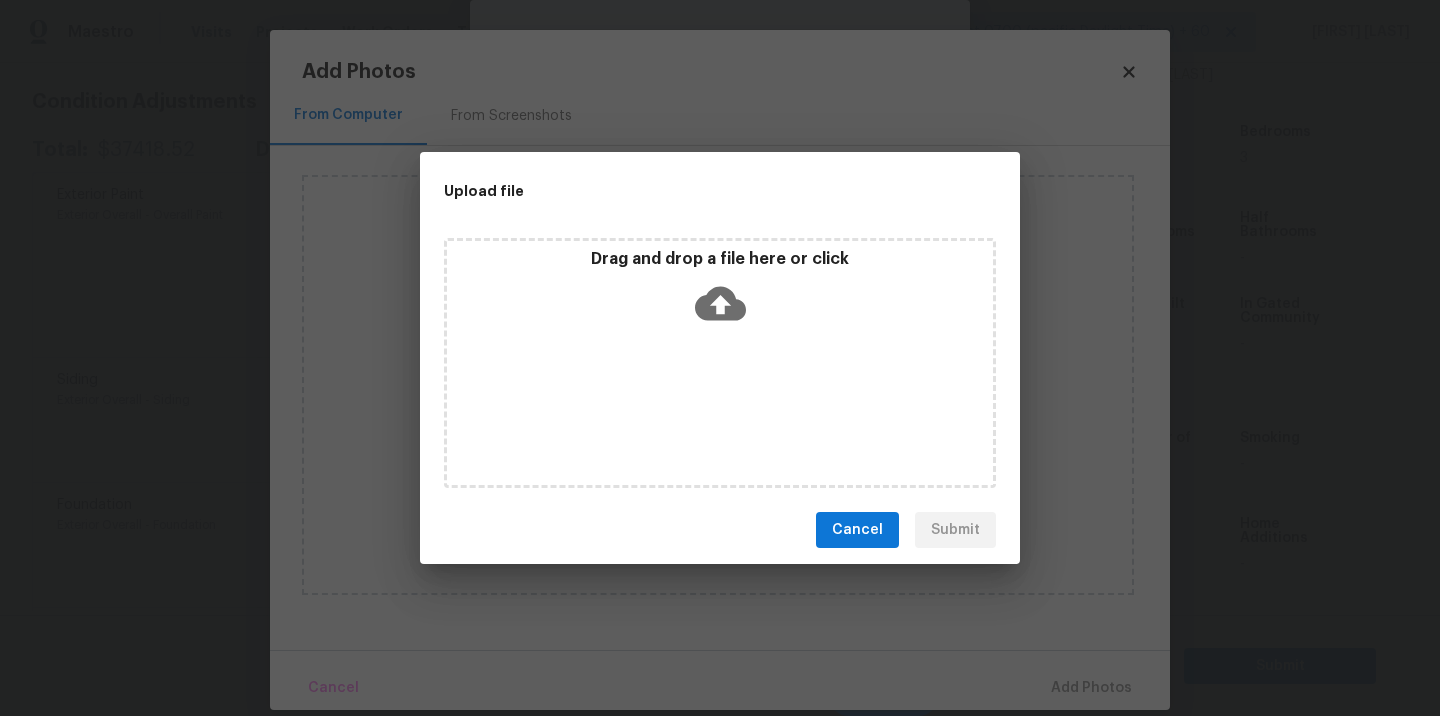 click 